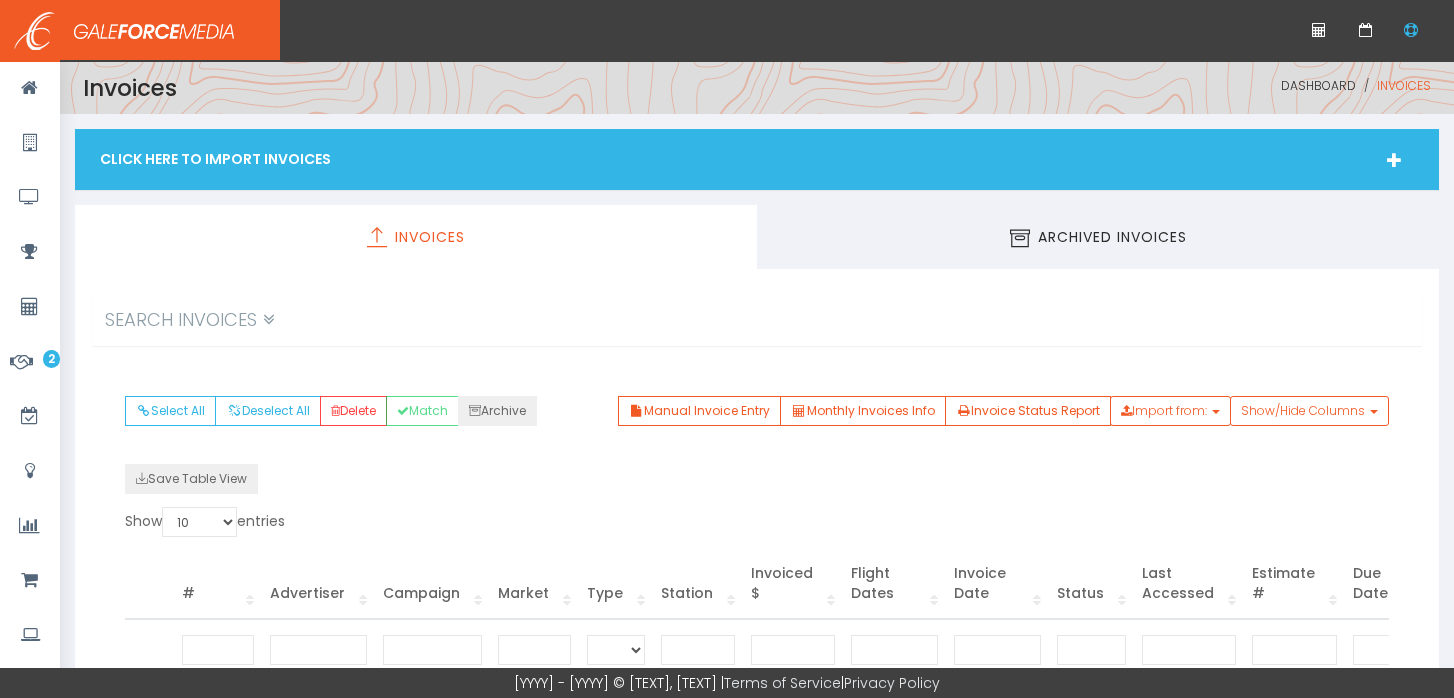 click on "Manual Invoice Entry" at bounding box center [699, 411] 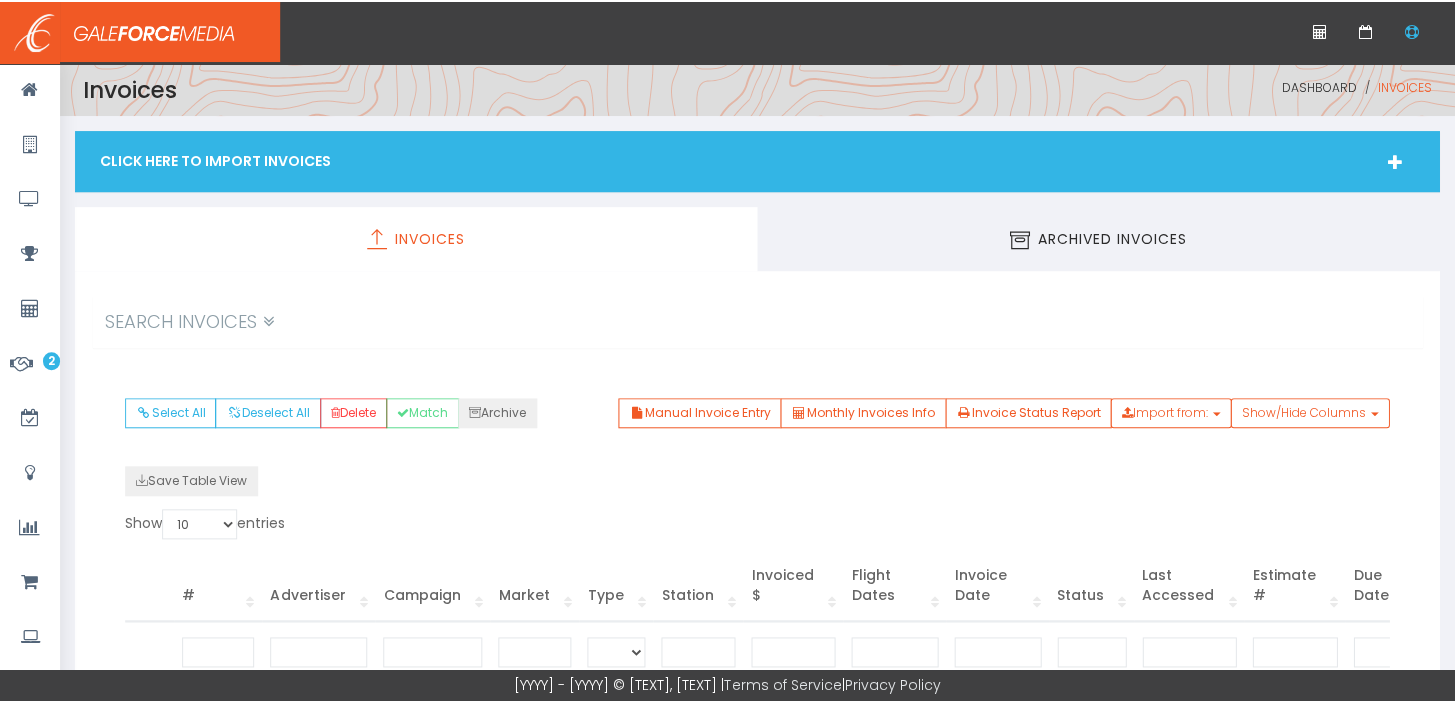 scroll, scrollTop: 146, scrollLeft: 0, axis: vertical 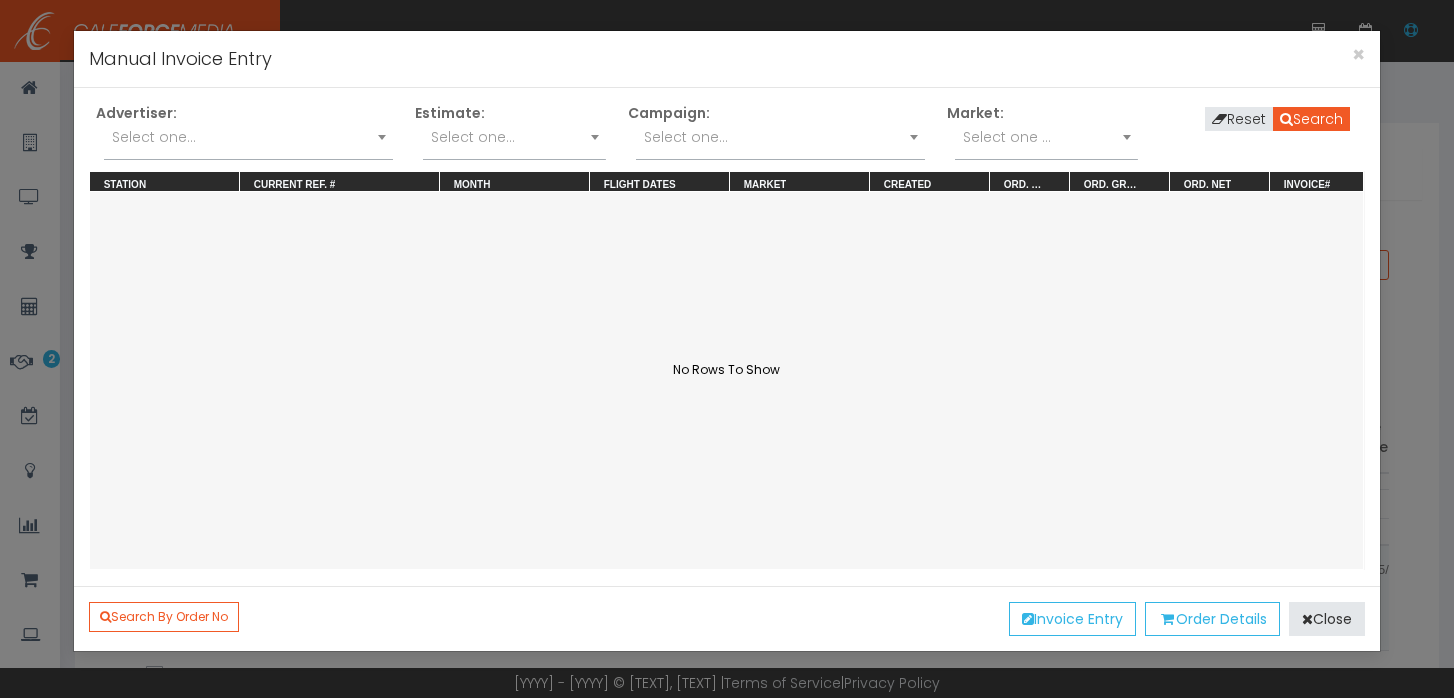 click on "Select one..." at bounding box center (248, 137) 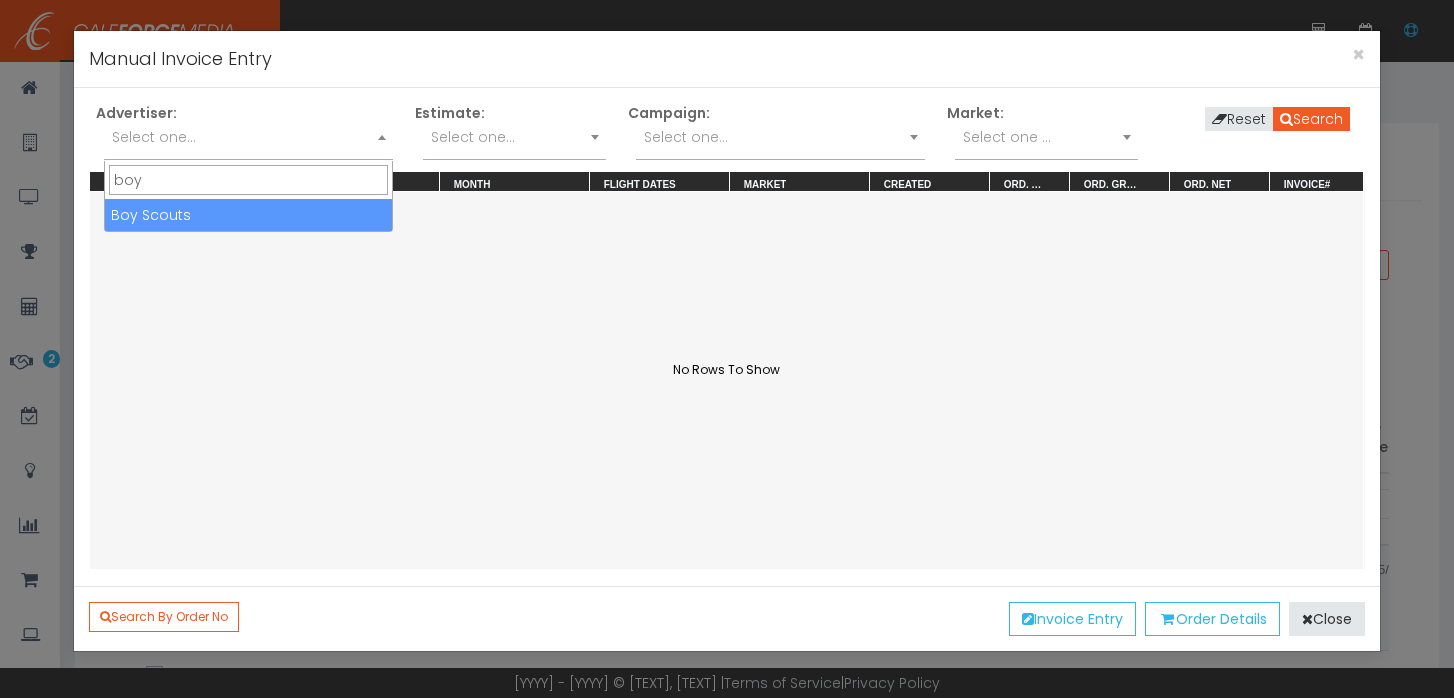 type on "boy" 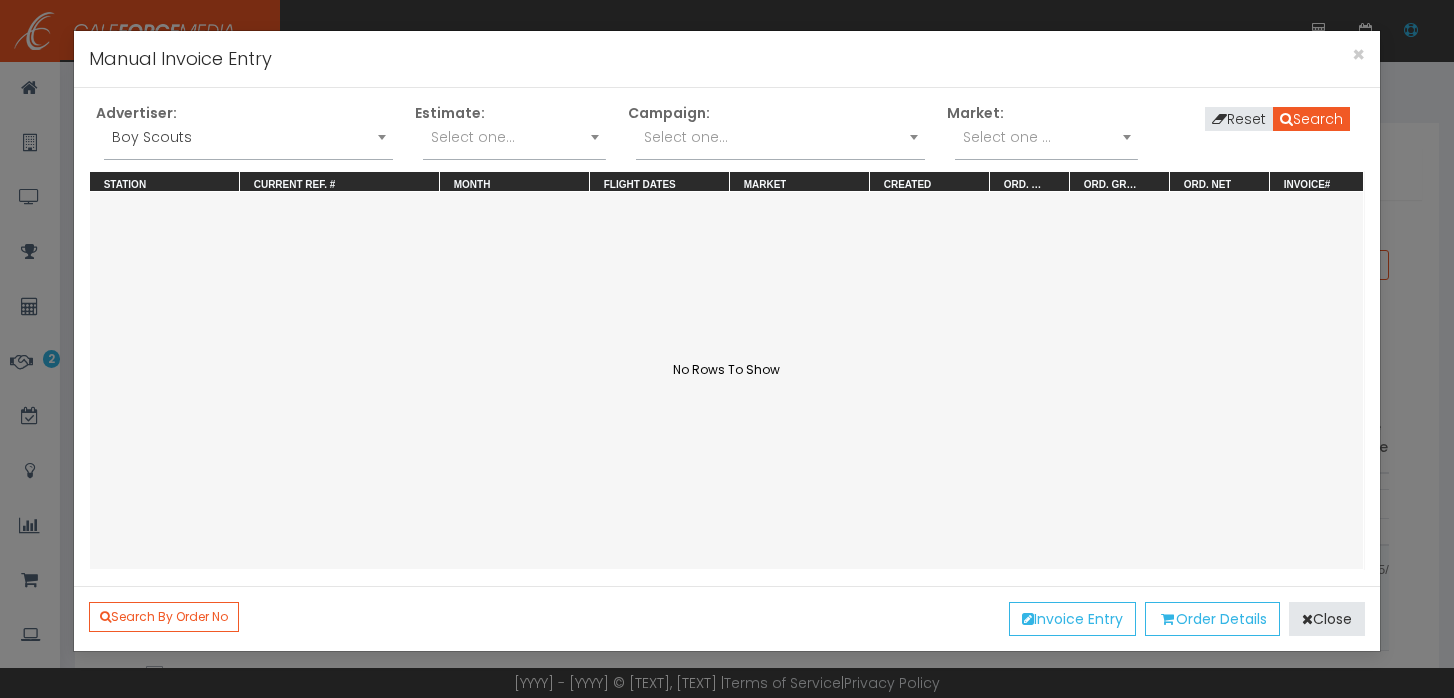 click on "Select one..." at bounding box center (780, 137) 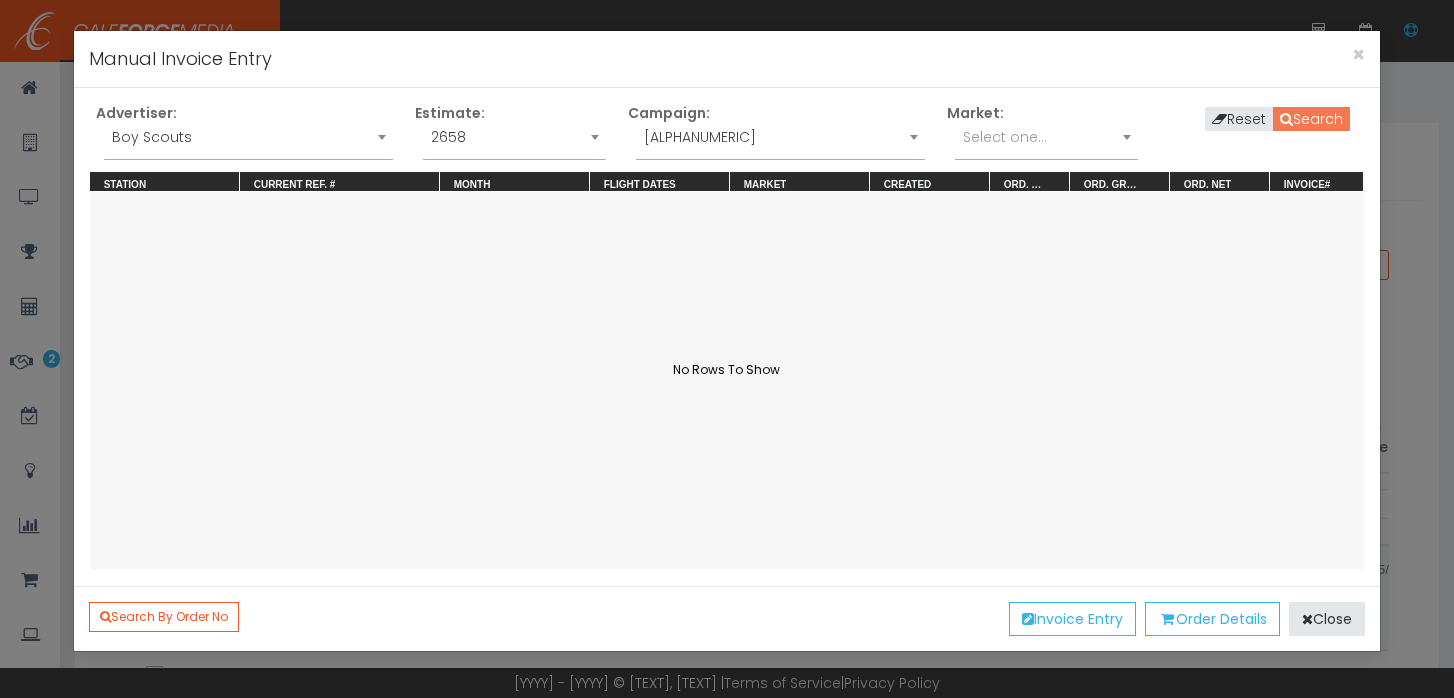 click on "Search" at bounding box center [1311, 119] 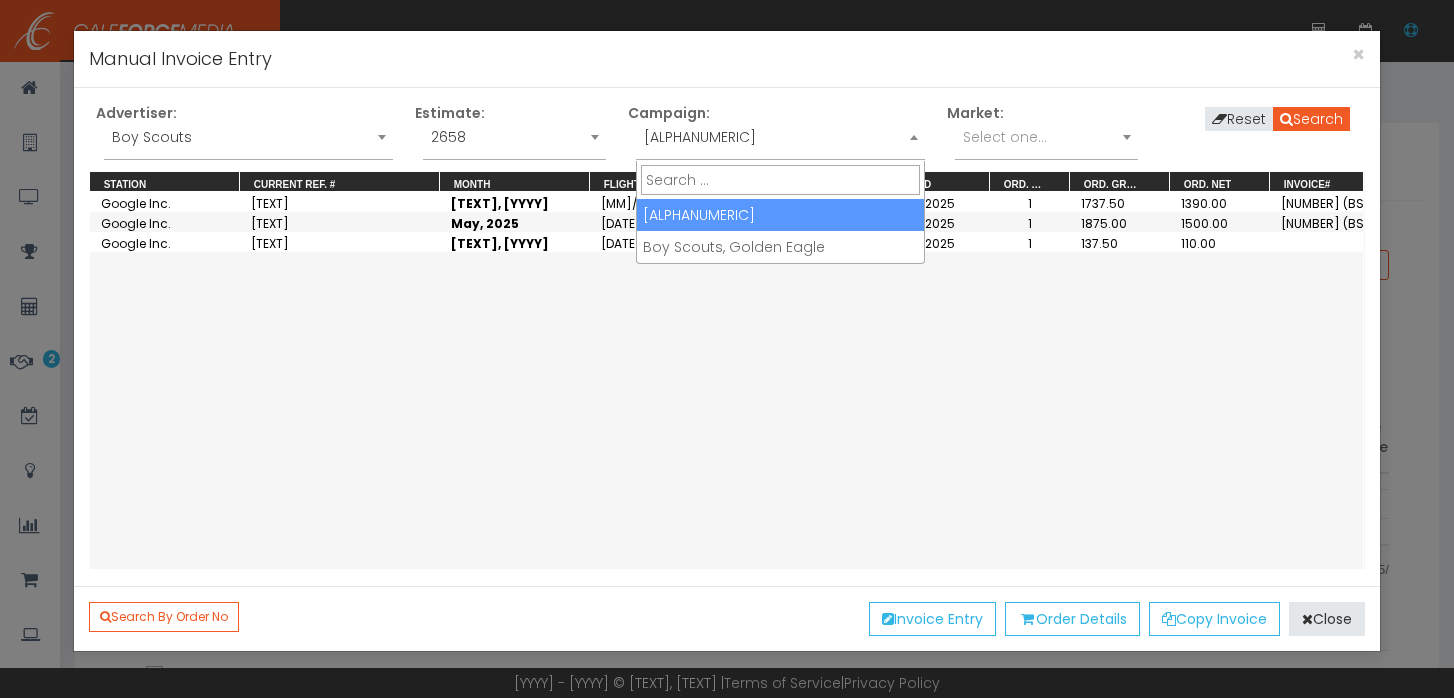 click on "25-BSA-34005 - Google Demand Gen" at bounding box center (780, 137) 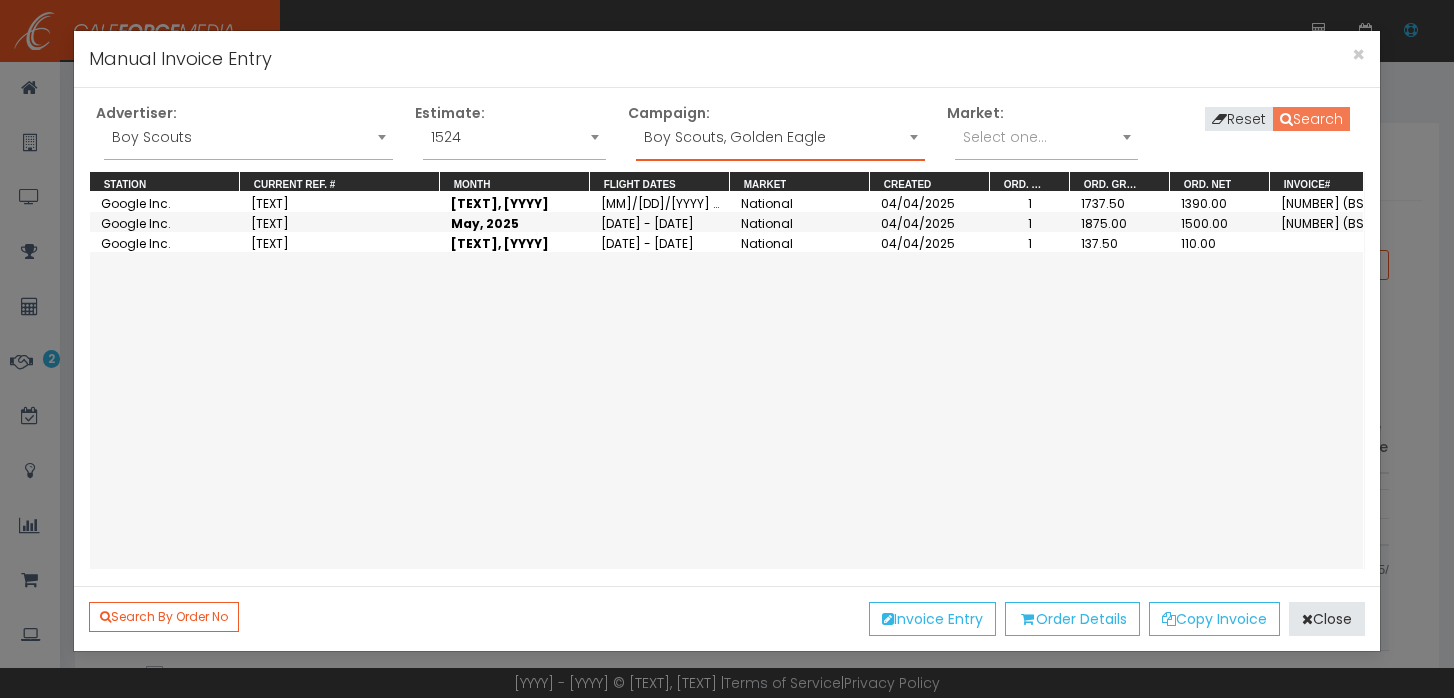 click on "Search" at bounding box center (1311, 119) 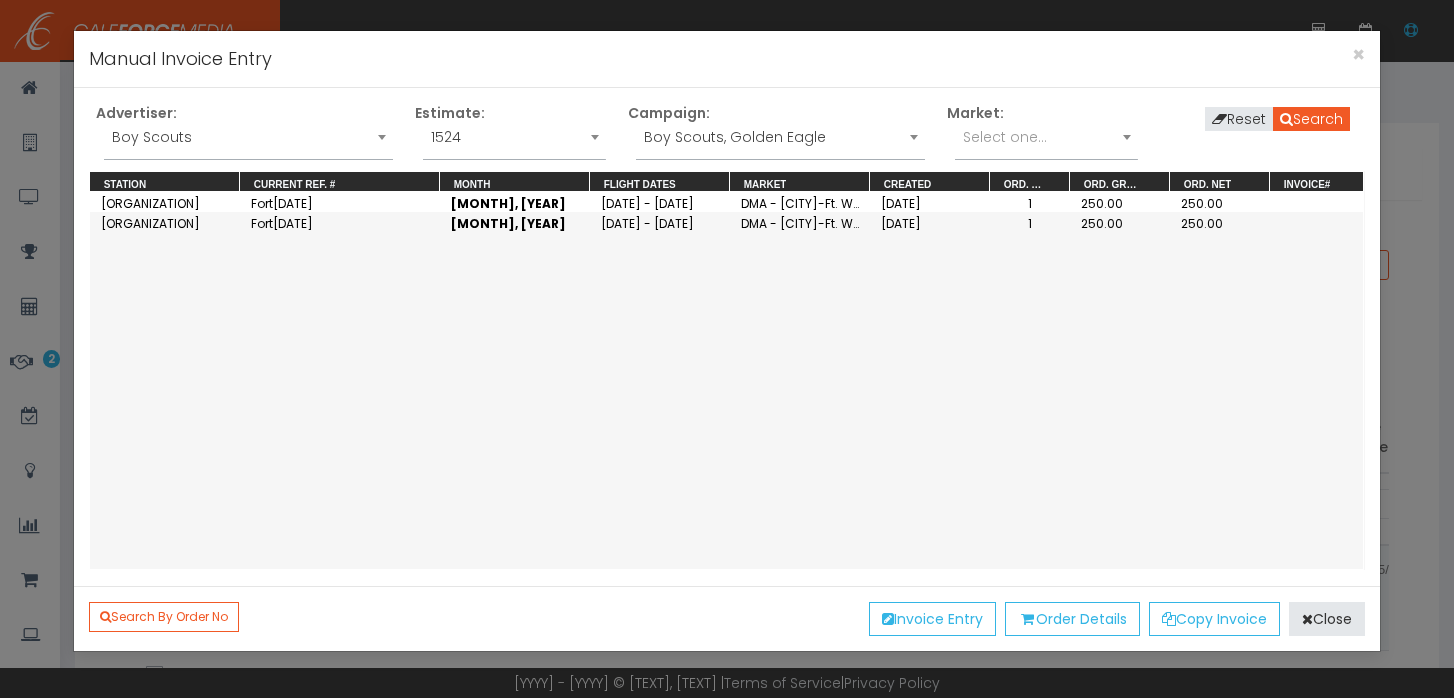 click on "Boy Scouts, Golden Eagle" at bounding box center [780, 142] 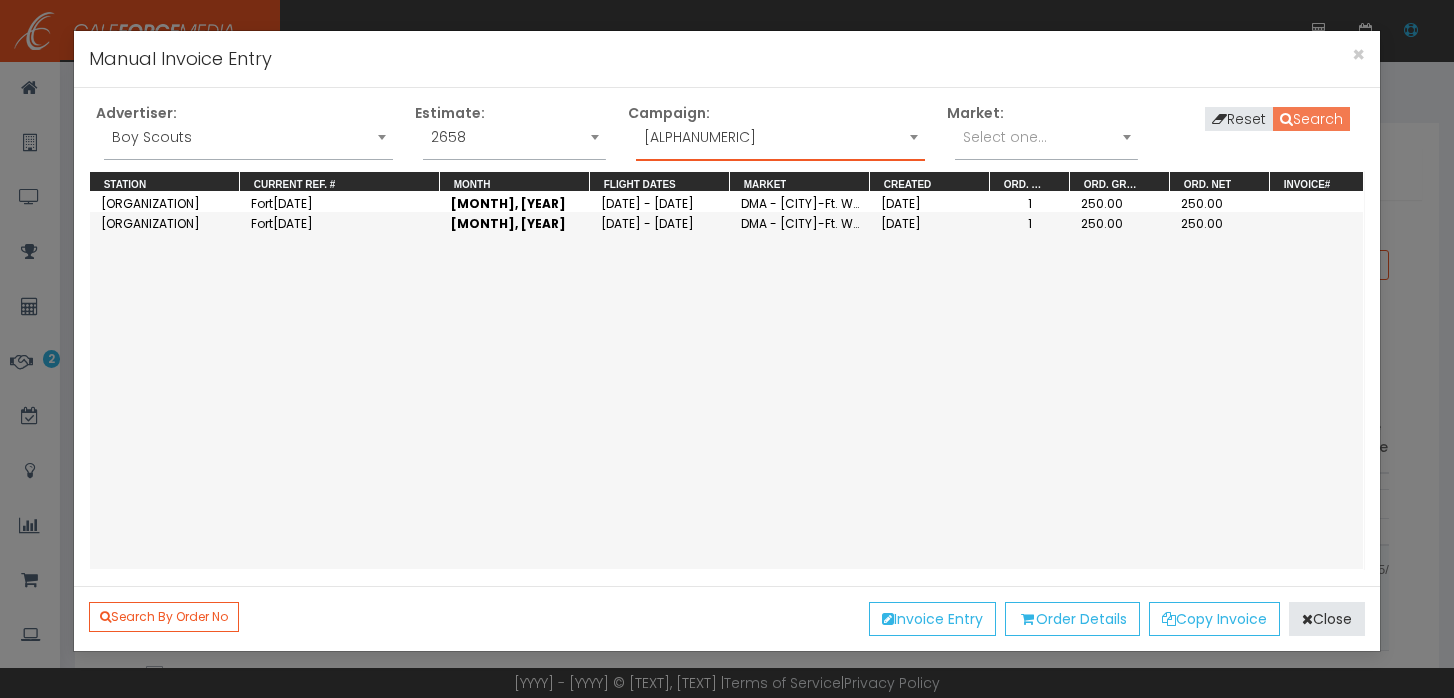 click on "Search" at bounding box center [1311, 119] 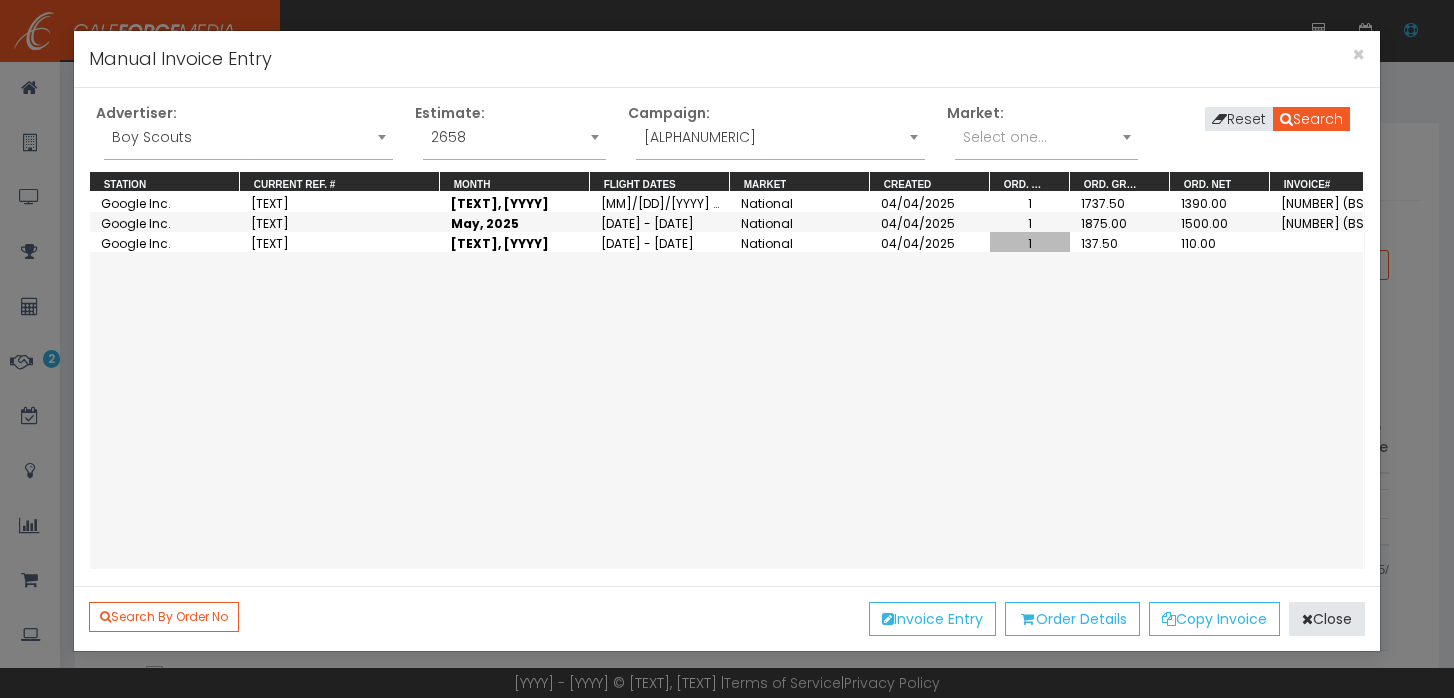 click on "1" at bounding box center (1030, 242) 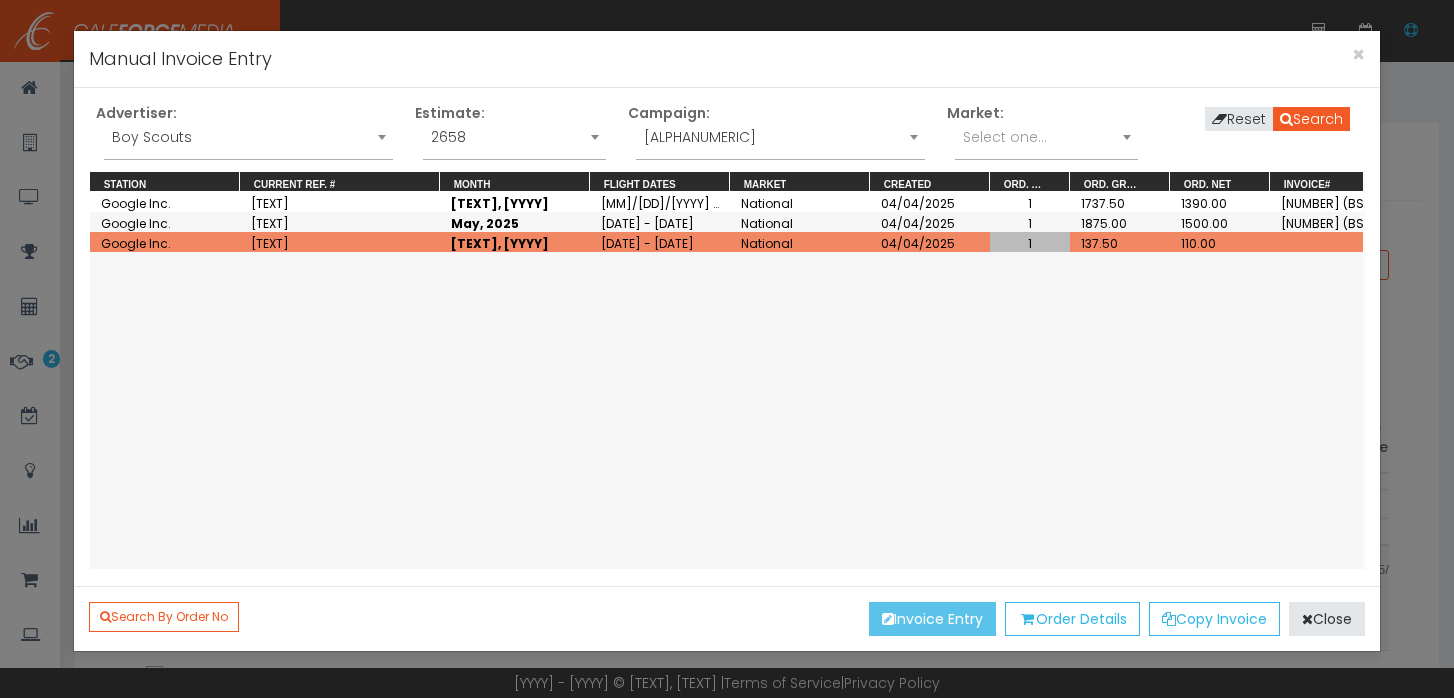 click on "Invoice Entry" at bounding box center (932, 619) 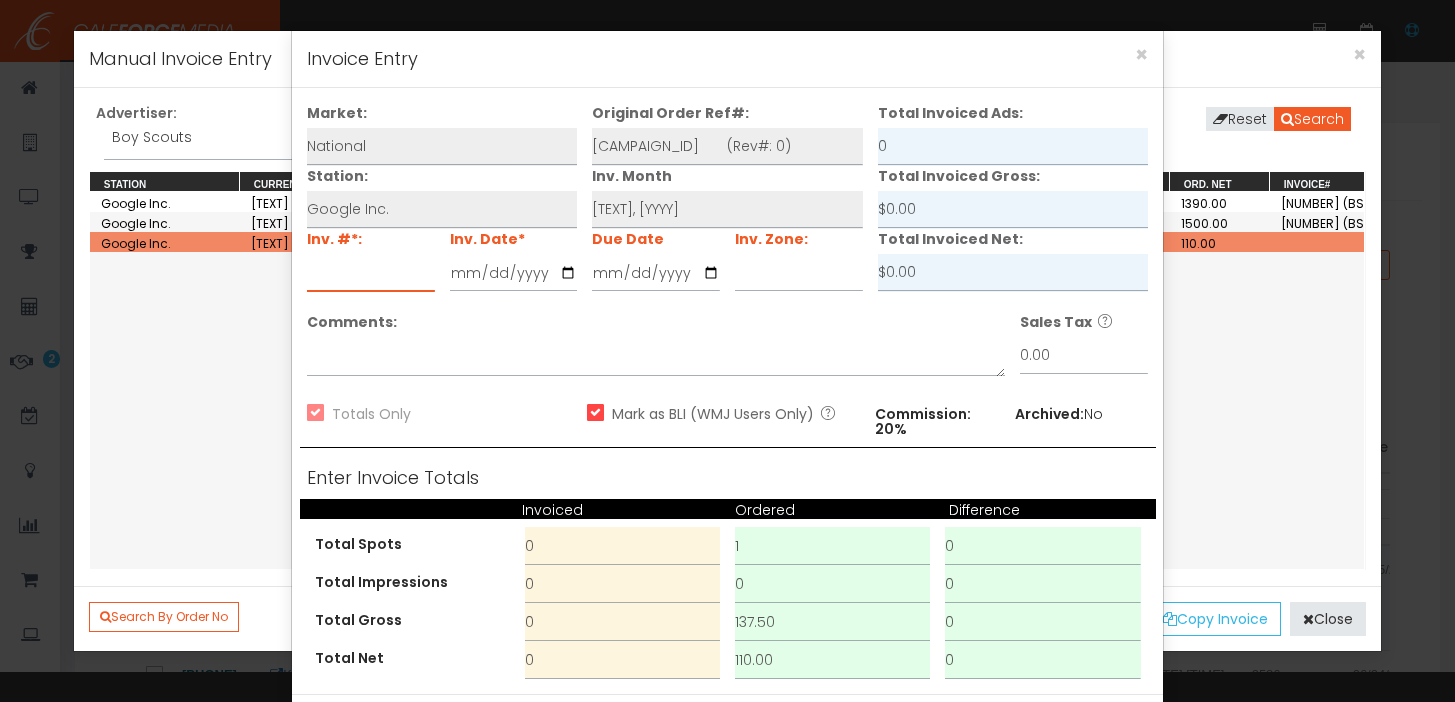 click at bounding box center (371, 273) 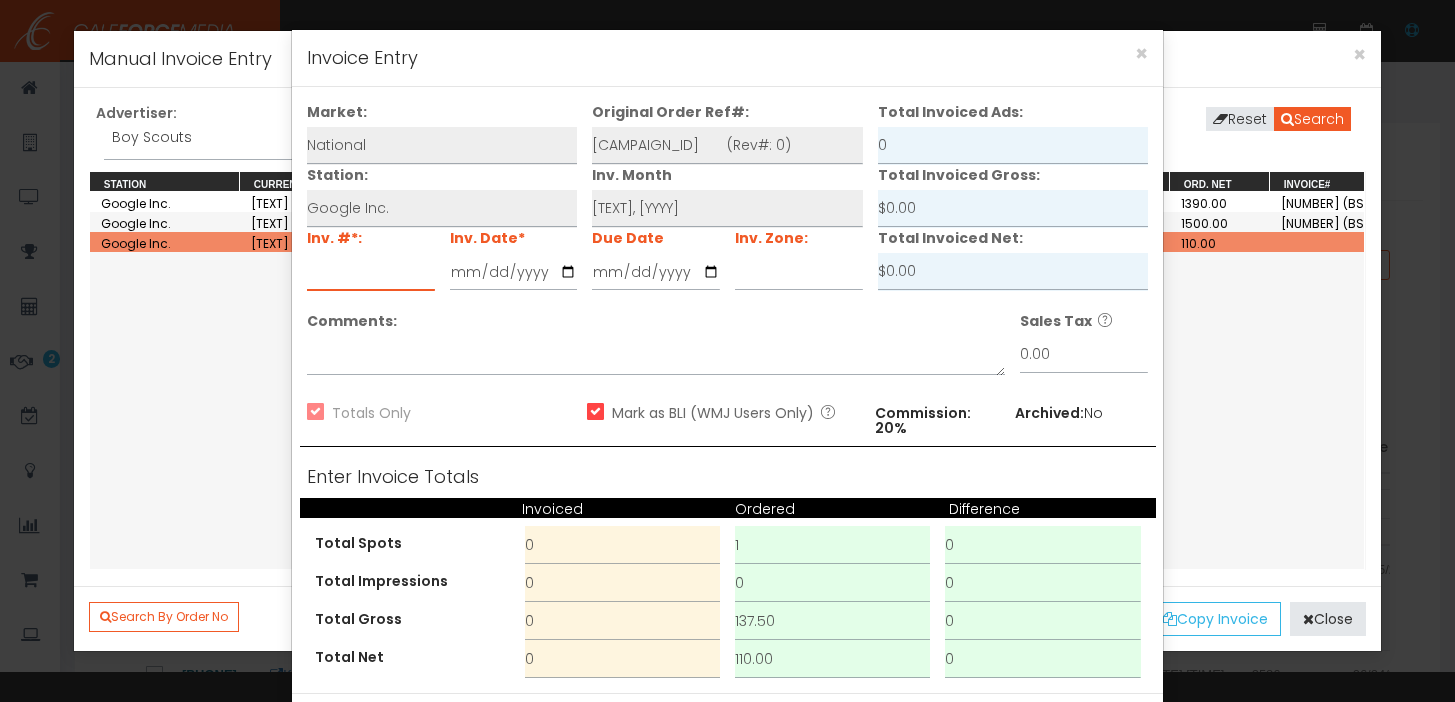 paste on "5298809684" 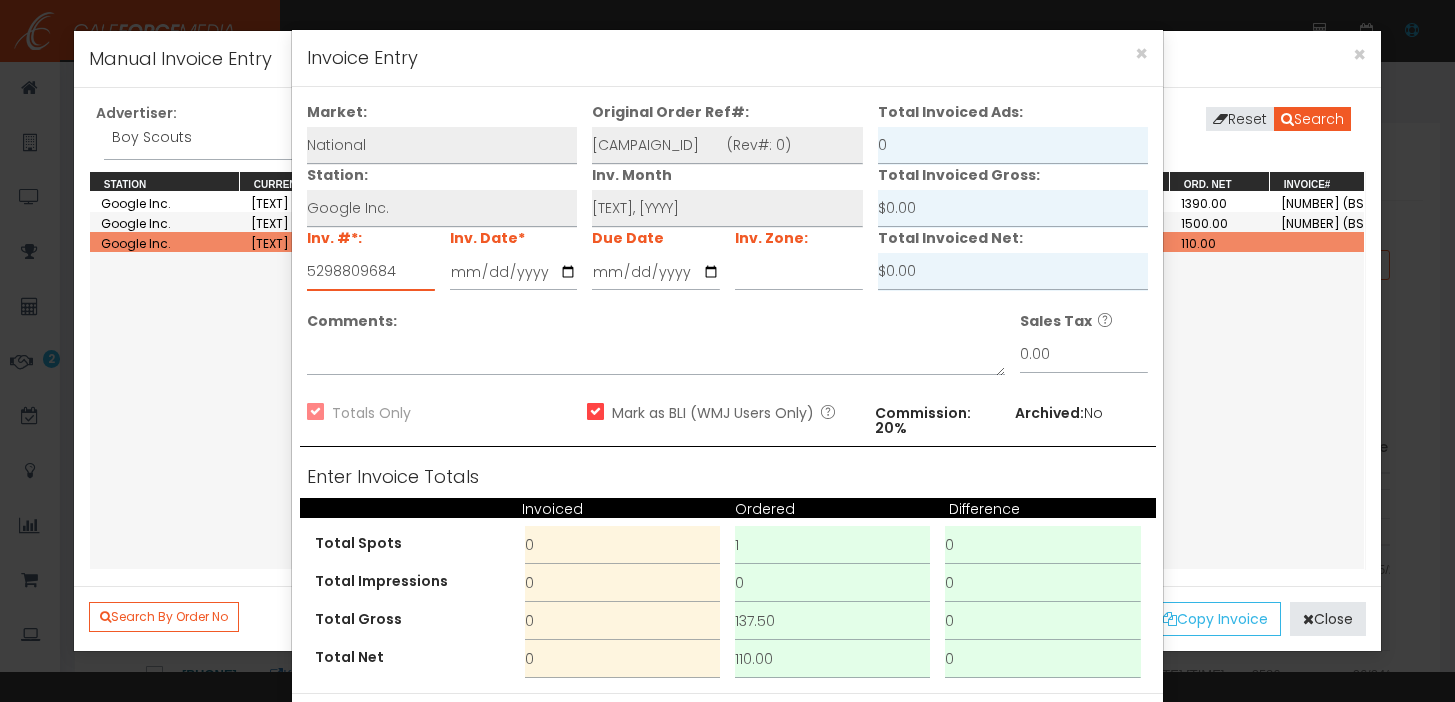 type on "5298809684" 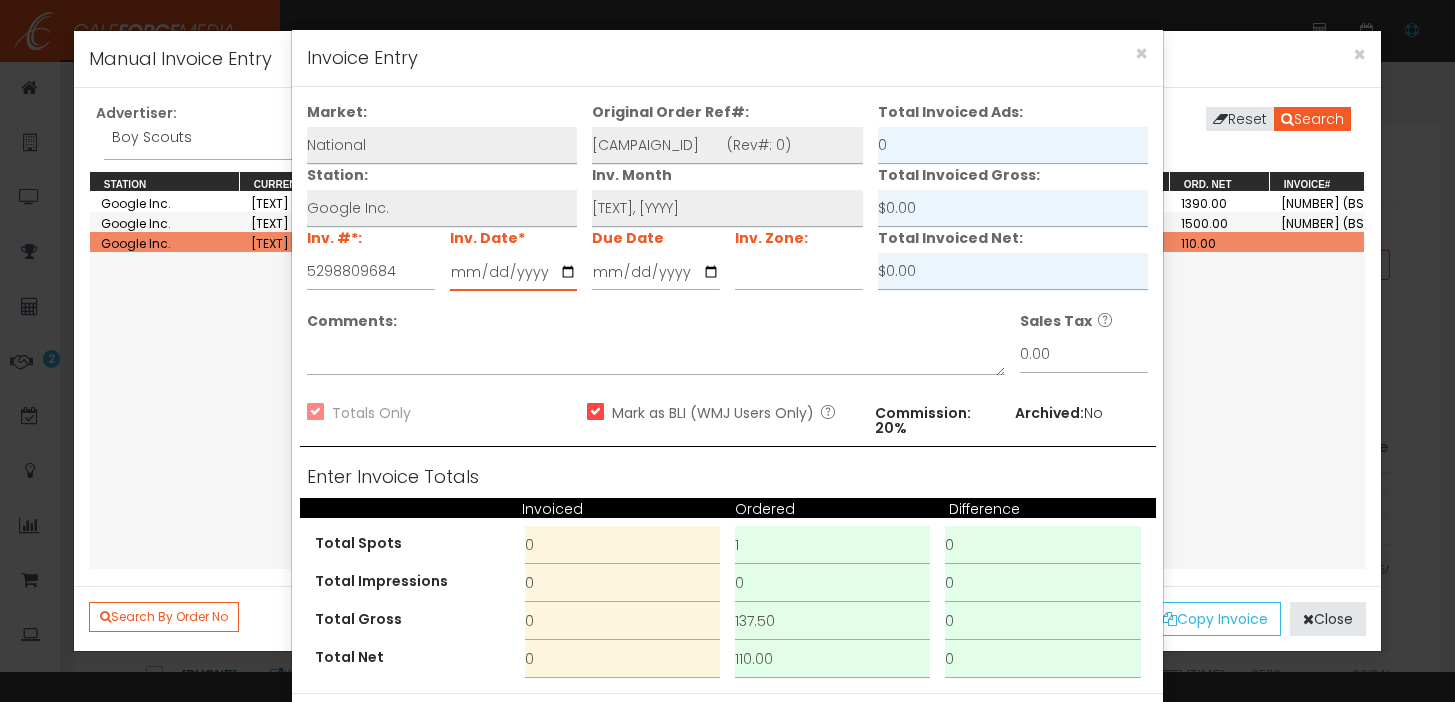 type on "[YEAR]-[MM]-[DD]" 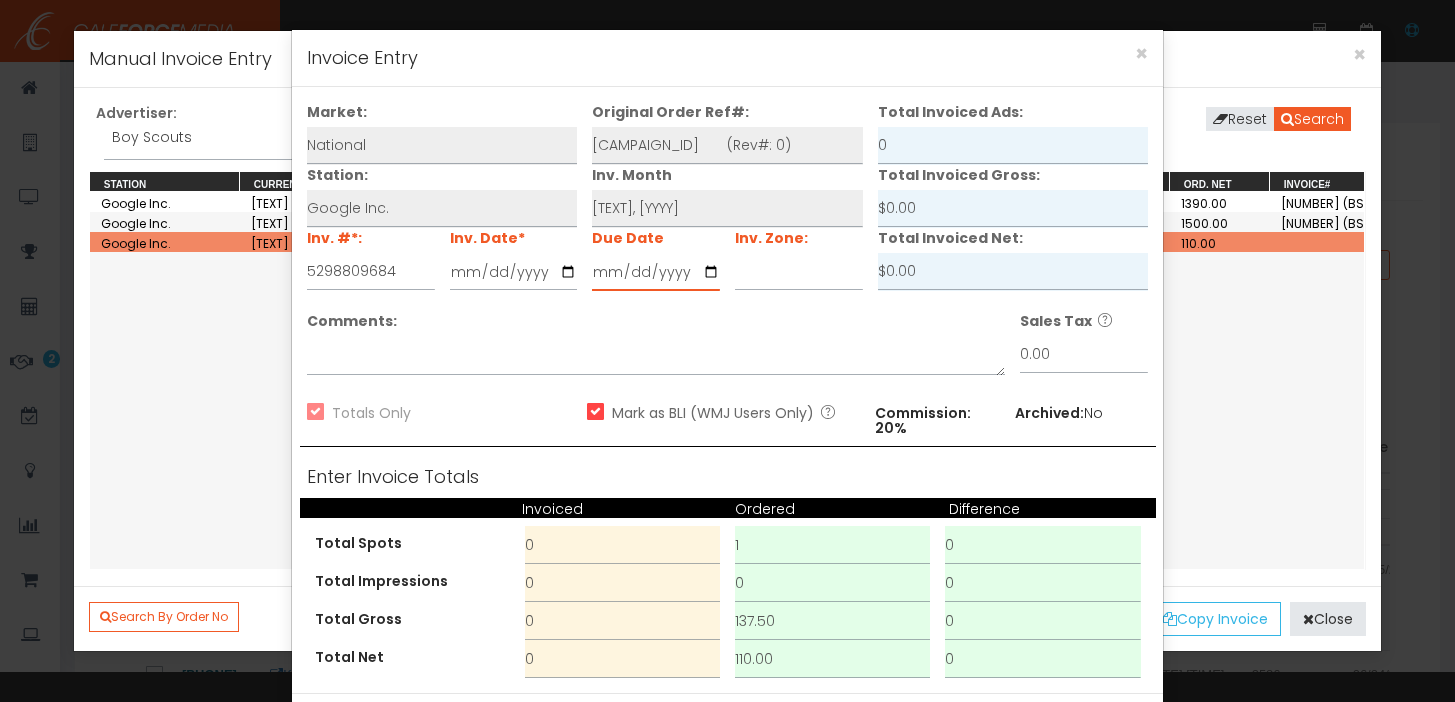type on "2025-08-14" 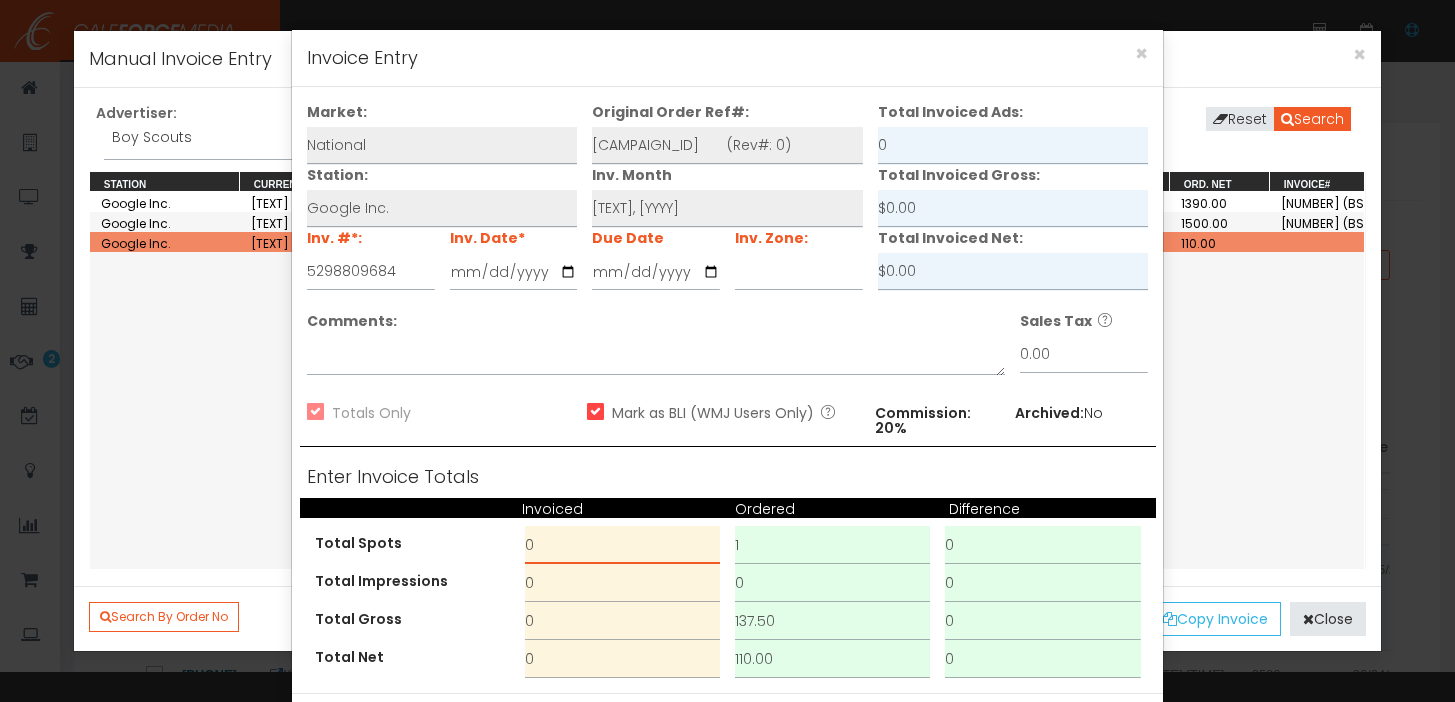 drag, startPoint x: 565, startPoint y: 552, endPoint x: 425, endPoint y: 517, distance: 144.3087 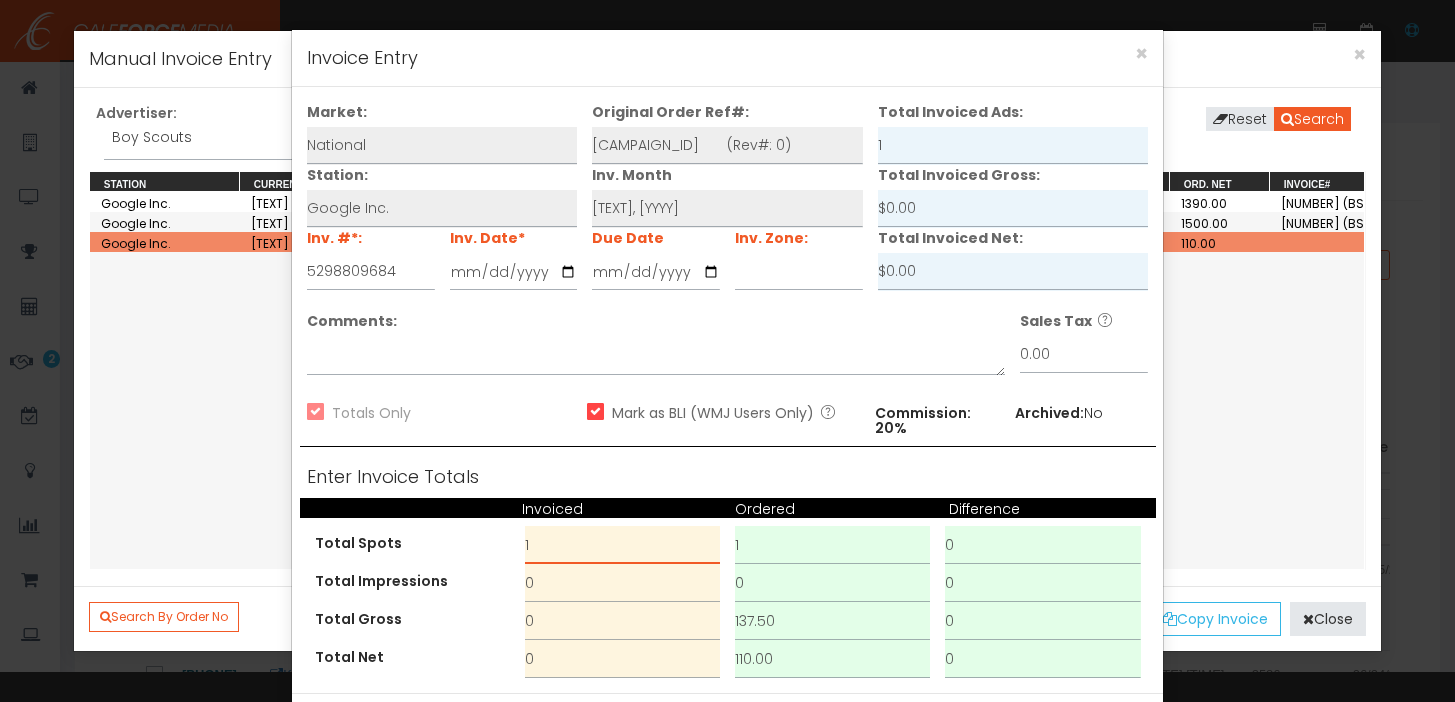 type on "1" 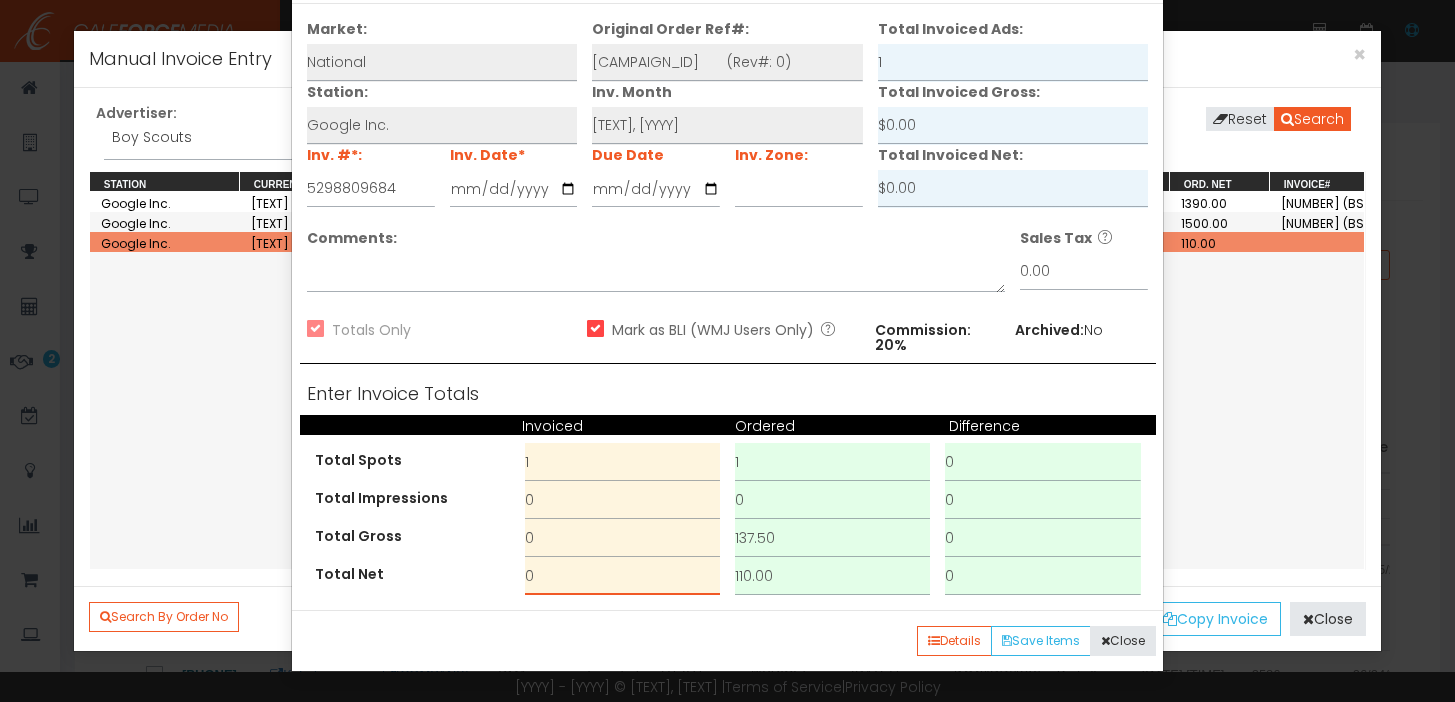 drag, startPoint x: 579, startPoint y: 570, endPoint x: 505, endPoint y: 569, distance: 74.00676 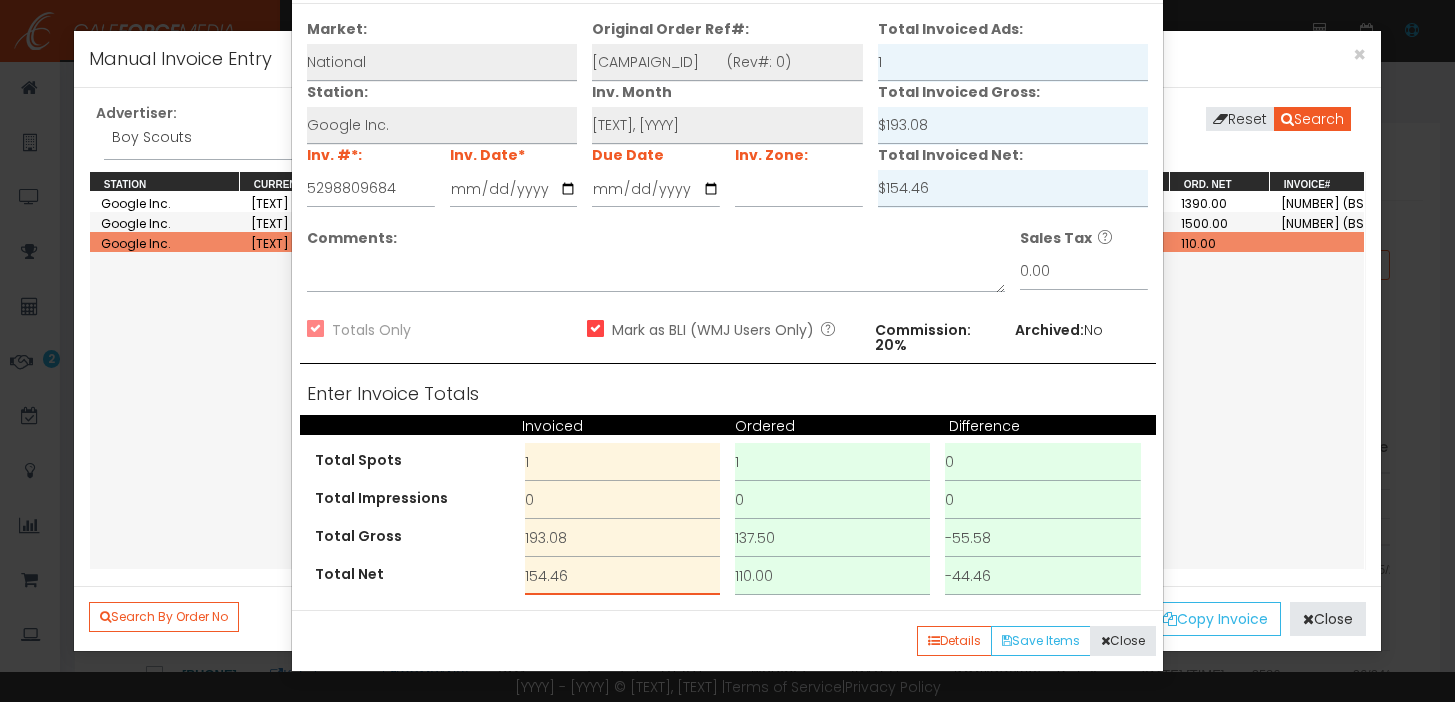 type on "154.46" 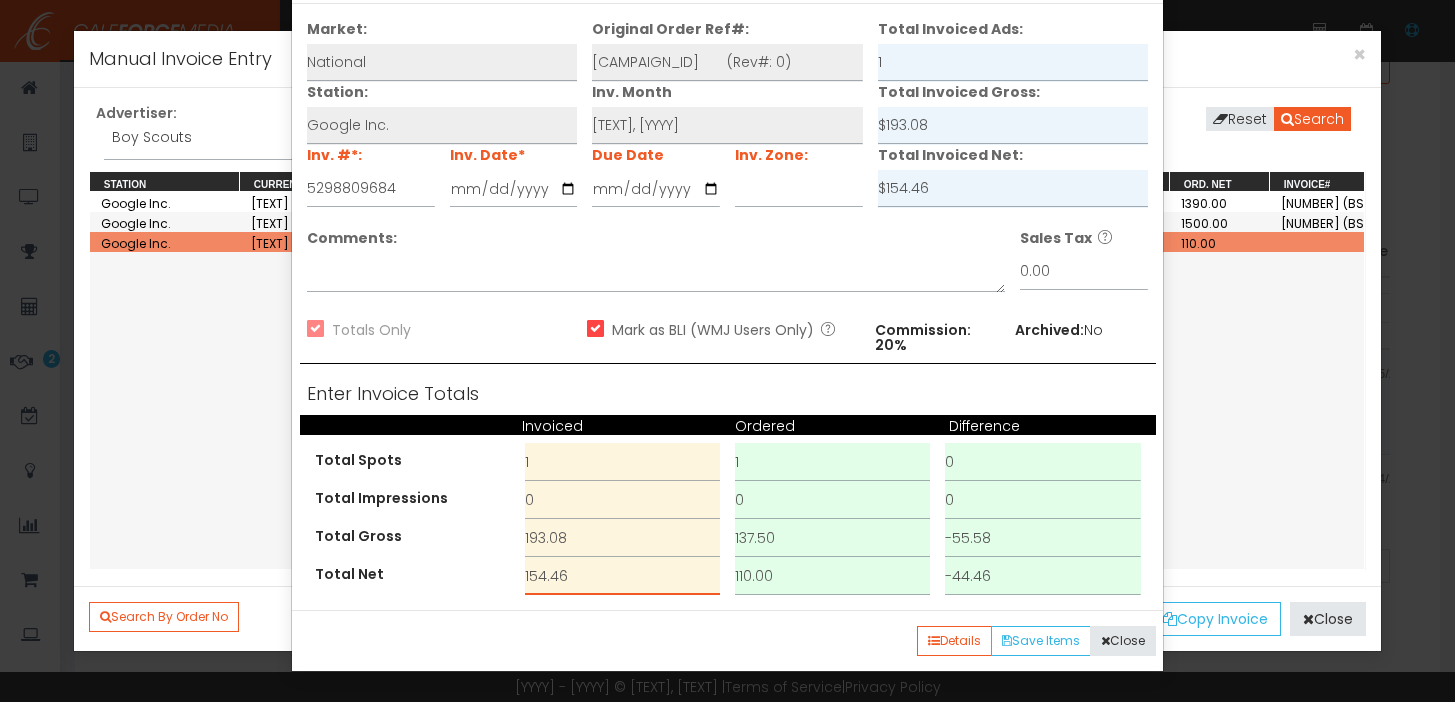 scroll, scrollTop: 470, scrollLeft: 0, axis: vertical 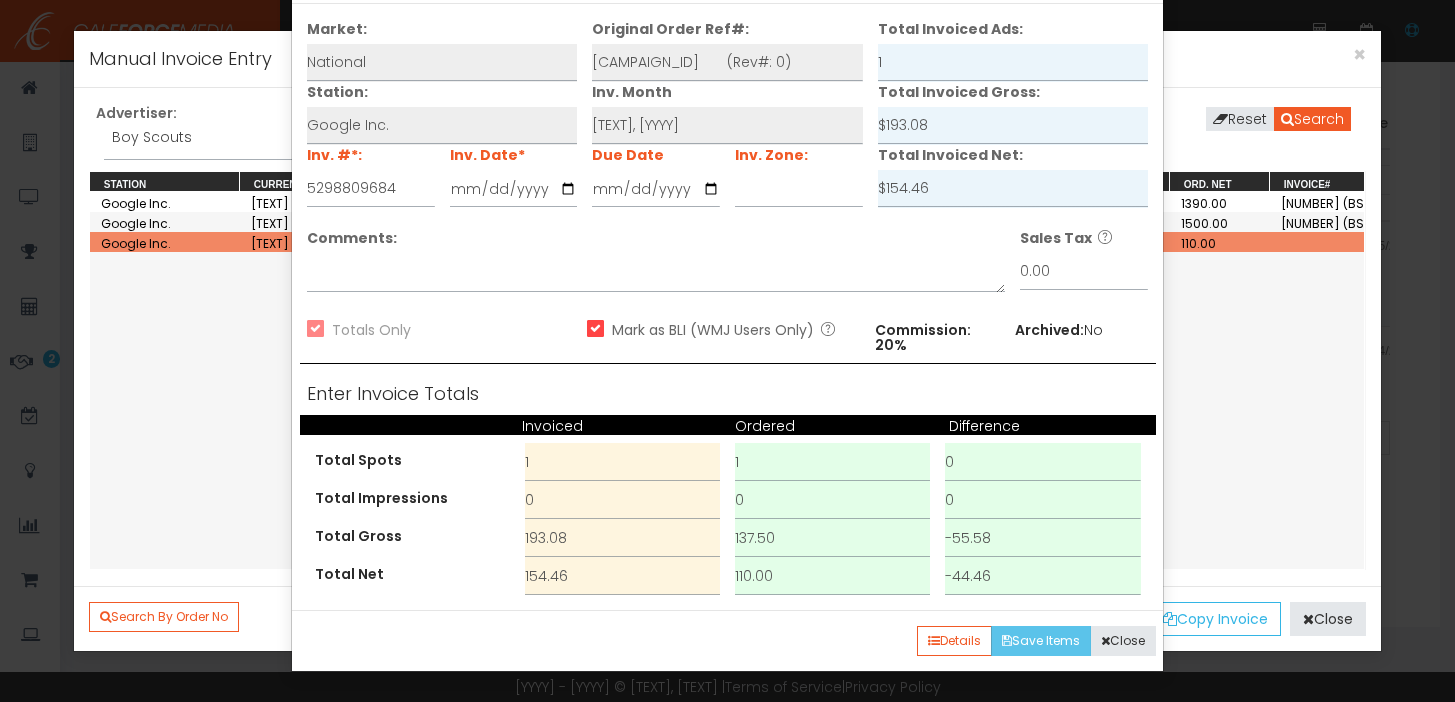 click on "Save Items" at bounding box center (1041, 641) 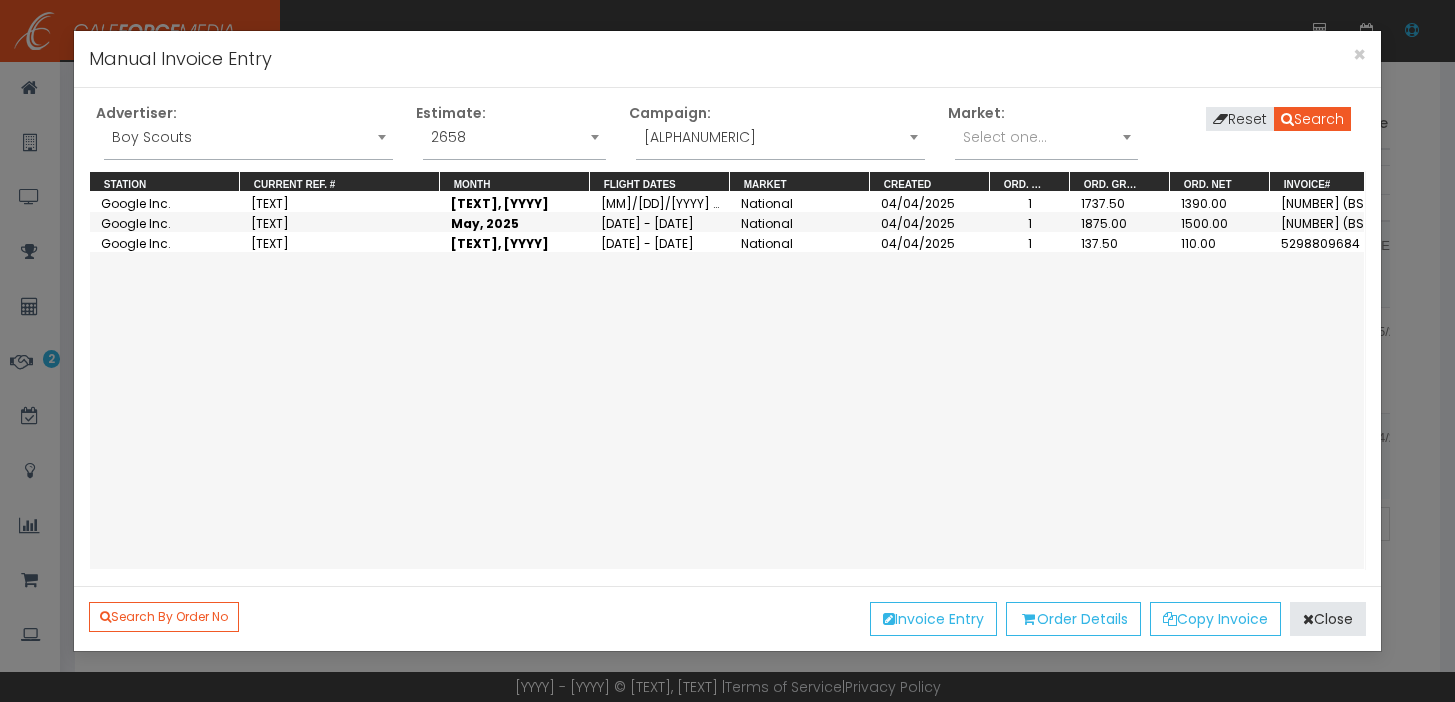 click on "[ORGANIZATION]" at bounding box center (248, 137) 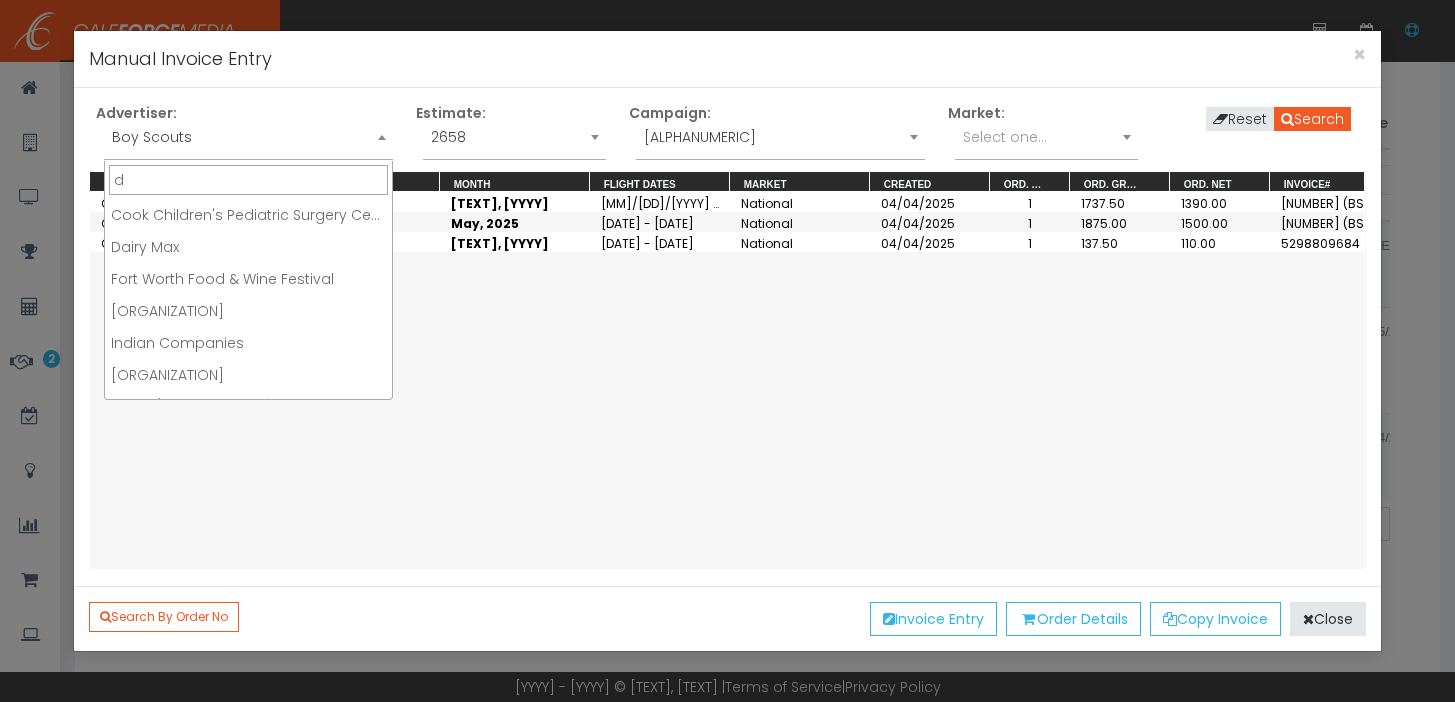 scroll, scrollTop: 0, scrollLeft: 0, axis: both 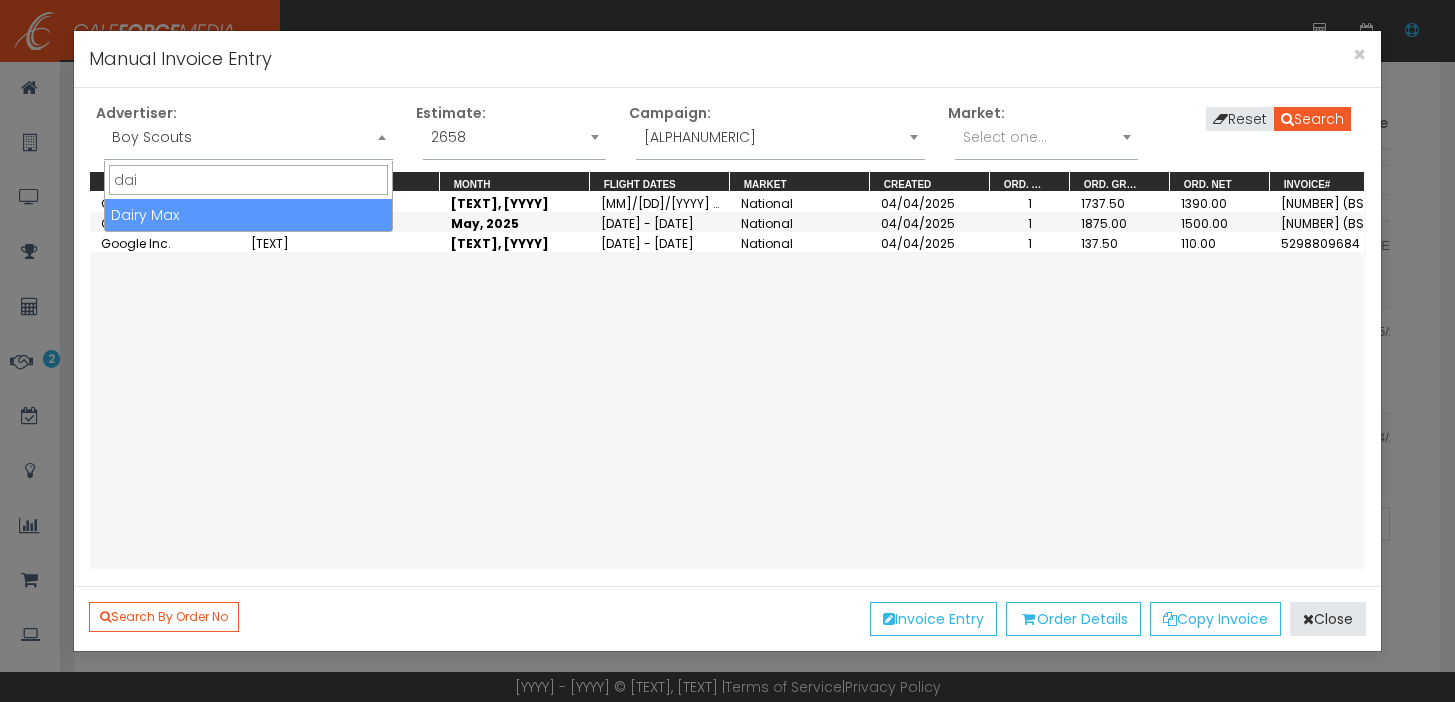 type on "•••" 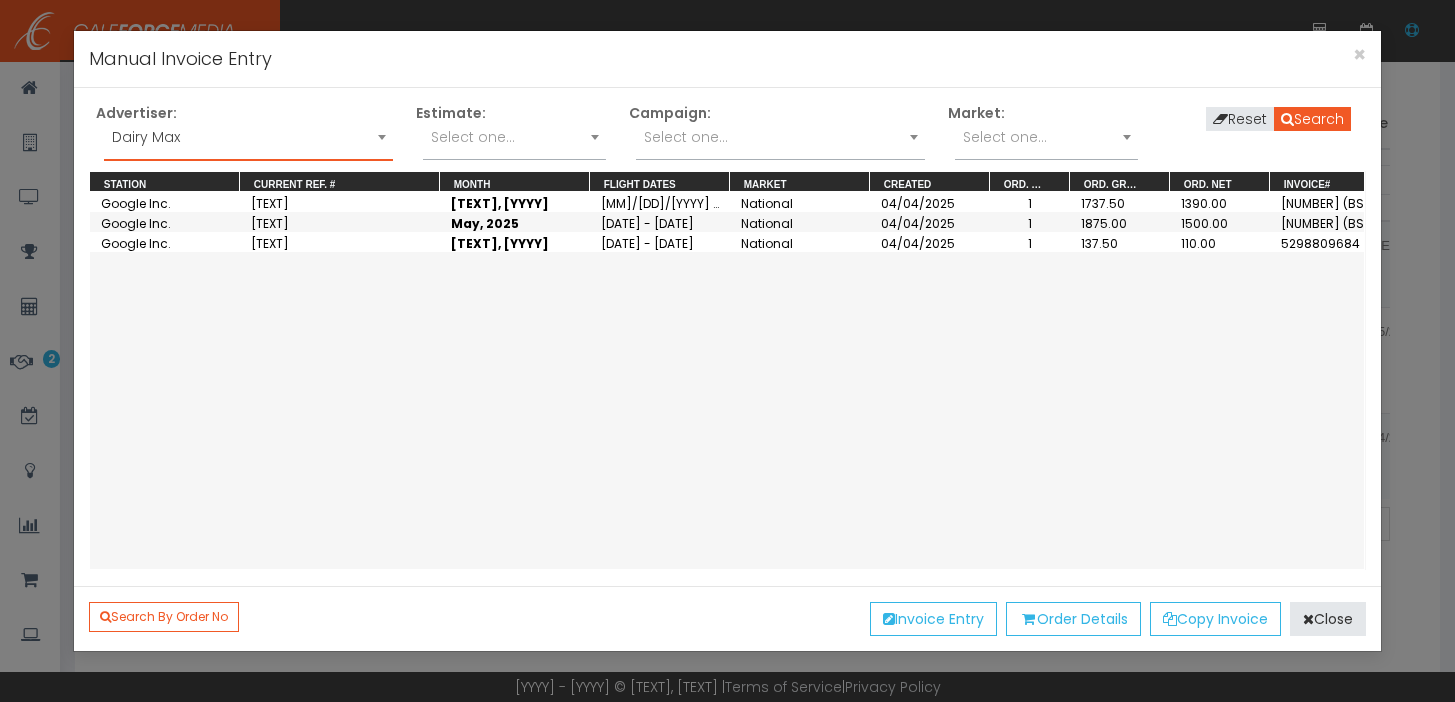 click on "Select one..." at bounding box center (780, 137) 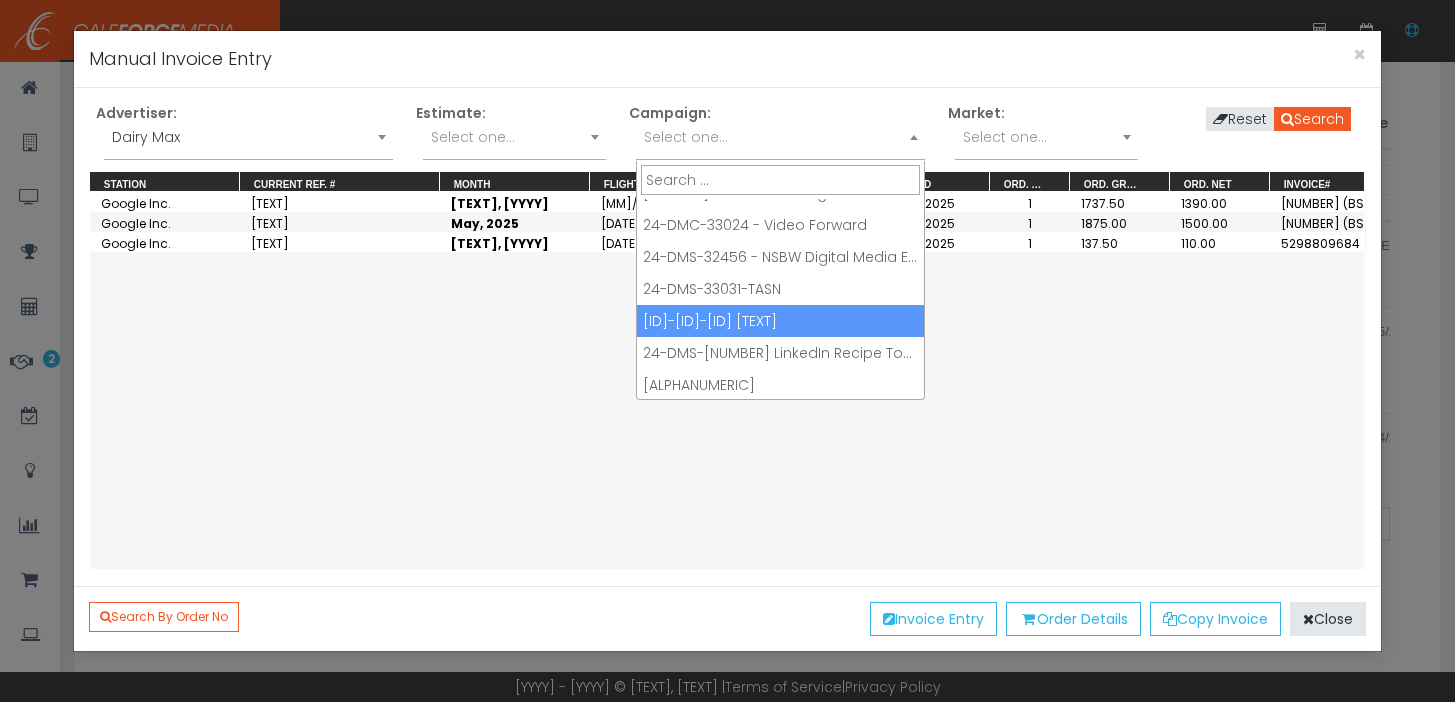 scroll, scrollTop: 436, scrollLeft: 0, axis: vertical 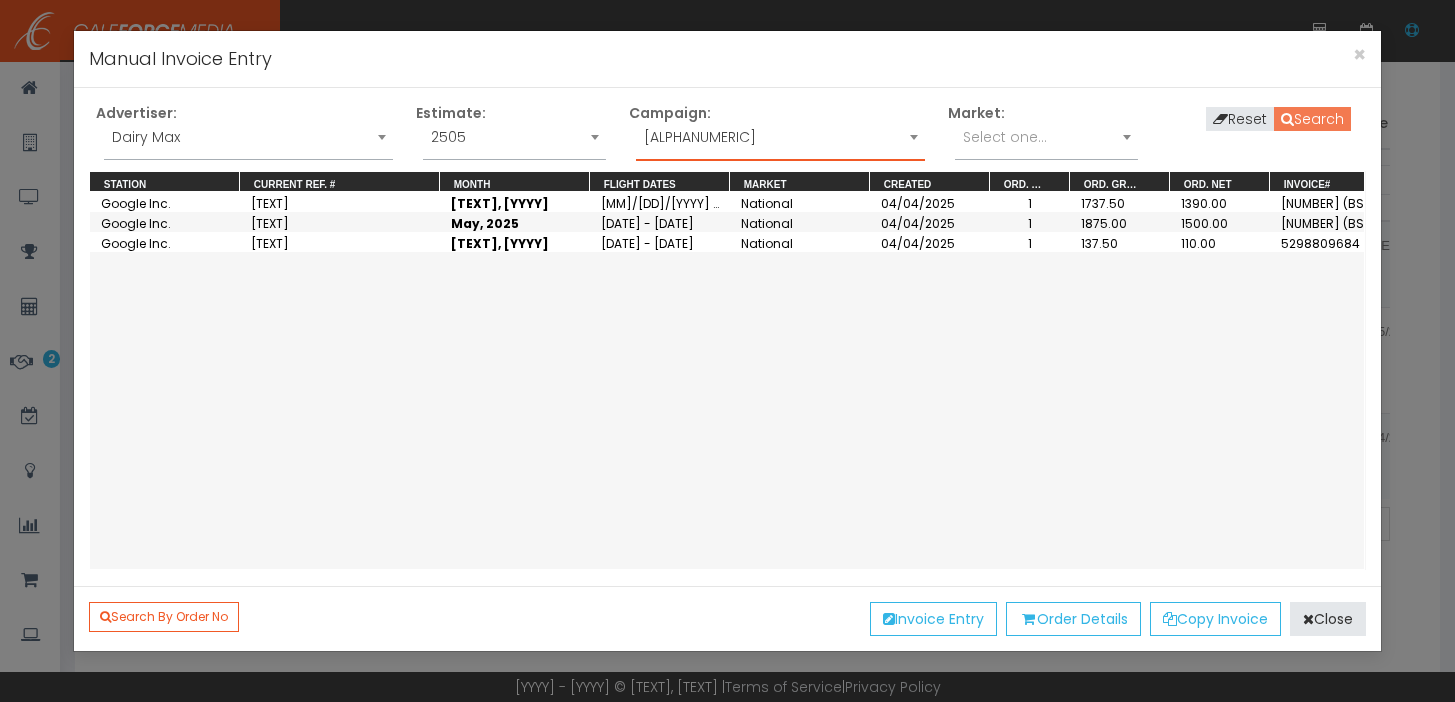click on "Search" at bounding box center [1312, 119] 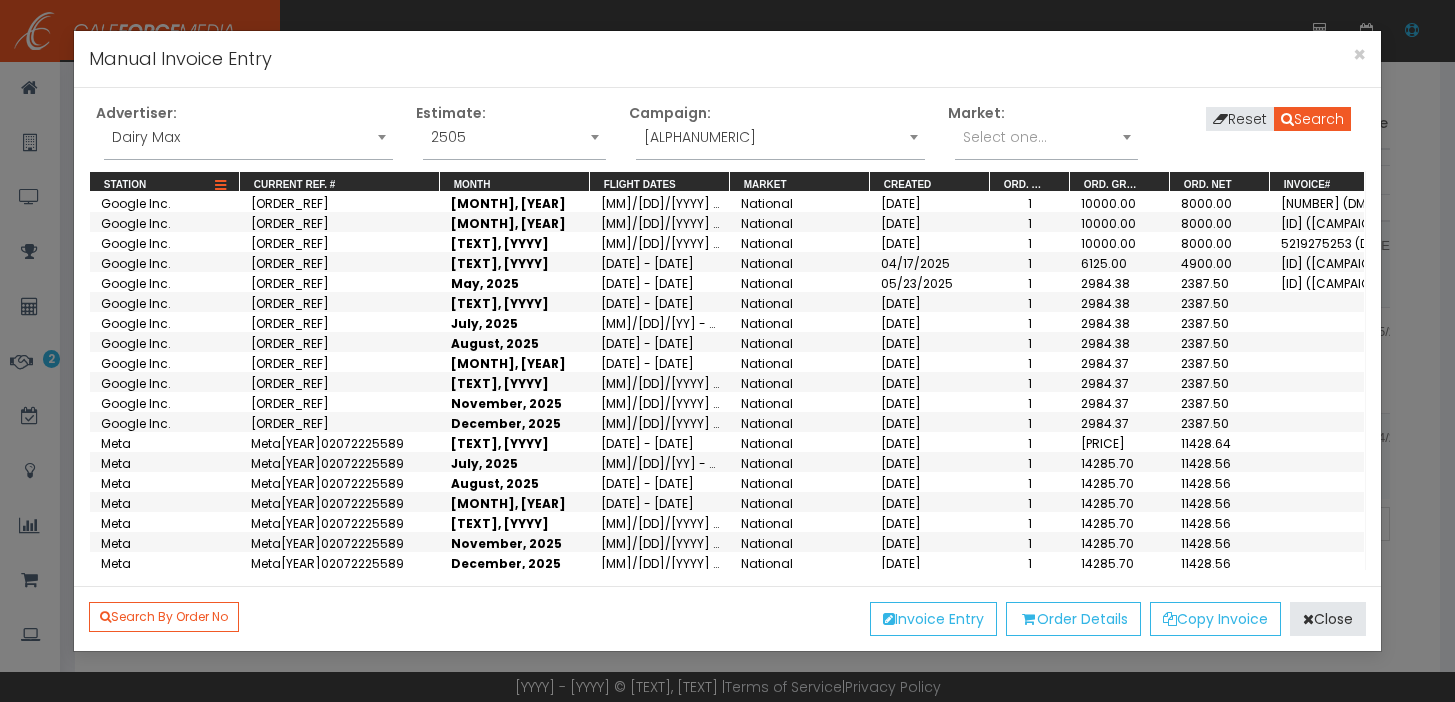 click at bounding box center [220, 186] 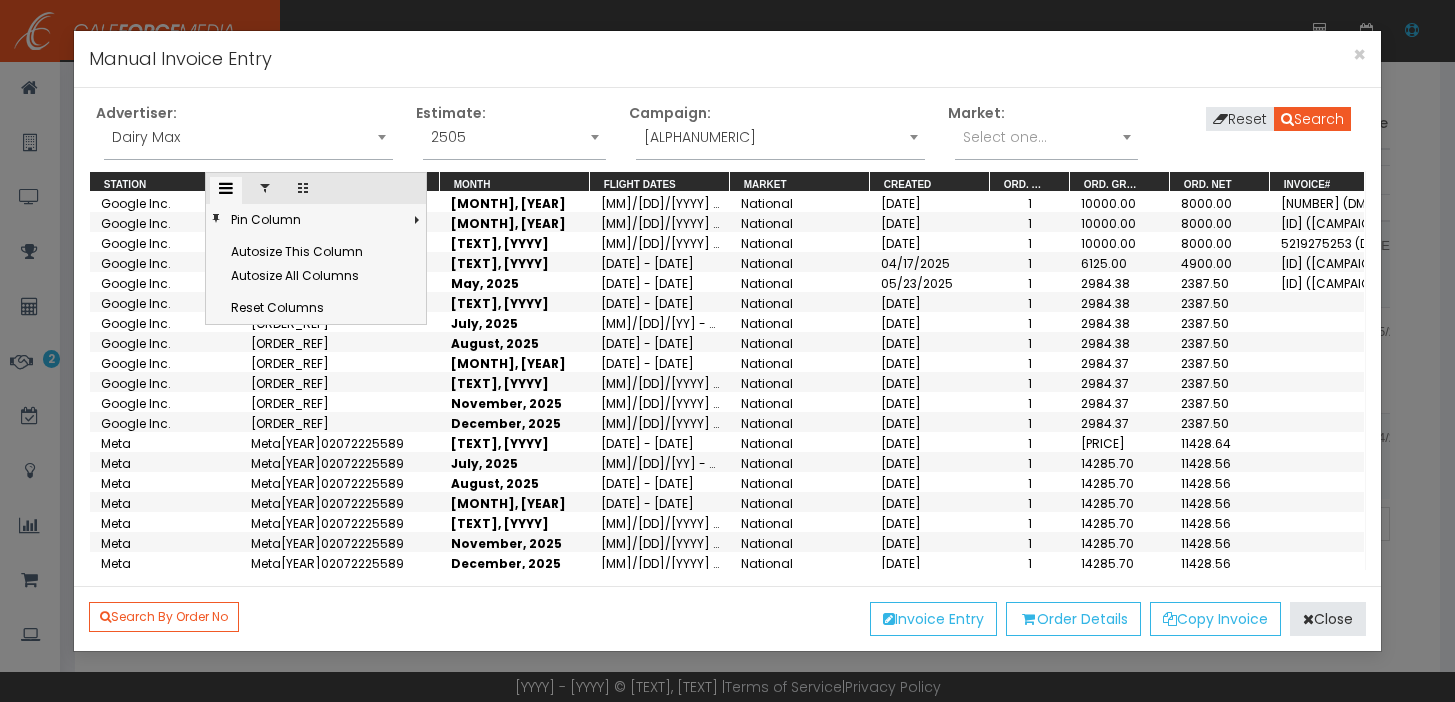 click at bounding box center [265, 188] 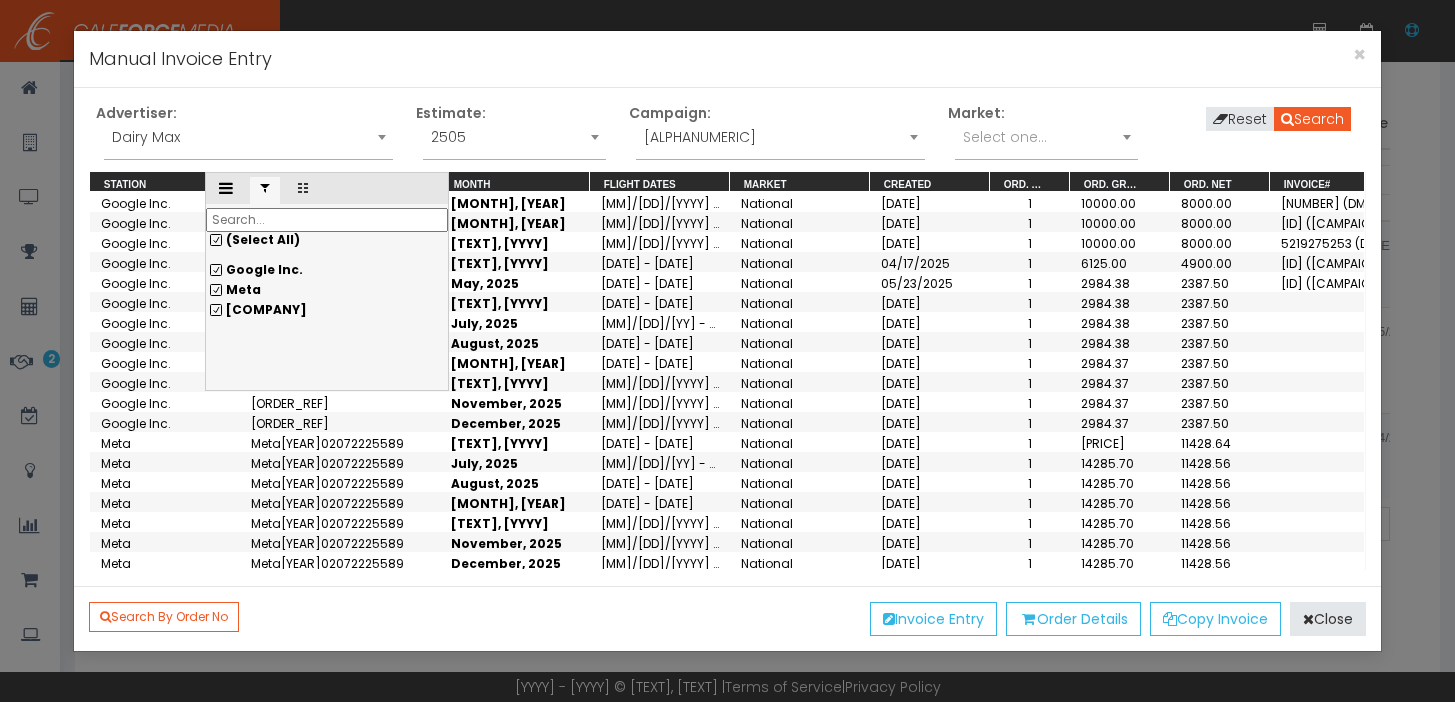click on "(Select All)" at bounding box center (327, 240) 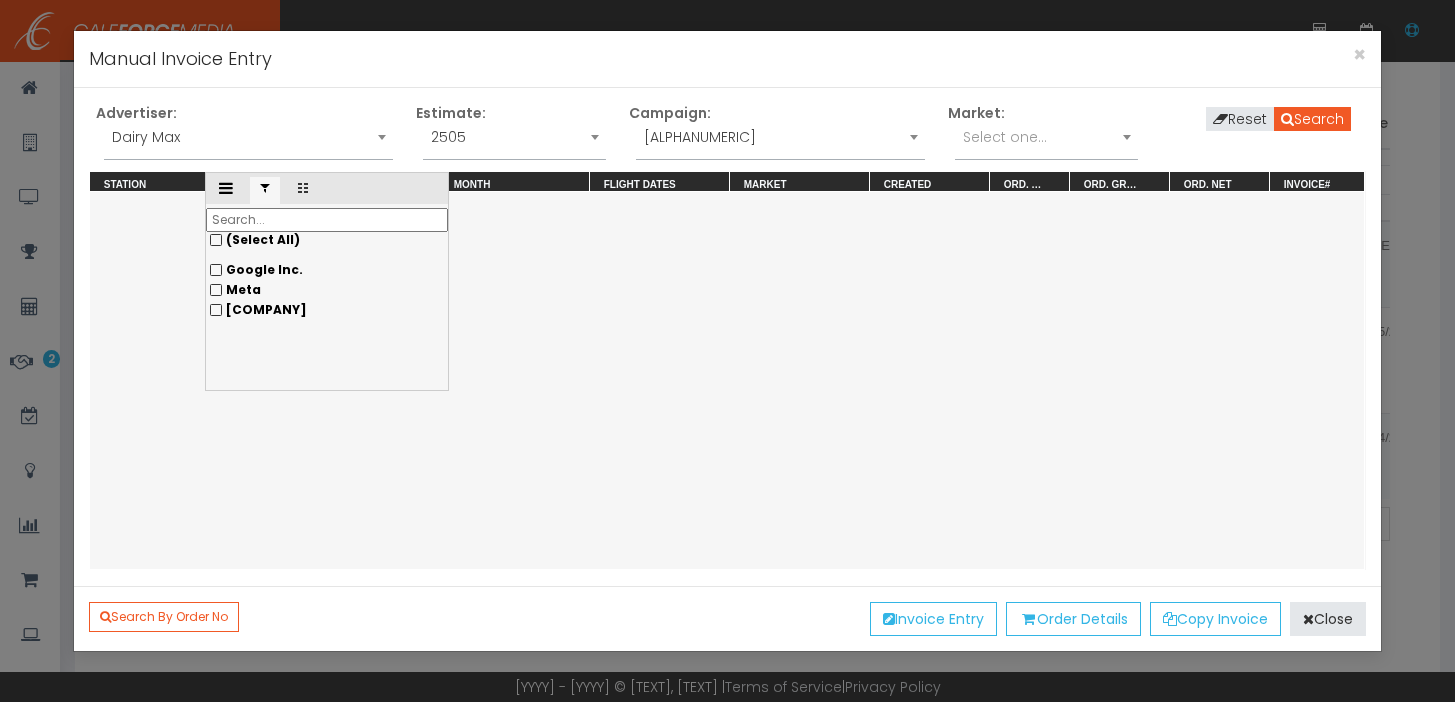 click on "[ORGANIZATION]" at bounding box center [327, 270] 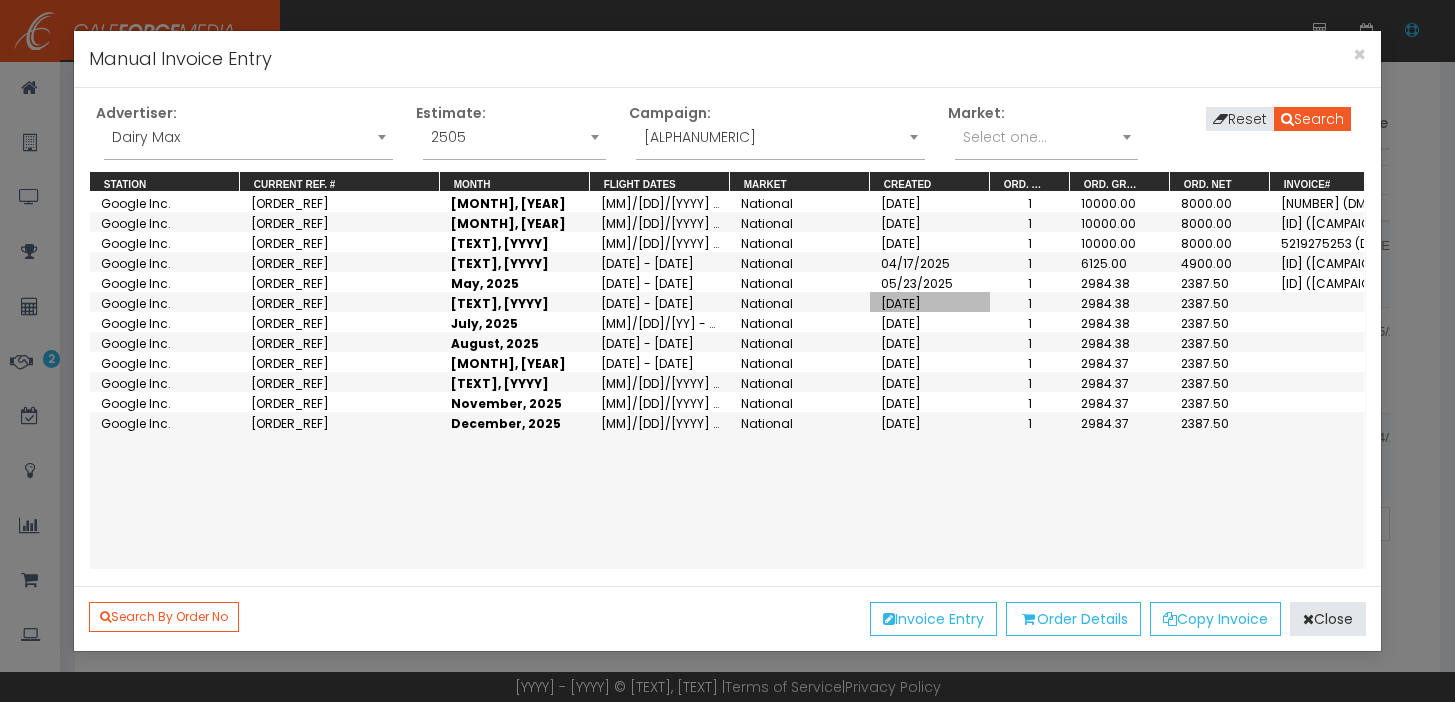 click on "••••••••••" at bounding box center (930, 302) 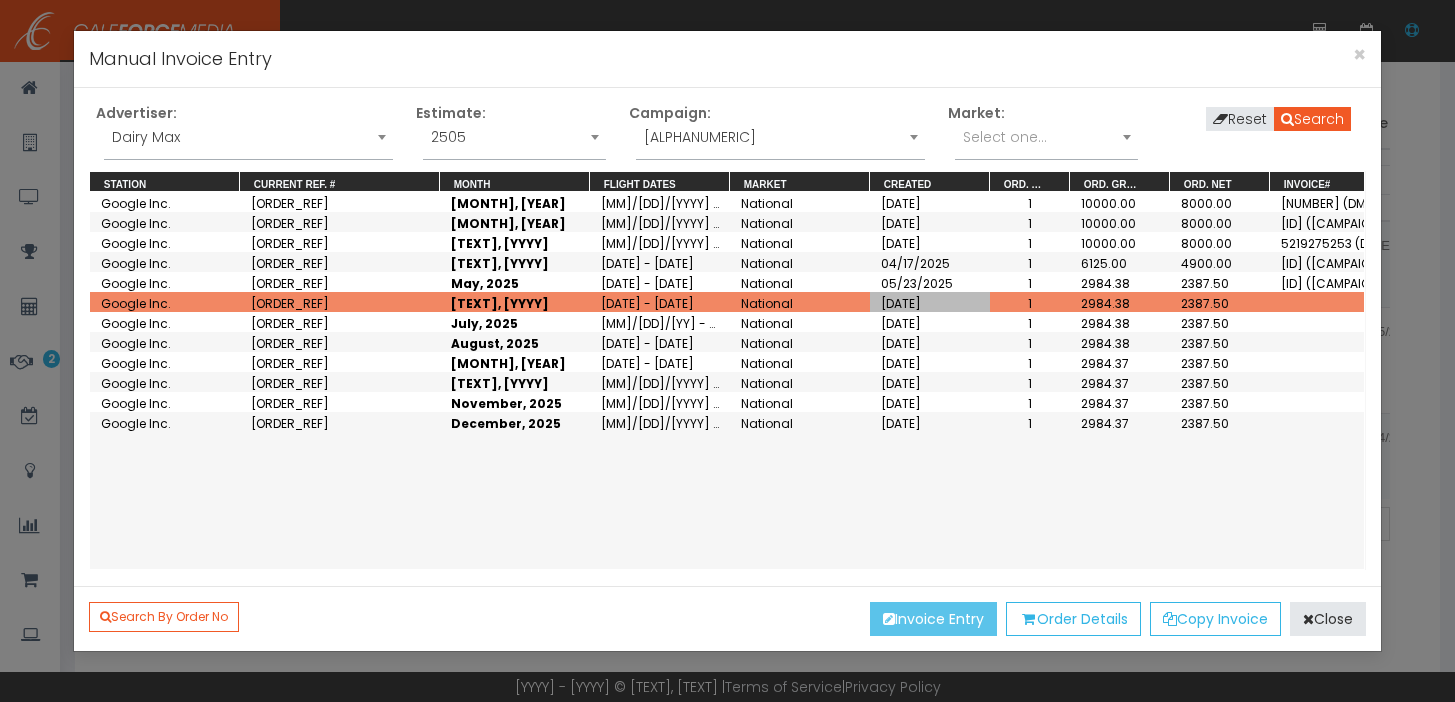 click on "Invoice Entry" at bounding box center (933, 619) 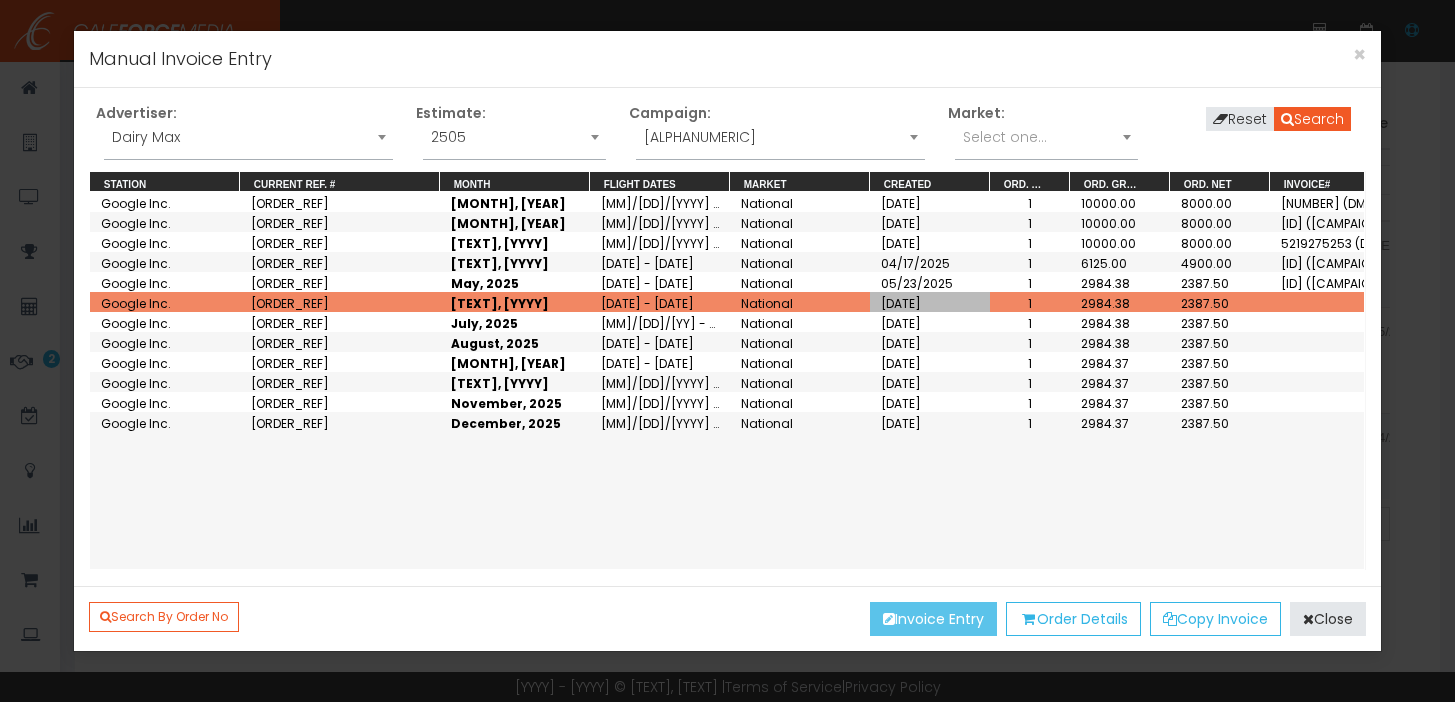 scroll, scrollTop: 0, scrollLeft: 0, axis: both 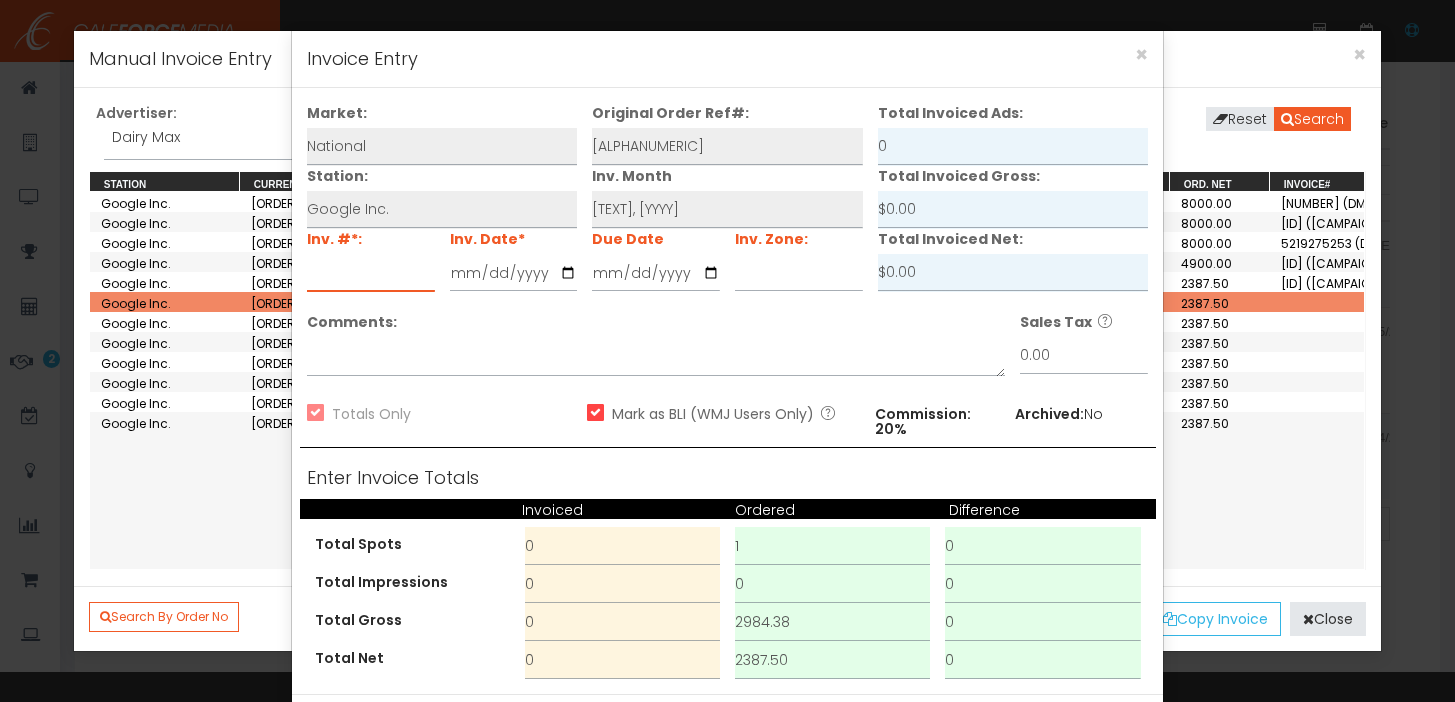 paste on "5298809684" 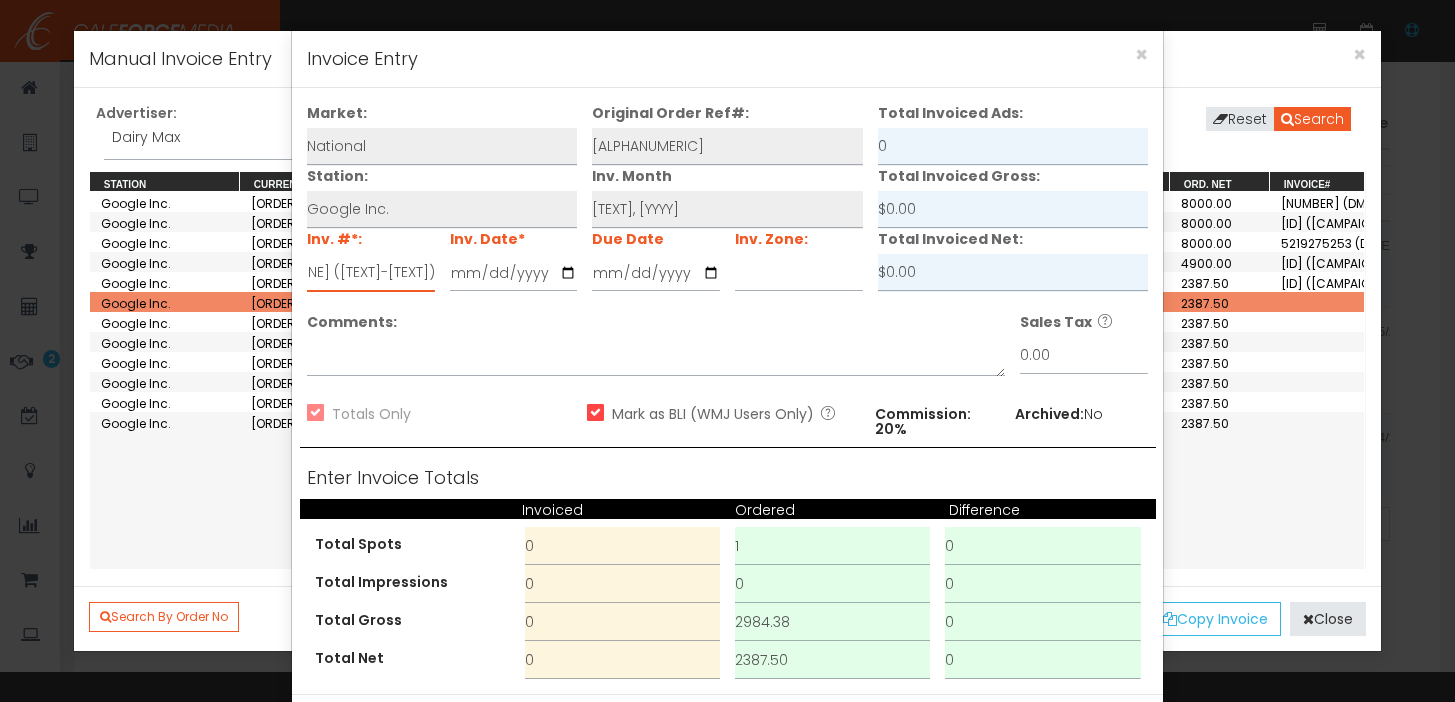 scroll, scrollTop: 0, scrollLeft: 84, axis: horizontal 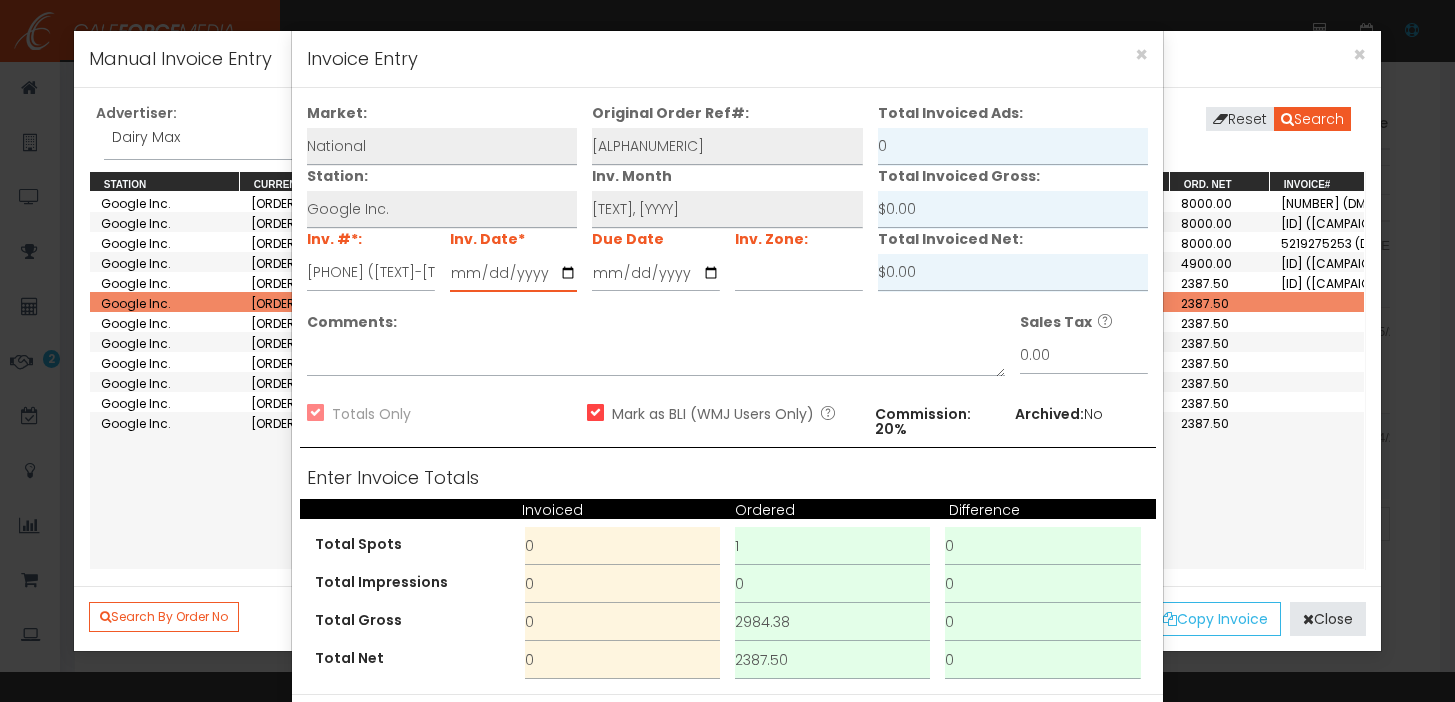 type on "[YEAR]-[MM]-[DD]" 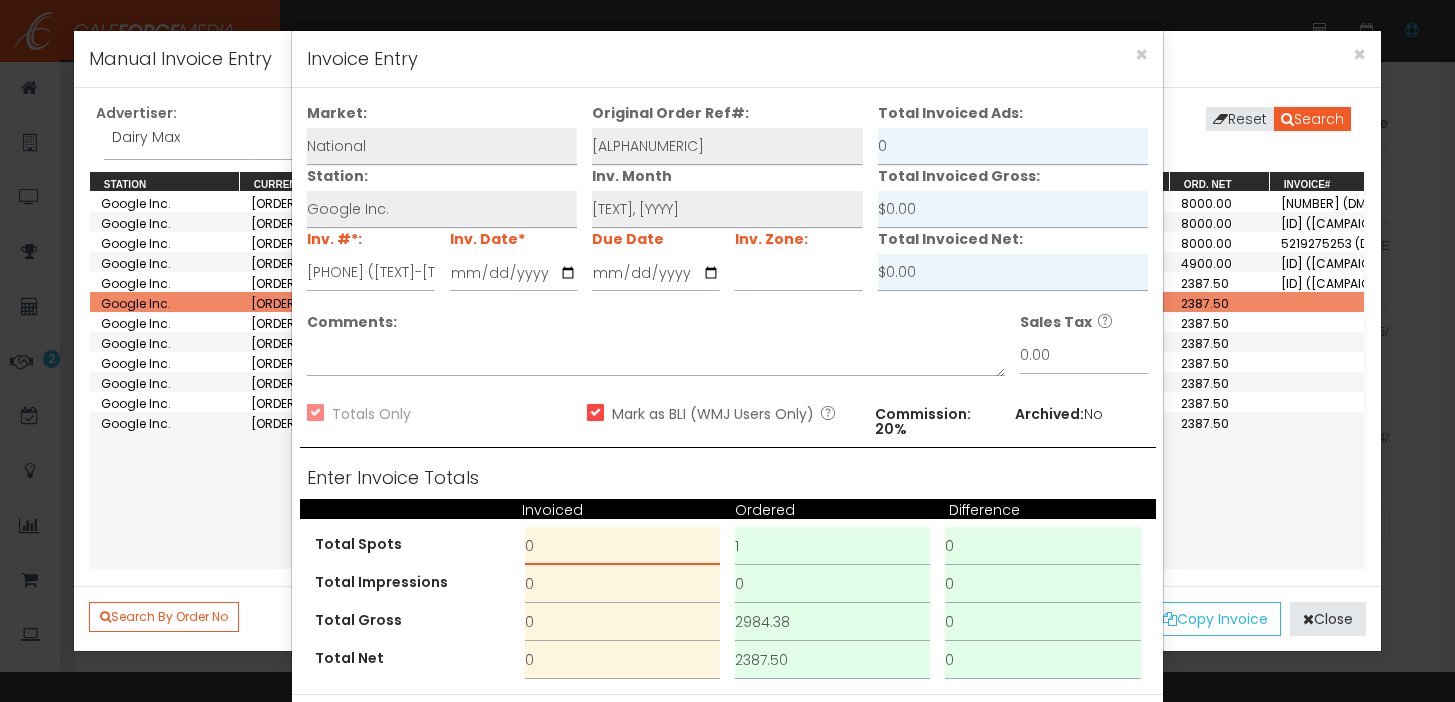 drag, startPoint x: 592, startPoint y: 540, endPoint x: 434, endPoint y: 540, distance: 158 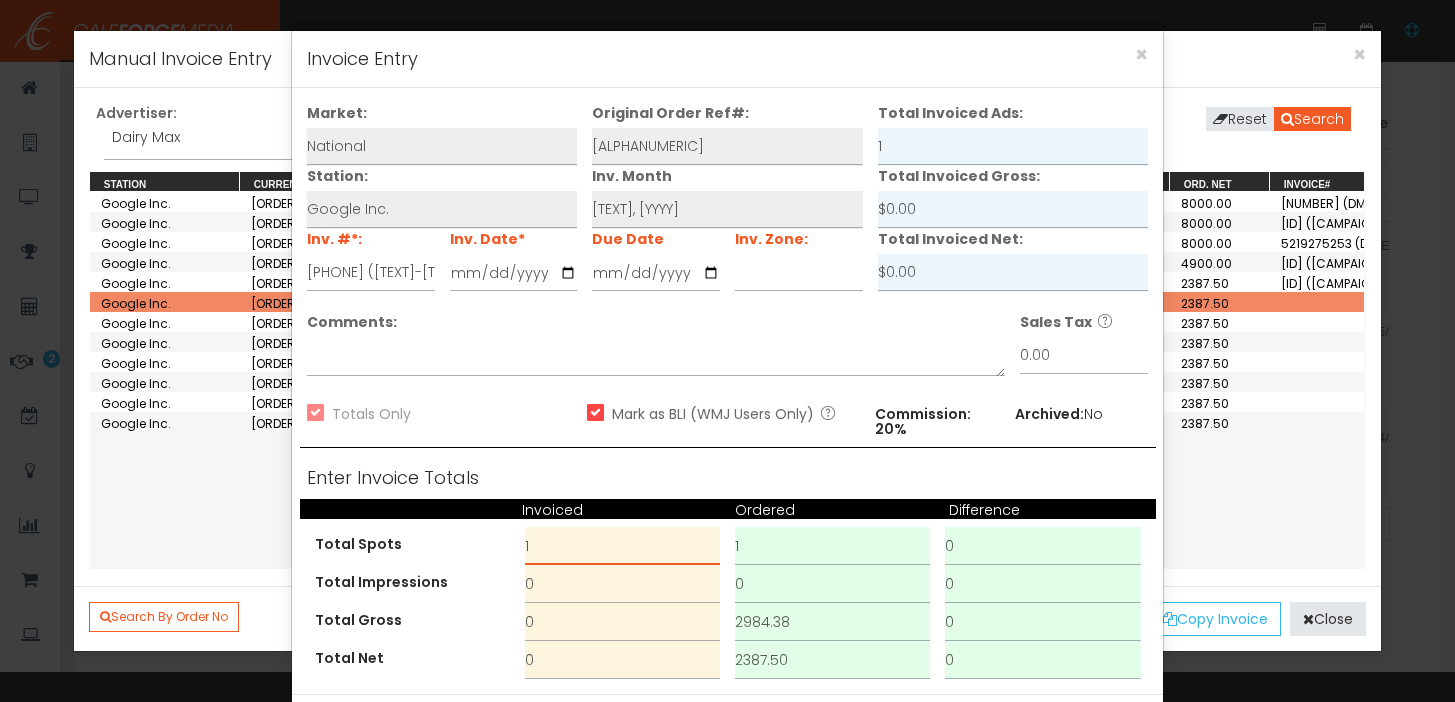 type on "1" 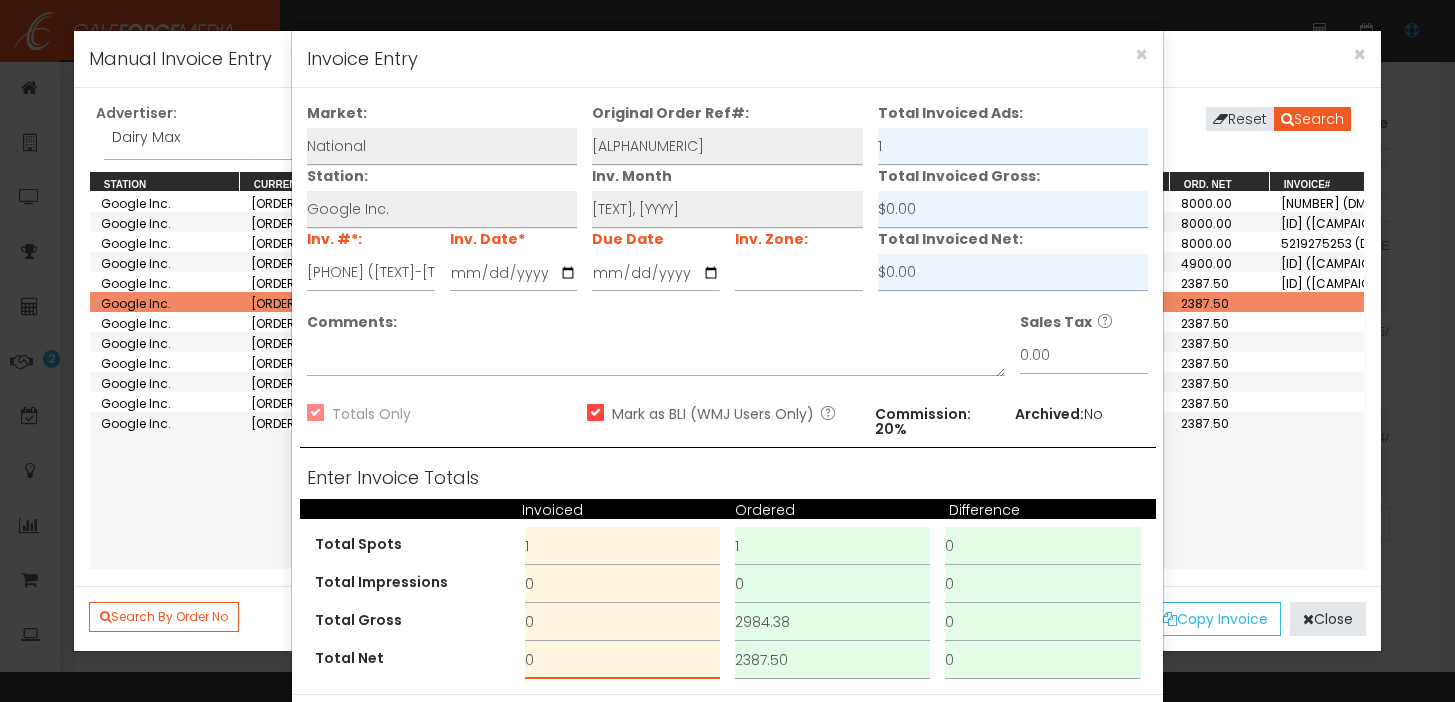 click on "Invoiced
Ordered
Difference
Total Spots
1
1
0
Total Impressions
0
0
0
Total Gross
0
2984.38
0" at bounding box center (728, 589) 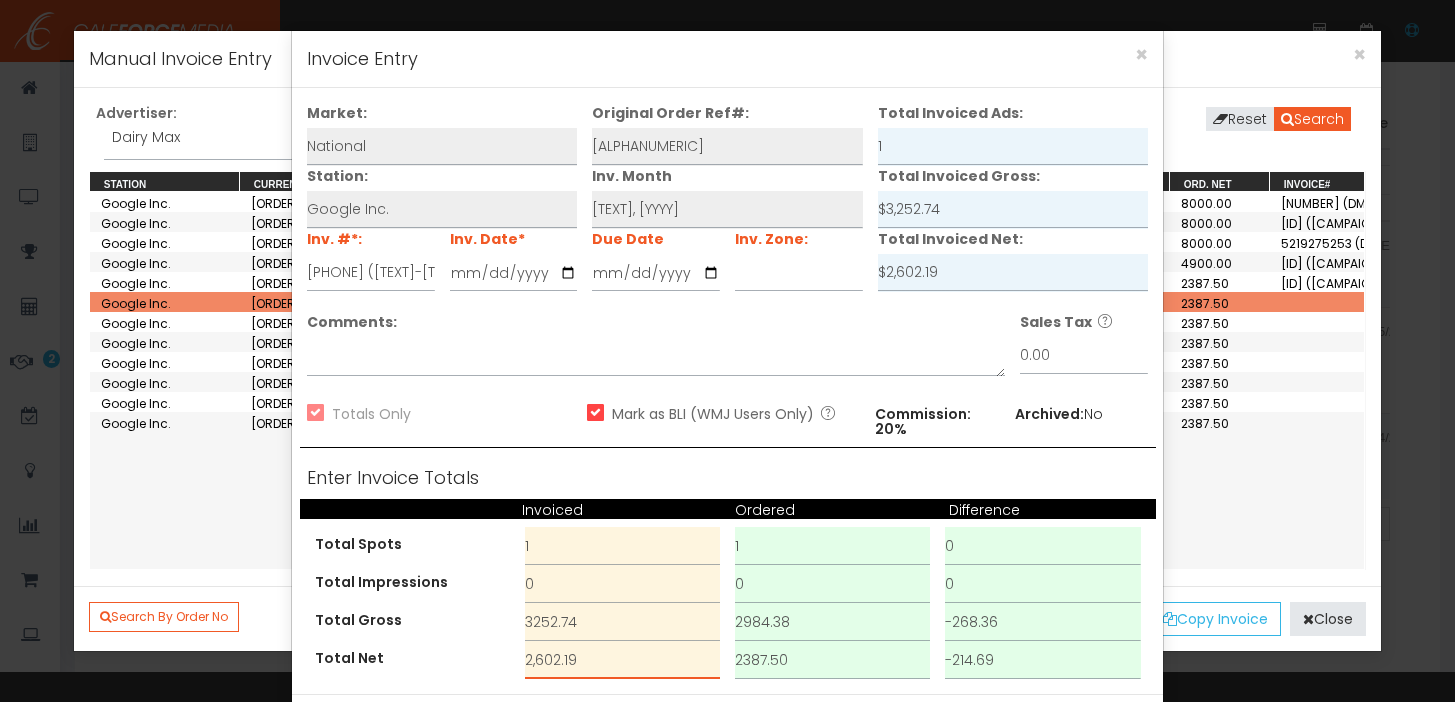 scroll, scrollTop: 84, scrollLeft: 0, axis: vertical 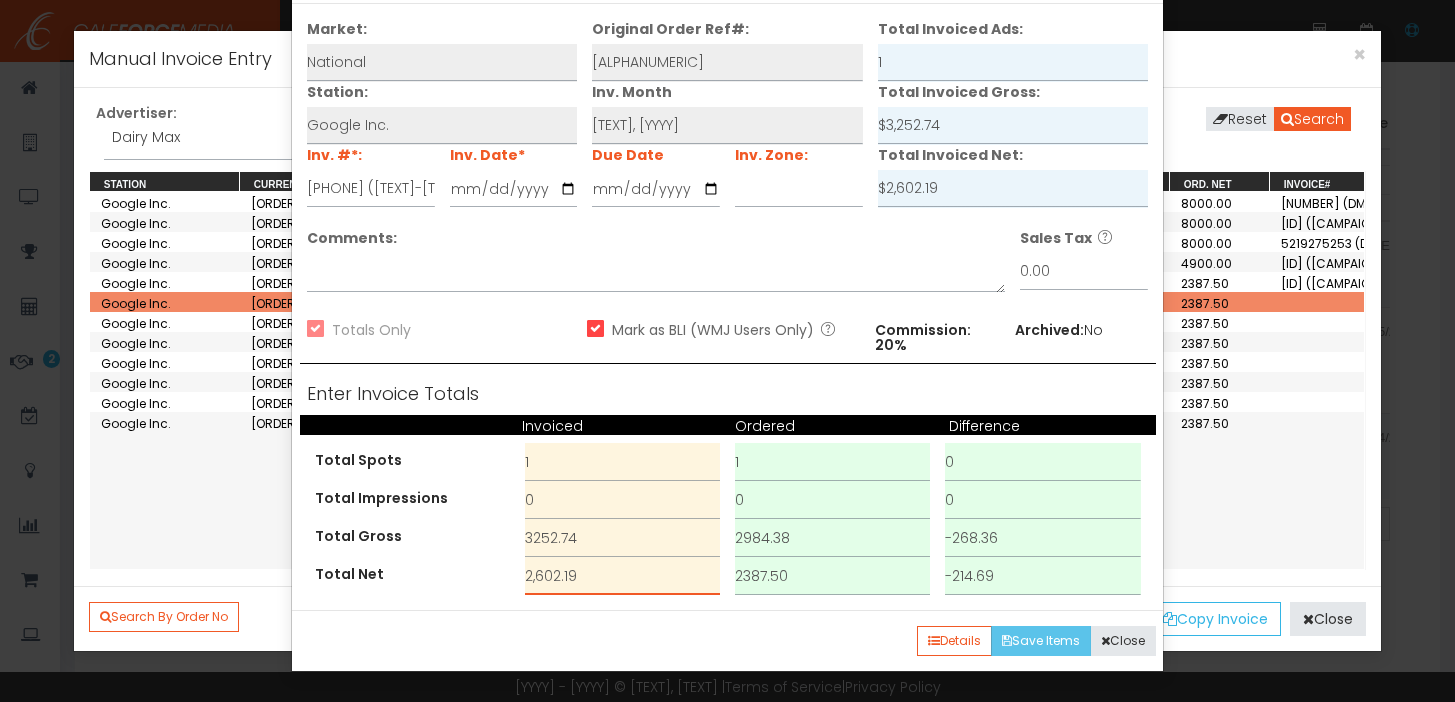type on "2,602.19" 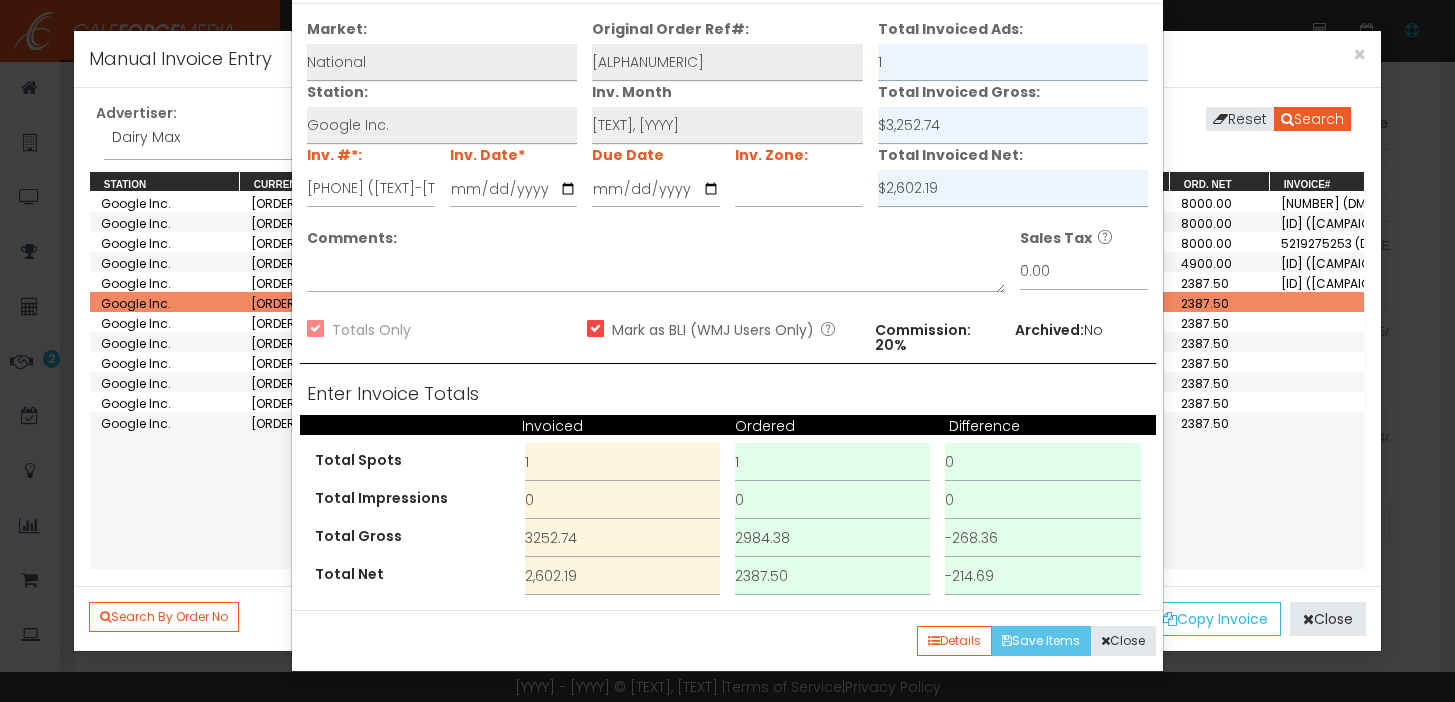 click on "Save Items" at bounding box center [1041, 641] 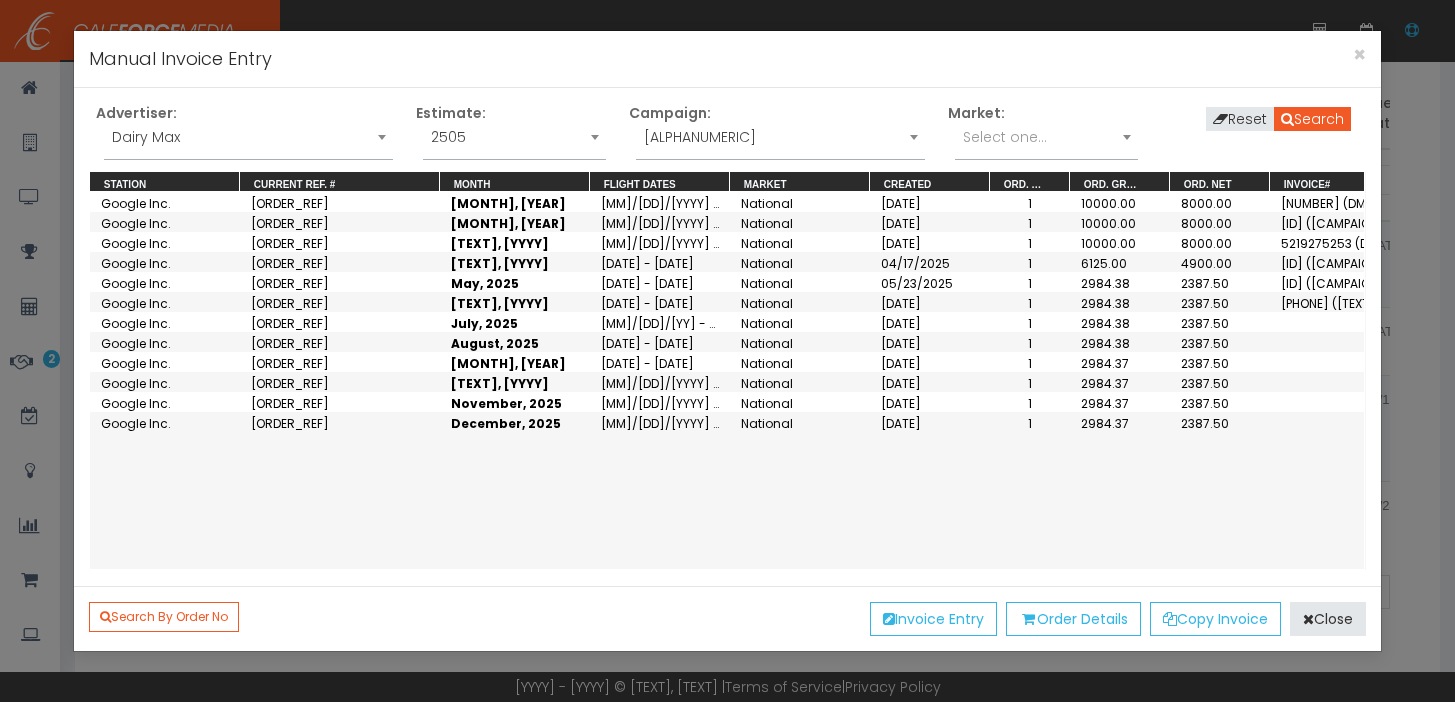 click on "Dairy Max" at bounding box center [248, 142] 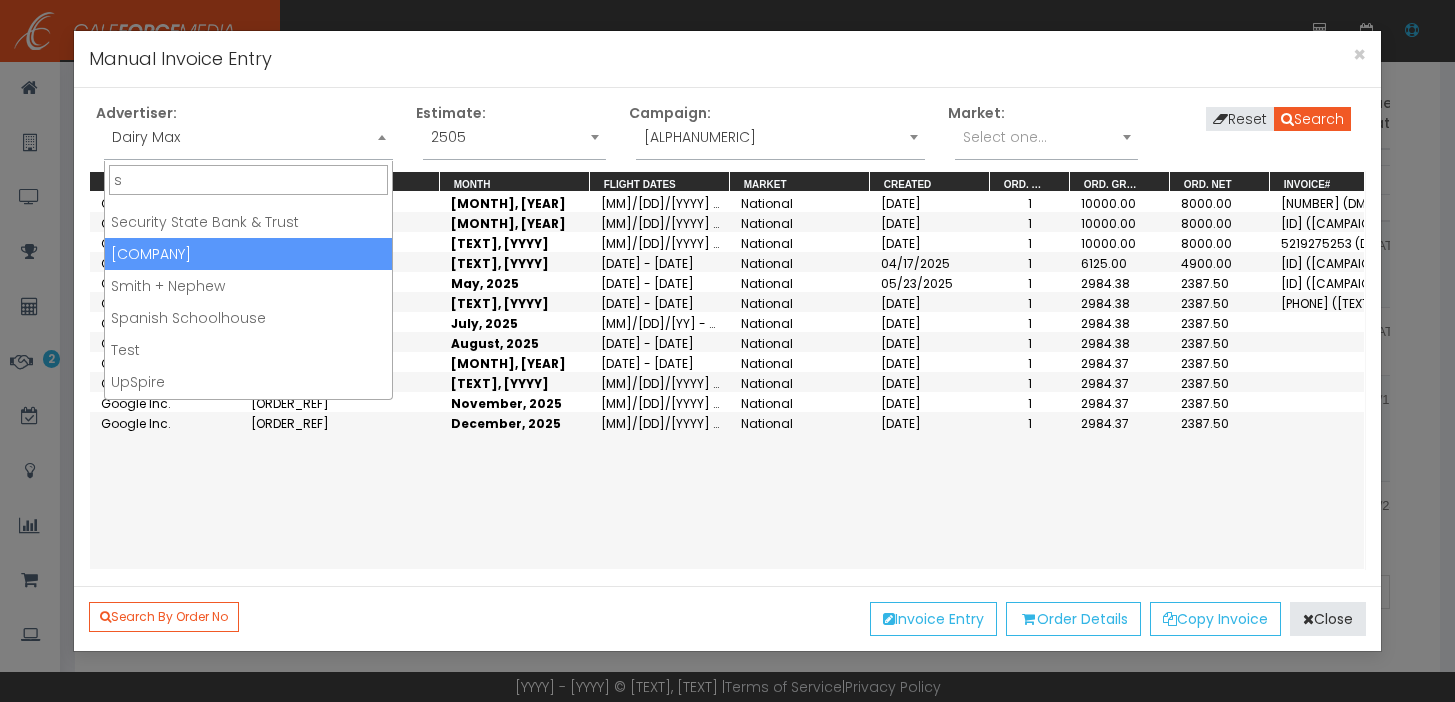 scroll, scrollTop: 861, scrollLeft: 0, axis: vertical 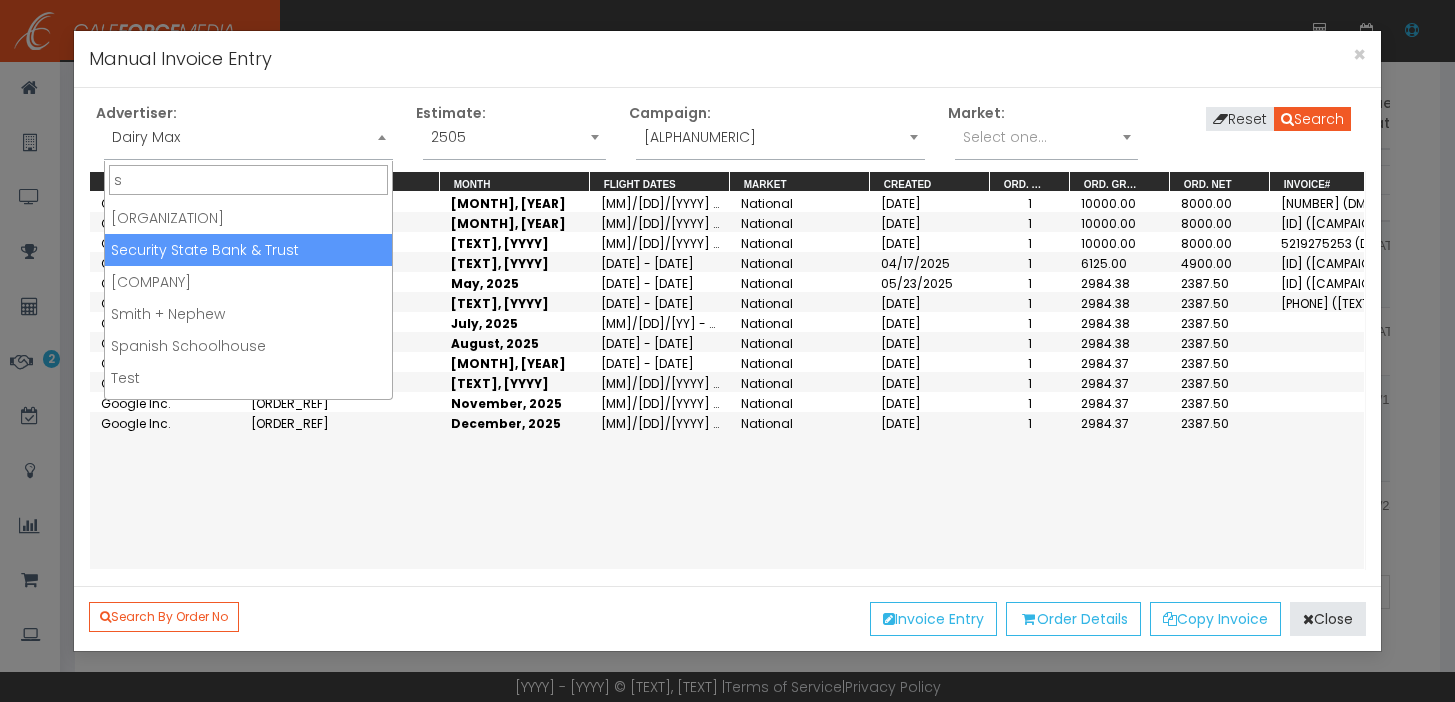 type on "s" 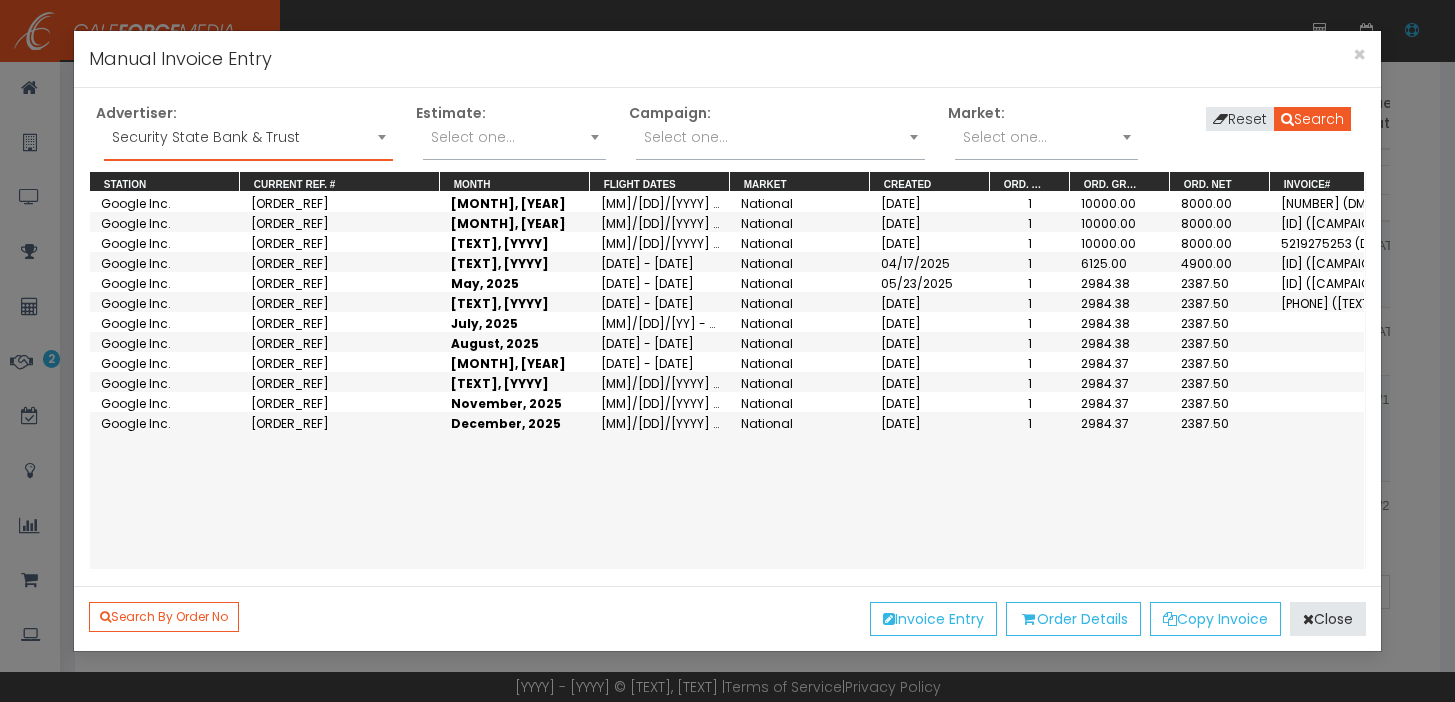 click on "Select one..." at bounding box center (780, 142) 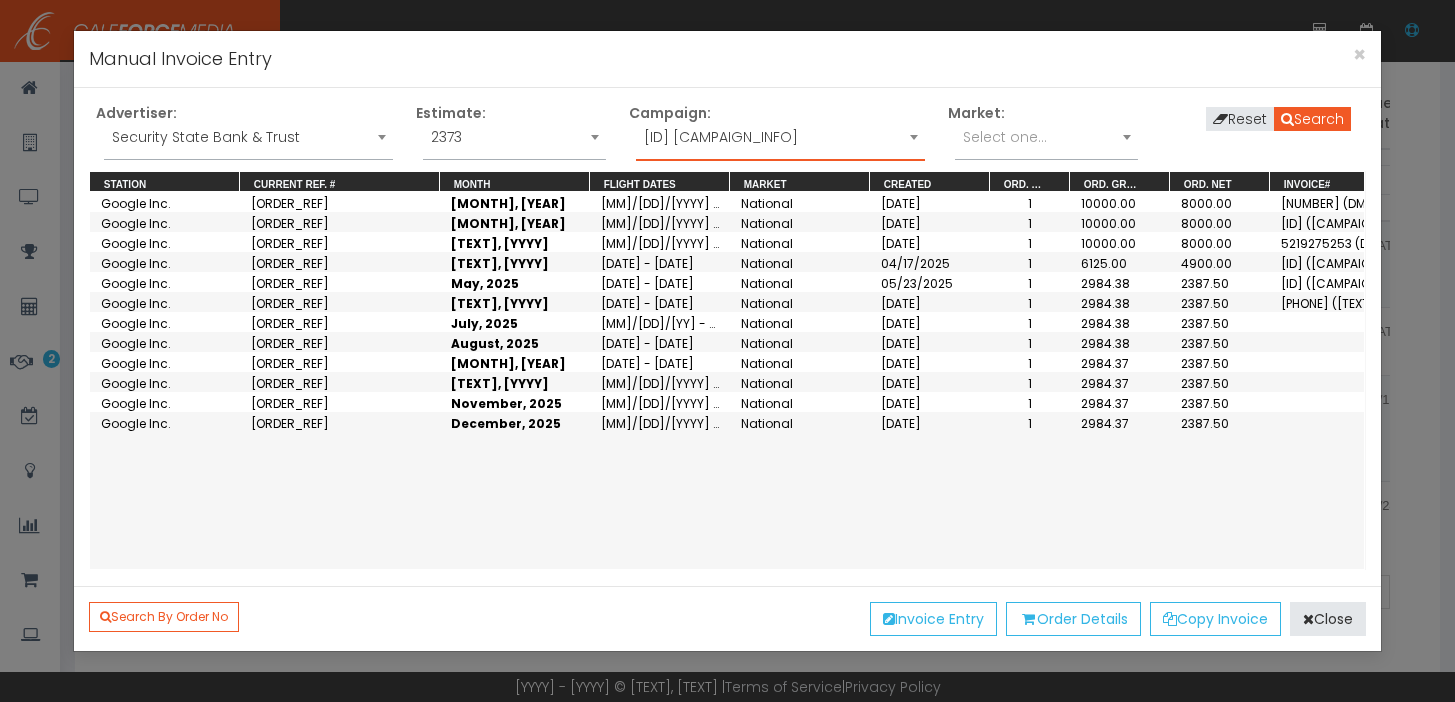 click on "Search
Reset" at bounding box center (1259, 117) 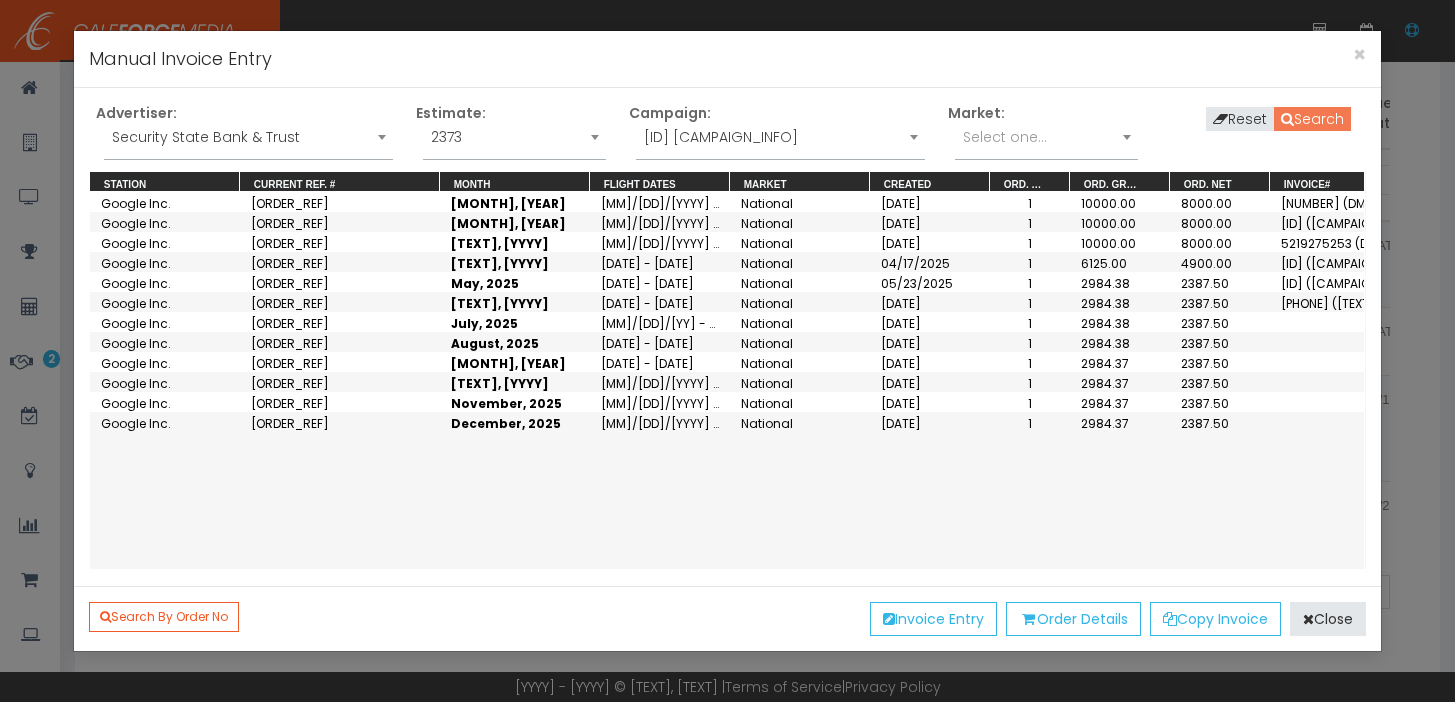 click on "Search" at bounding box center [1312, 119] 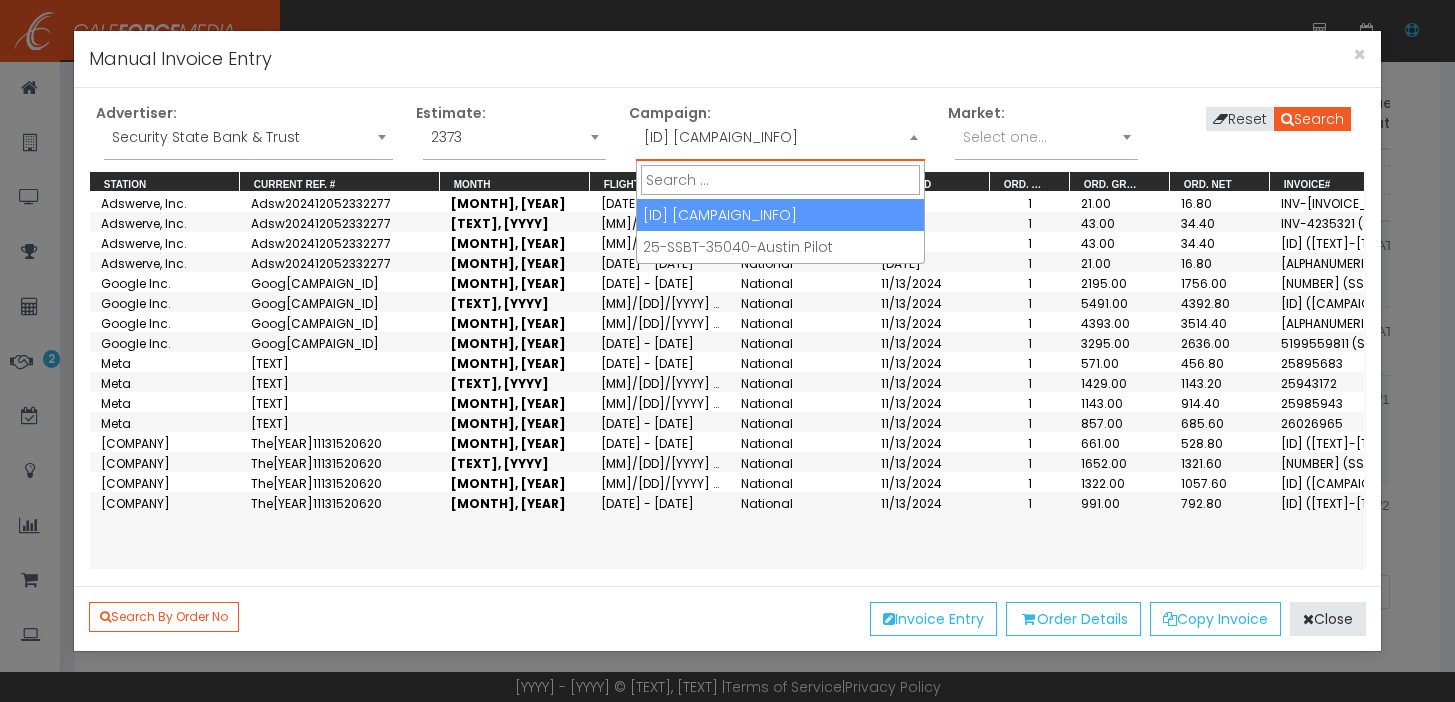 click on "24-SSBT-33614-Angie Vickerman Pilot" at bounding box center [780, 137] 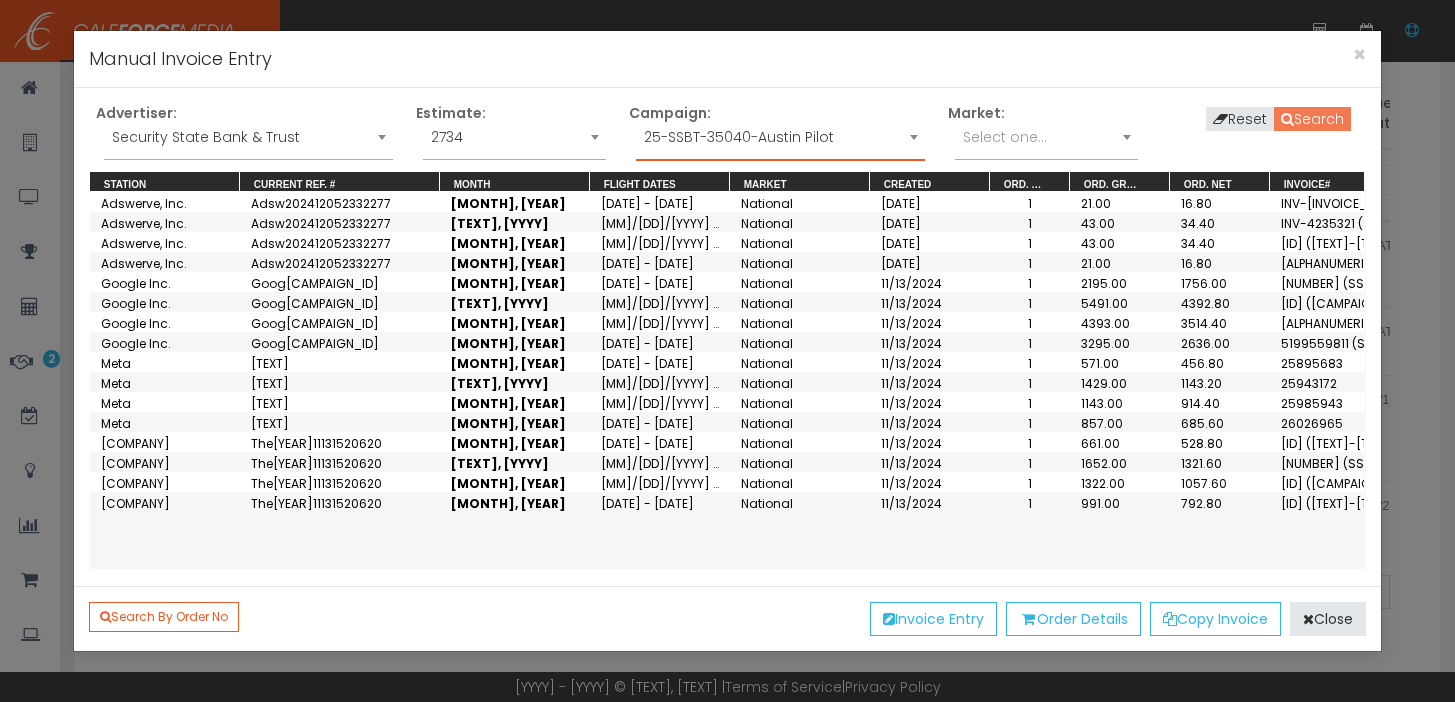 click on "Search" at bounding box center (1312, 119) 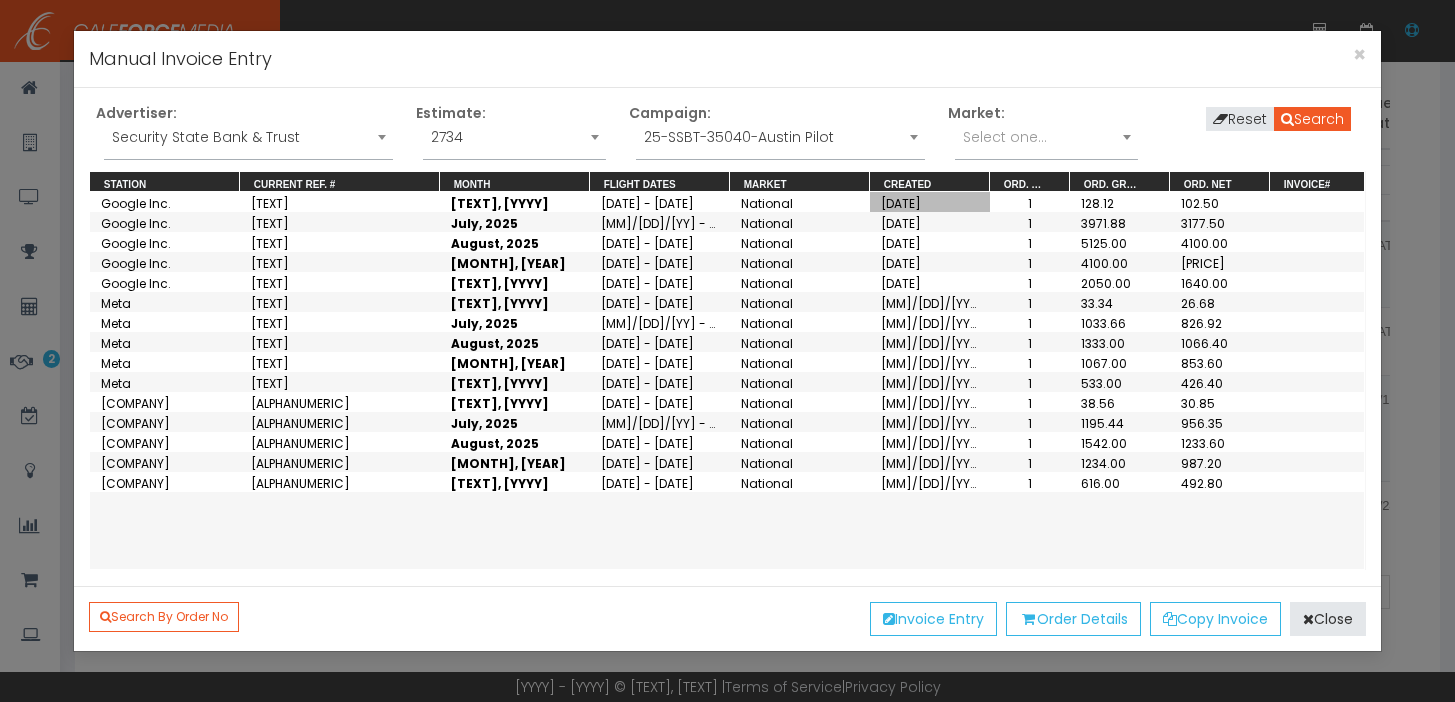 click on "06/26/2025" at bounding box center [930, 202] 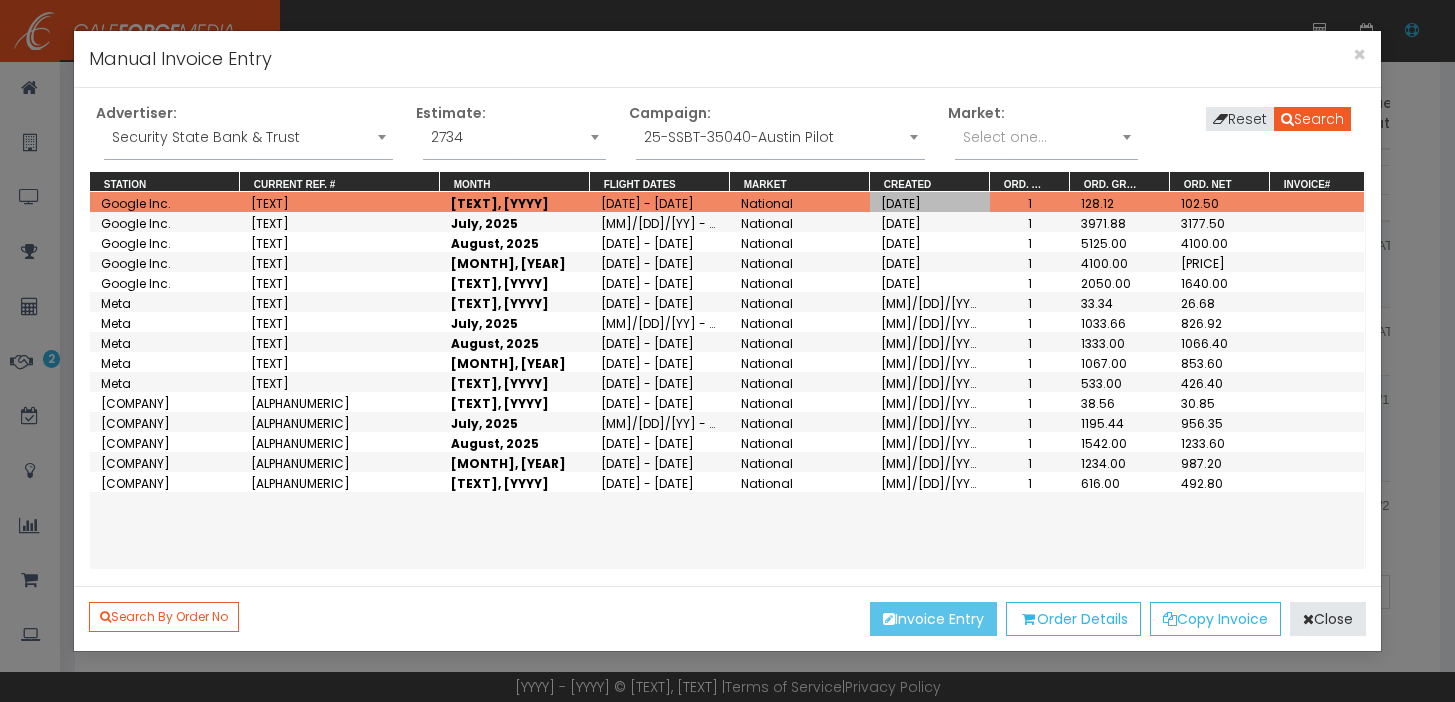 click on "Invoice Entry" at bounding box center [933, 619] 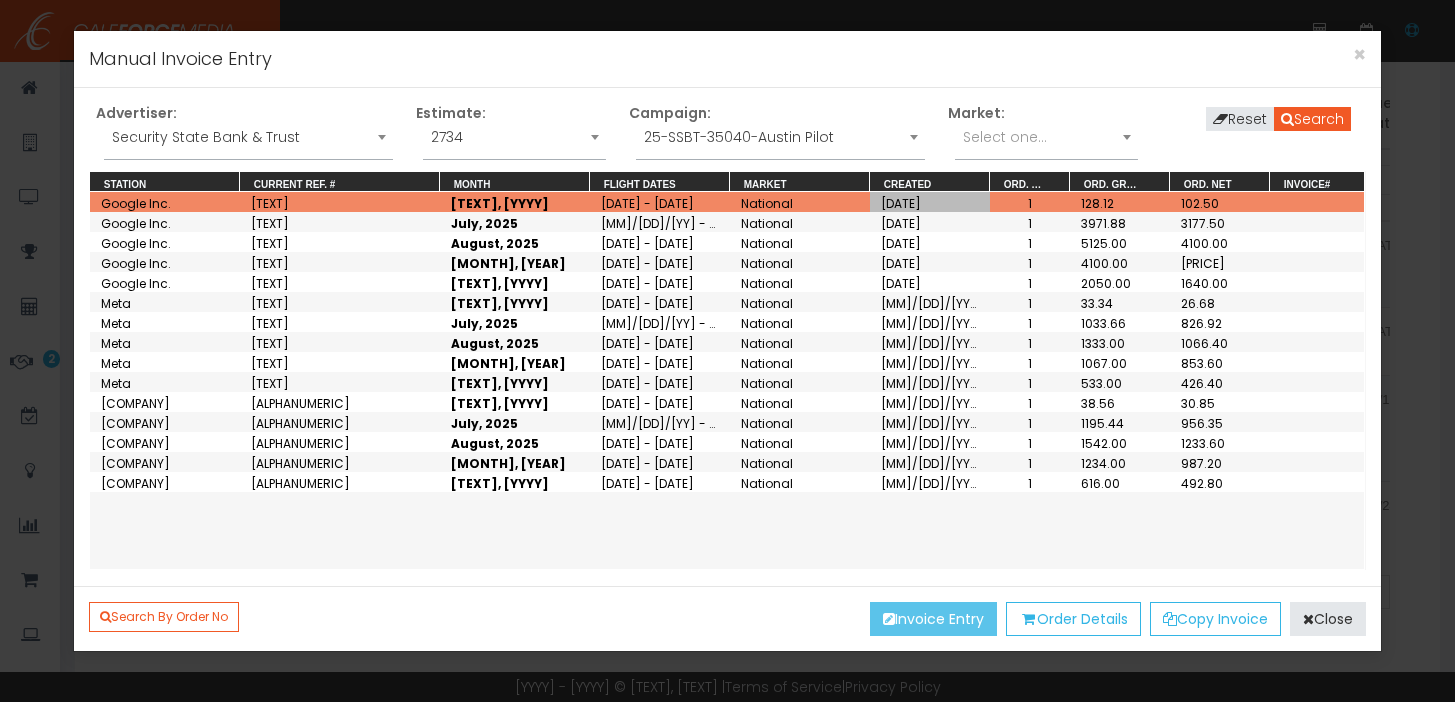 scroll, scrollTop: 0, scrollLeft: 0, axis: both 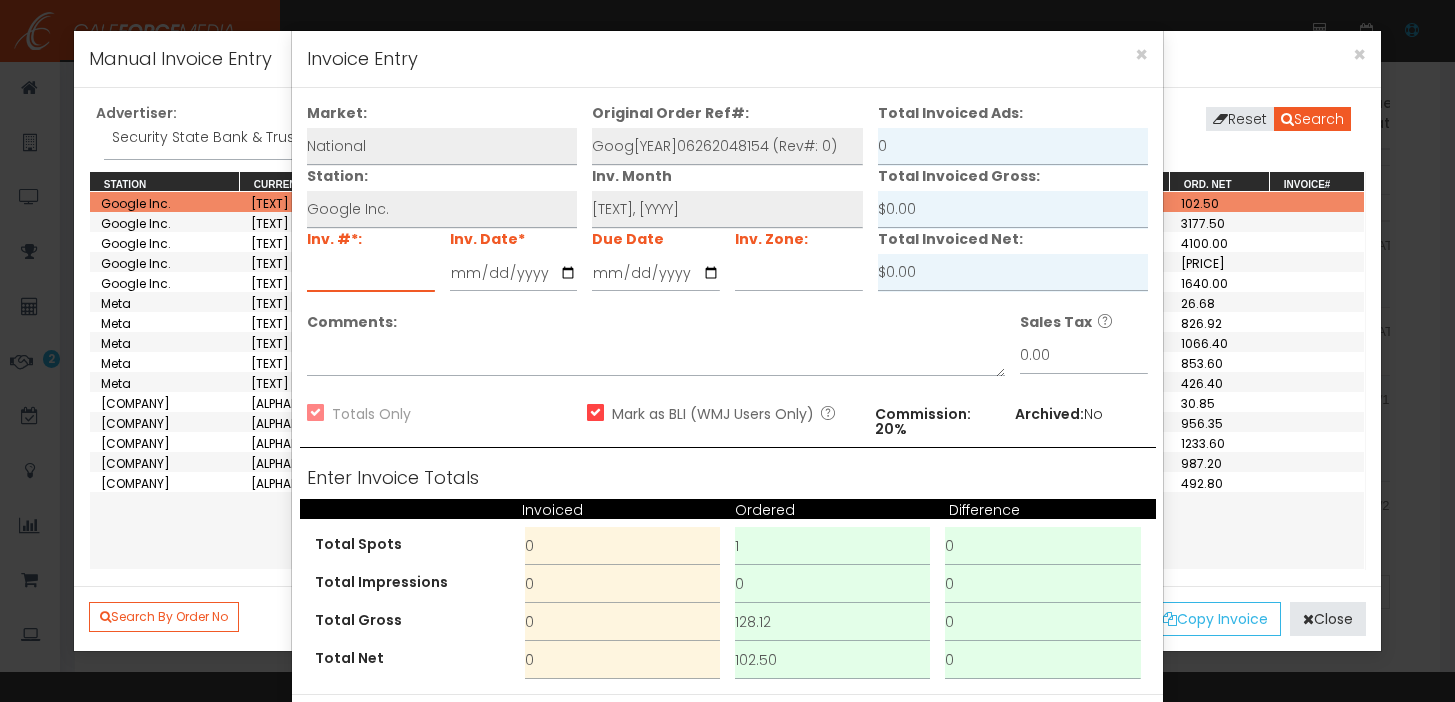 click at bounding box center [371, 273] 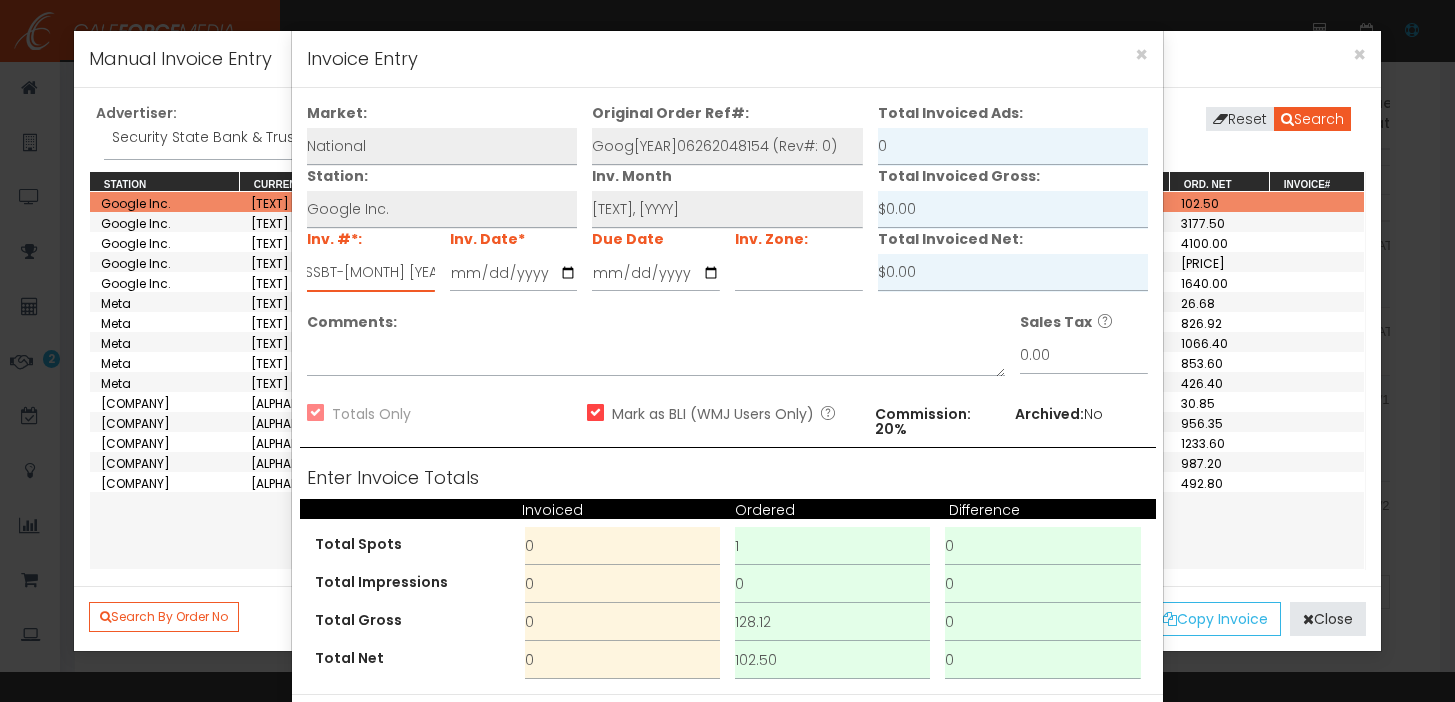 scroll, scrollTop: 0, scrollLeft: 83, axis: horizontal 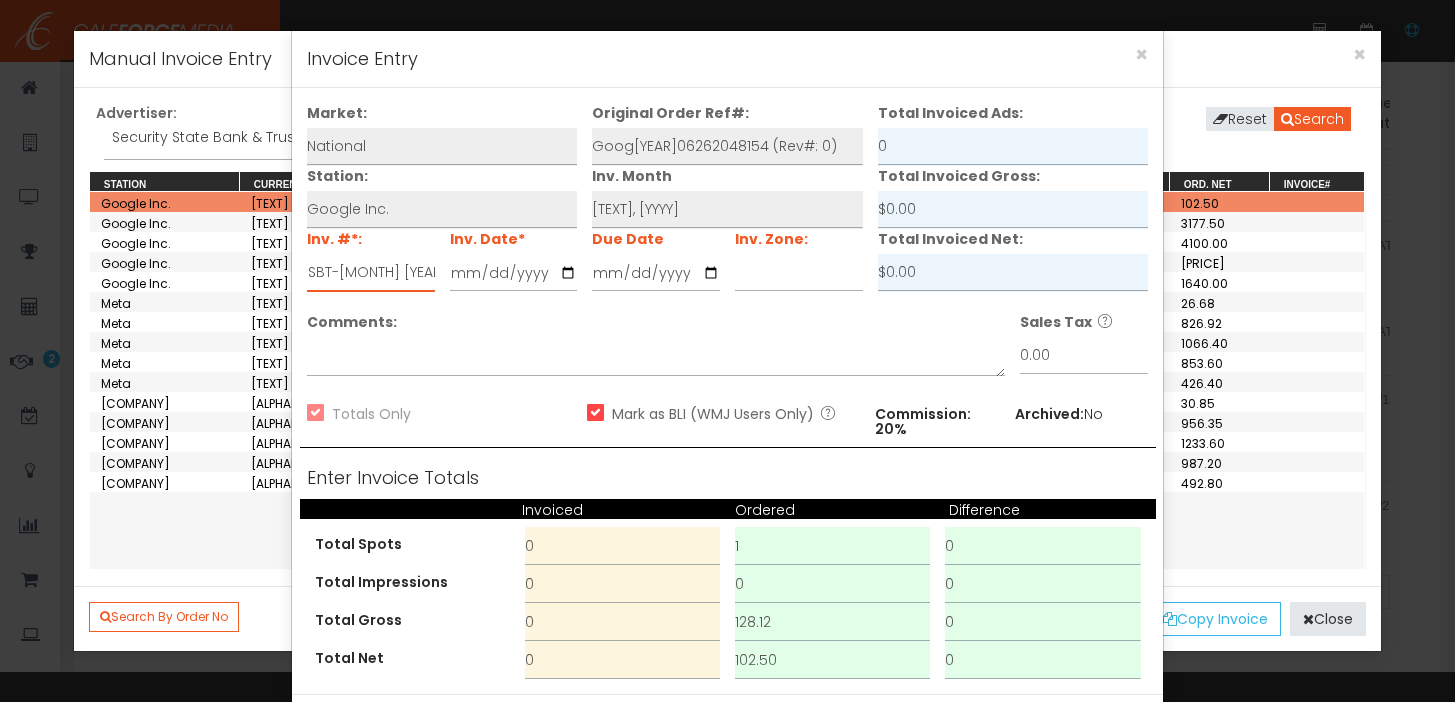 type on "5298809684 (SSBT-June 2025)" 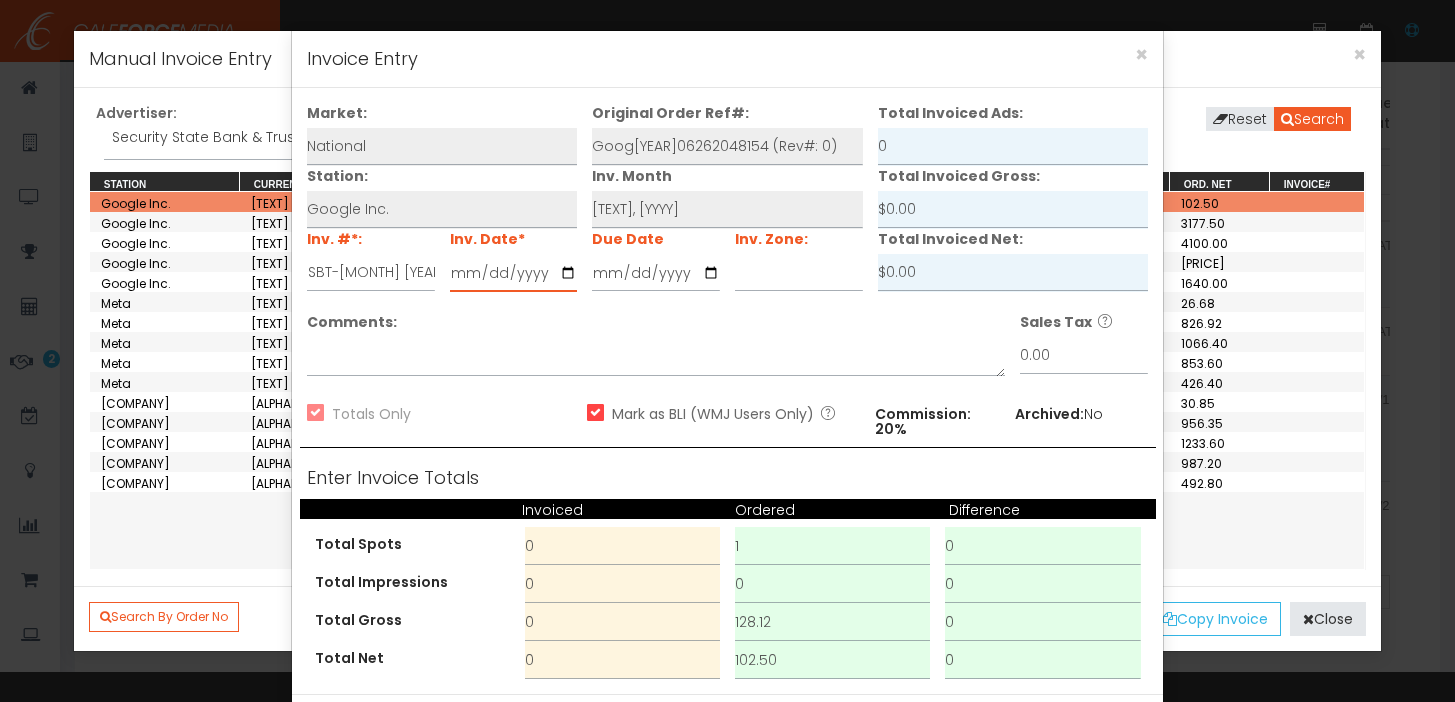 scroll, scrollTop: 0, scrollLeft: 0, axis: both 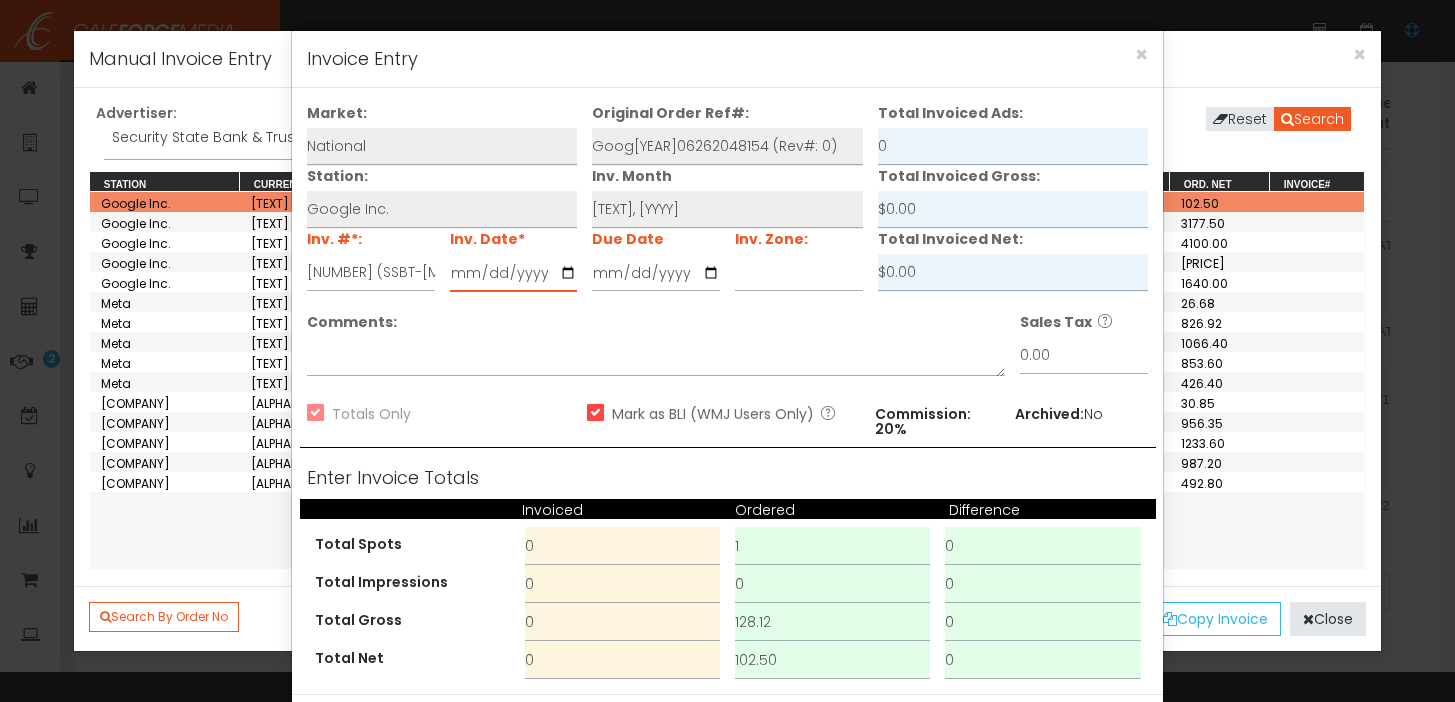 type on "[YEAR]-[MM]-[DD]" 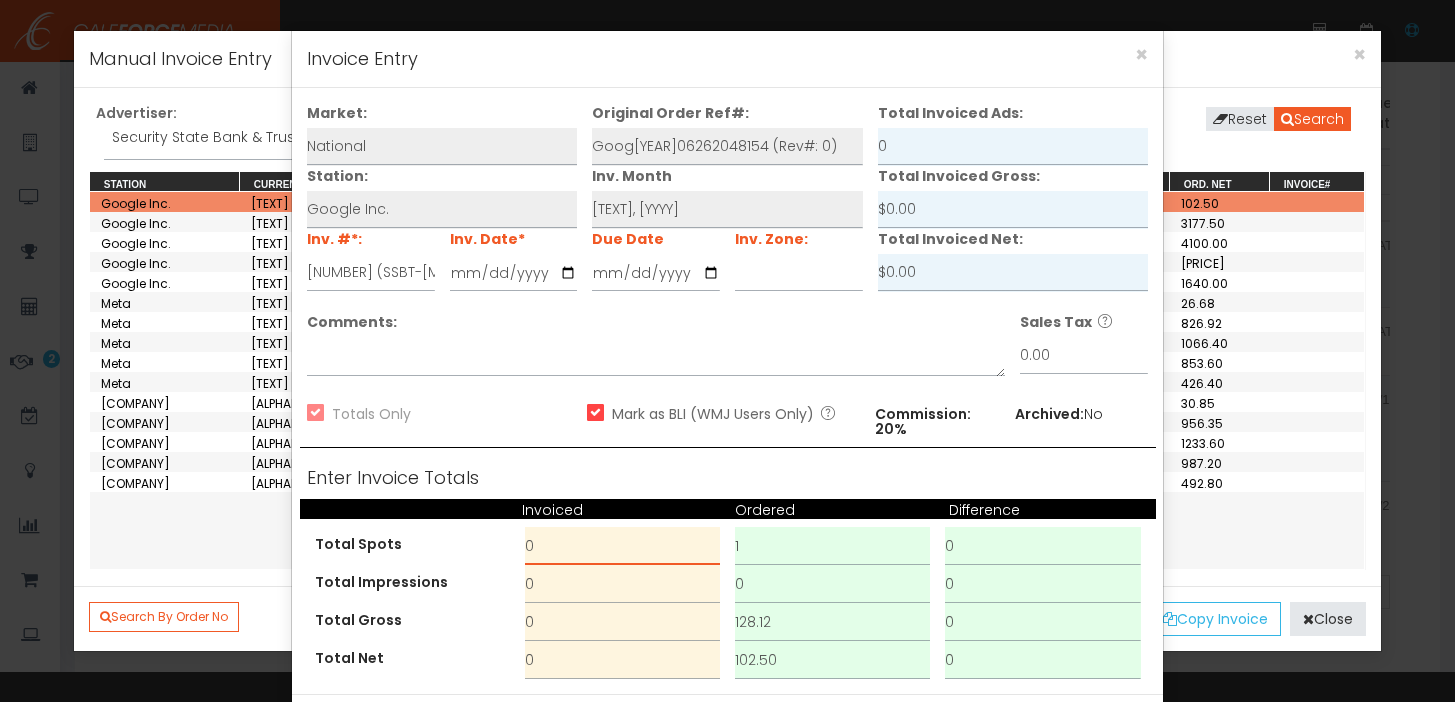drag, startPoint x: 559, startPoint y: 558, endPoint x: 517, endPoint y: 551, distance: 42.579338 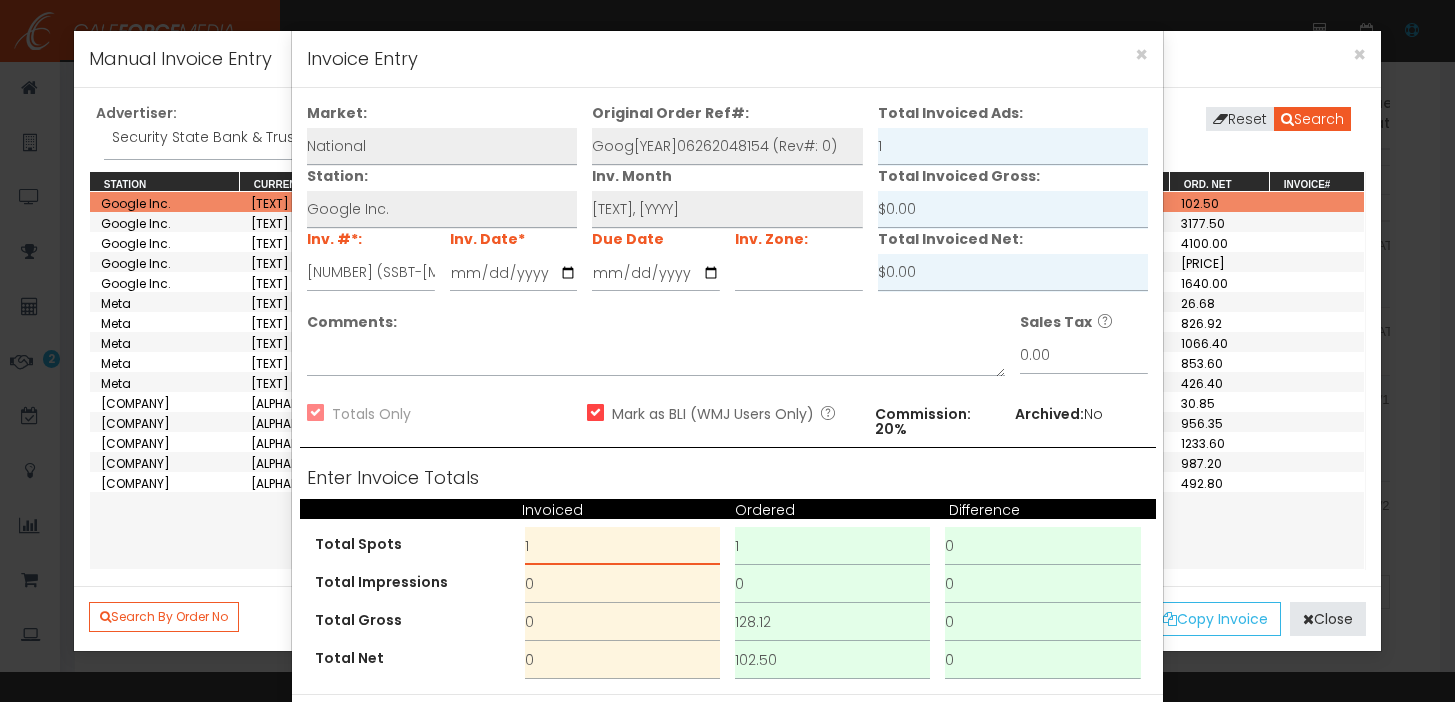 type on "1" 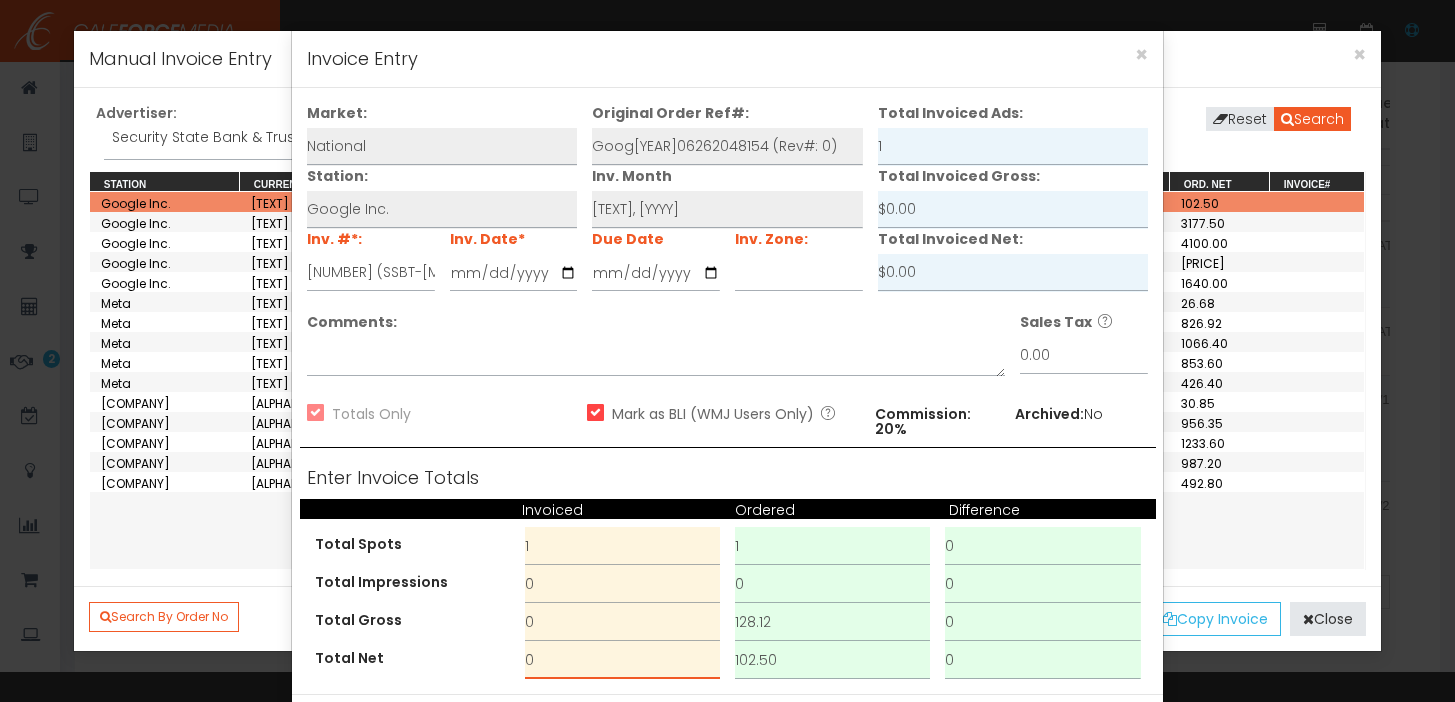 drag, startPoint x: 570, startPoint y: 664, endPoint x: 400, endPoint y: 641, distance: 171.54883 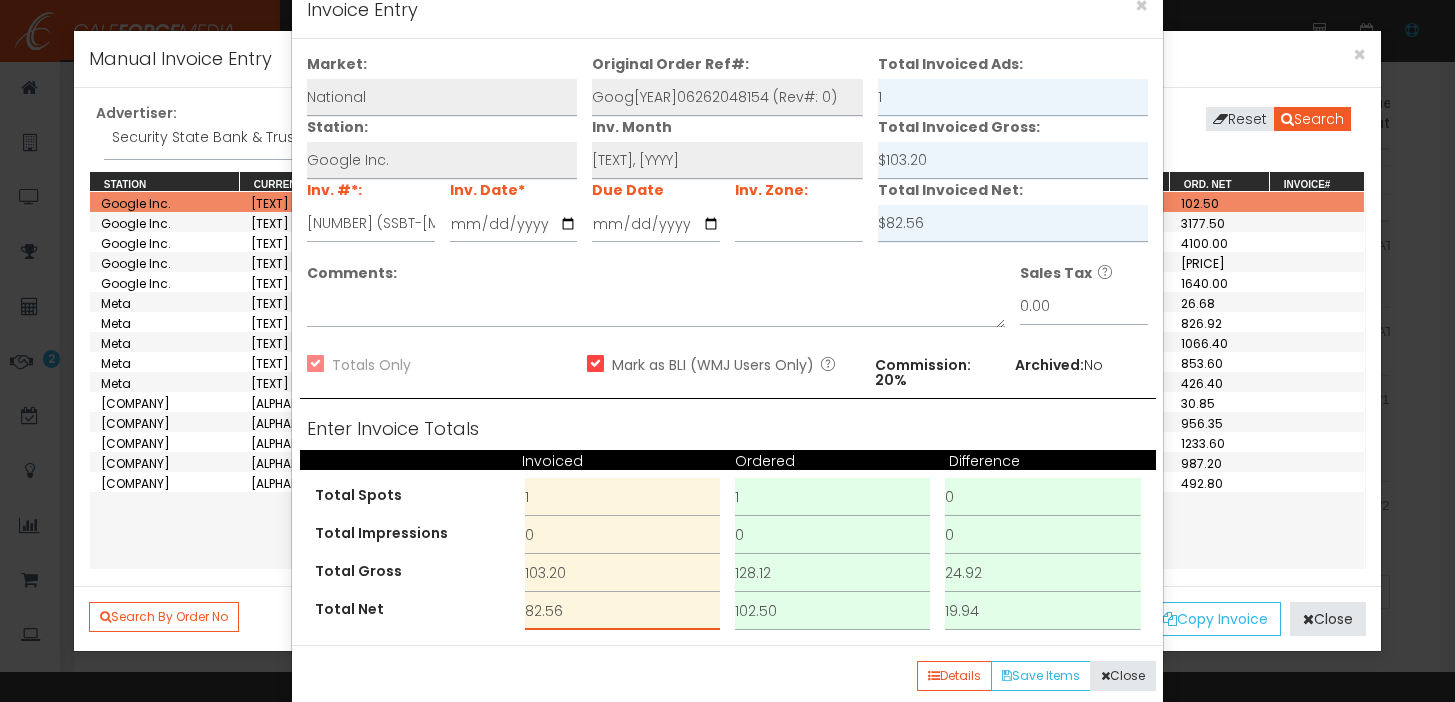 scroll, scrollTop: 84, scrollLeft: 0, axis: vertical 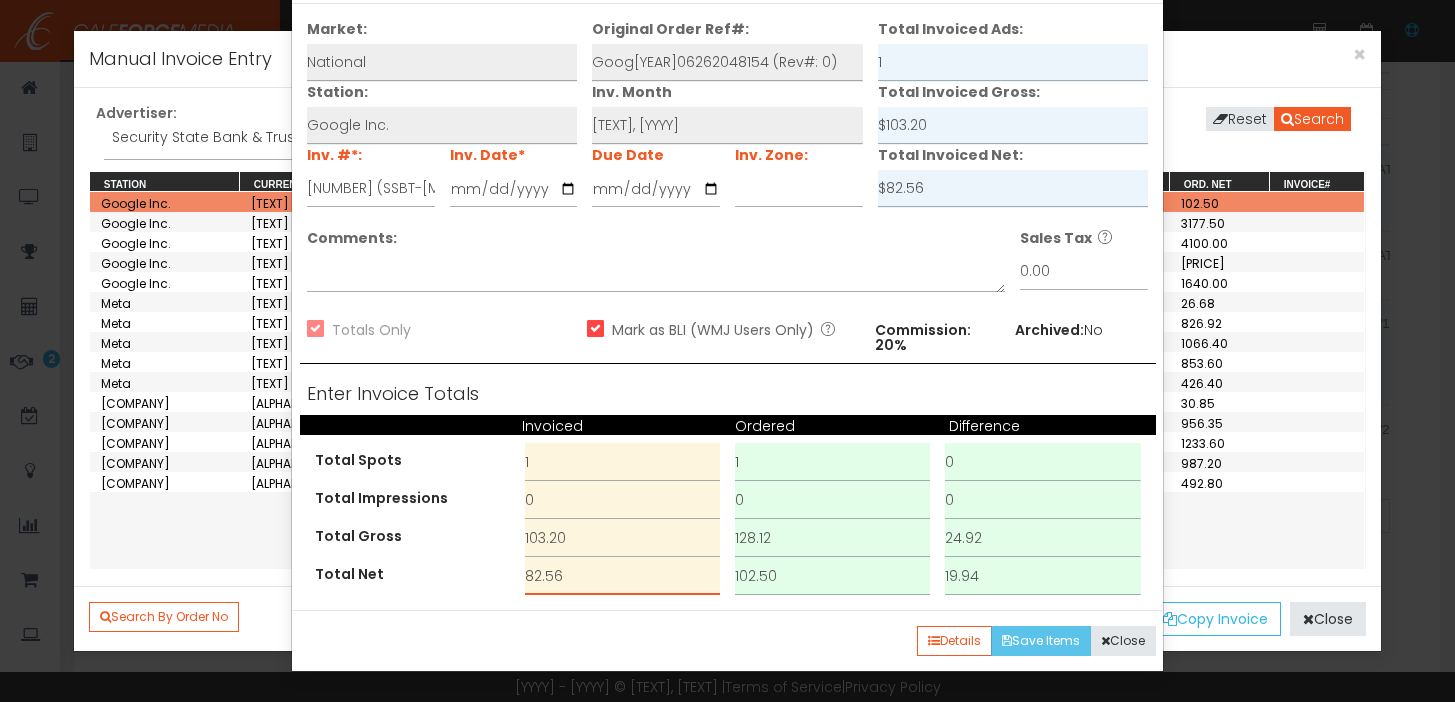 type on "82.56" 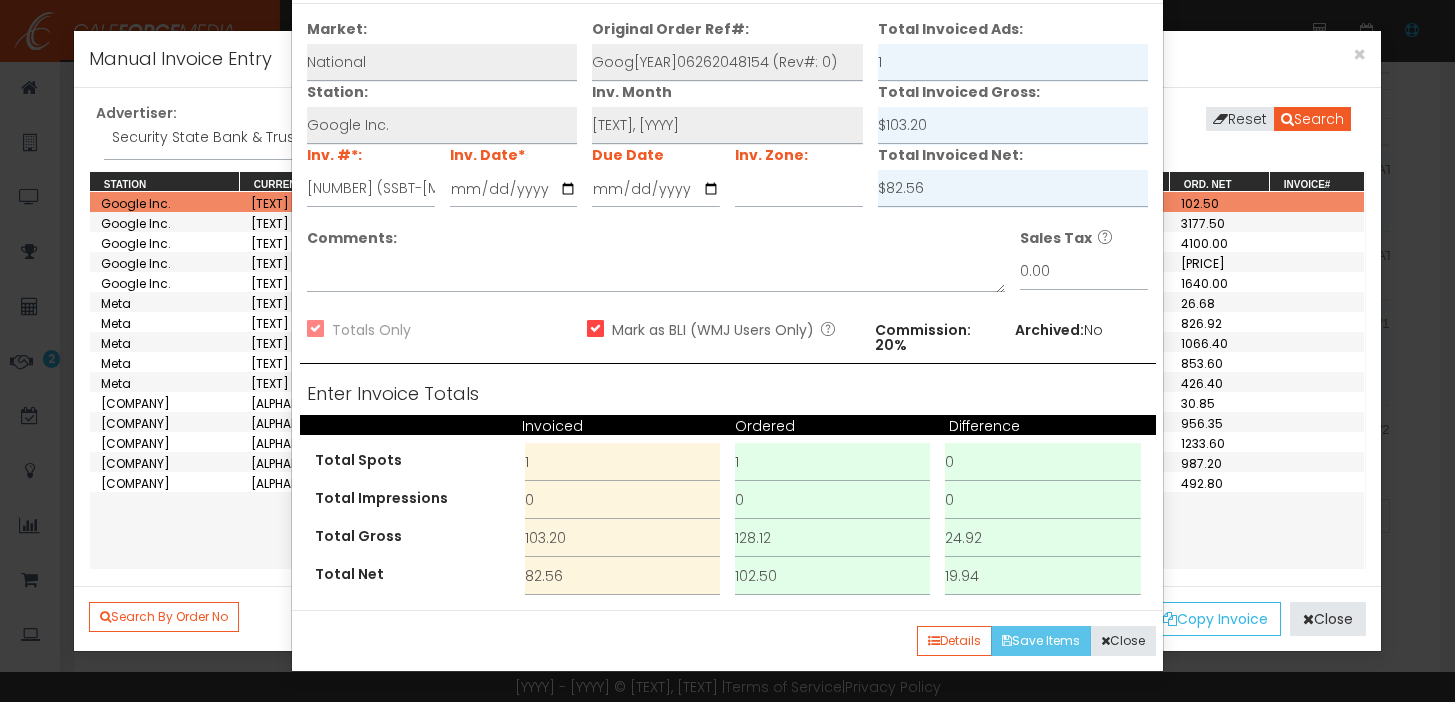 click on "Save Items" at bounding box center [1041, 641] 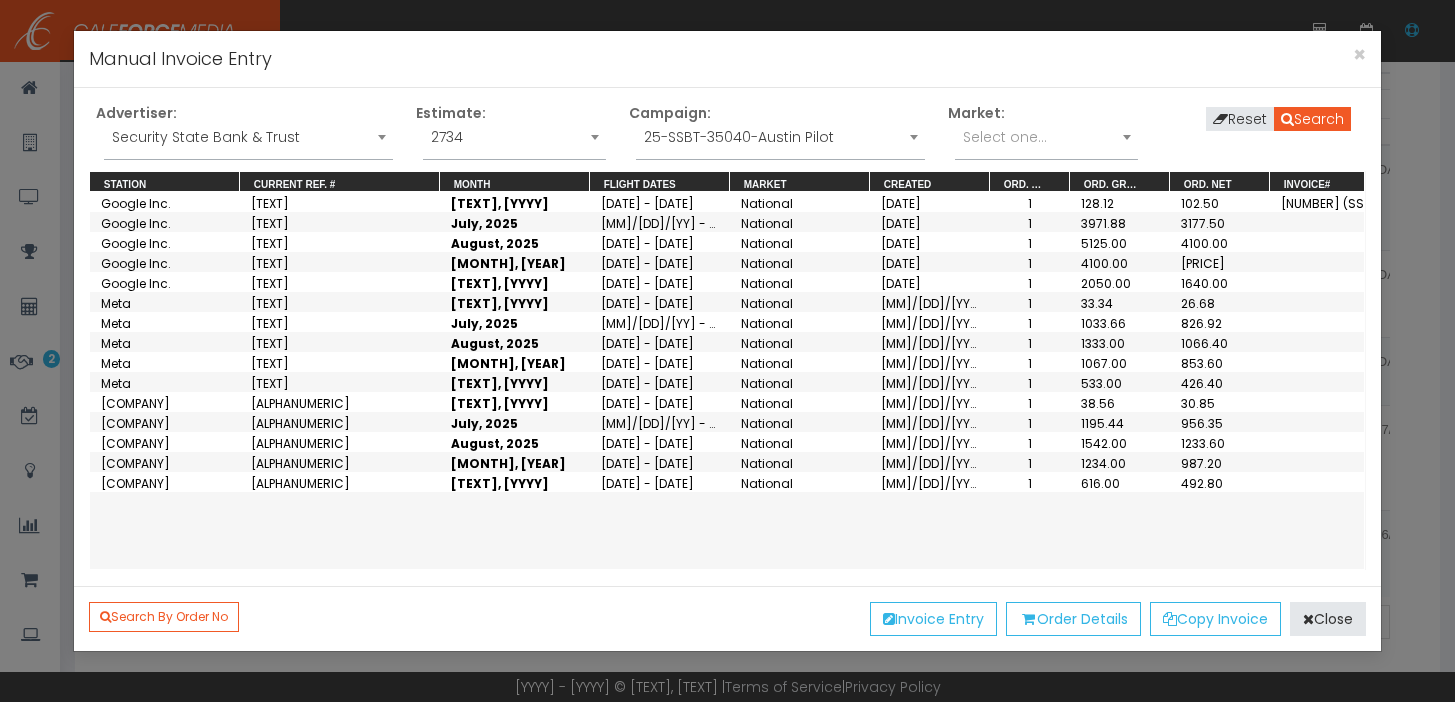 click at bounding box center (382, 137) 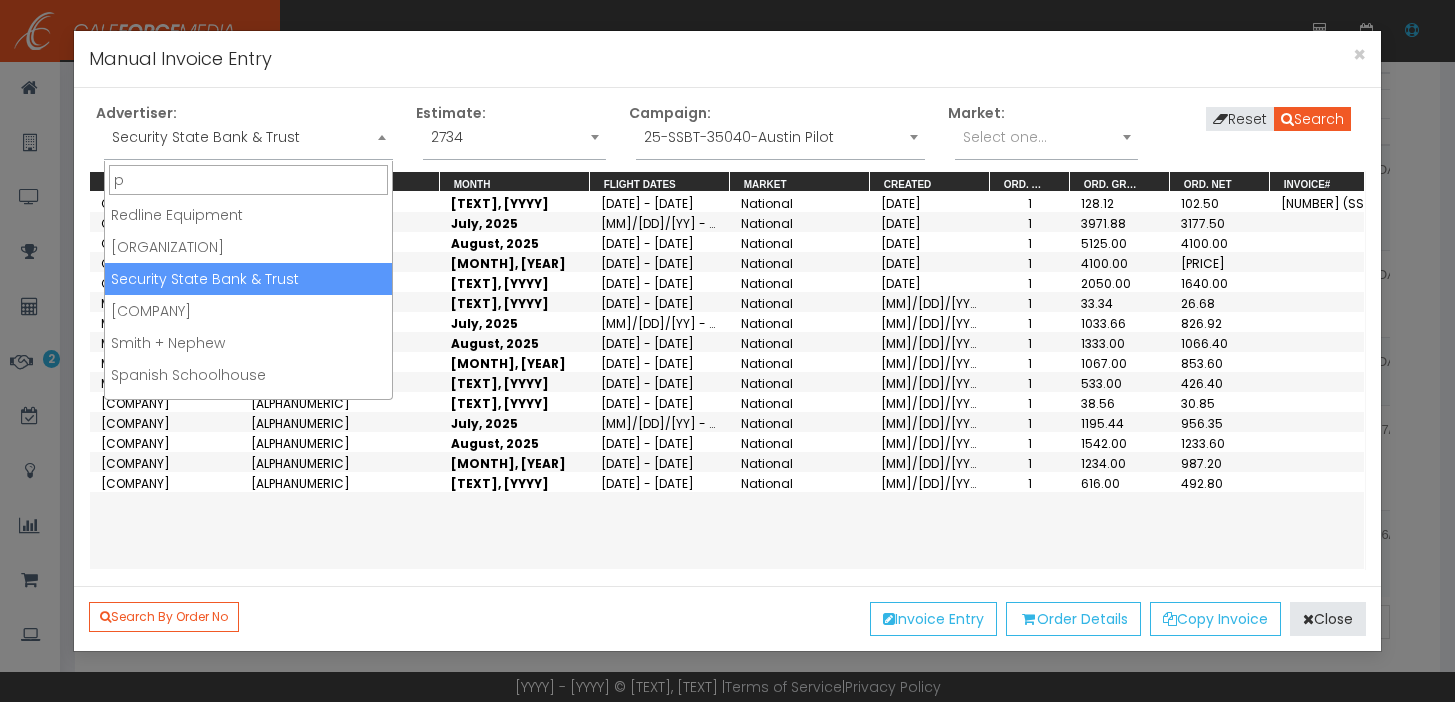scroll, scrollTop: 0, scrollLeft: 0, axis: both 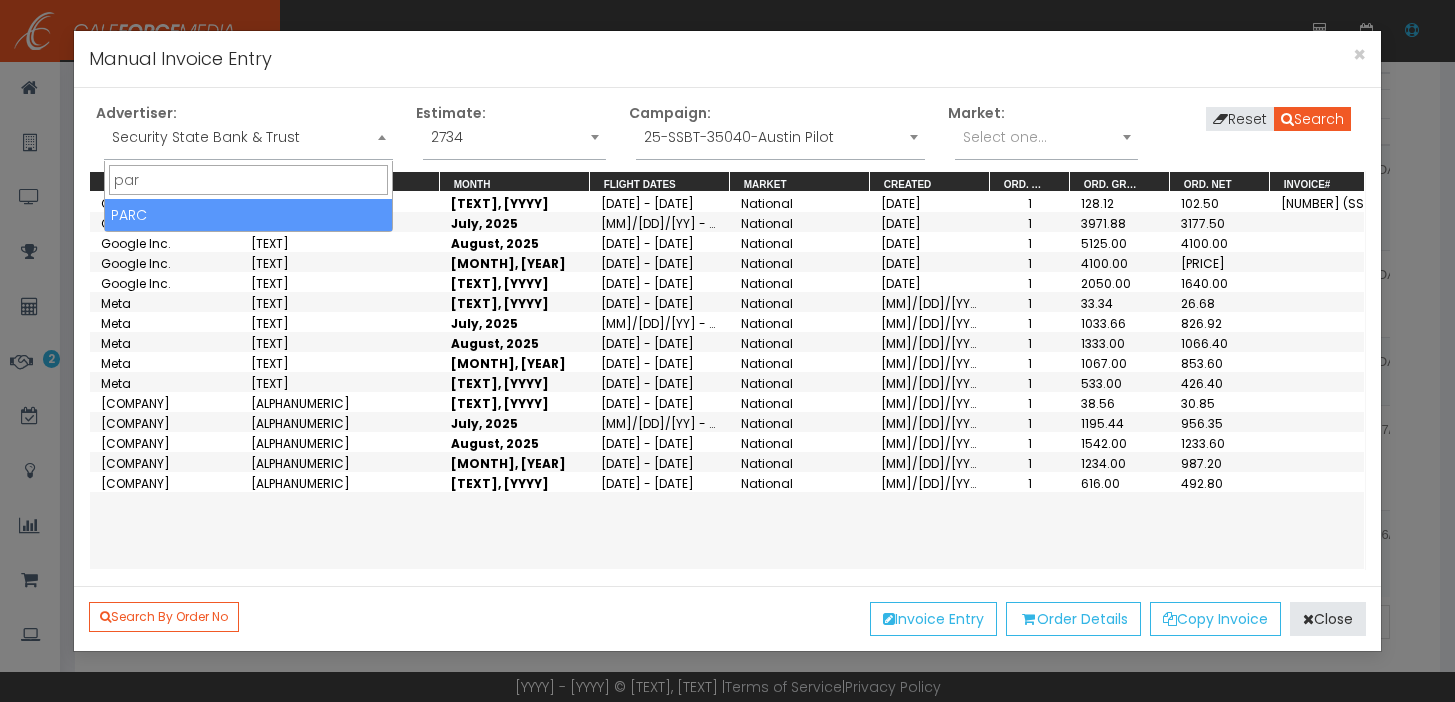 type on "par" 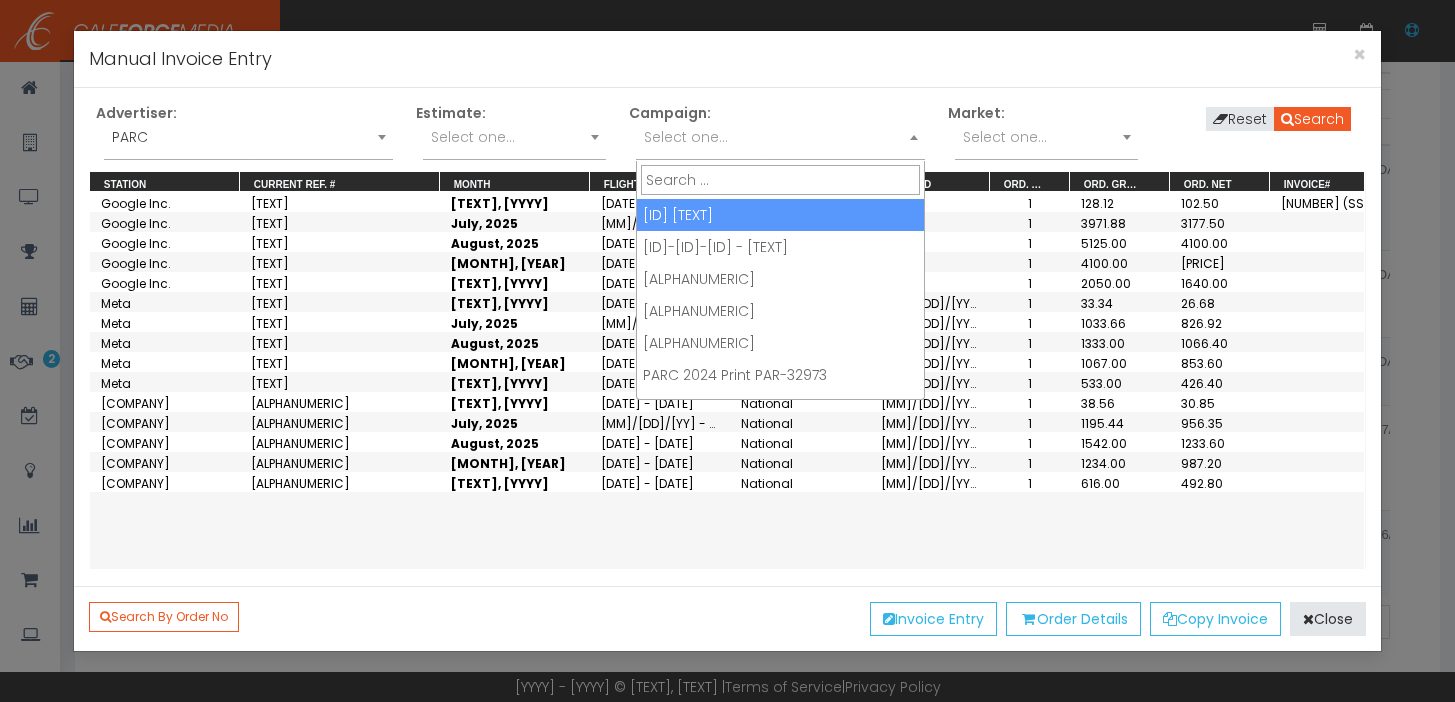 click on "Select one..." at bounding box center (780, 137) 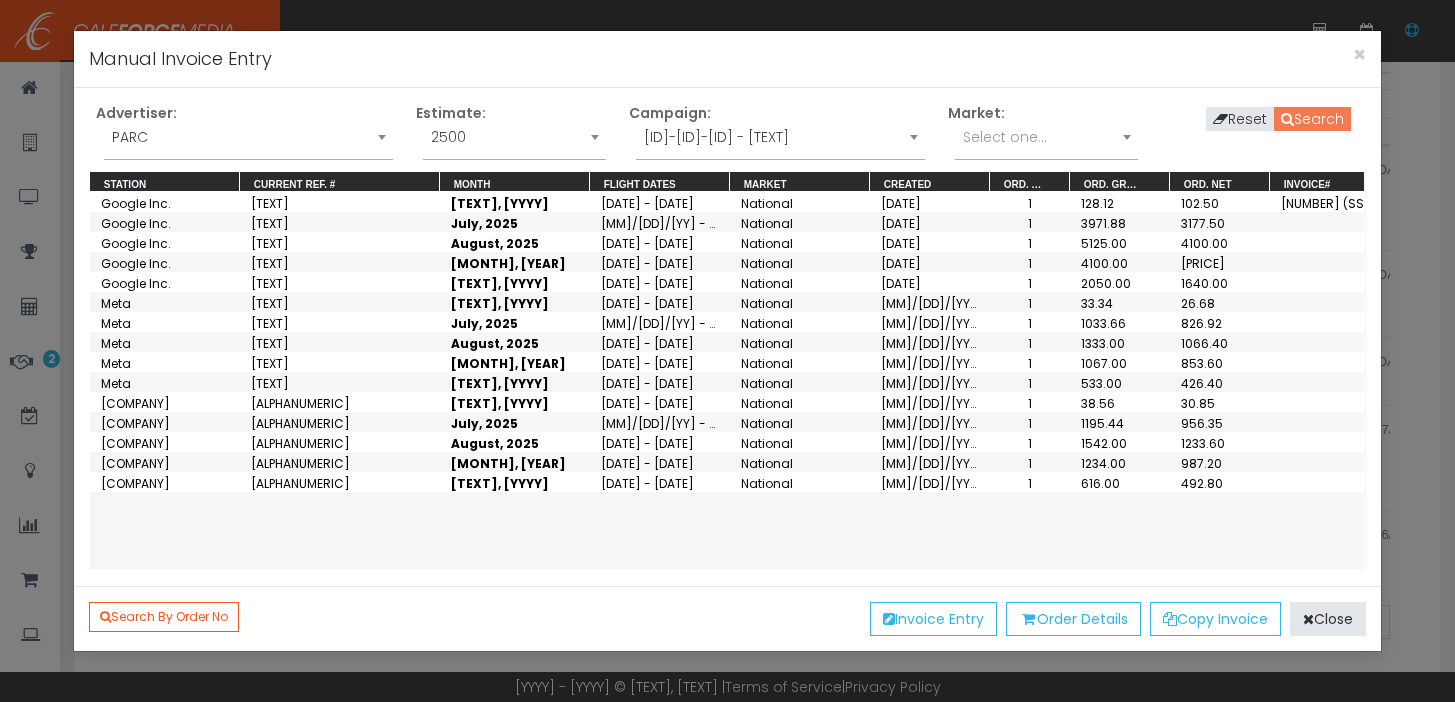 click on "Search" at bounding box center (1312, 119) 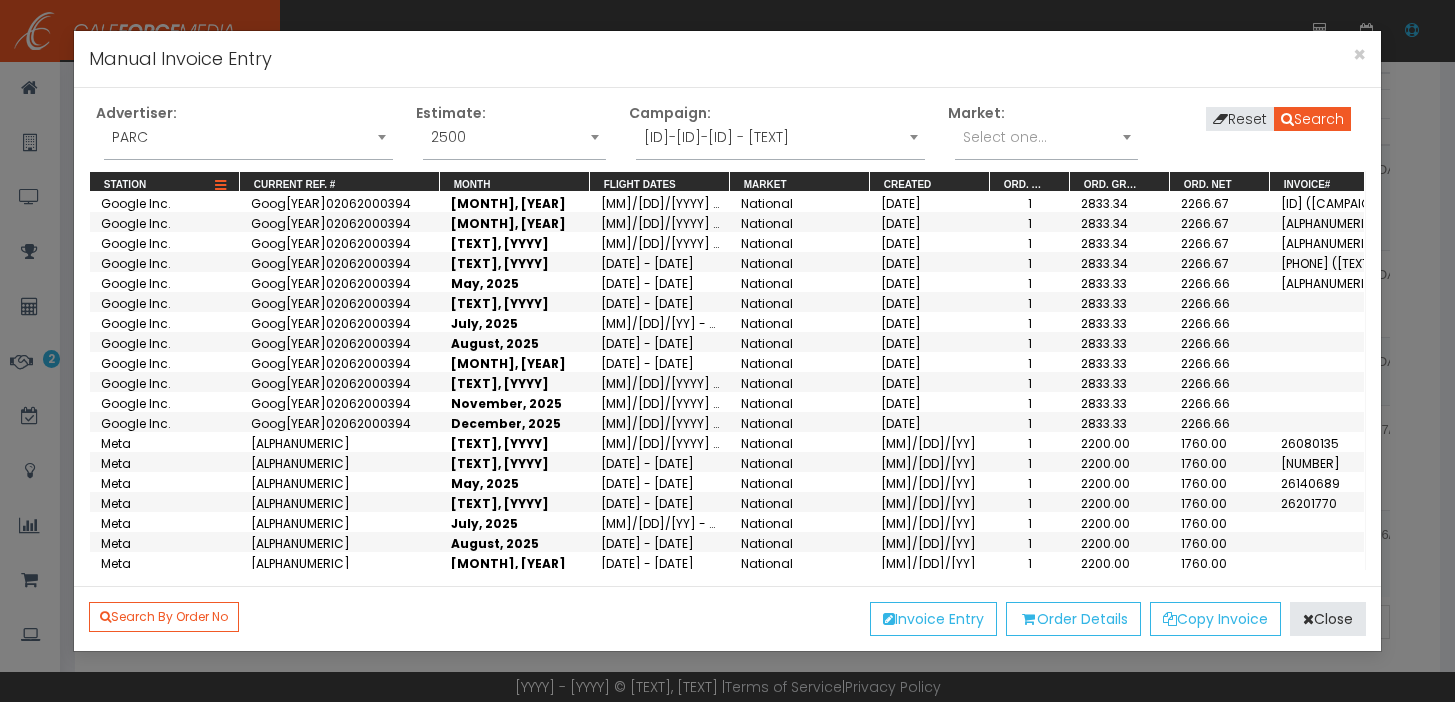 click at bounding box center (220, 186) 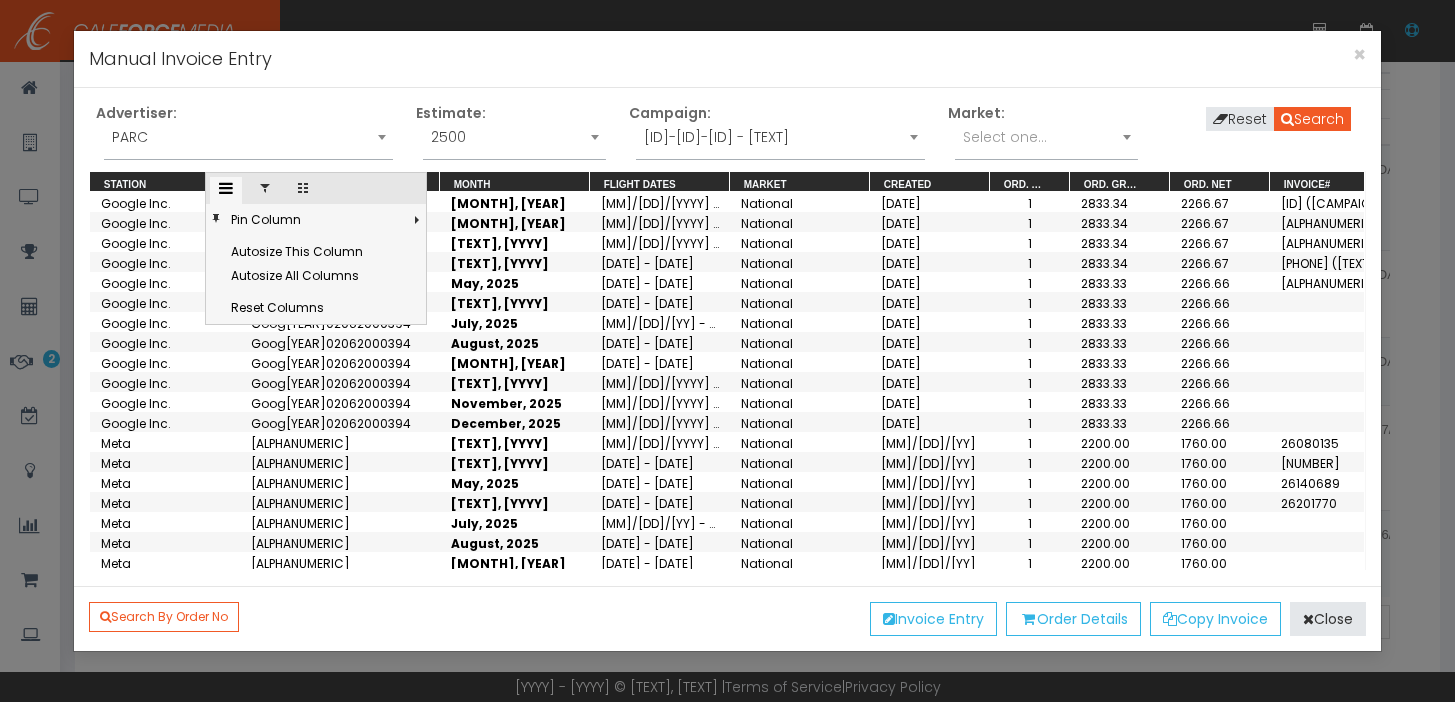 click at bounding box center (265, 188) 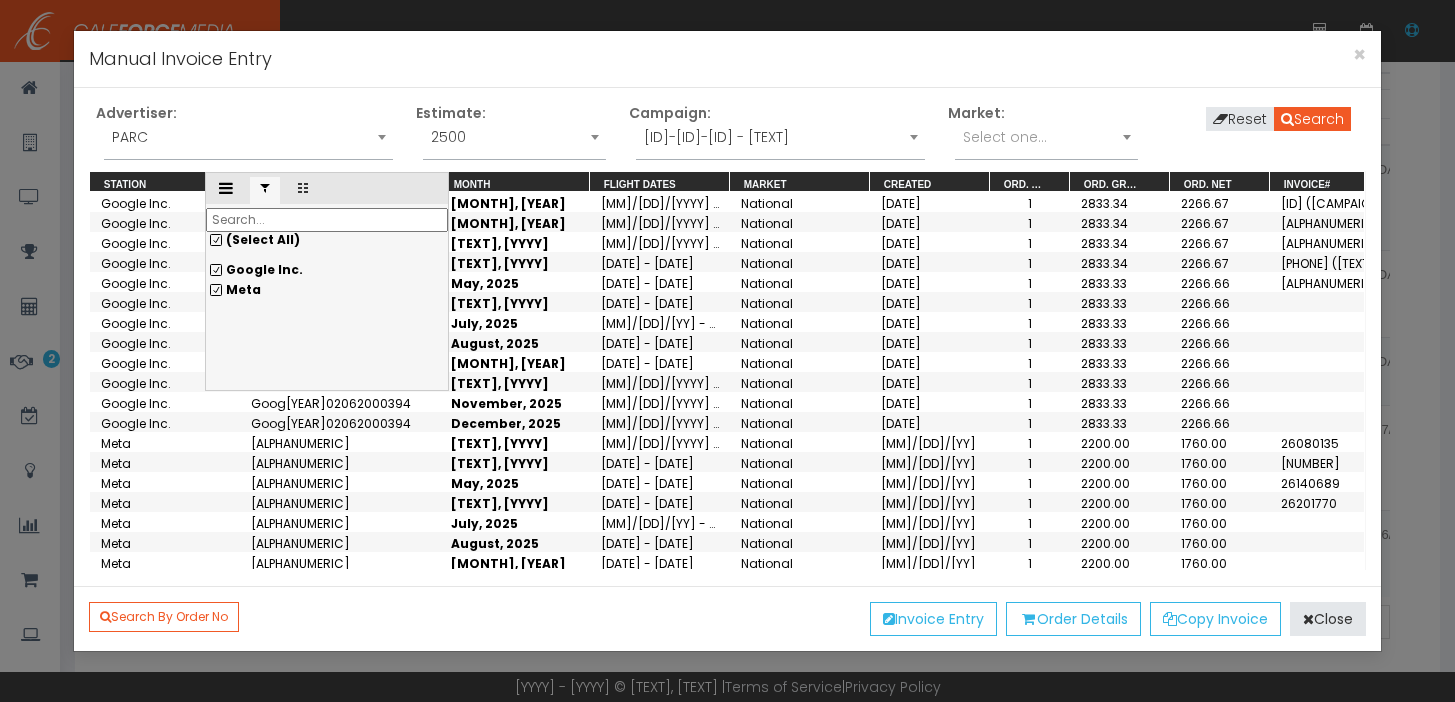 click on "(Select All)" at bounding box center [327, 240] 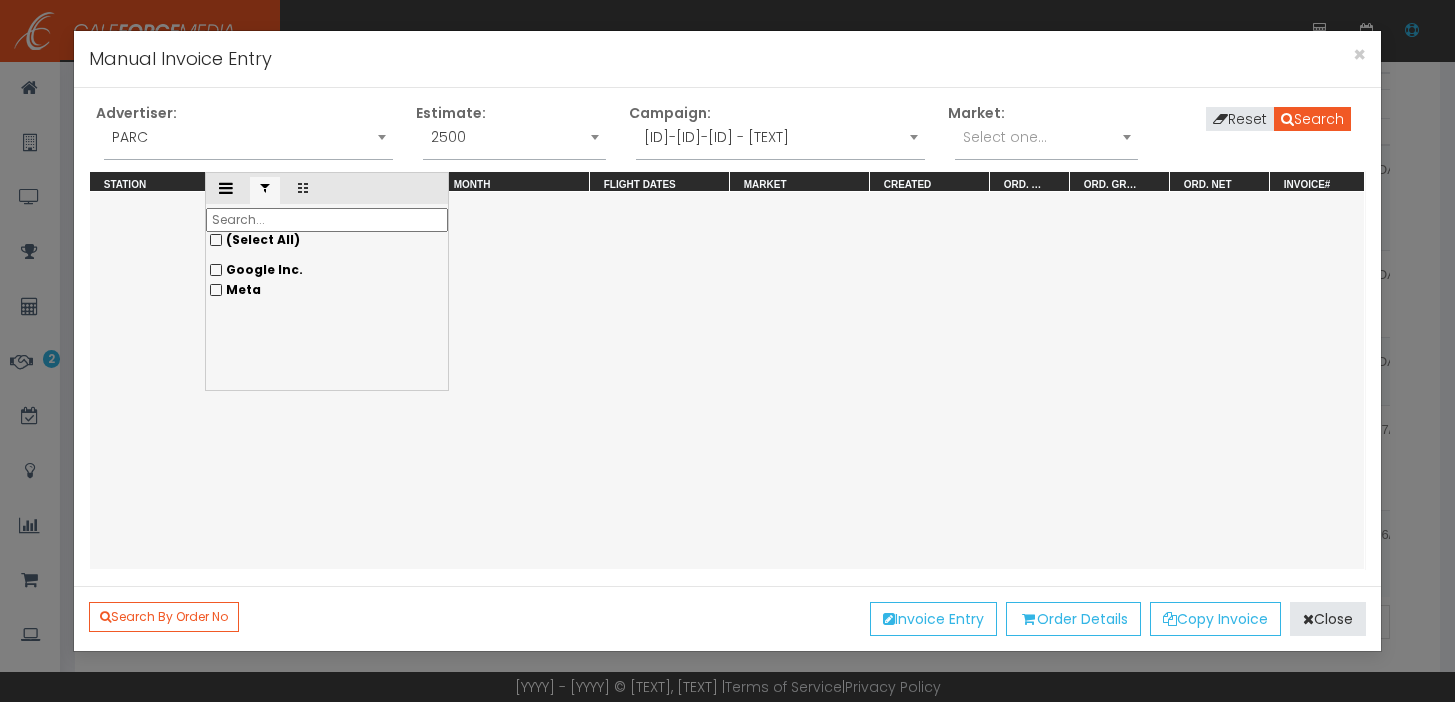 click on "[ORGANIZATION]" at bounding box center (327, 270) 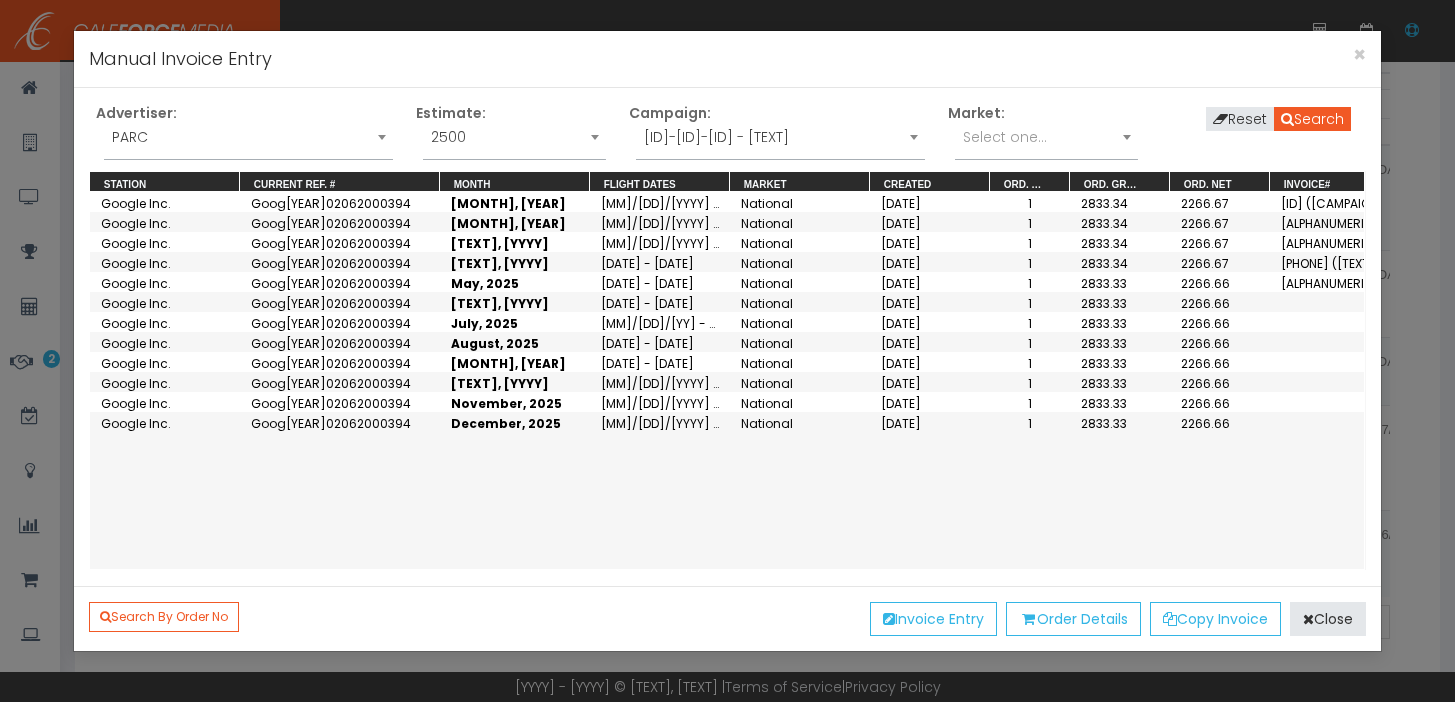 click on "Google Inc. Goog202502062000394 January, 2025 01/01/2025 - 01/31/2025 National 02/06/2025 1 2833.34 2266.67 5172568327 (Parc-Jan 2025) Google Inc. Goog202502062000394 February, 2025 02/01/2025 - 02/28/2025 National 02/06/2025 1 2833.34 2266.67 5199559811 (PARC-Feb 2025) Google Inc. Goog202502062000394 March, 2025 03/01/2025 - 03/31/2025 National 02/06/2025 1 2833.34 2266.67 5219275253 (Parc-March 2025) Google Inc. Goog202502062000394 April, 2025 04/01/2025 - 04/30/2025 National 02/06/2025 1 2833.34 2266.67 5246459905 (PARC-April 2025) Google Inc. Goog202502062000394 May, 2025 05/01/2025 - 05/31/2025 National 02/06/2025 1 2833.33 2266.66 5276957154 (Parc-May 2025) Google Inc. Goog202502062000394 June, 2025 06/01/2025 - 06/30/2025 National 02/06/2025 1 2833.33 2266.66 Google Inc. Goog202502062000394 July, 2025 07/01/2025 - 07/31/2025 National 02/06/2025 1 2833.33 2266.66 Google Inc. Goog202502062000394 August, 2025 08/01/2025 - 08/31/2025 National 02/06/2025 1 2833.33 2266.66 Google Inc. 1" at bounding box center (727, 380) 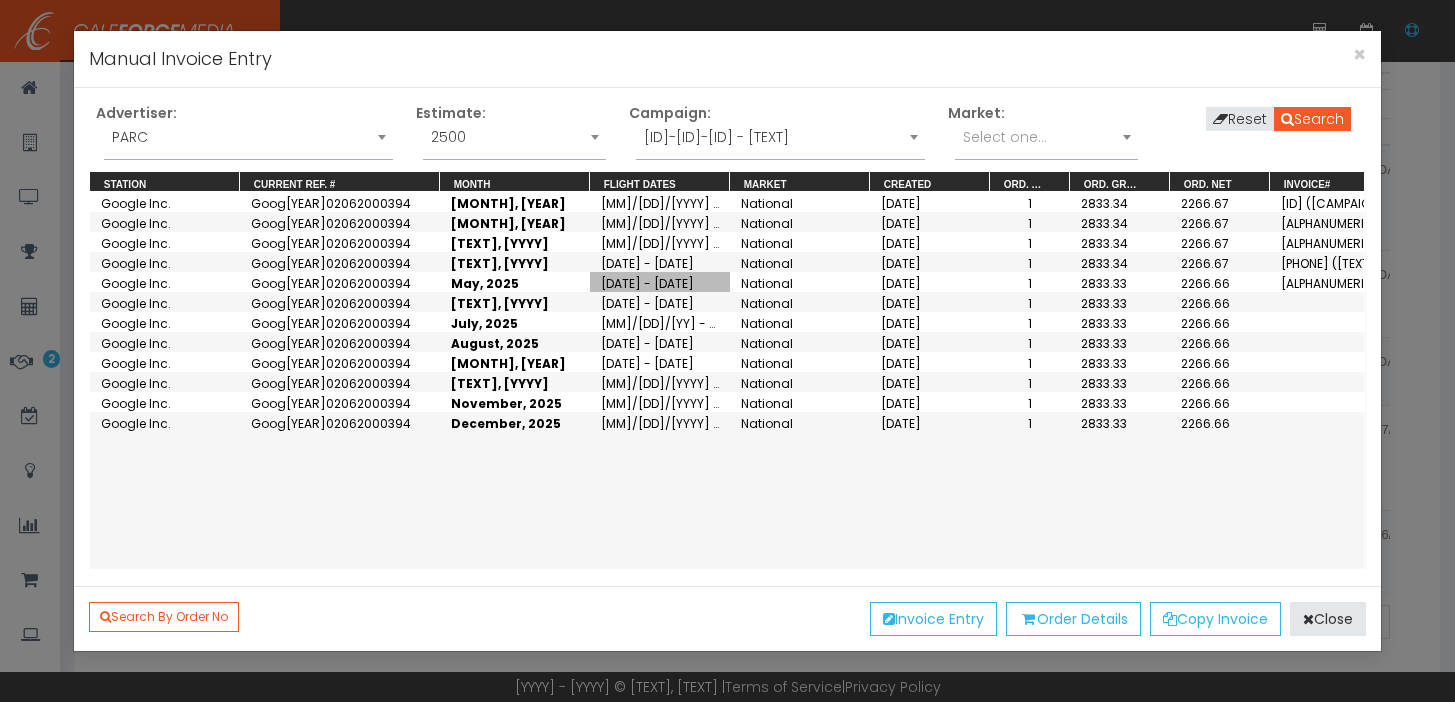 click on "[DATE] - [DATE]" at bounding box center (660, 282) 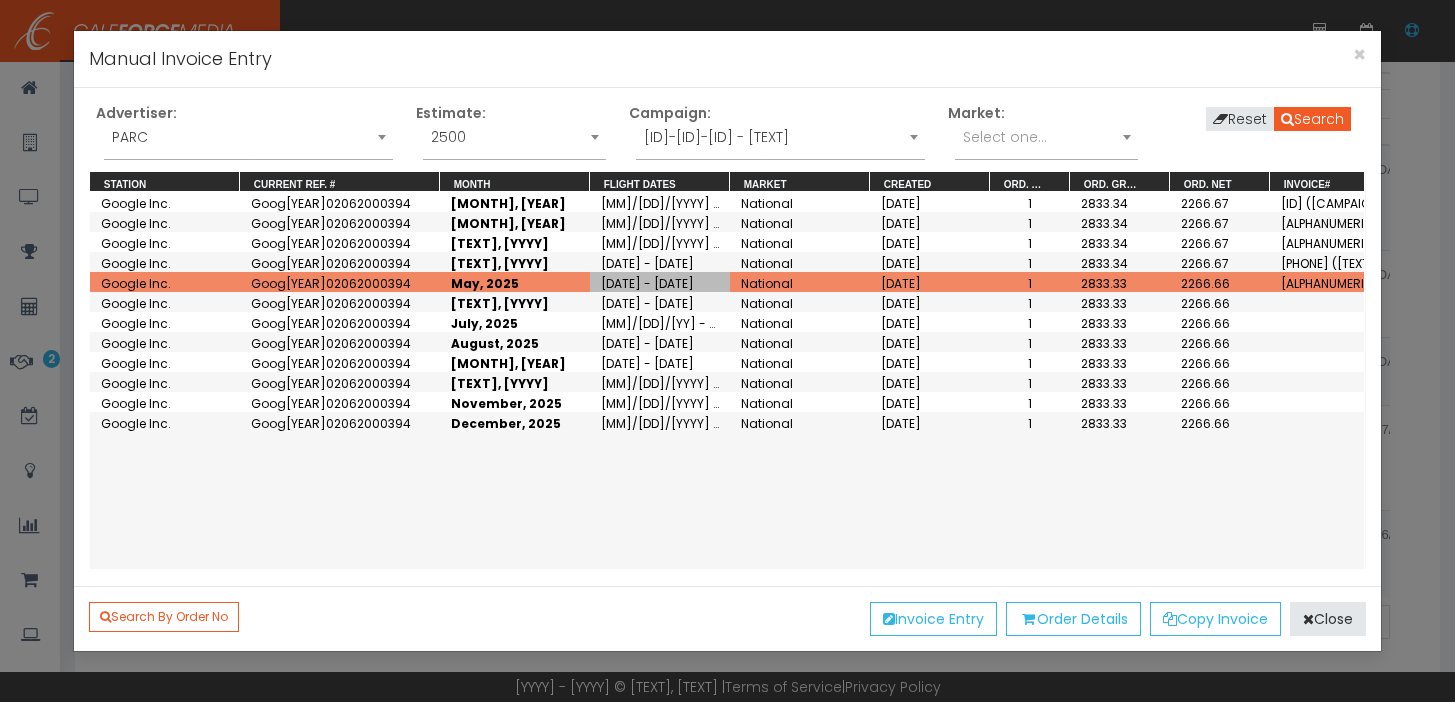 click on "[MM]/[DD]/[YYYY] - [MM]/[DD]/[YYYY]" at bounding box center (660, 222) 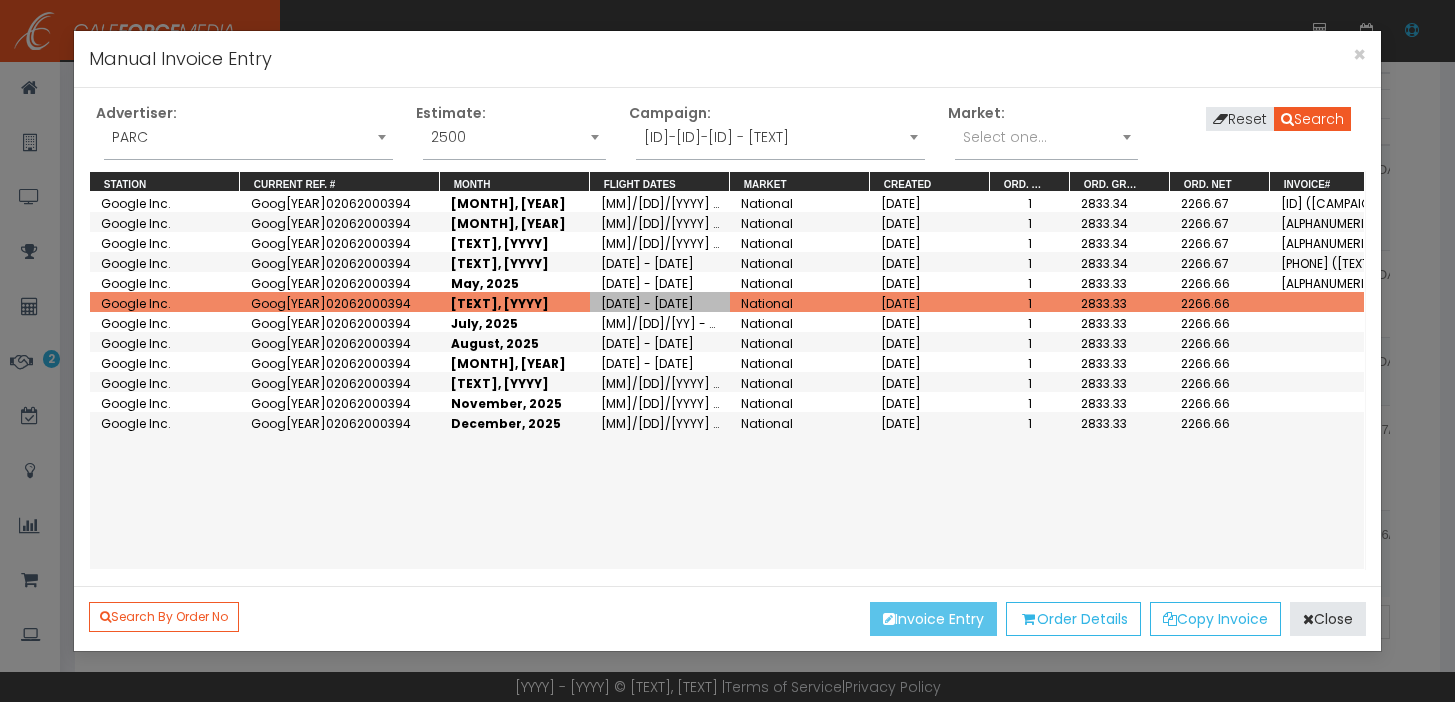 click on "Invoice Entry" at bounding box center [933, 619] 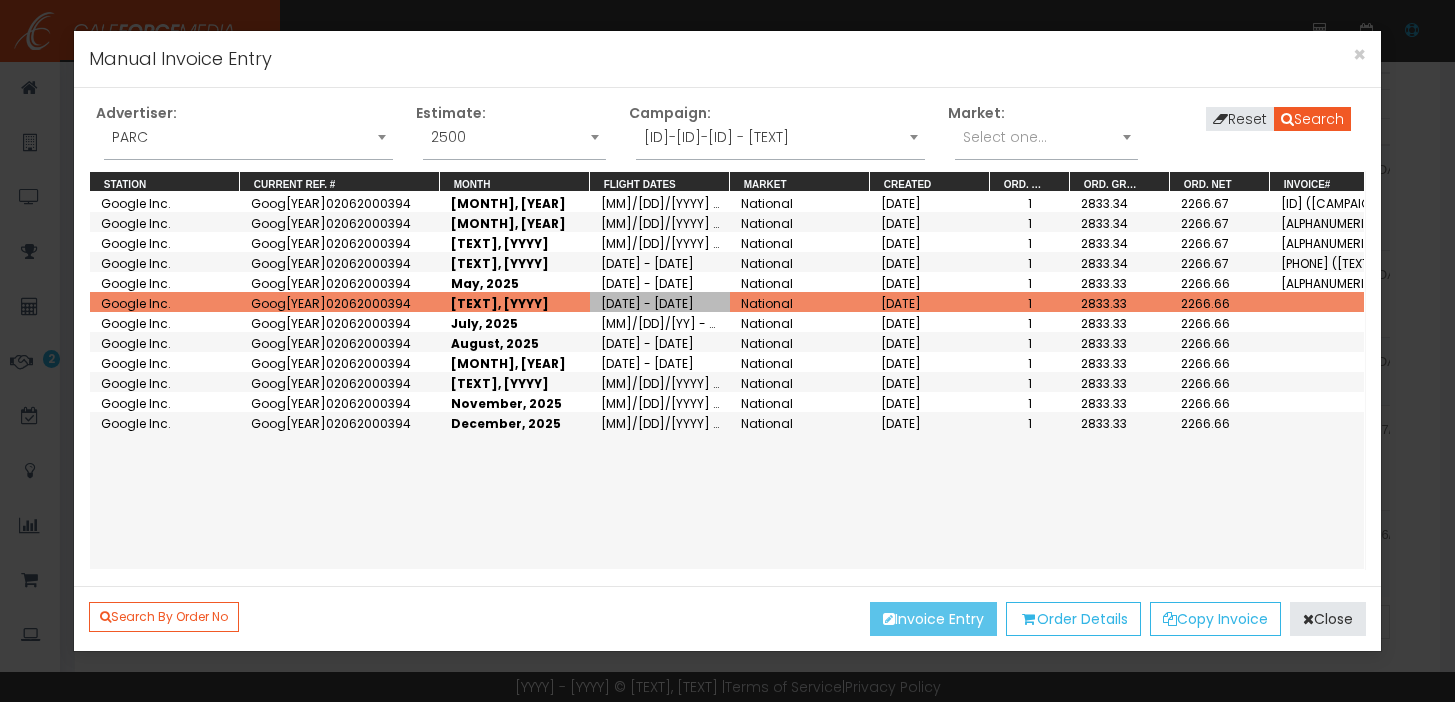 scroll, scrollTop: 0, scrollLeft: 0, axis: both 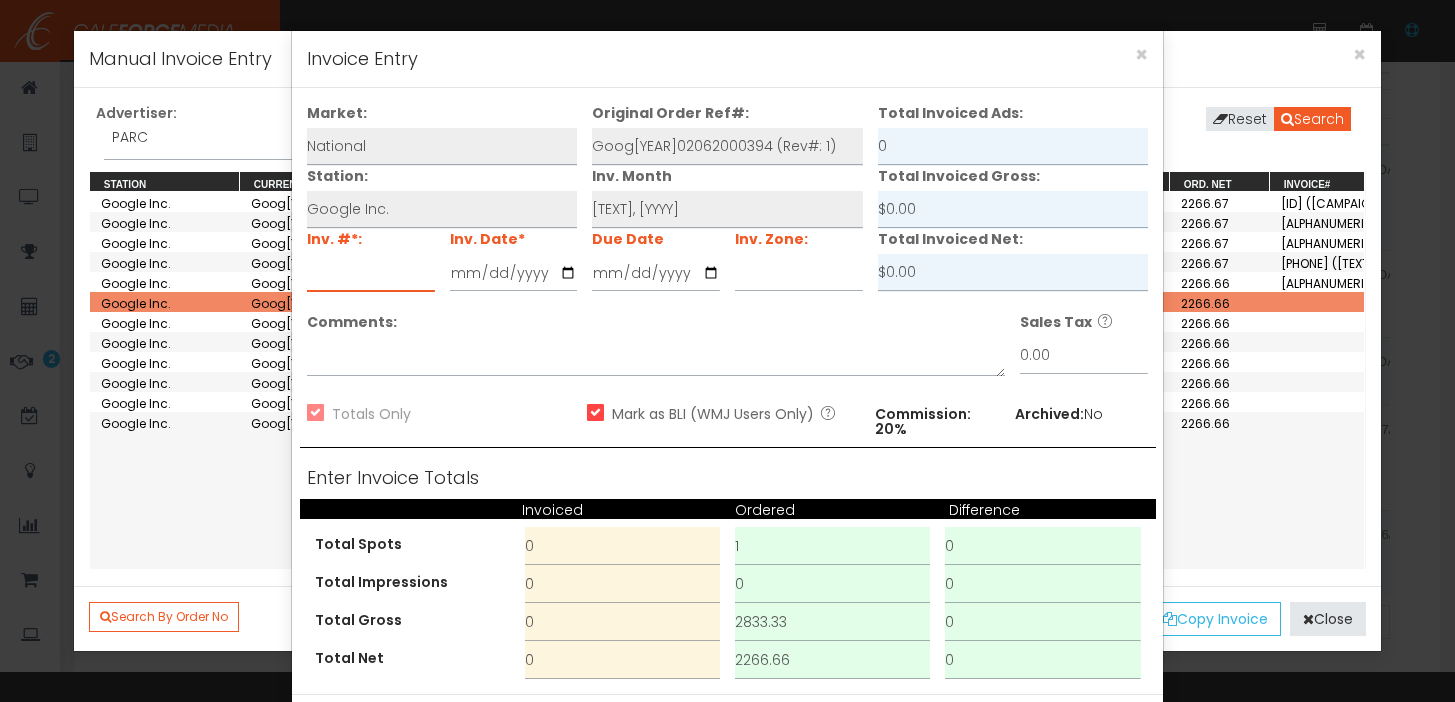 paste on "5298809684" 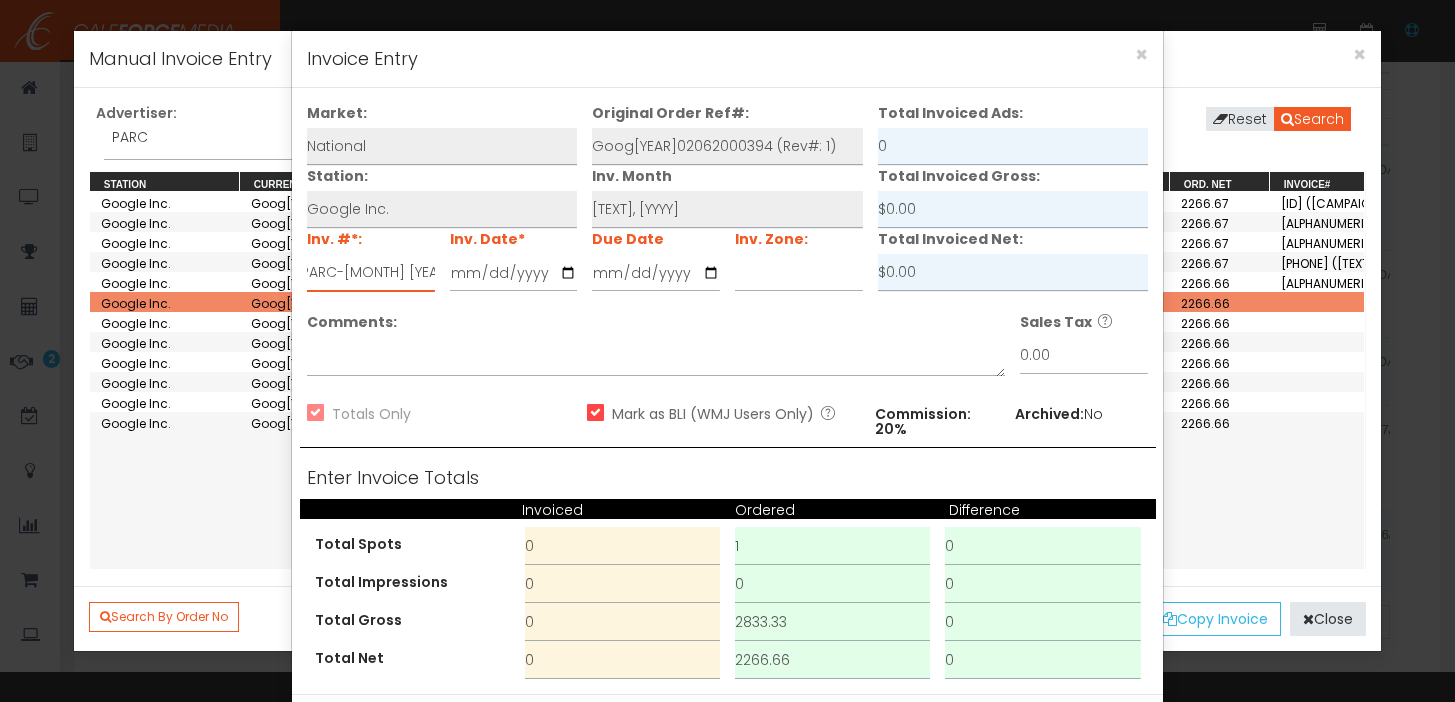 scroll, scrollTop: 0, scrollLeft: 88, axis: horizontal 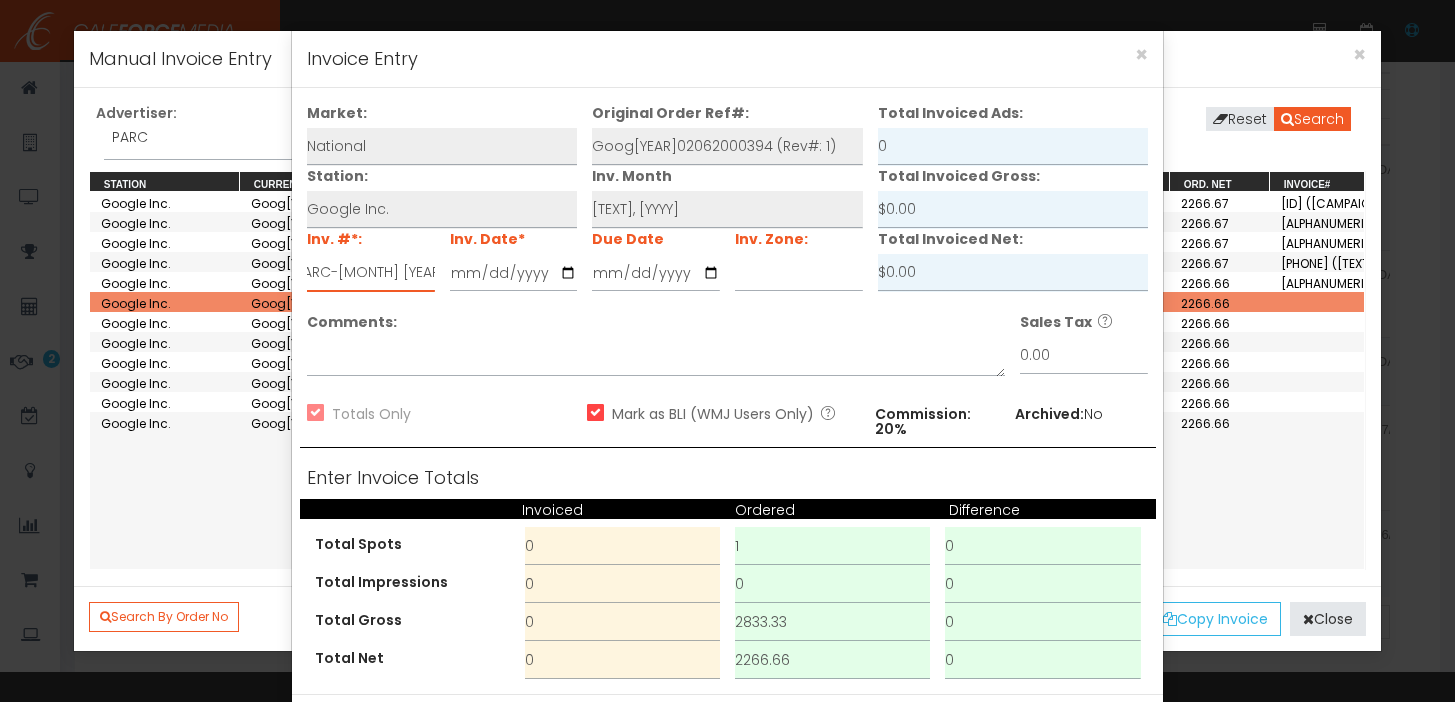 type on "5298809684 (PARC-June 2025)" 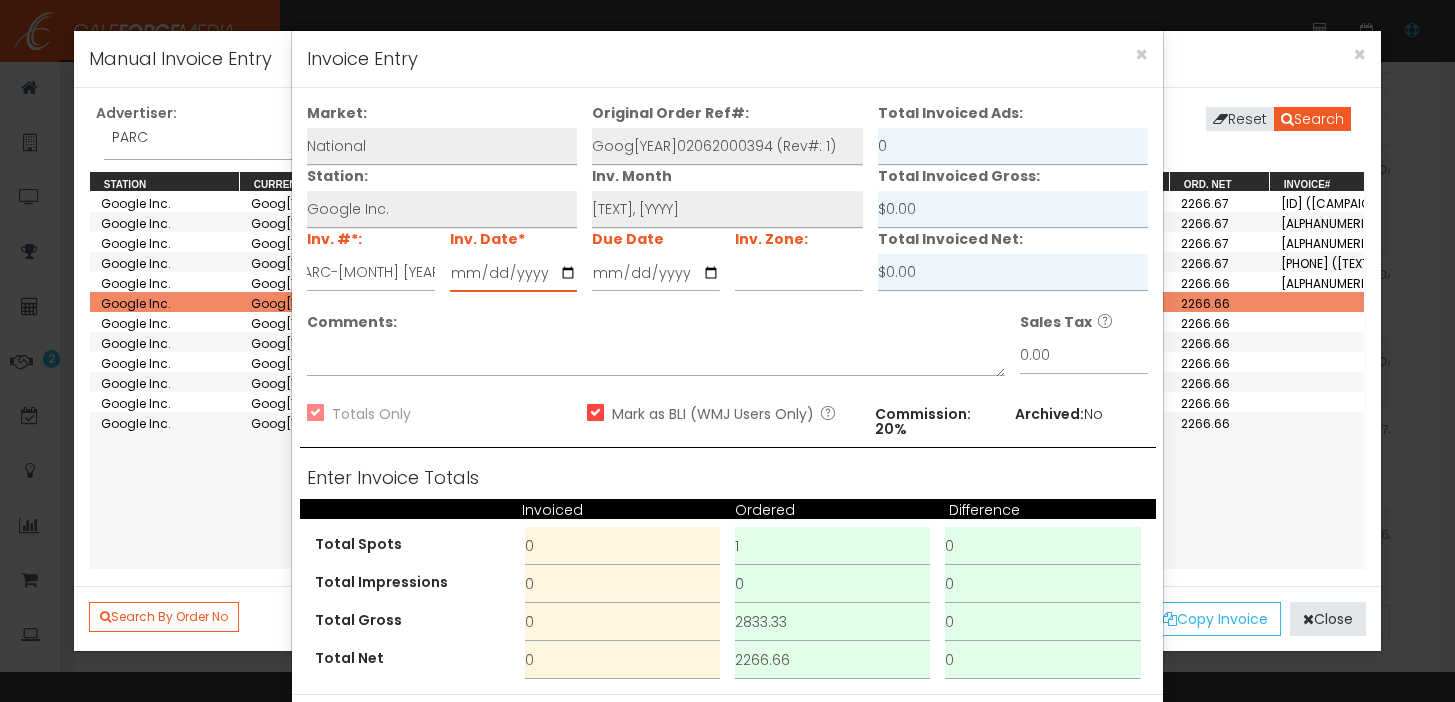 scroll, scrollTop: 0, scrollLeft: 0, axis: both 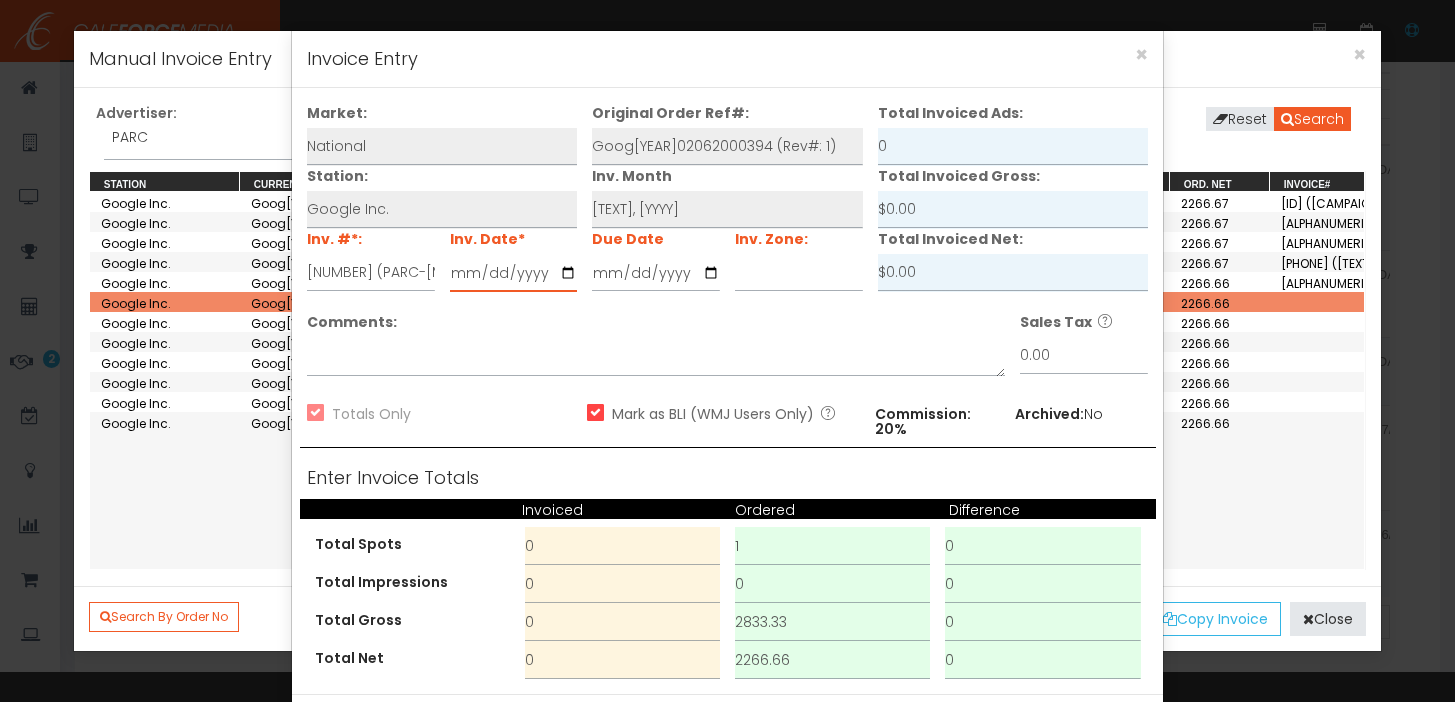 type on "[YEAR]-[MM]-[DD]" 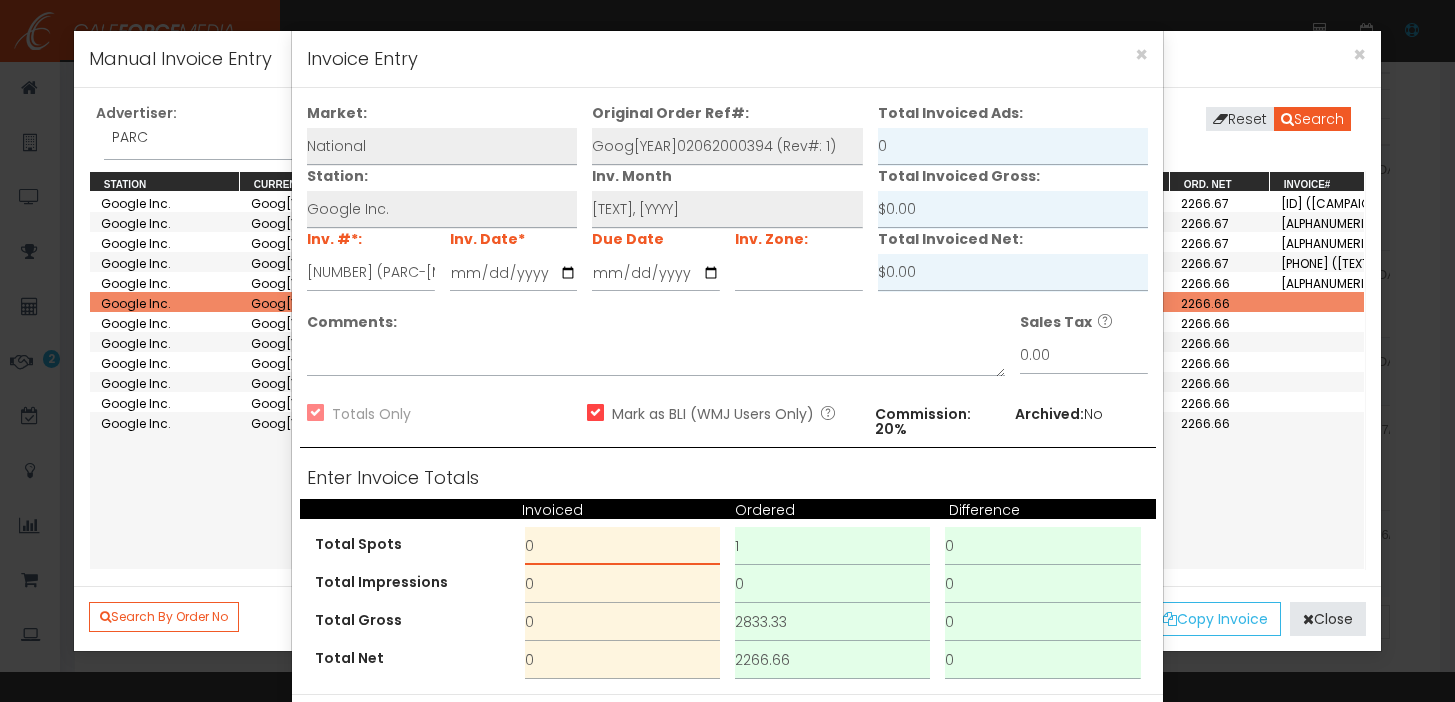 drag, startPoint x: 560, startPoint y: 552, endPoint x: 464, endPoint y: 552, distance: 96 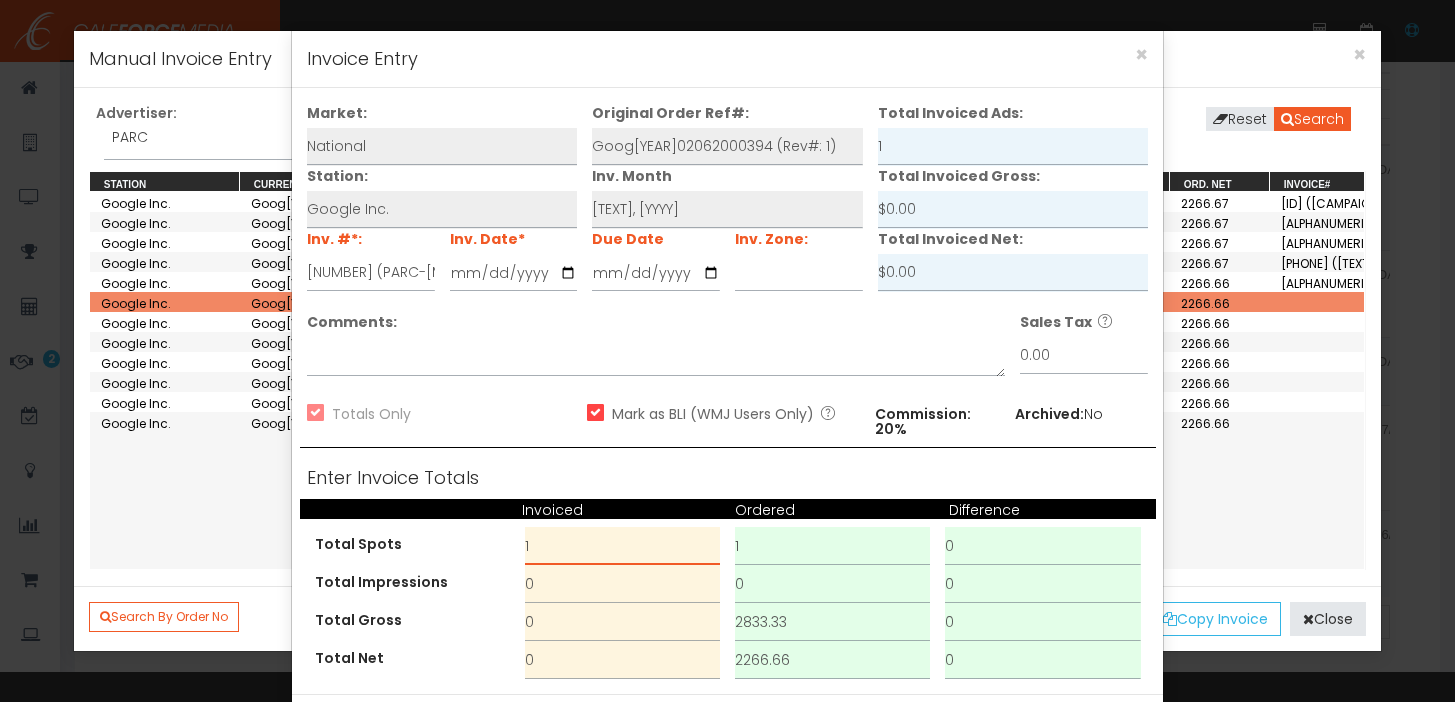 type on "1" 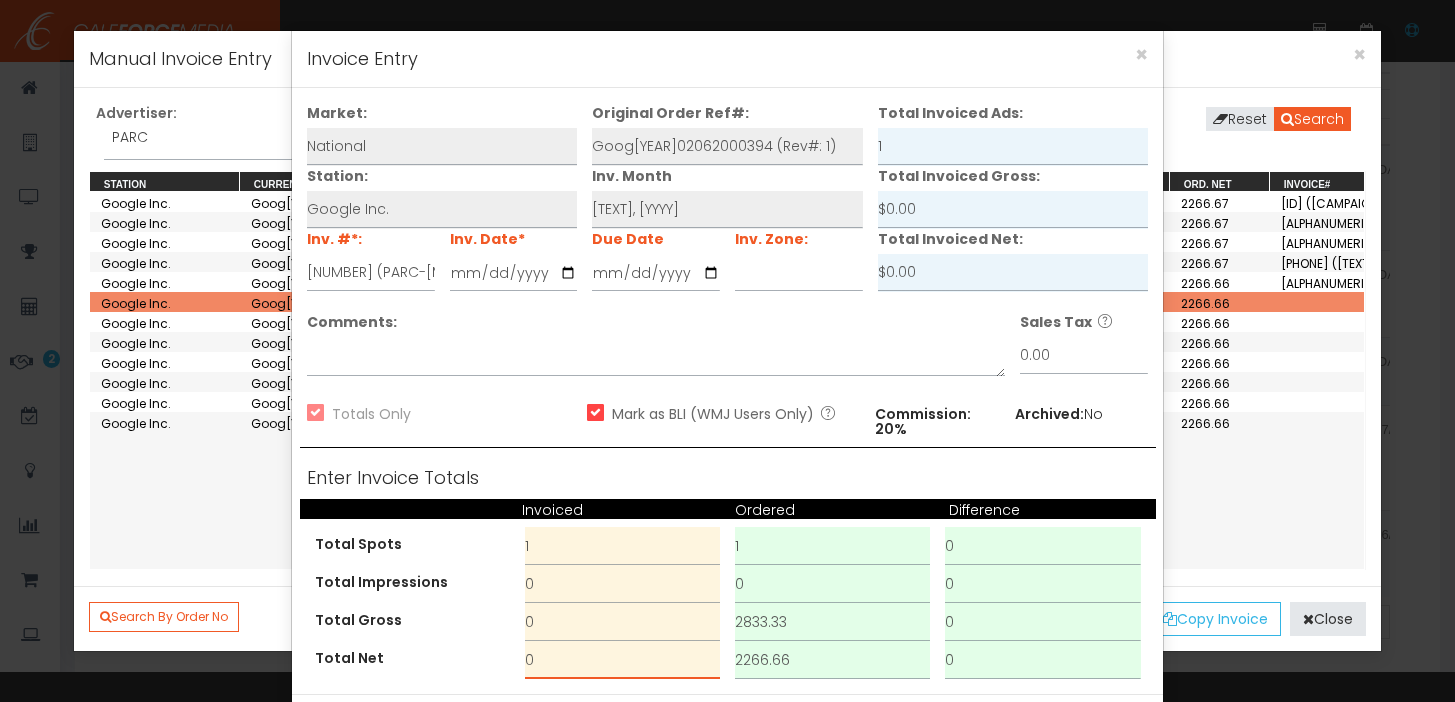 drag, startPoint x: 585, startPoint y: 666, endPoint x: 430, endPoint y: 639, distance: 157.33405 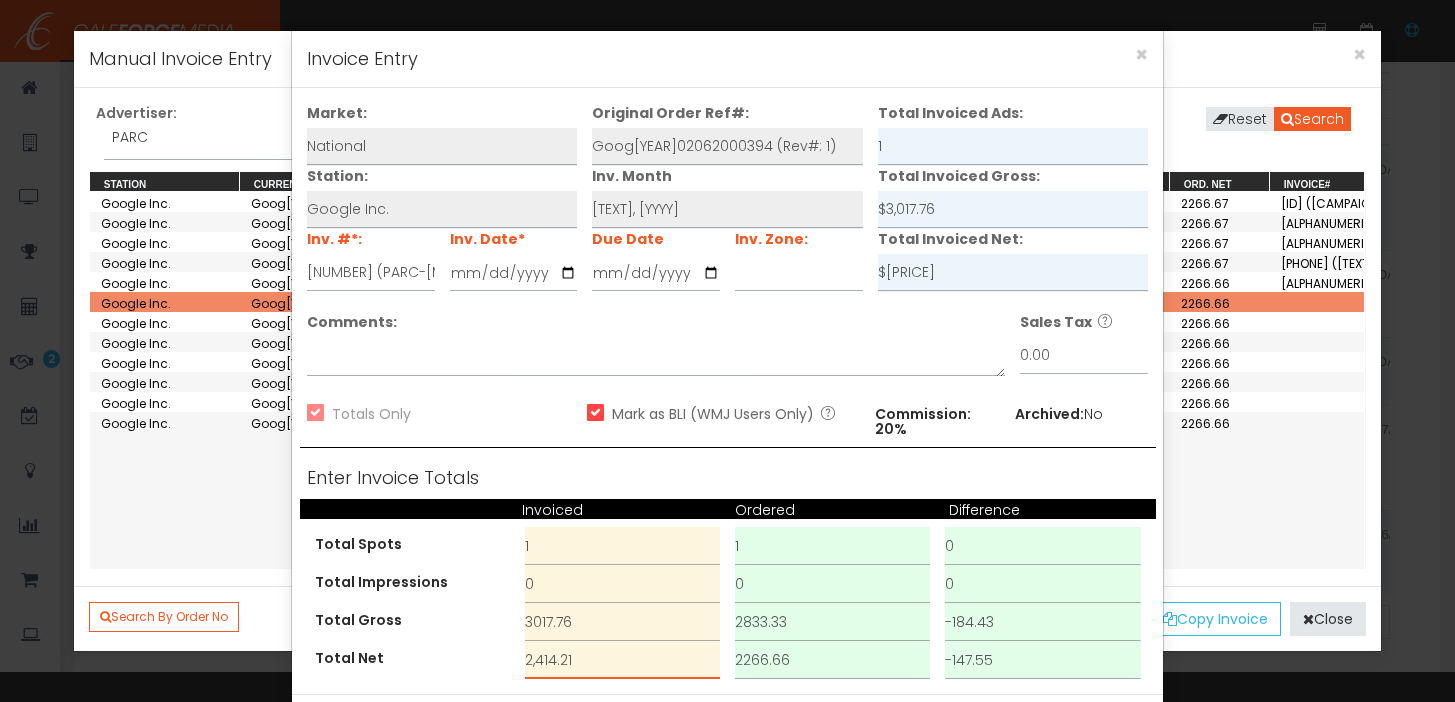 type on "2,414.21" 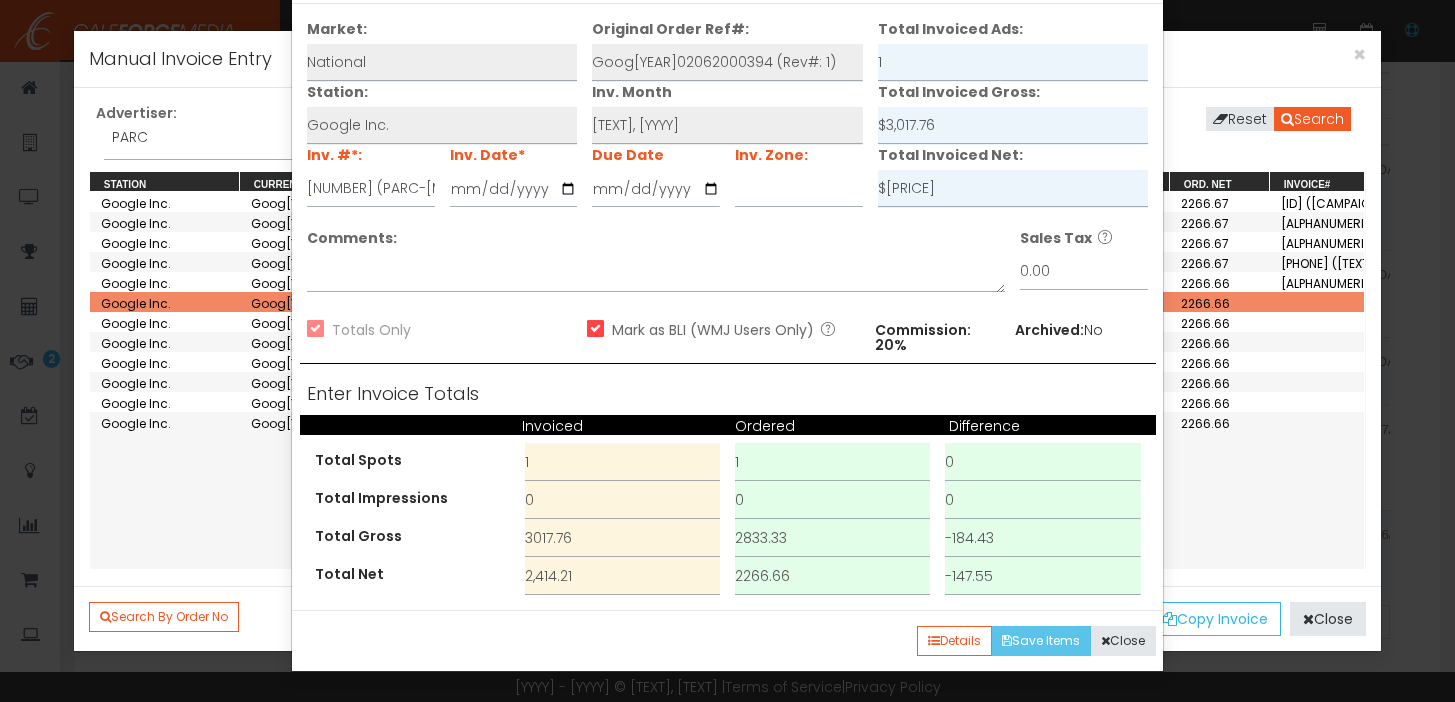 click on "Save Items" at bounding box center (1041, 641) 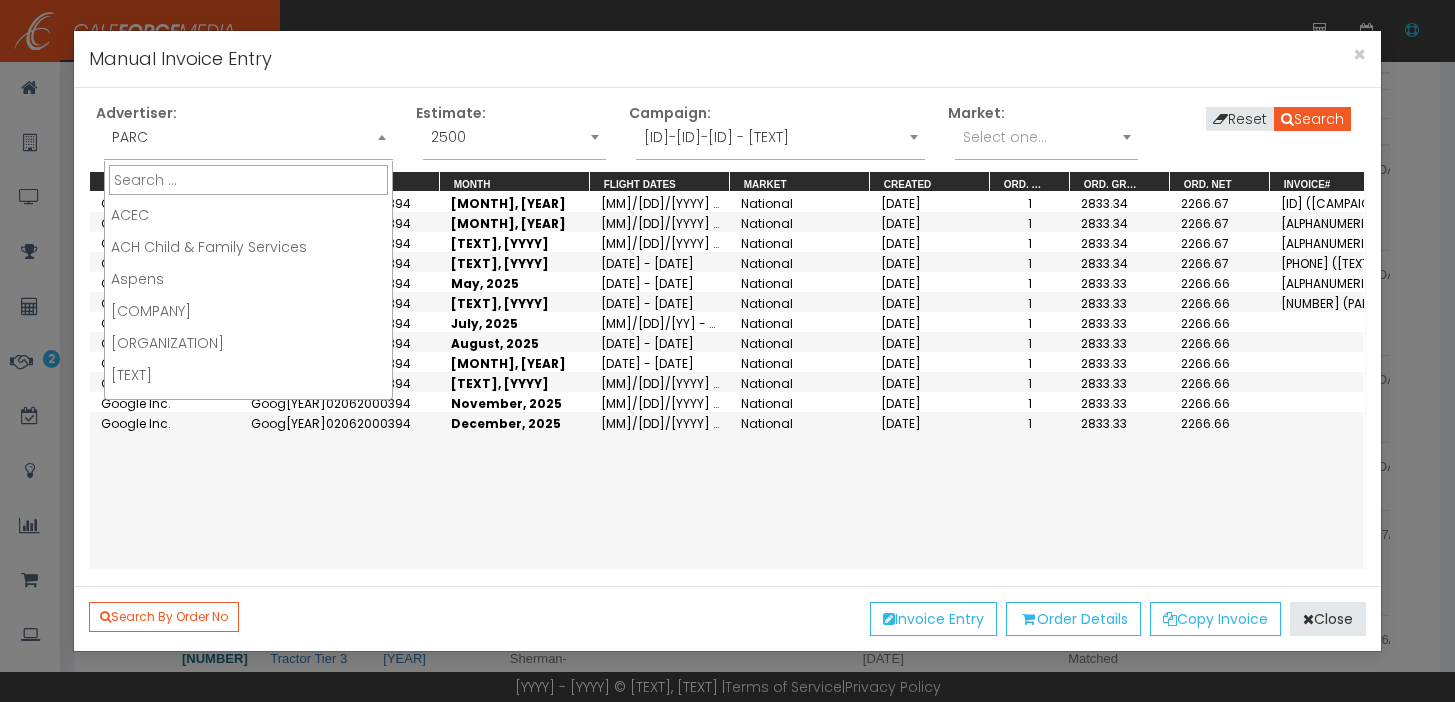 click on "[ORGANIZATION]" at bounding box center [248, 137] 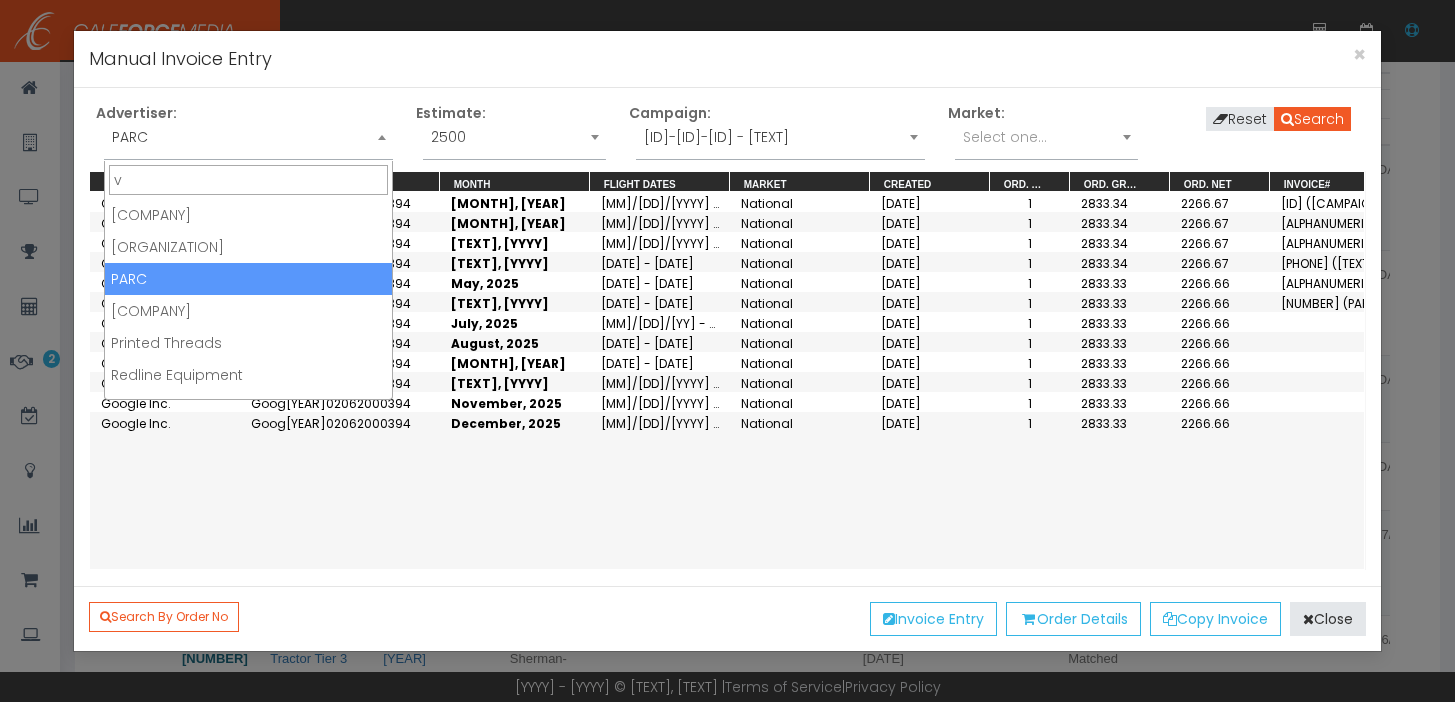 scroll, scrollTop: 0, scrollLeft: 0, axis: both 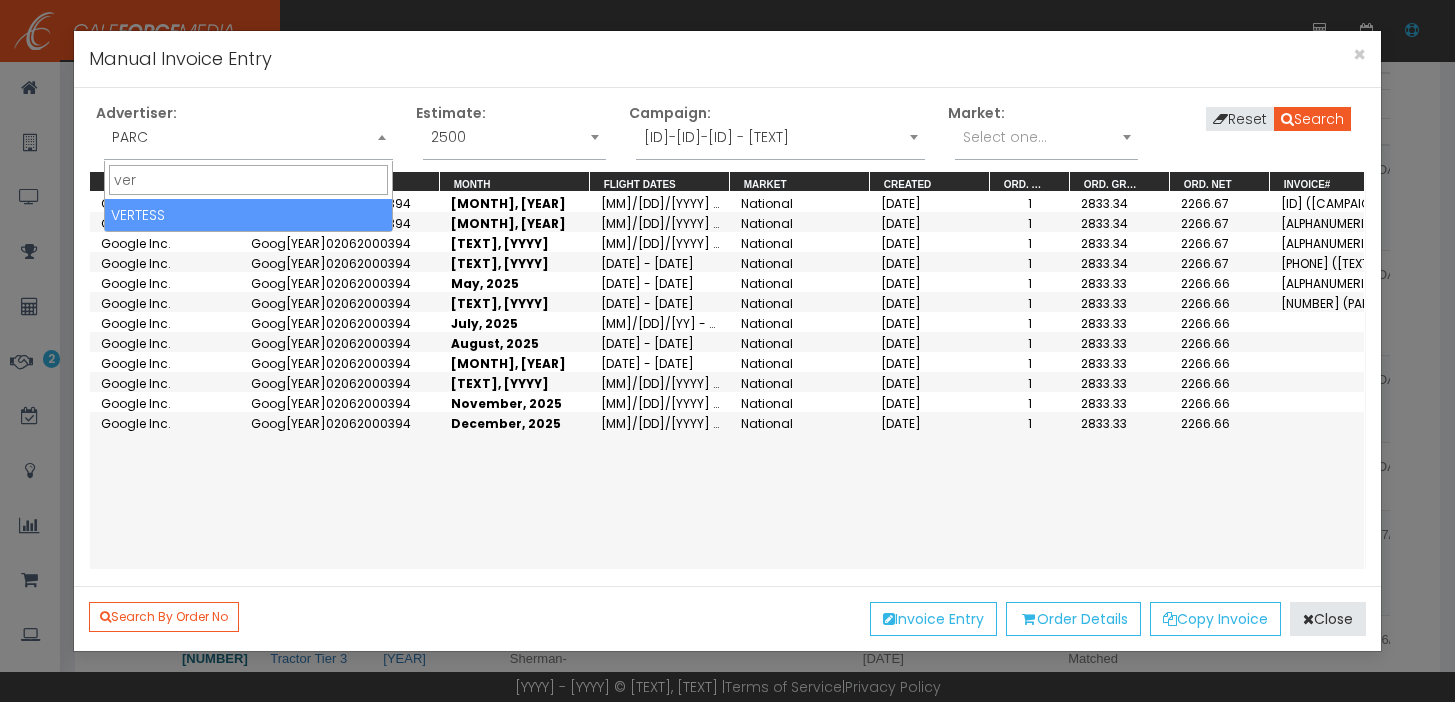 type on "ver" 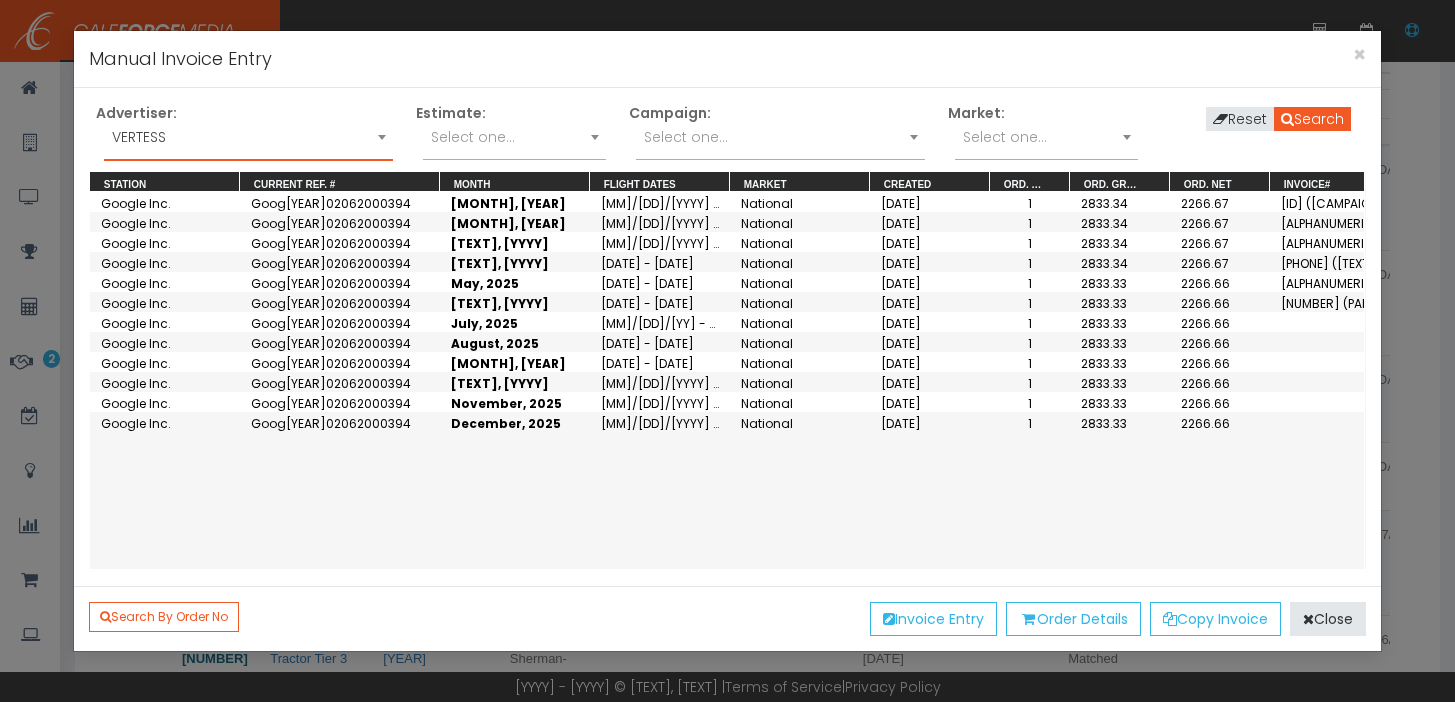 click on "Select one..." at bounding box center [780, 142] 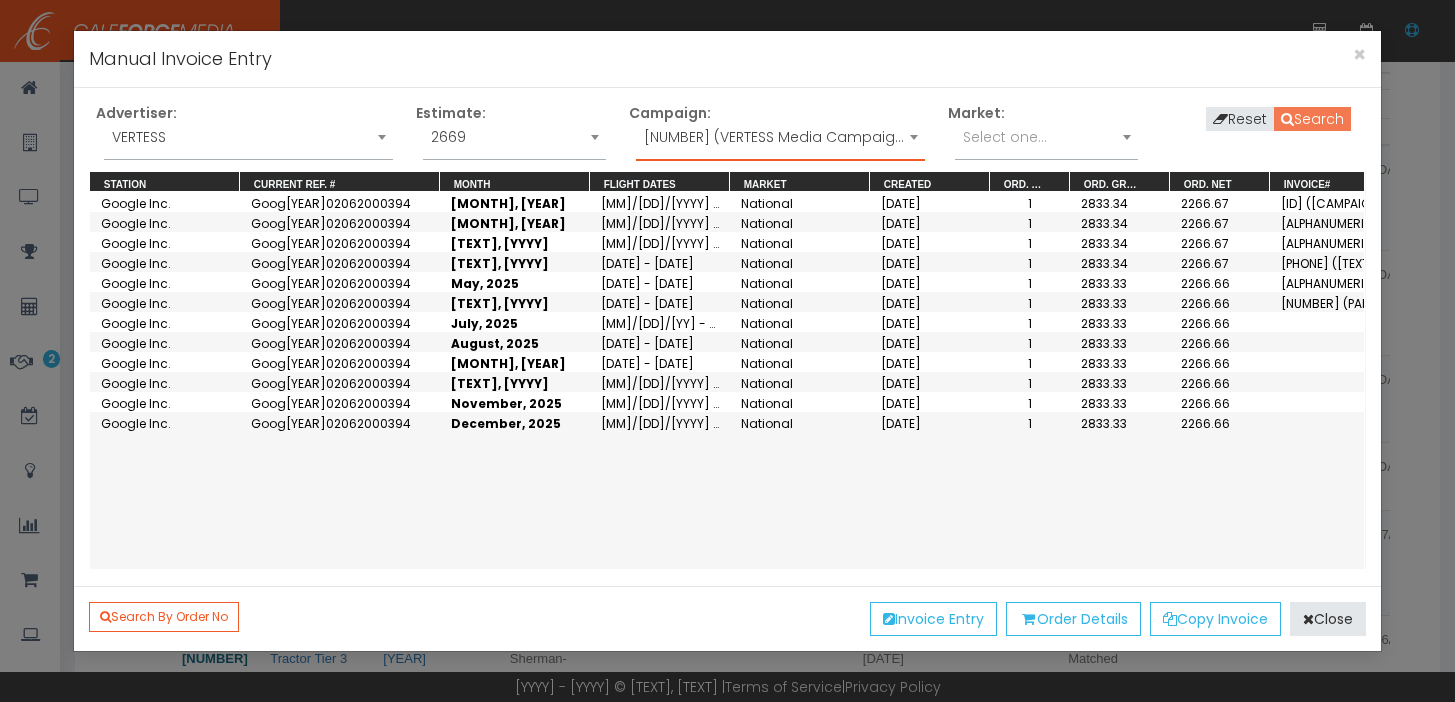 click on "Search" at bounding box center (1312, 119) 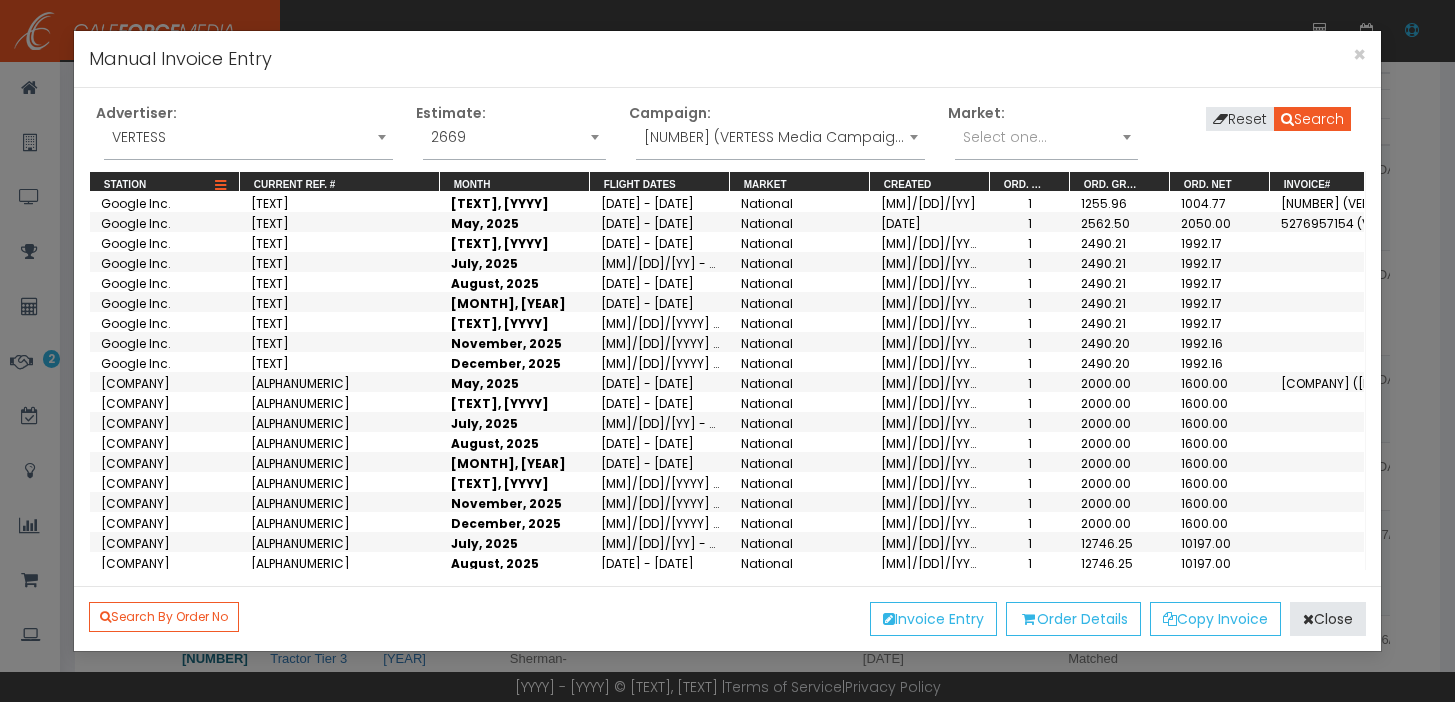 click at bounding box center [220, 186] 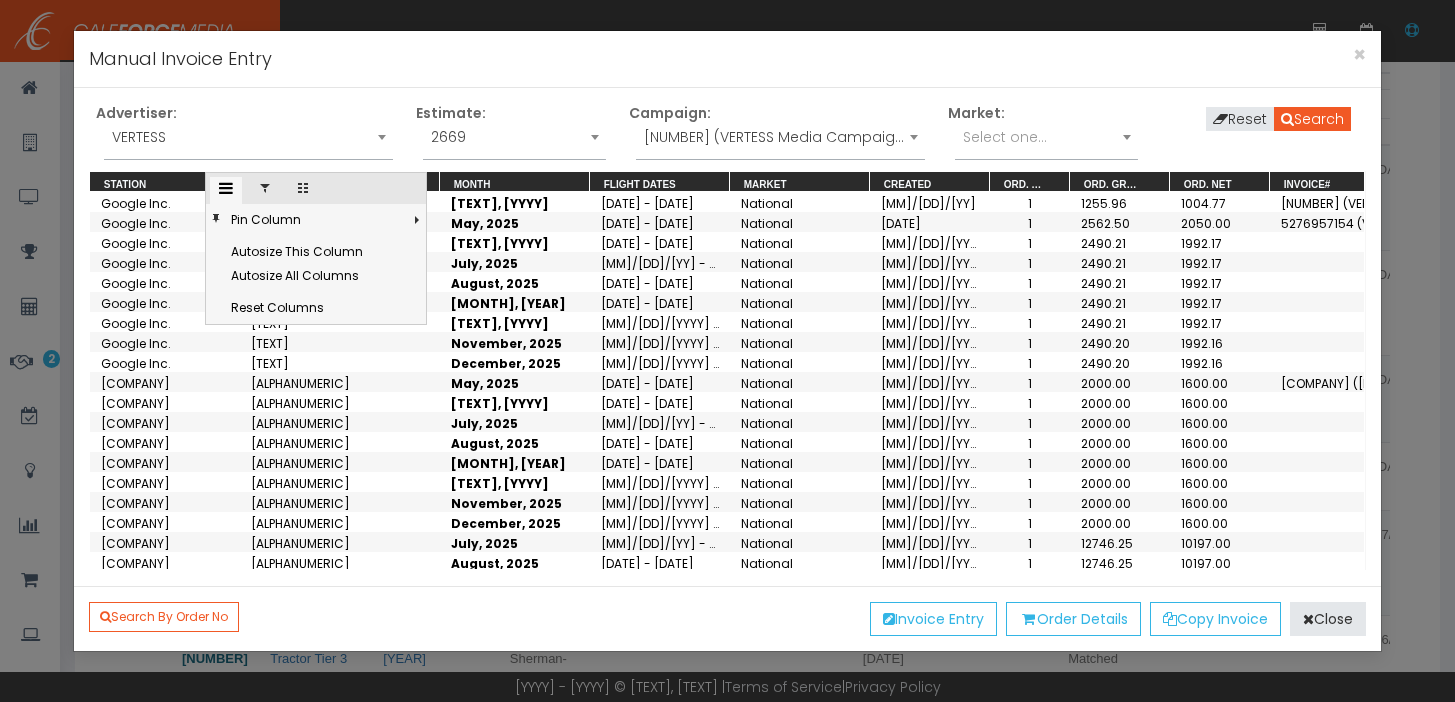 click at bounding box center (265, 188) 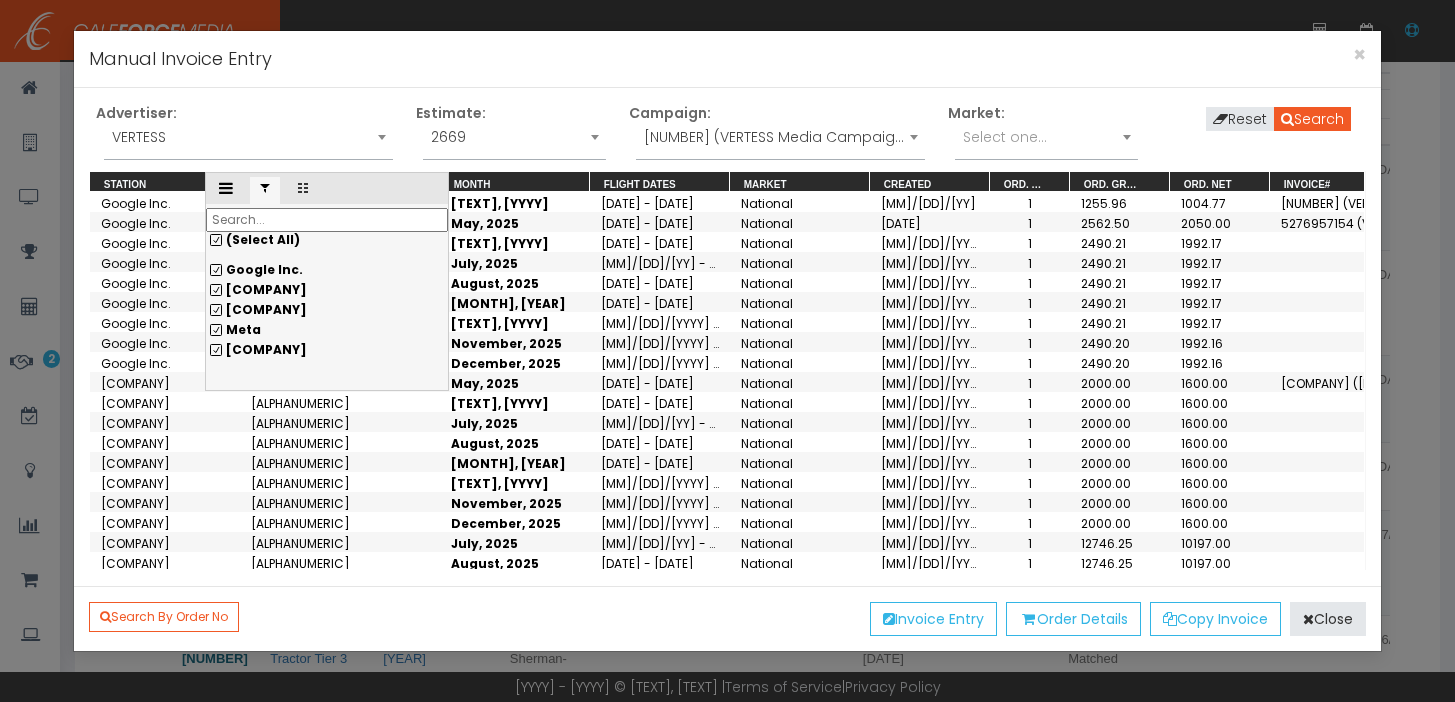click on "(Select All)" at bounding box center [327, 240] 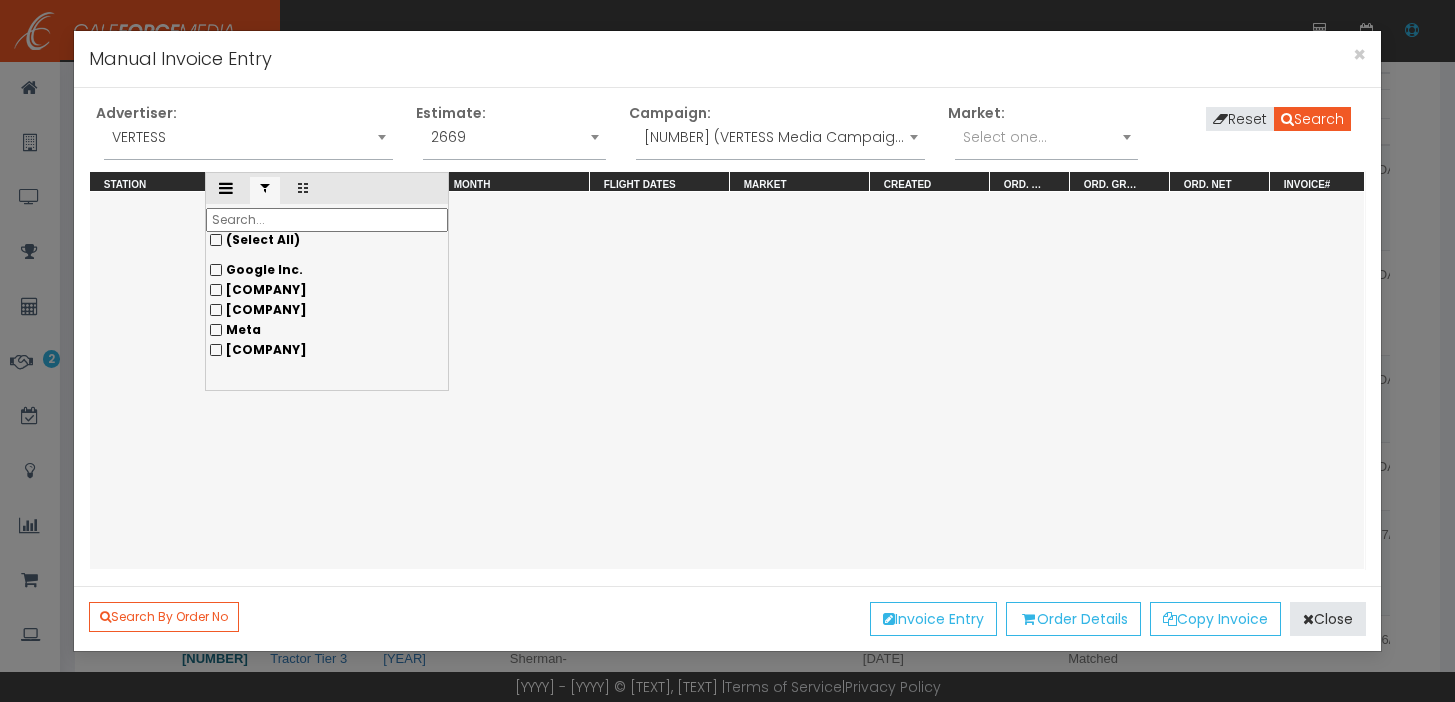 click on "[ORGANIZATION]" at bounding box center (327, 270) 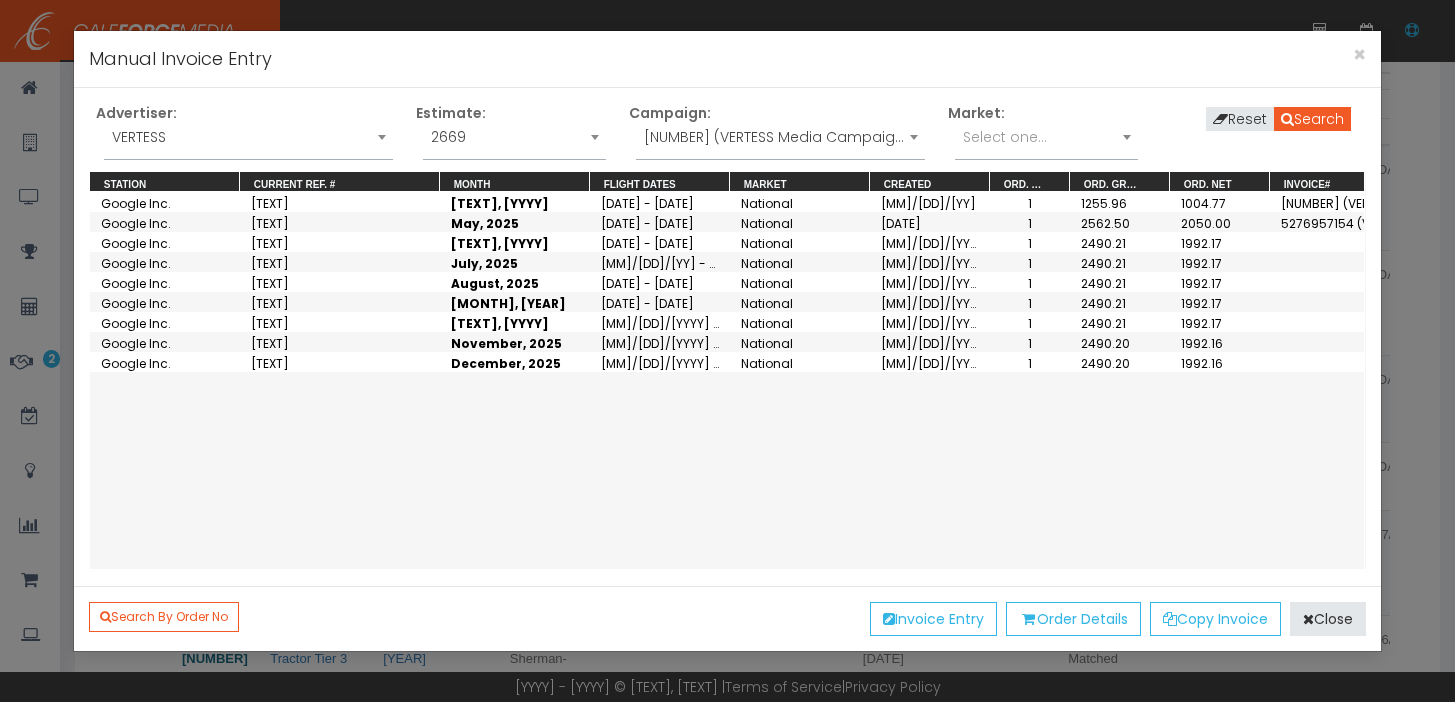 click on "Search By Order No
Invoice Entry
Order Details
Copy Invoice
Close" at bounding box center [728, 618] 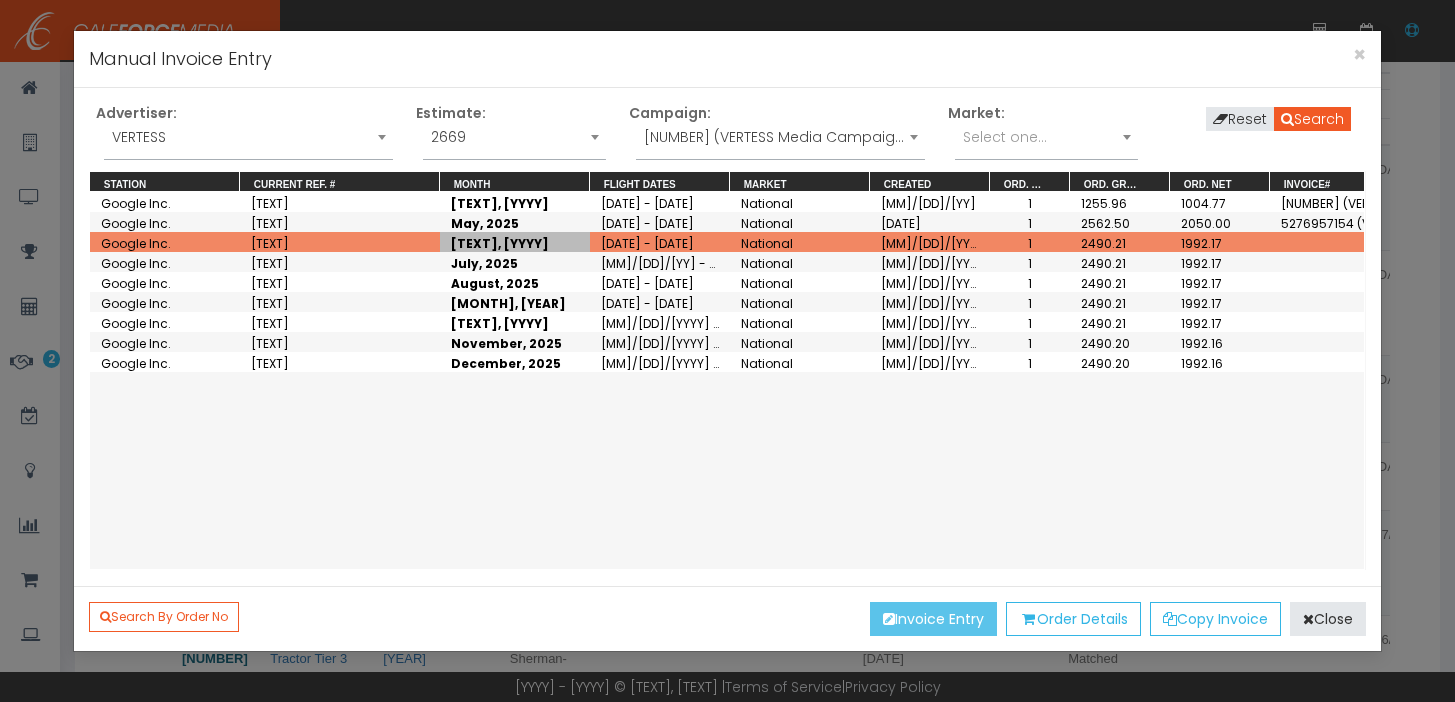 click on "Invoice Entry" at bounding box center [933, 619] 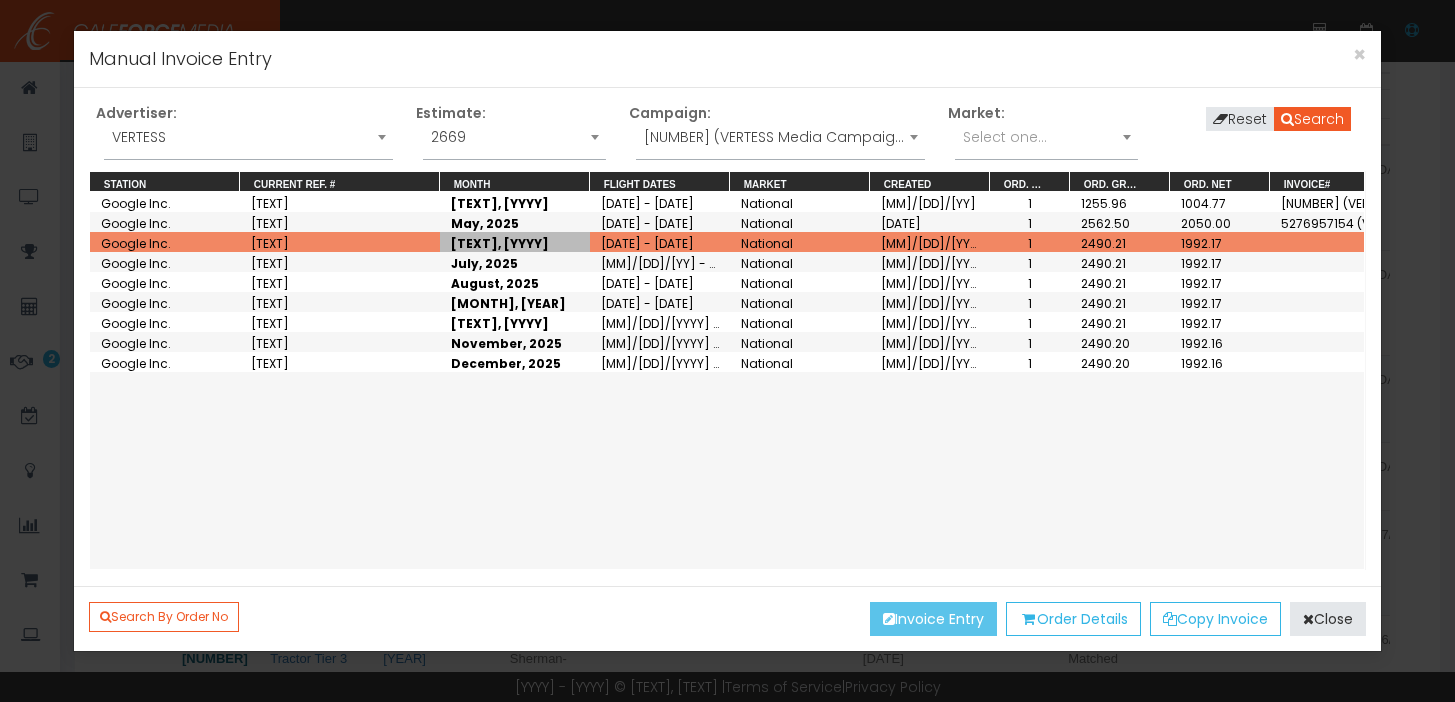 scroll, scrollTop: 0, scrollLeft: 0, axis: both 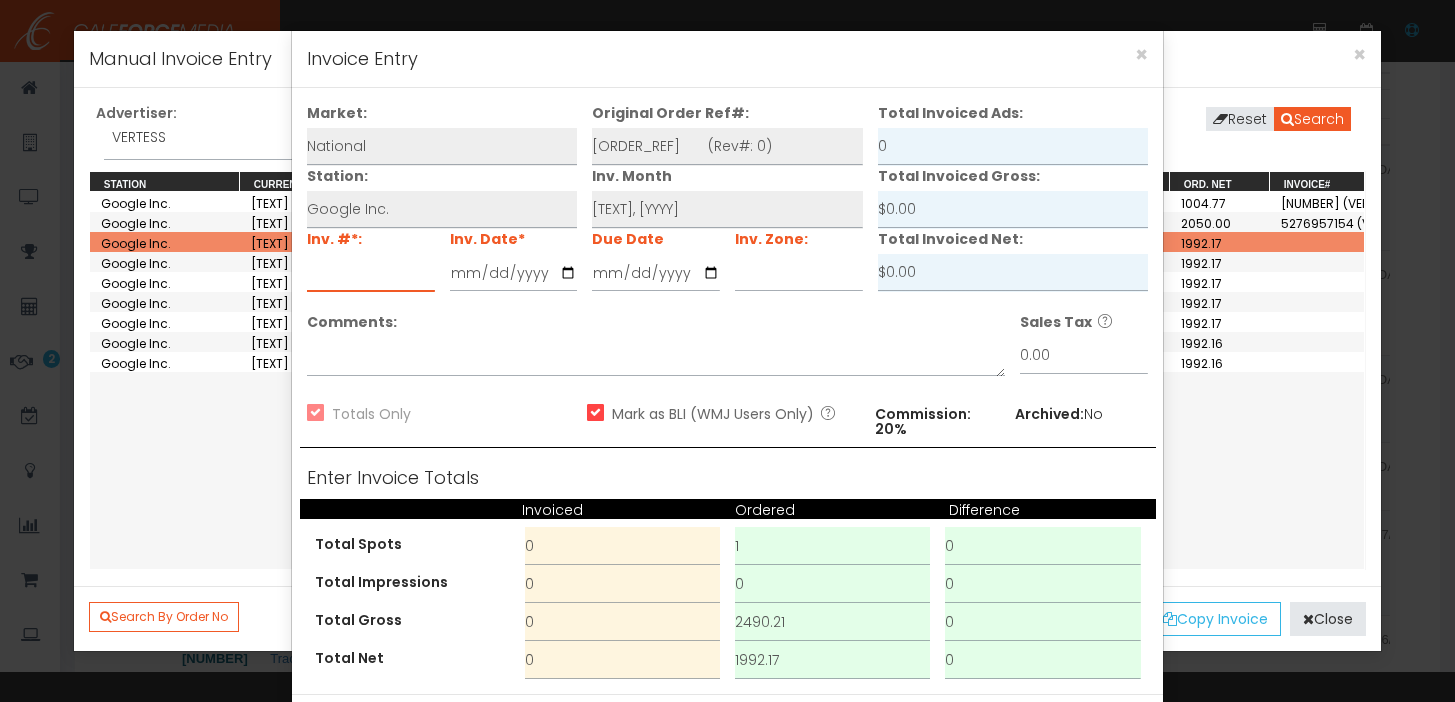 paste on "5298809684" 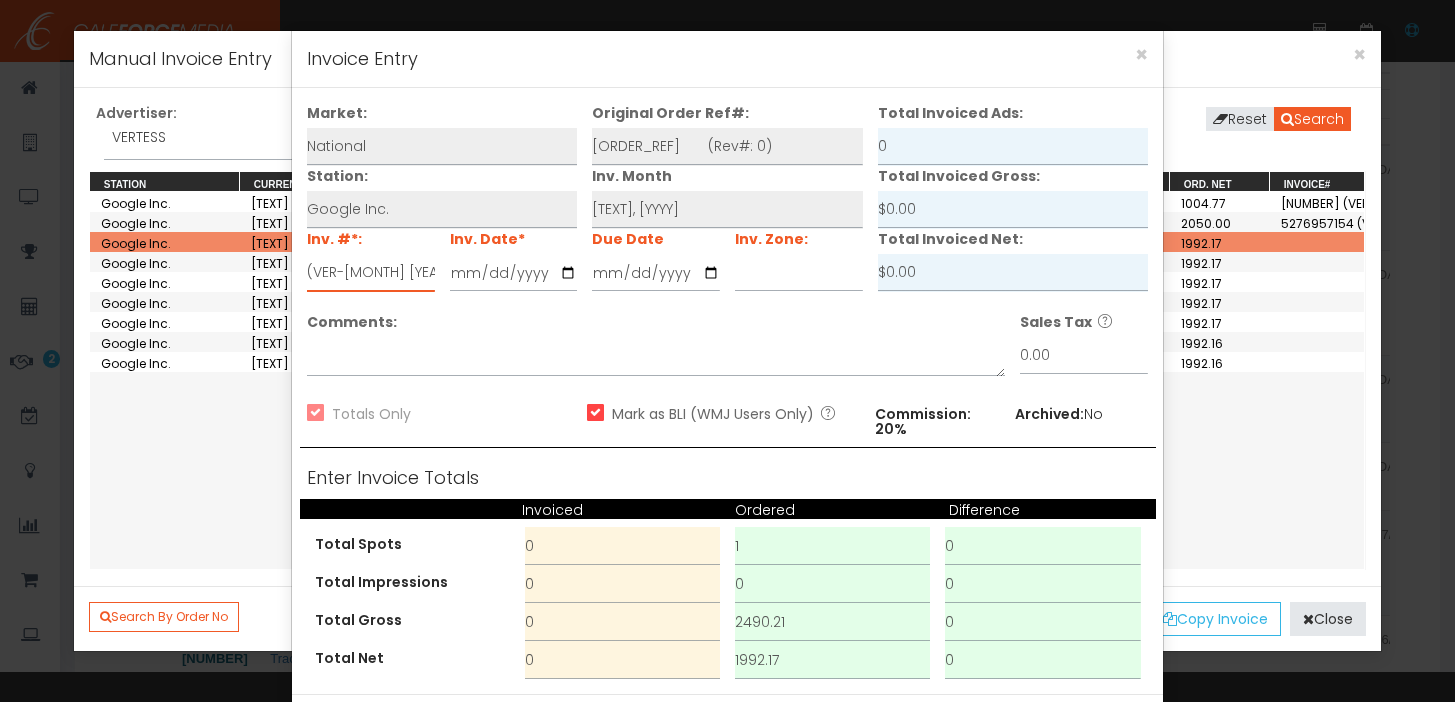 scroll, scrollTop: 0, scrollLeft: 76, axis: horizontal 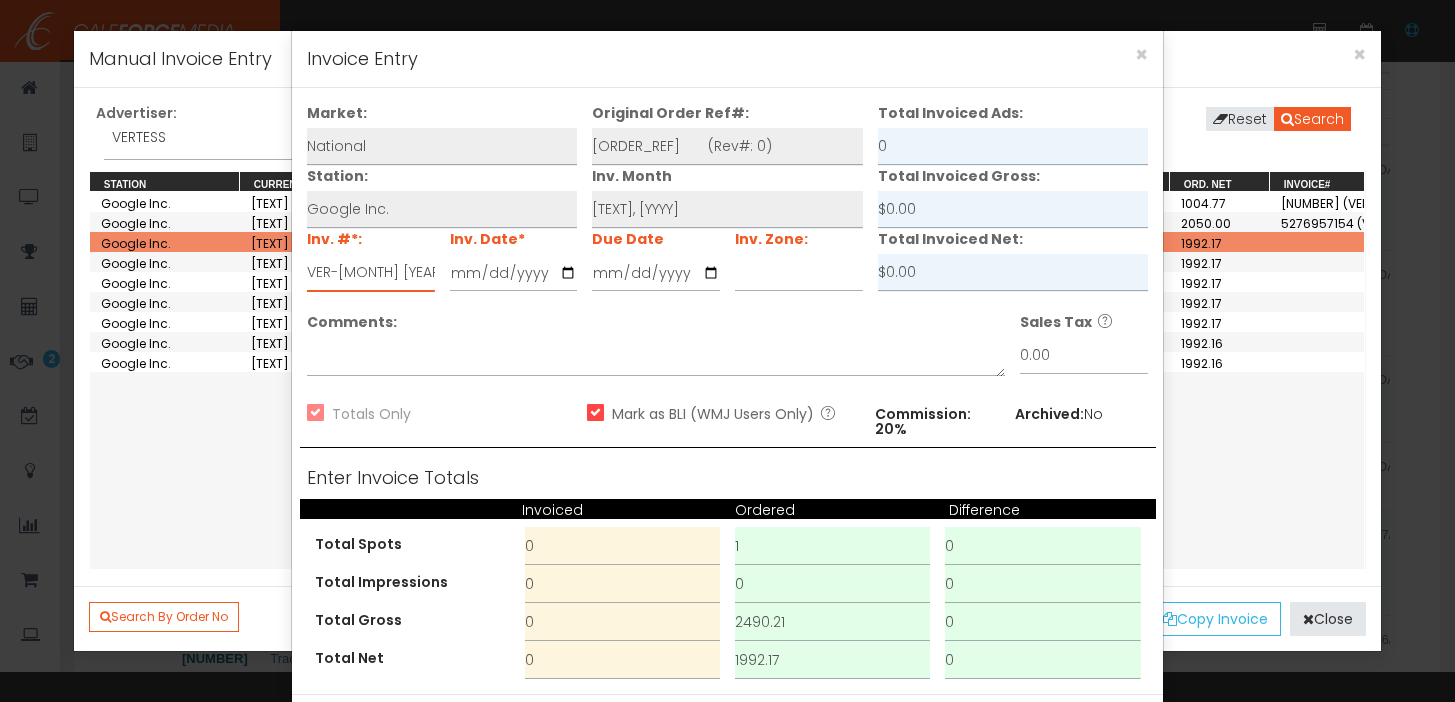 type on "5298809684 (VER-June 2025)" 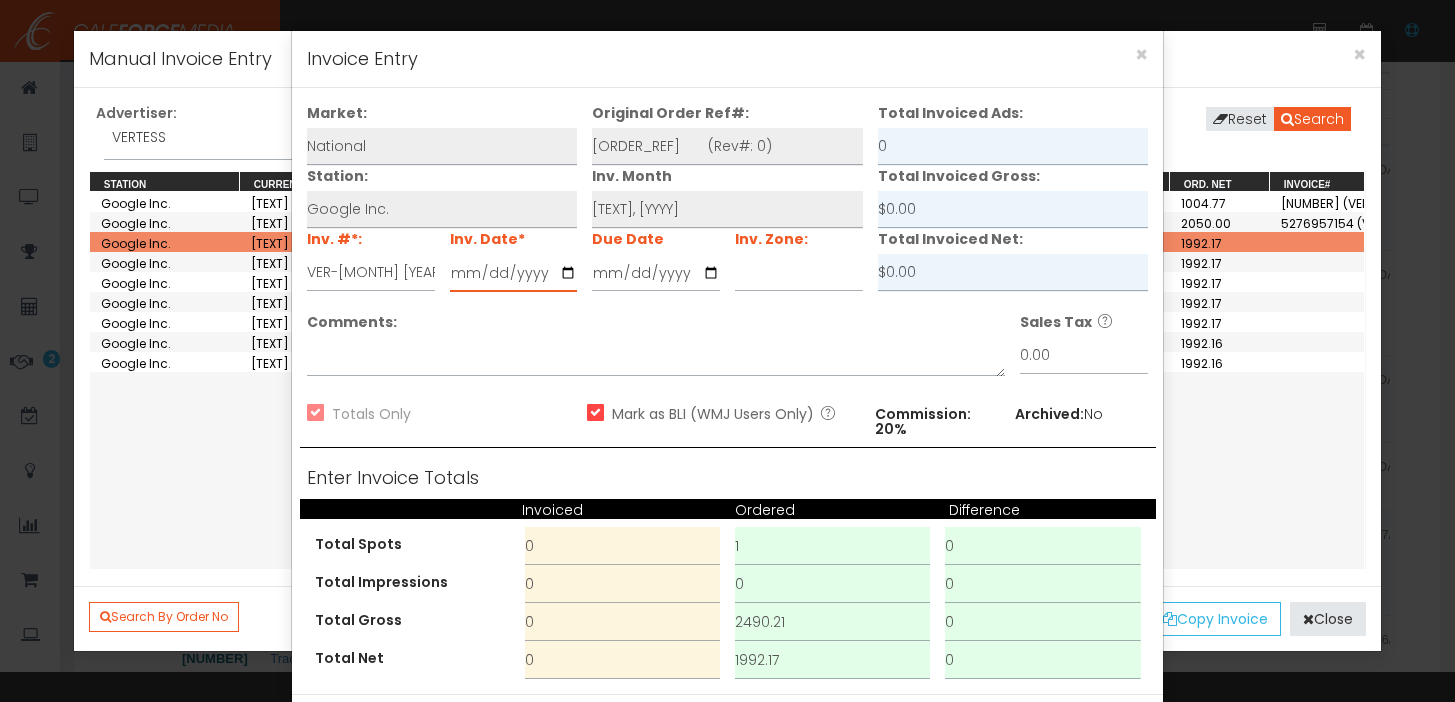scroll, scrollTop: 0, scrollLeft: 0, axis: both 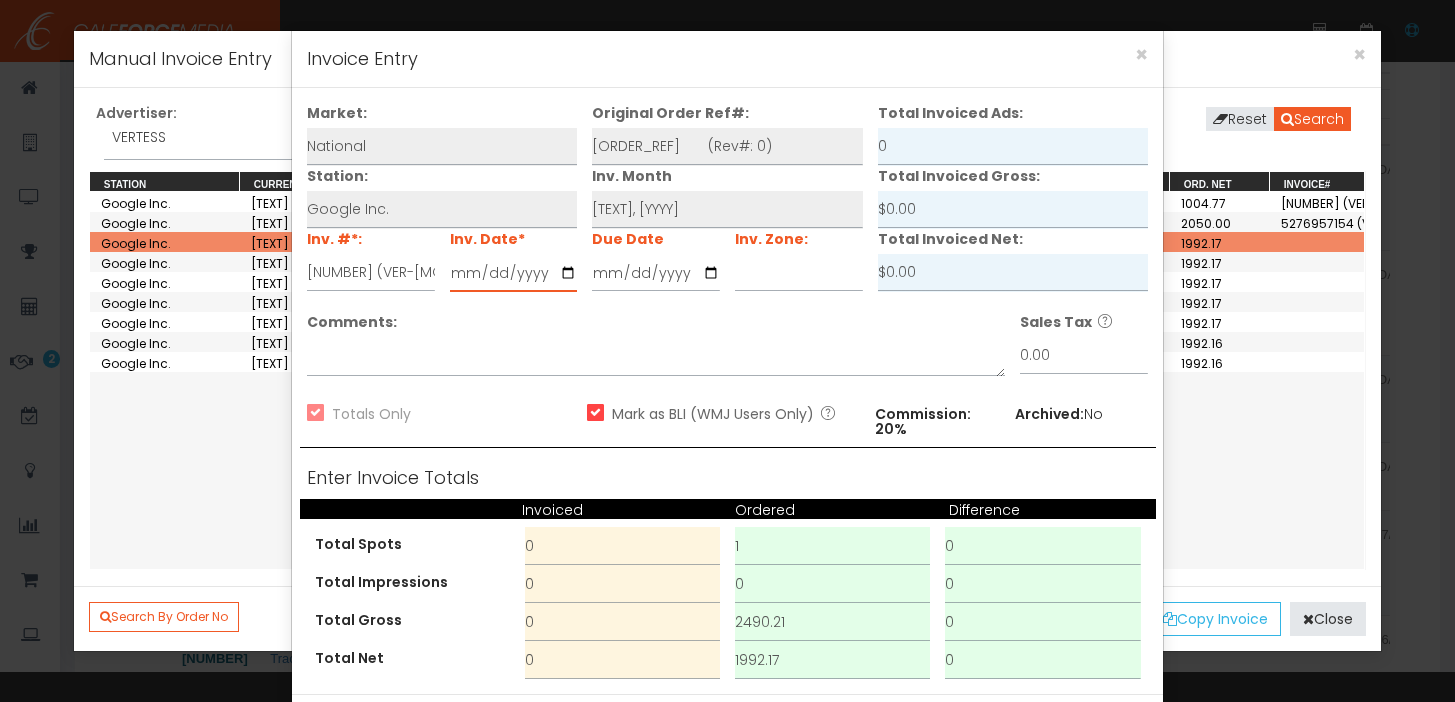 type on "[YEAR]-[MM]-[DD]" 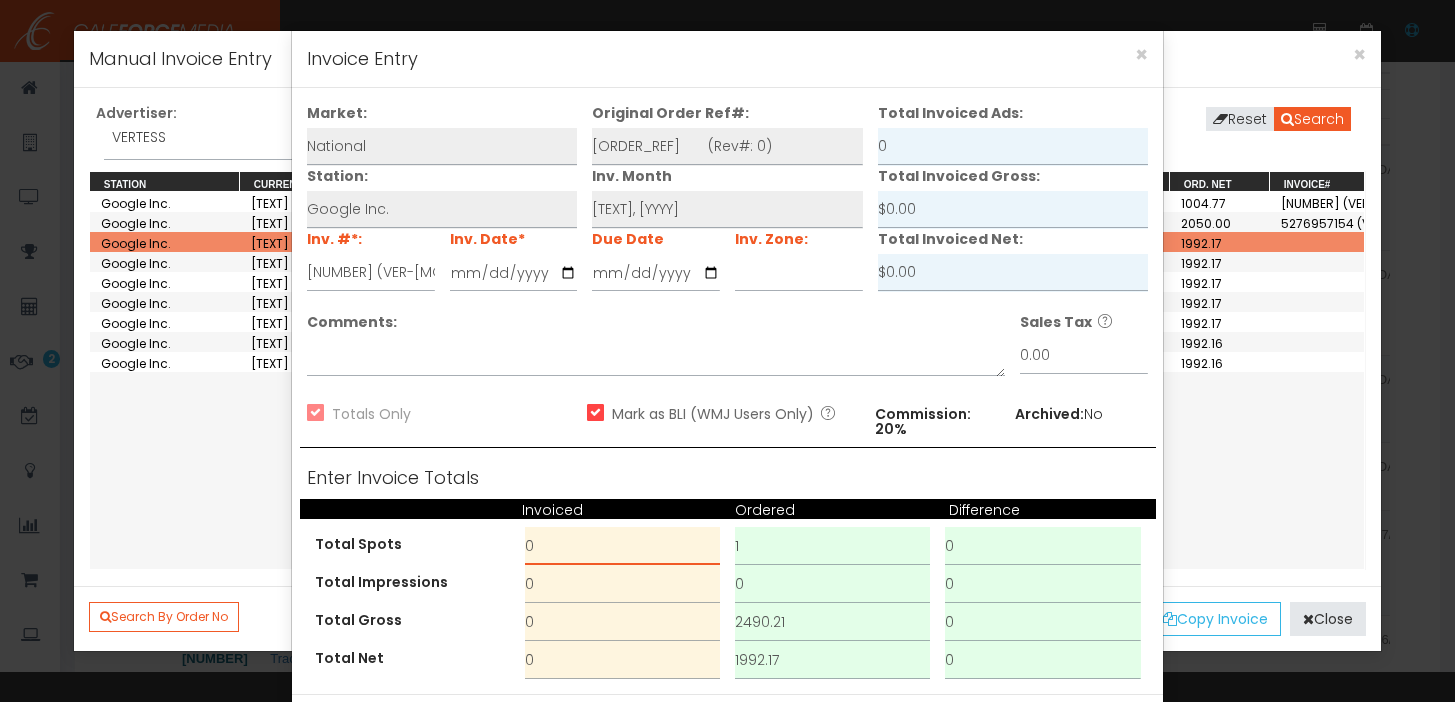 drag, startPoint x: 564, startPoint y: 544, endPoint x: 426, endPoint y: 530, distance: 138.70833 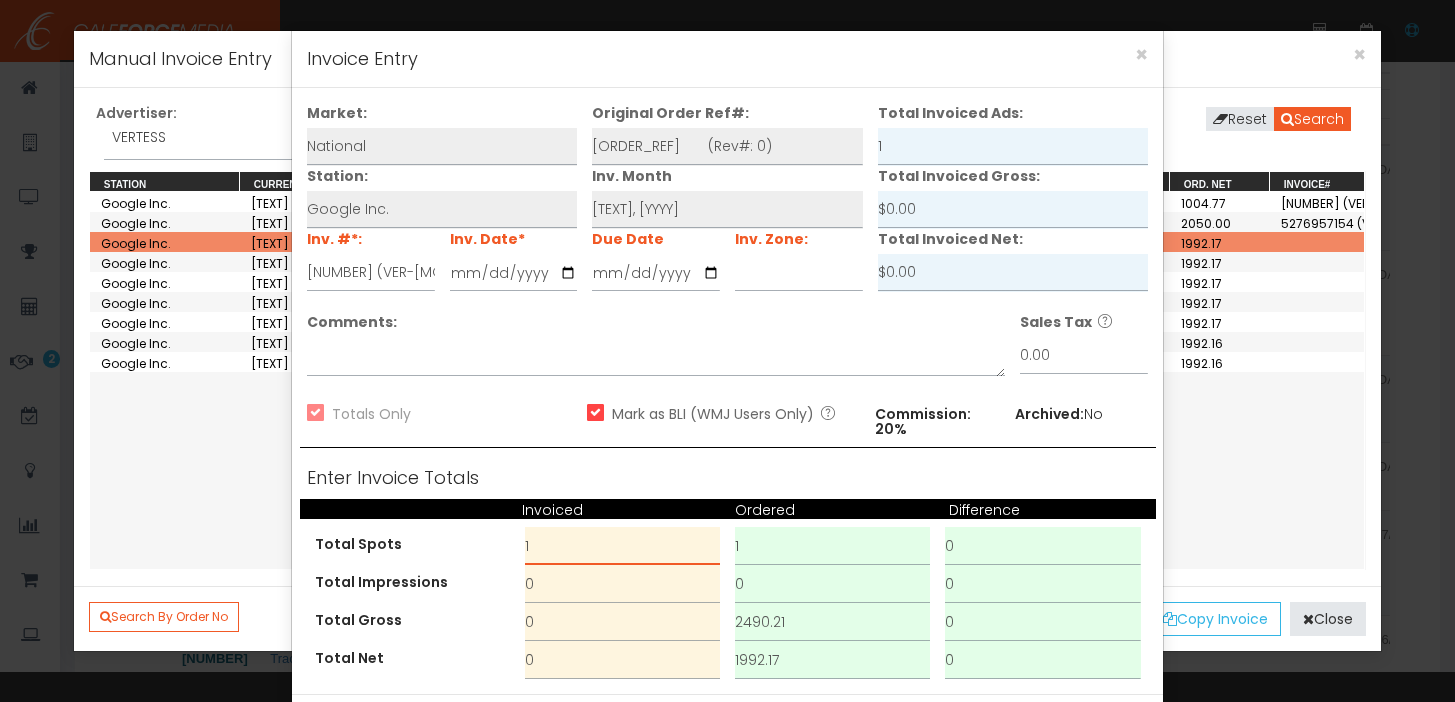 type on "1" 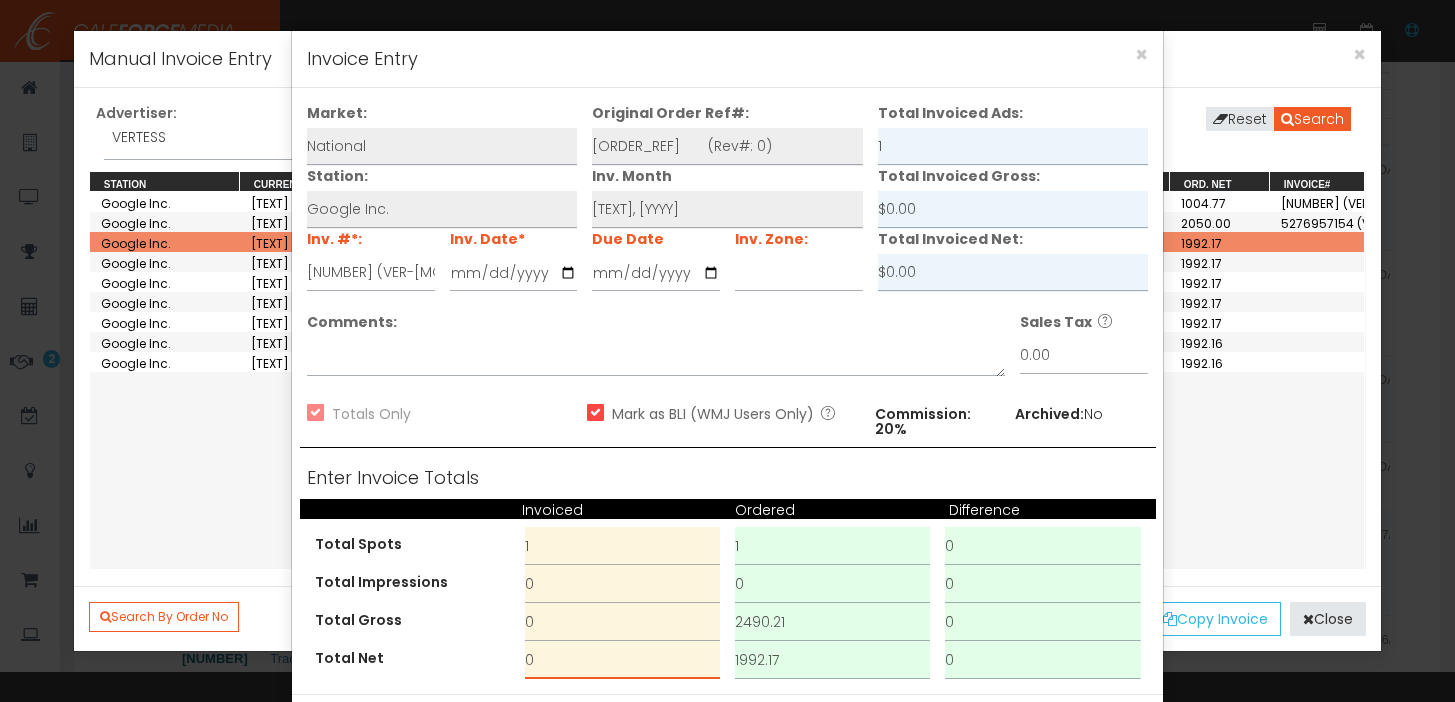 drag, startPoint x: 563, startPoint y: 663, endPoint x: 373, endPoint y: 619, distance: 195.0282 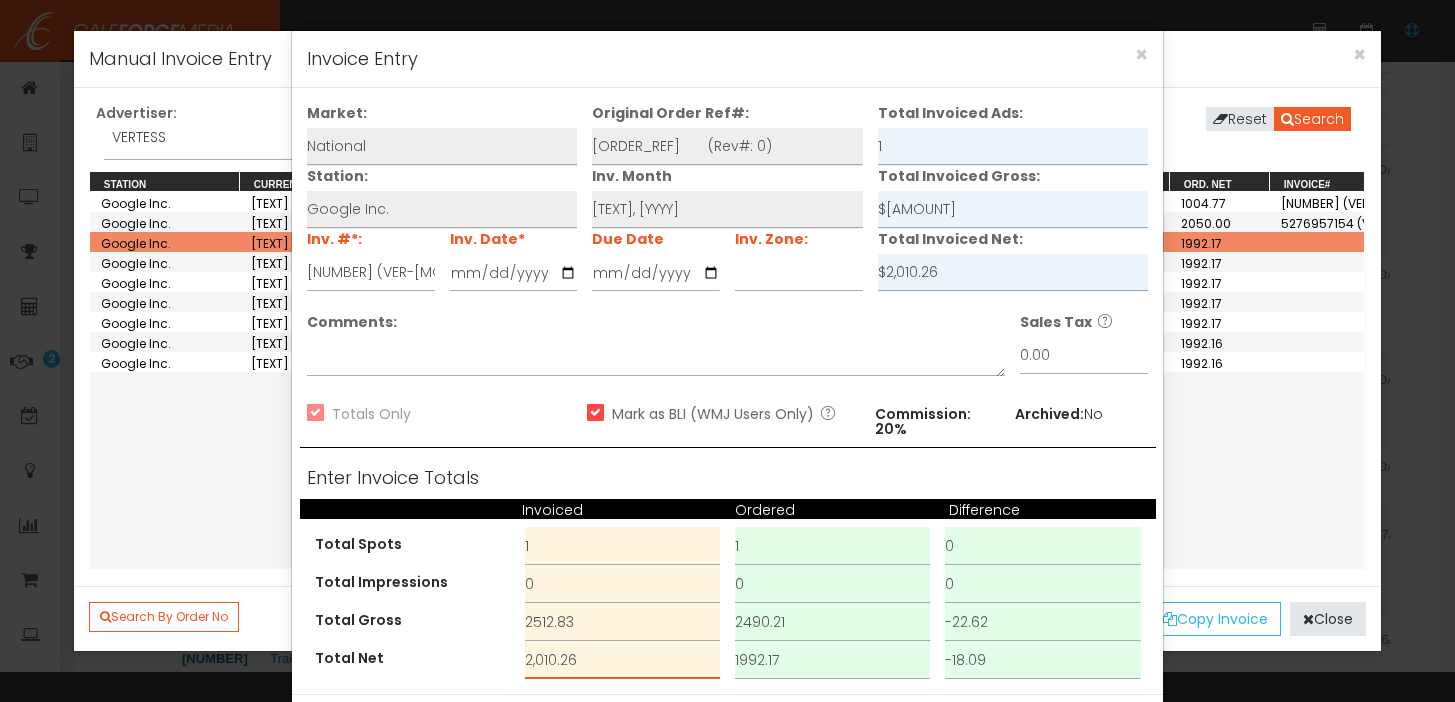 type on "2,010.26" 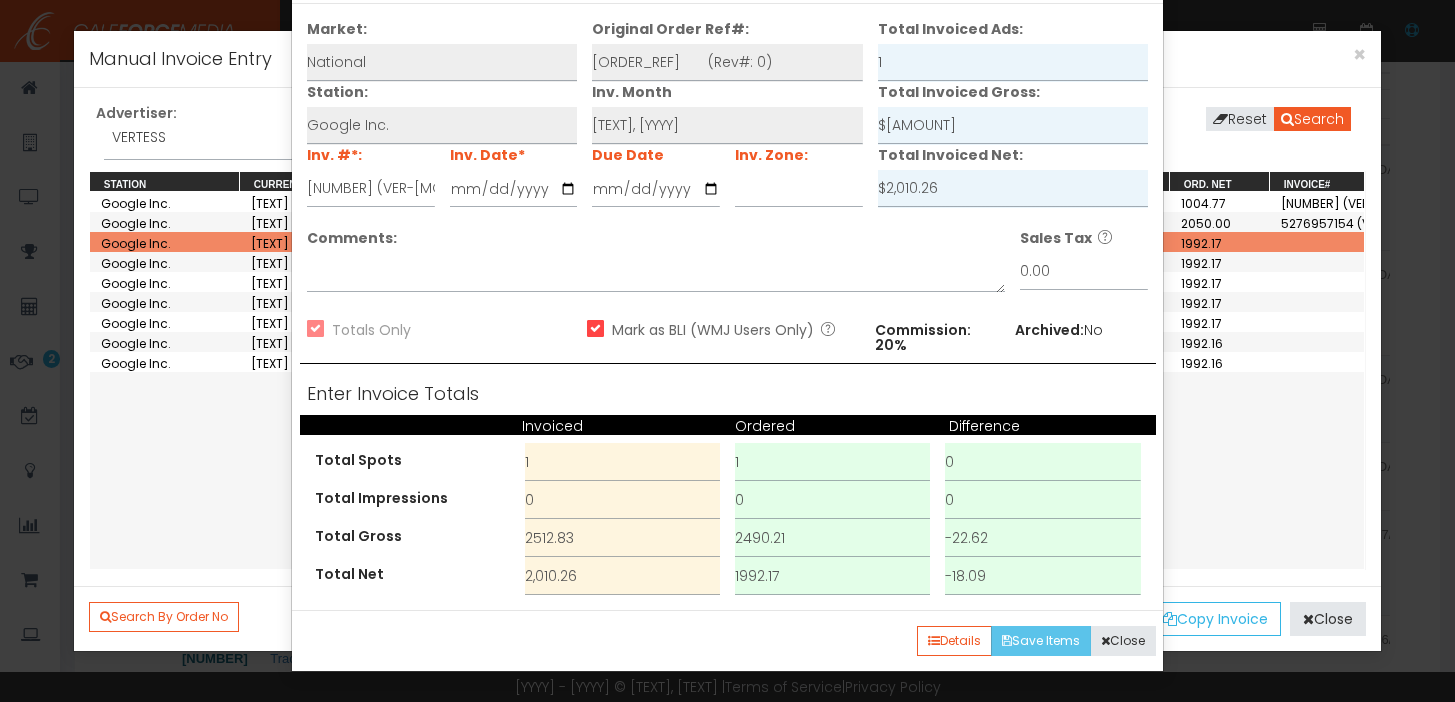 click on "Save Items" at bounding box center (1041, 641) 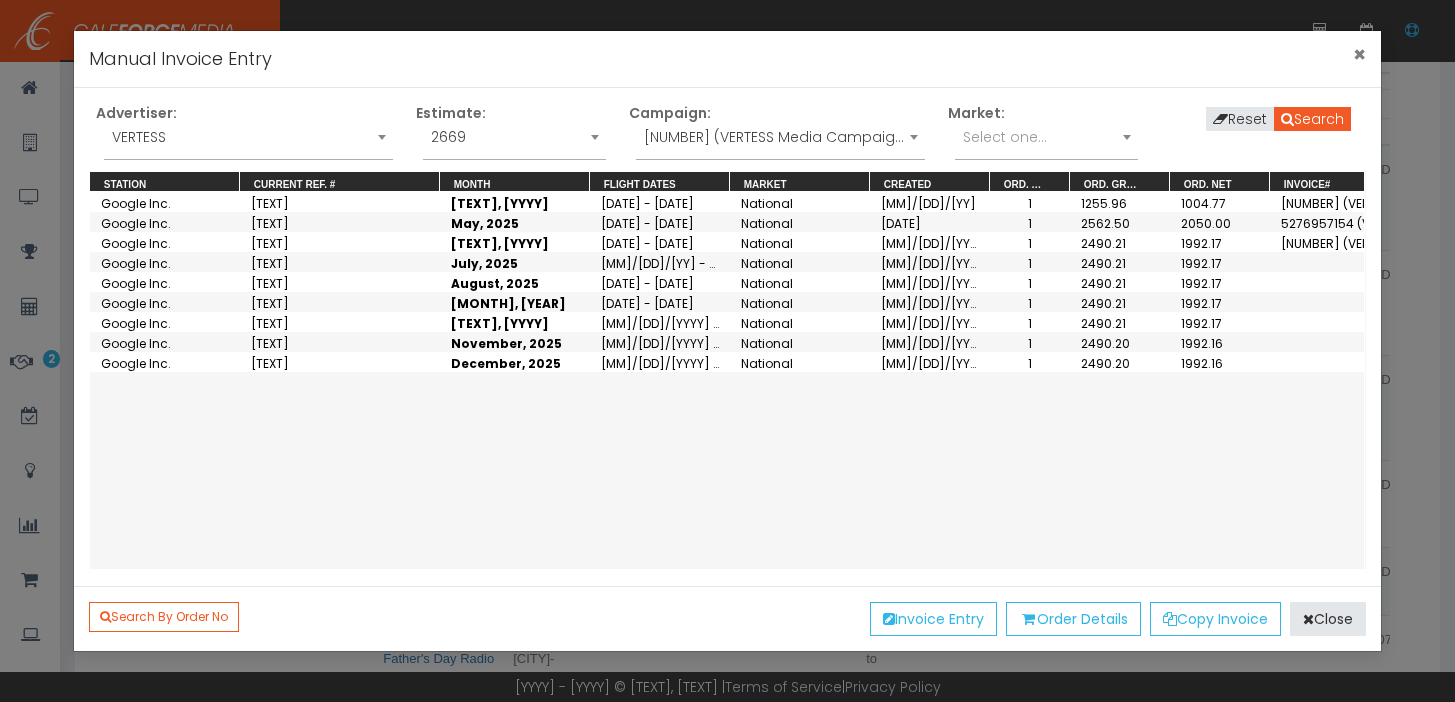 click on "×" at bounding box center (1359, 54) 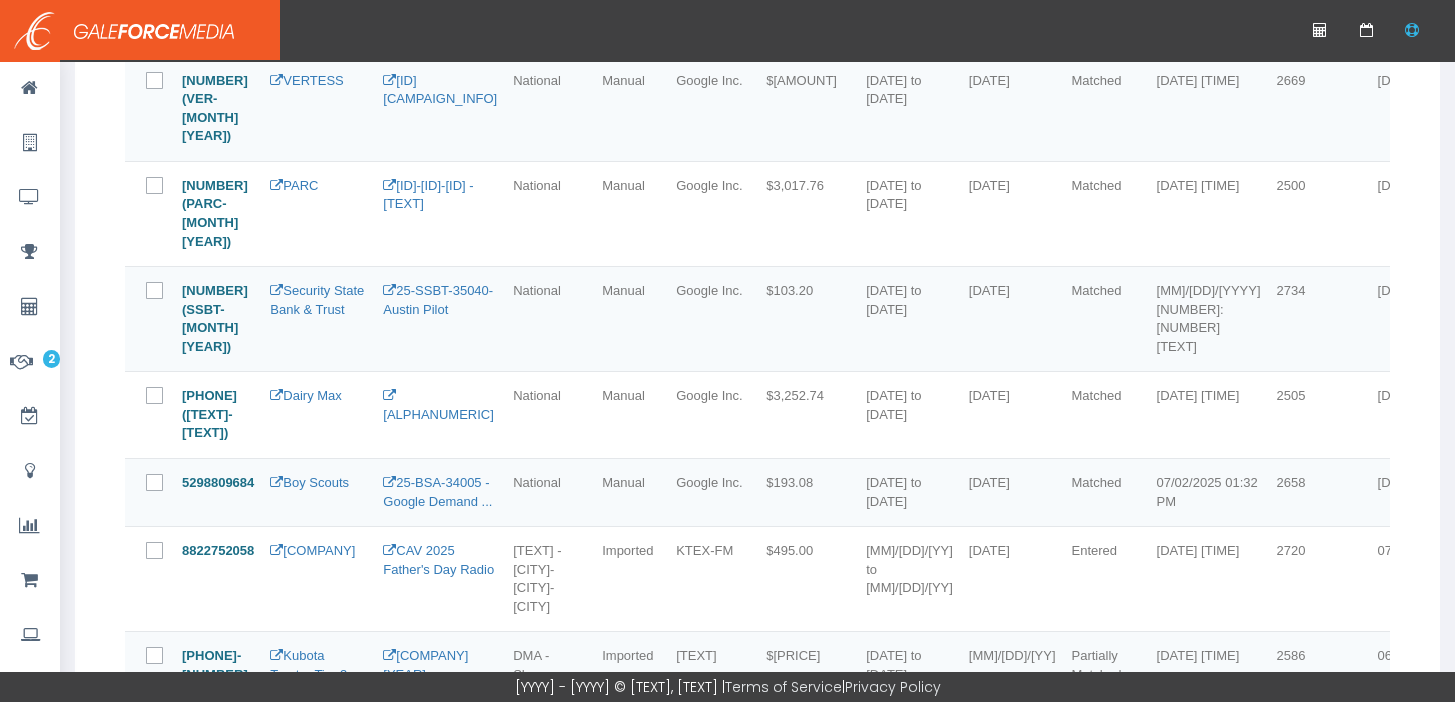 scroll, scrollTop: 620, scrollLeft: 0, axis: vertical 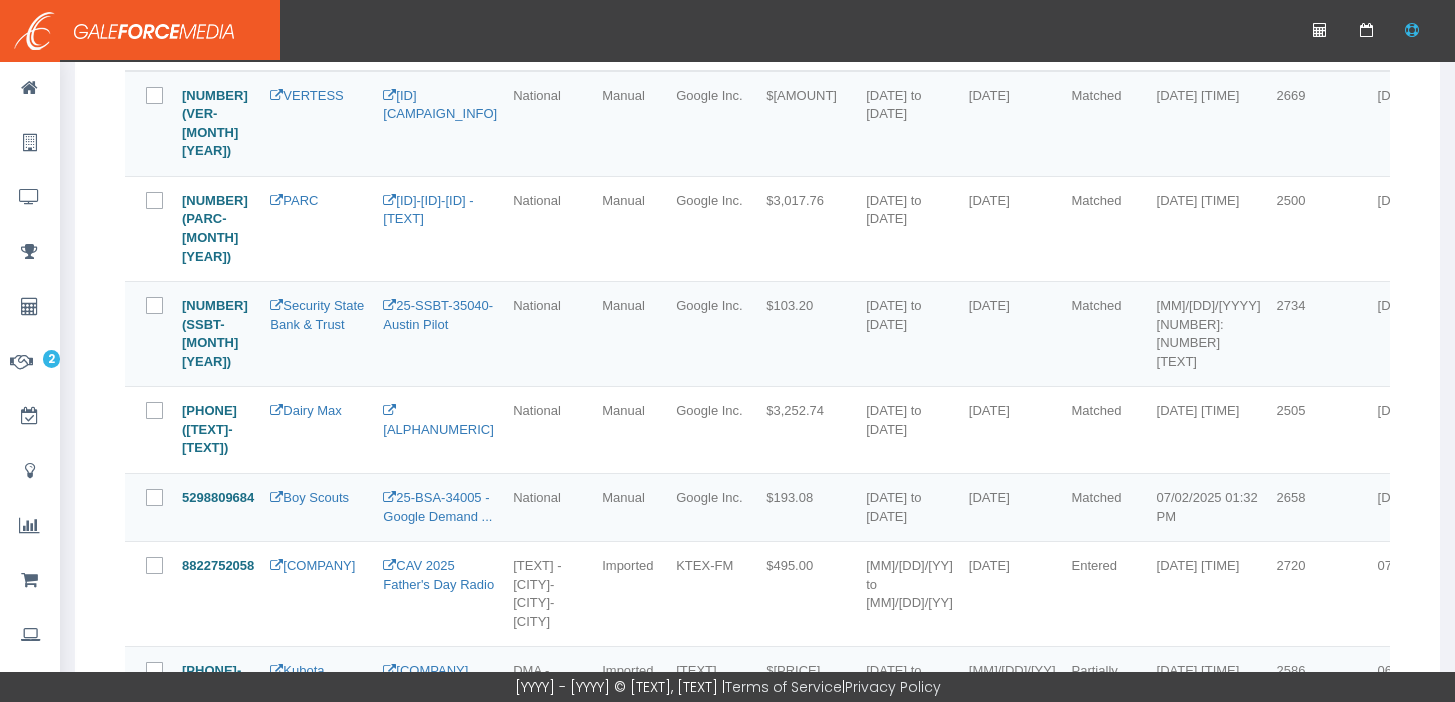 click at bounding box center (159, 505) 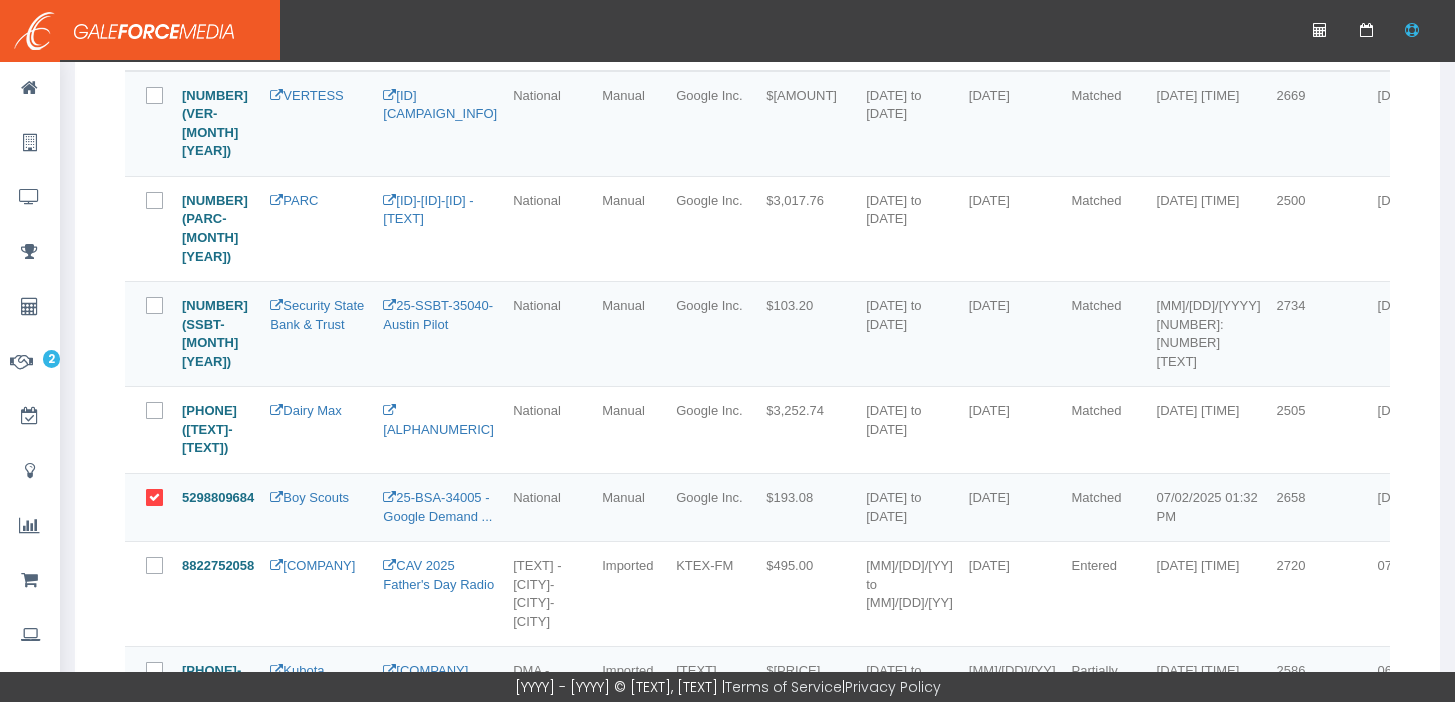 click at bounding box center [149, 228] 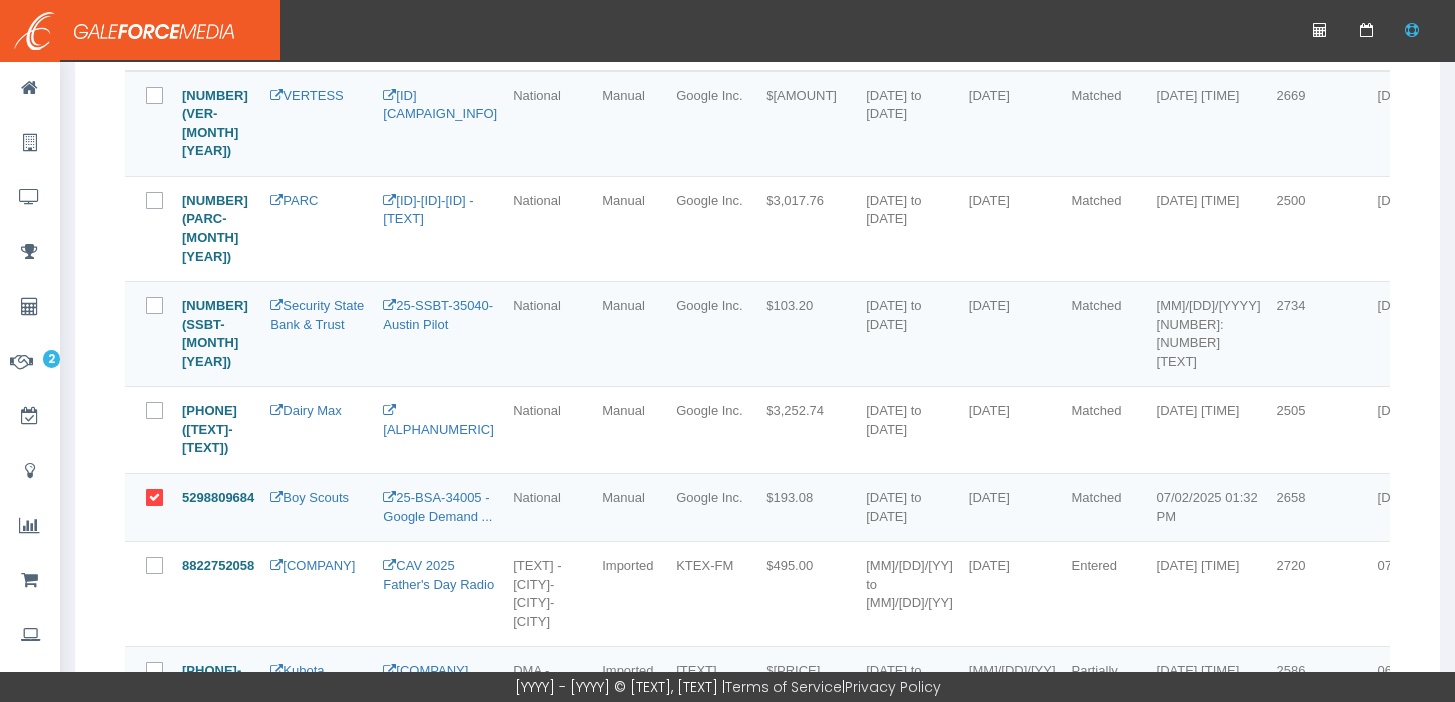 click at bounding box center [159, 418] 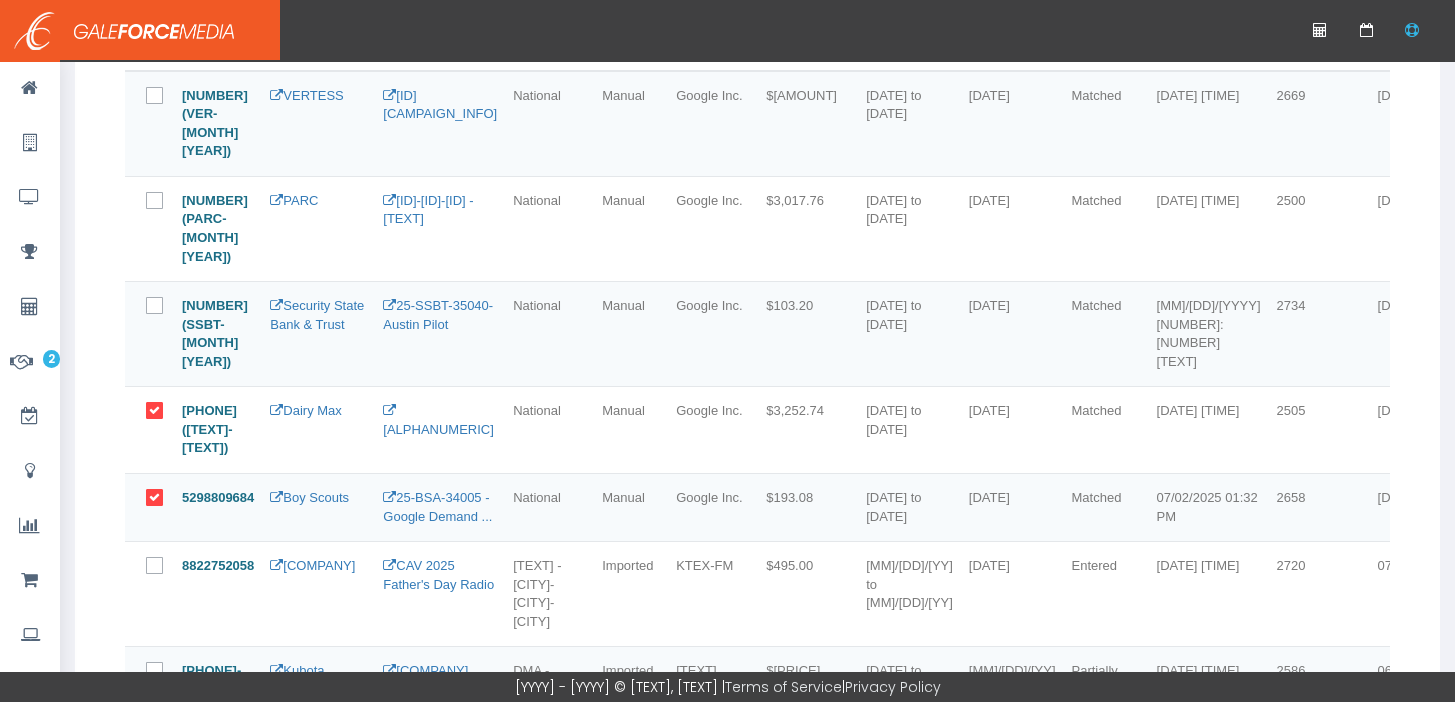 click at bounding box center (159, 208) 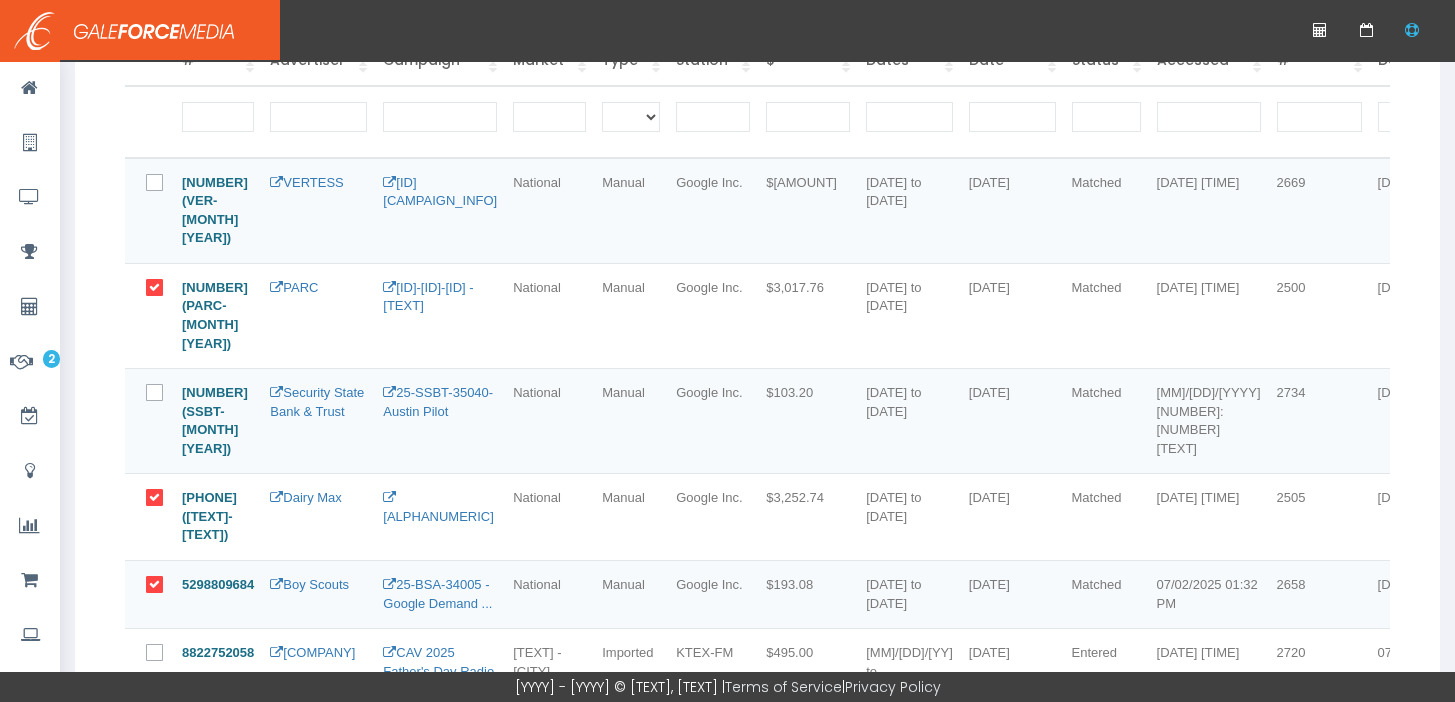 click at bounding box center (159, 190) 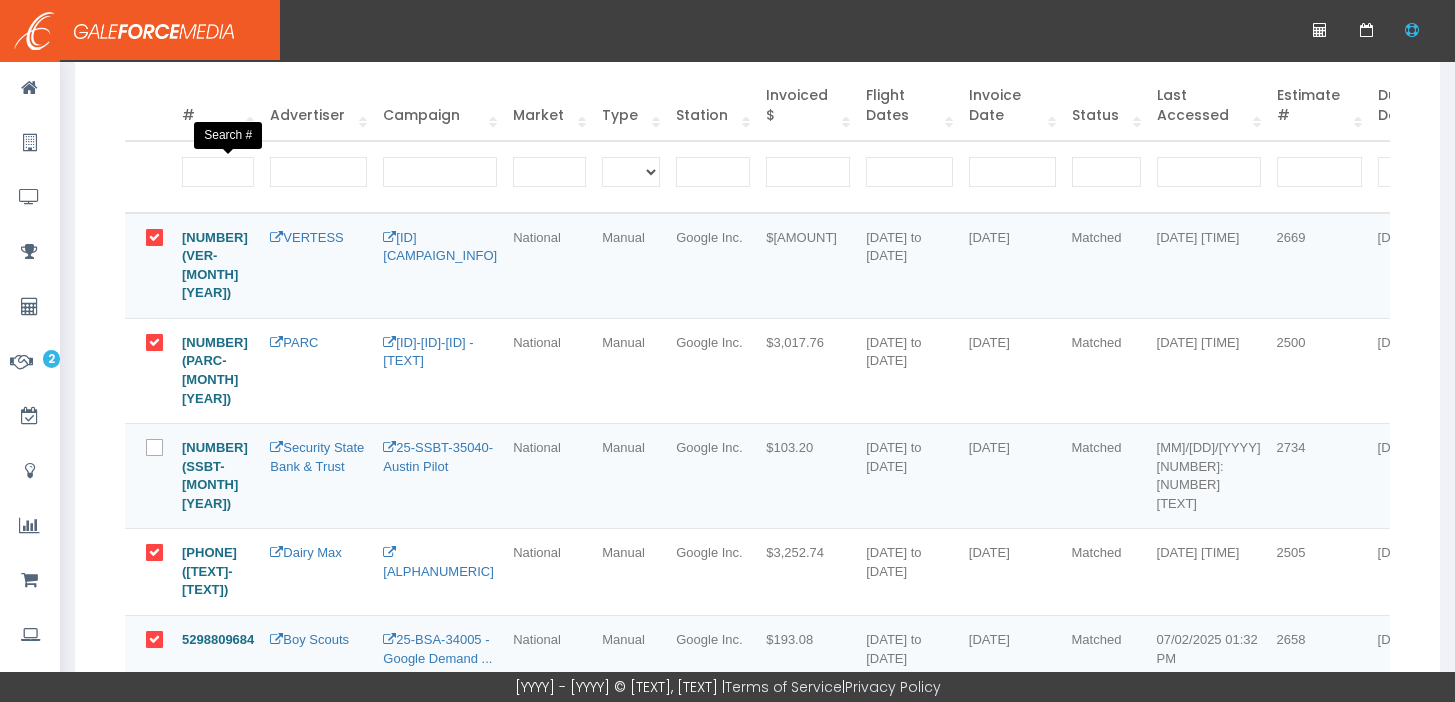 scroll, scrollTop: 532, scrollLeft: 0, axis: vertical 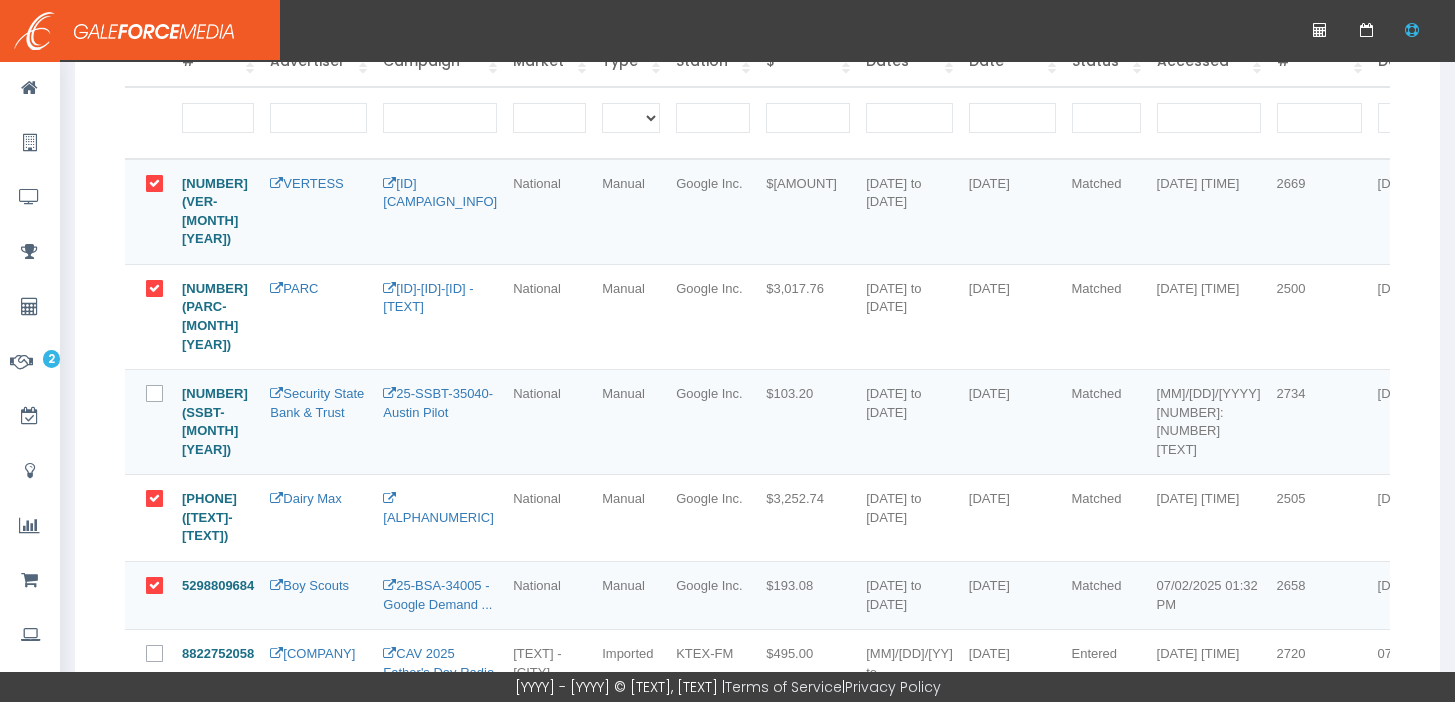 click at bounding box center (159, 401) 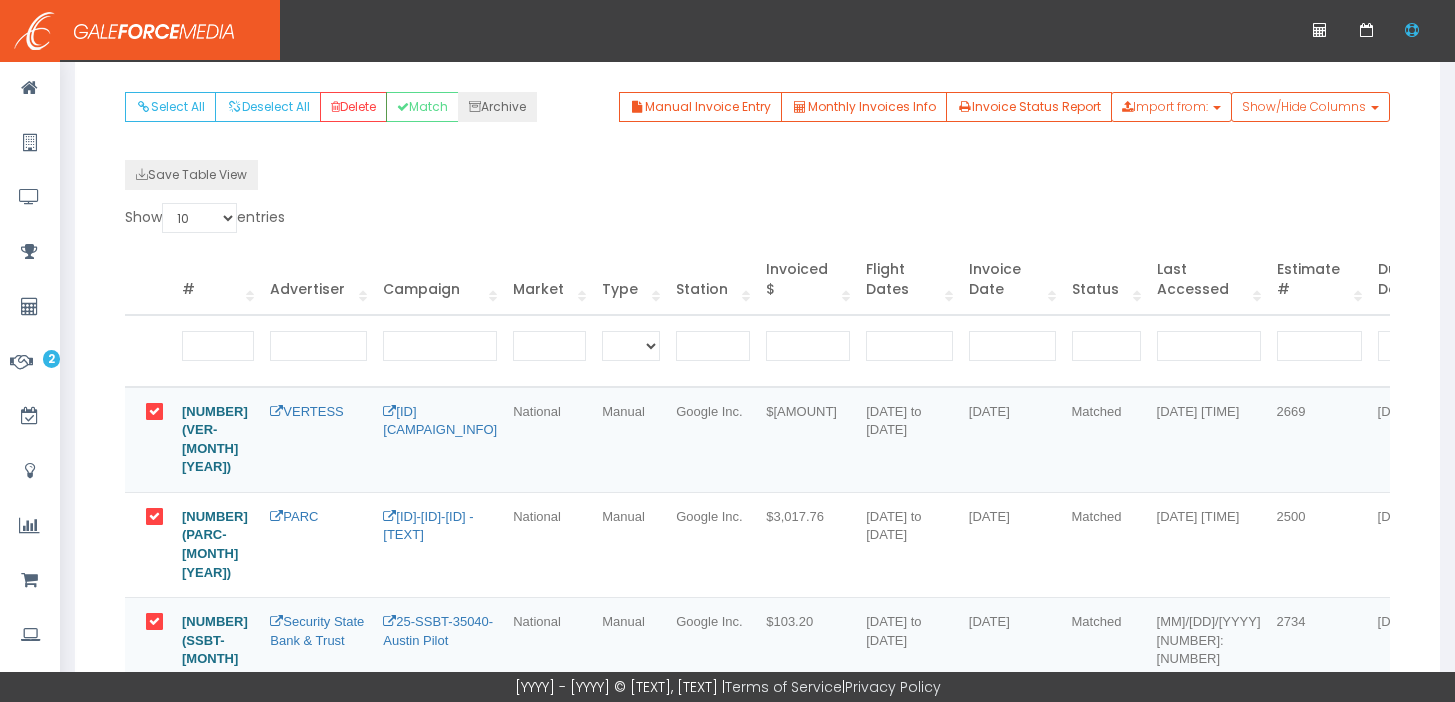 scroll, scrollTop: 292, scrollLeft: 0, axis: vertical 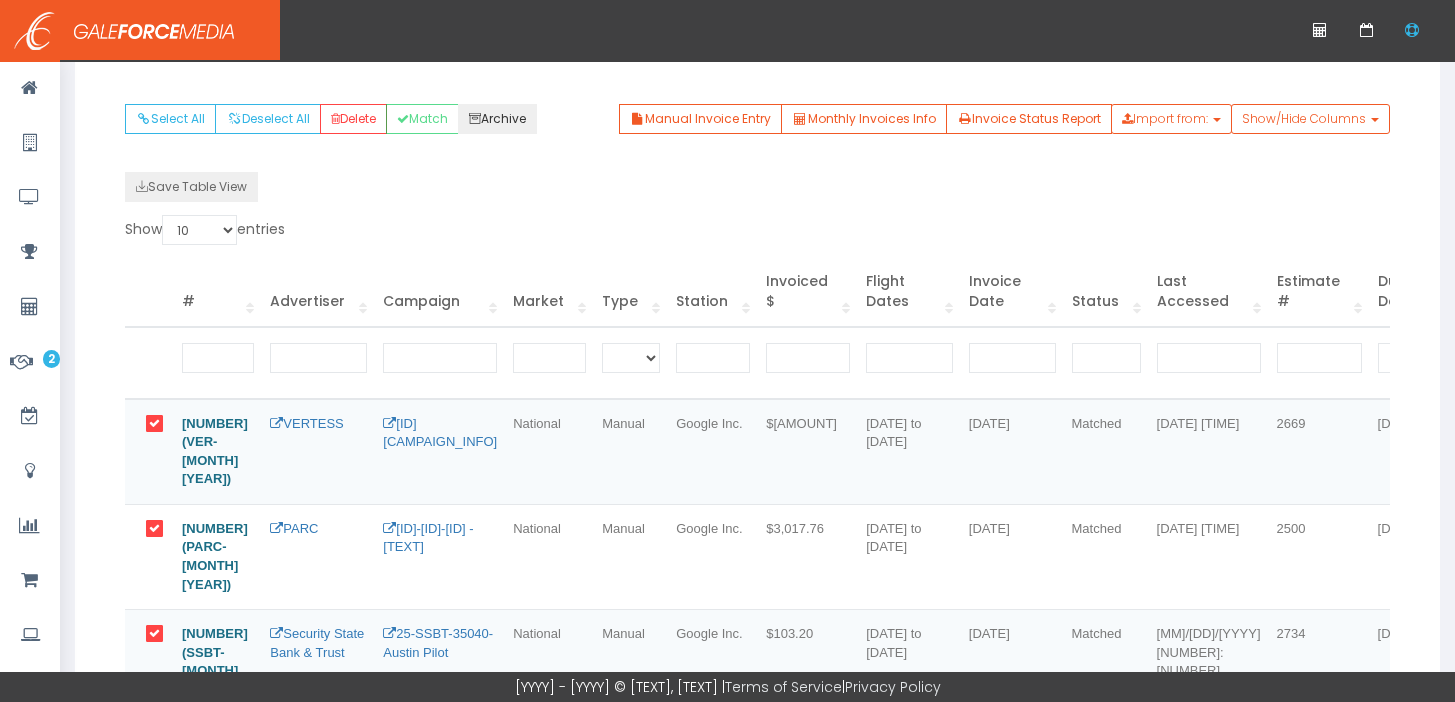 click on "Archive" at bounding box center [497, 119] 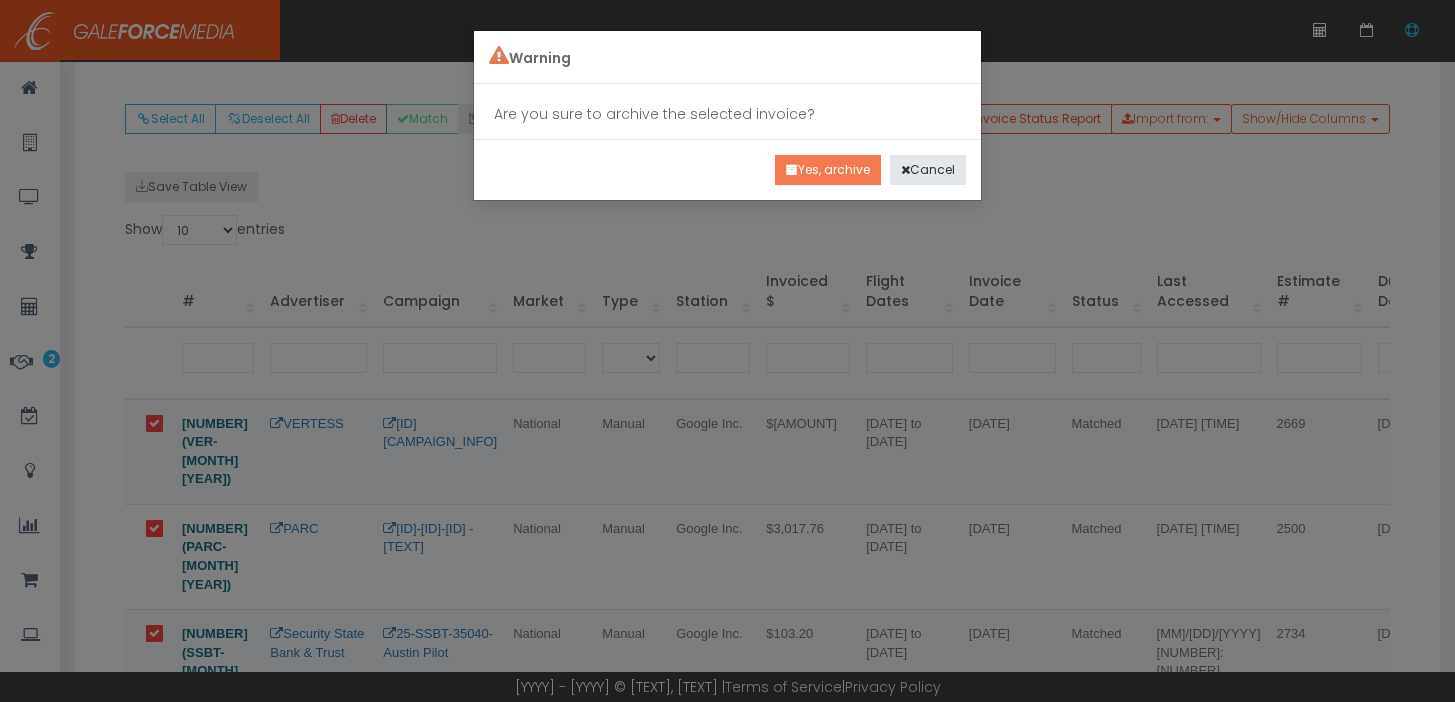 click on "Yes, archive" at bounding box center (828, 170) 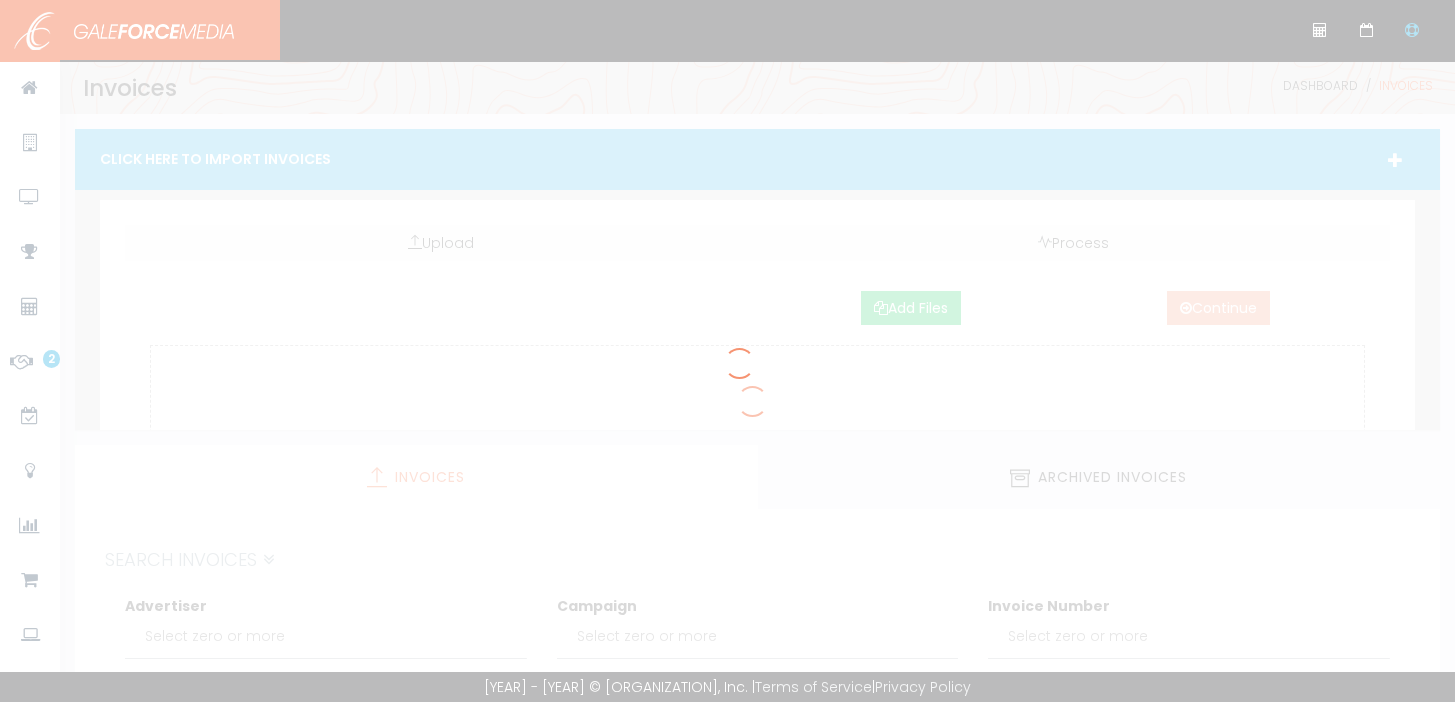 scroll, scrollTop: 0, scrollLeft: 0, axis: both 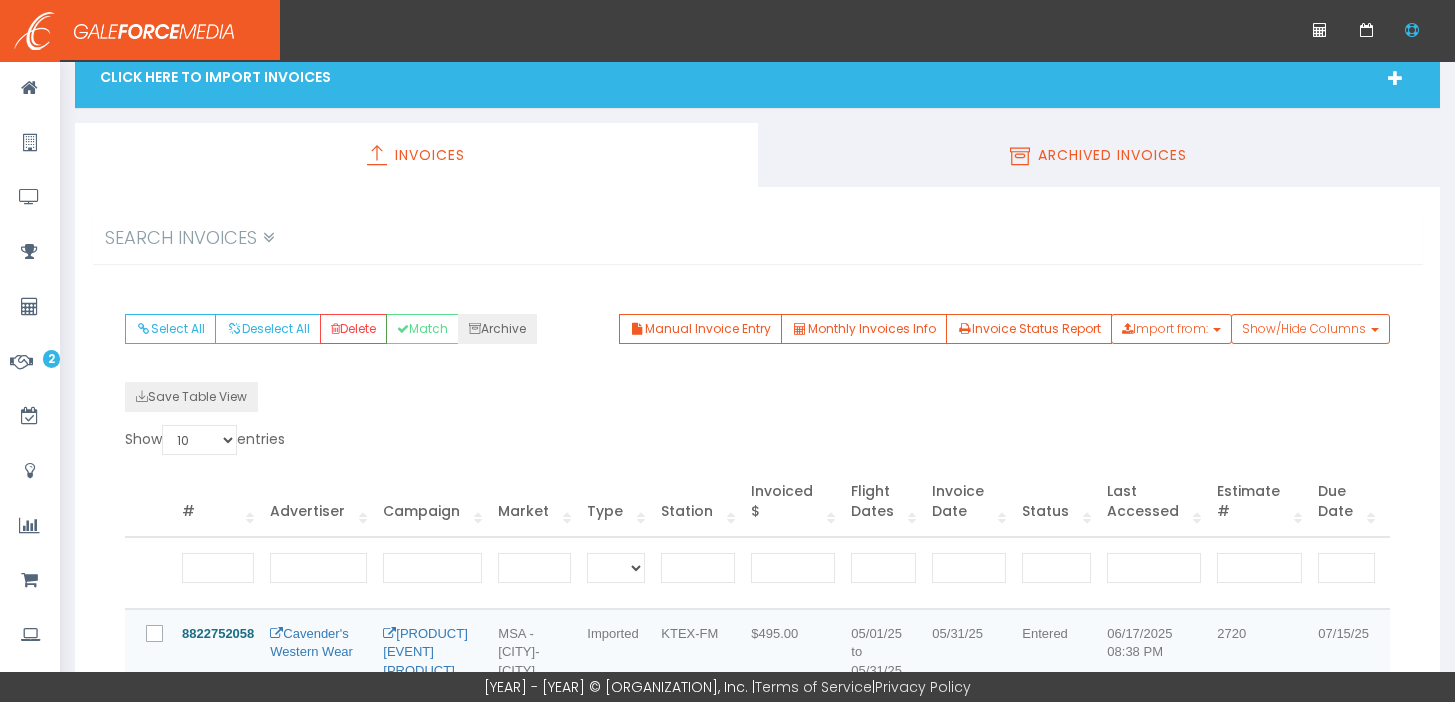 click on "Archived Invoices" at bounding box center (1099, 155) 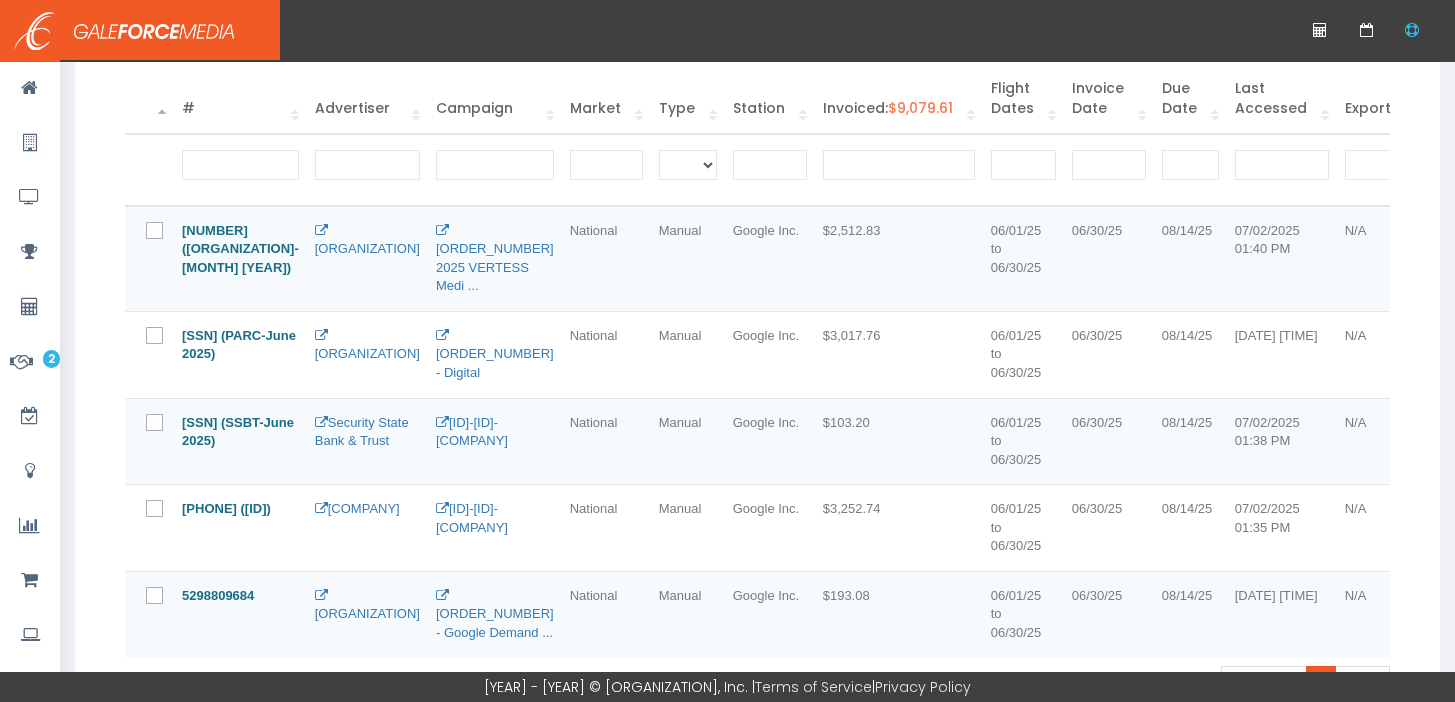 scroll, scrollTop: 489, scrollLeft: 0, axis: vertical 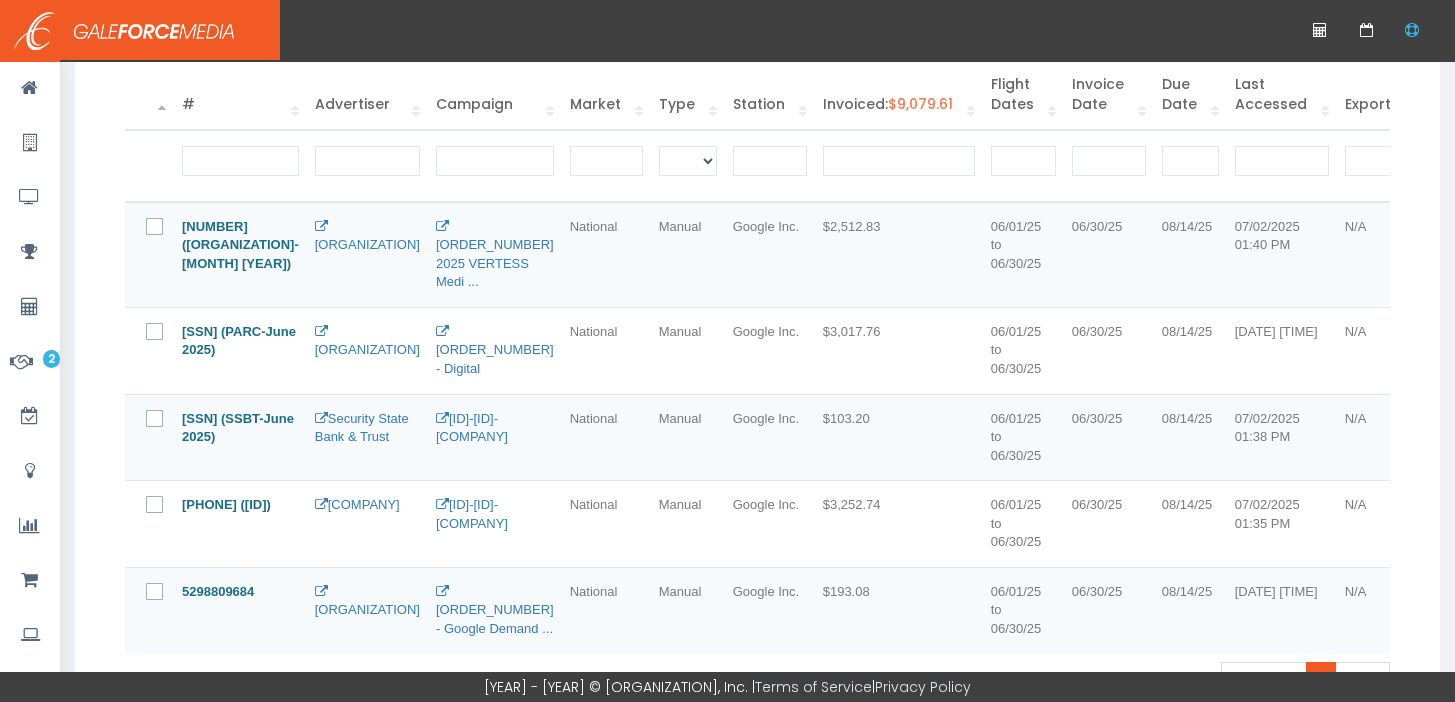click at bounding box center (159, 234) 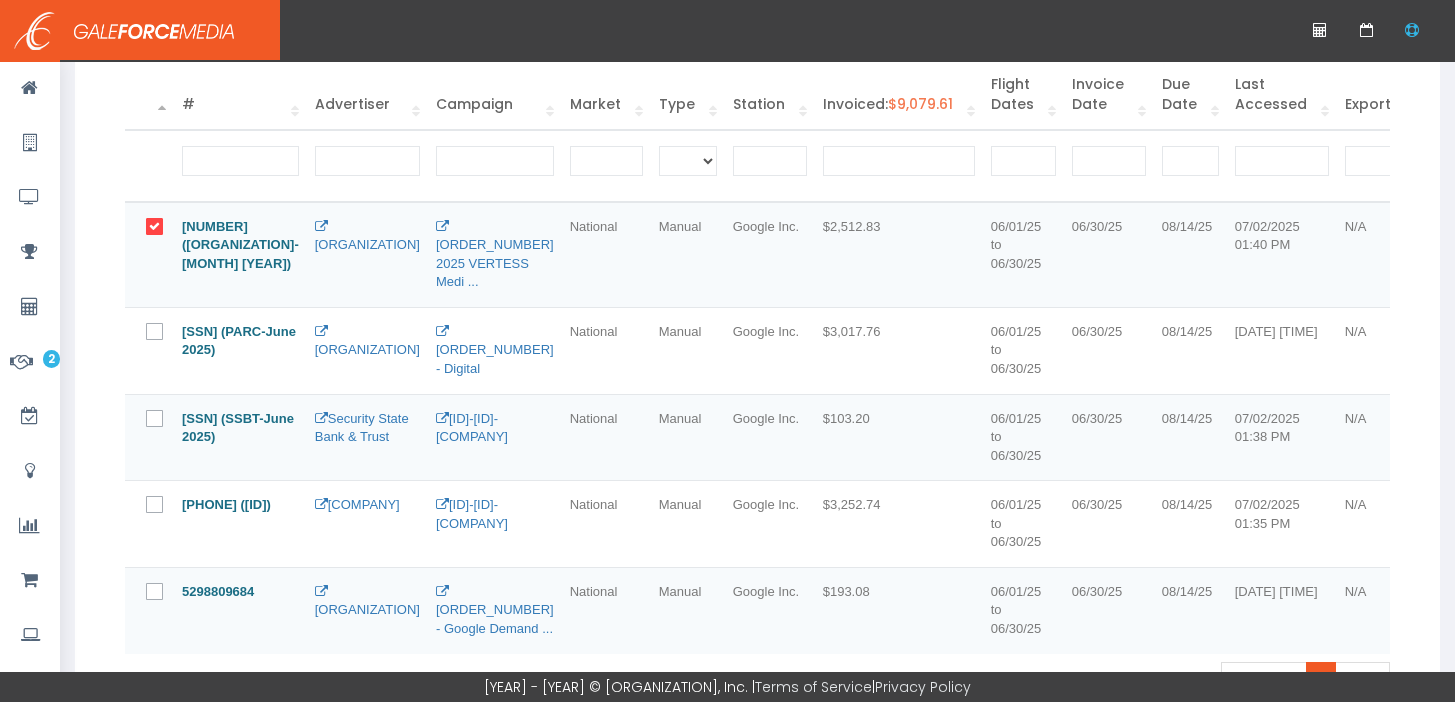 drag, startPoint x: 156, startPoint y: 333, endPoint x: 168, endPoint y: 377, distance: 45.607018 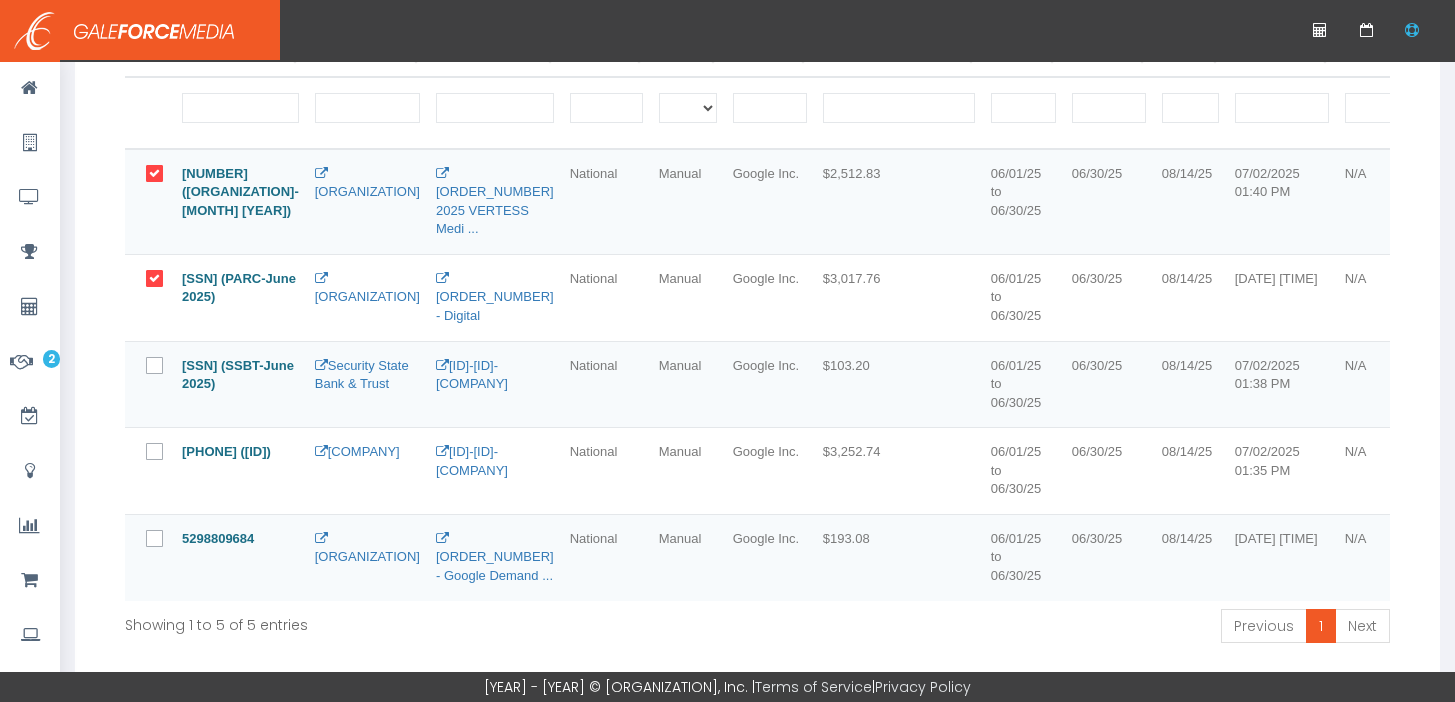 scroll, scrollTop: 569, scrollLeft: 0, axis: vertical 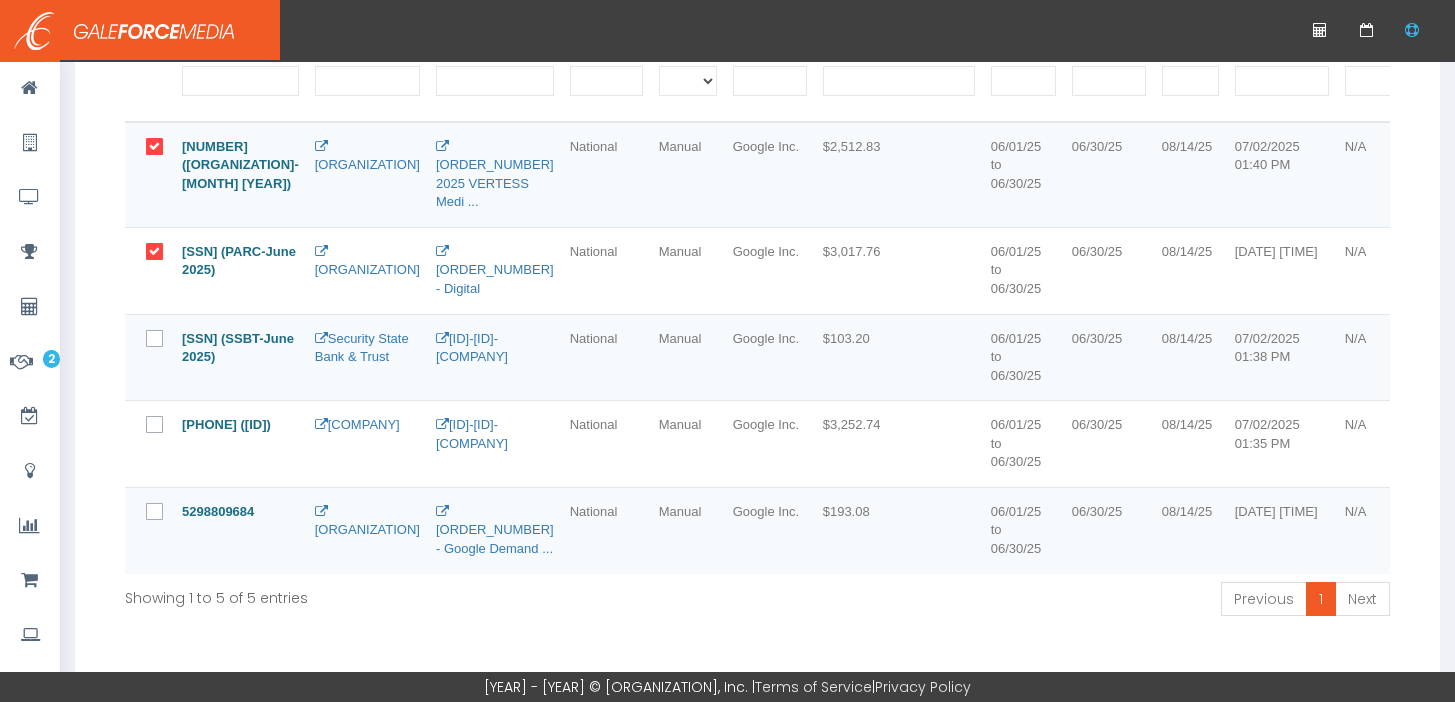 click at bounding box center [159, 432] 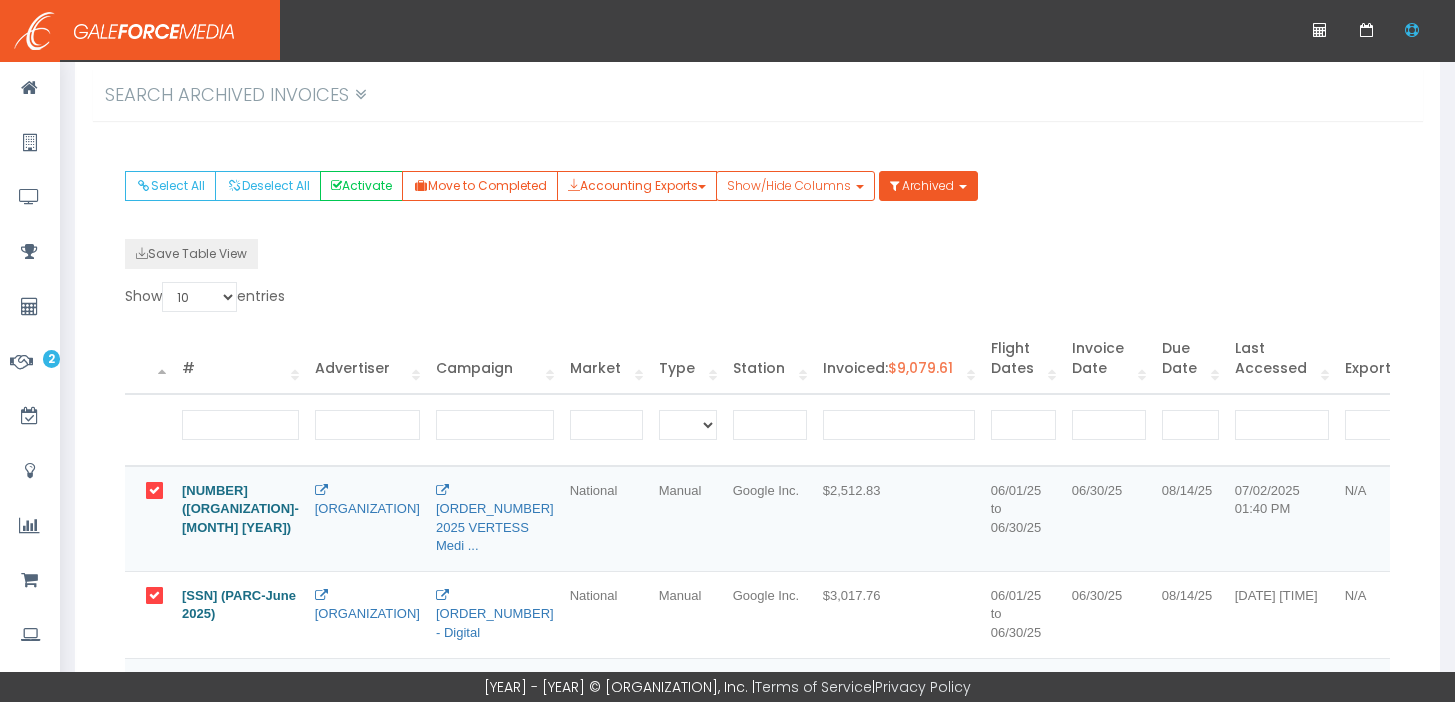 scroll, scrollTop: 224, scrollLeft: 0, axis: vertical 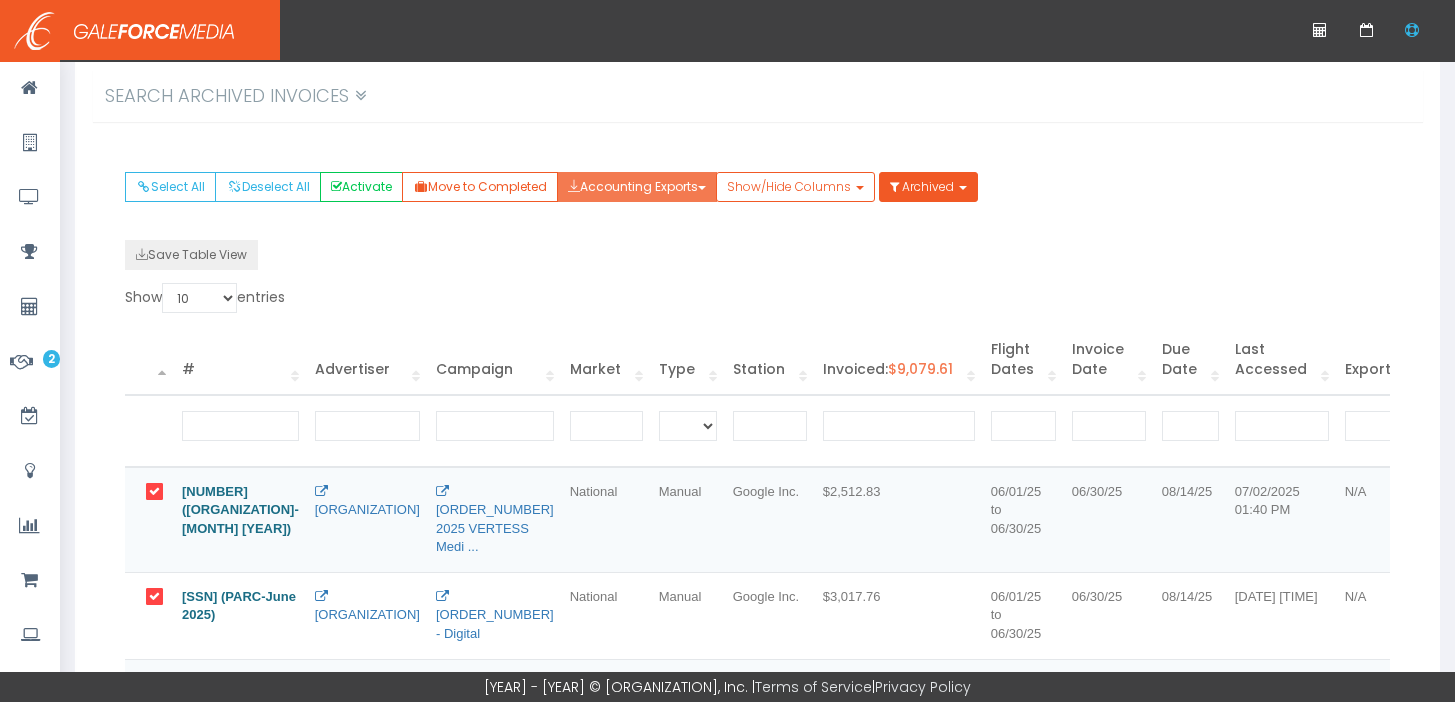 click on "Accounting Exports" at bounding box center (637, 187) 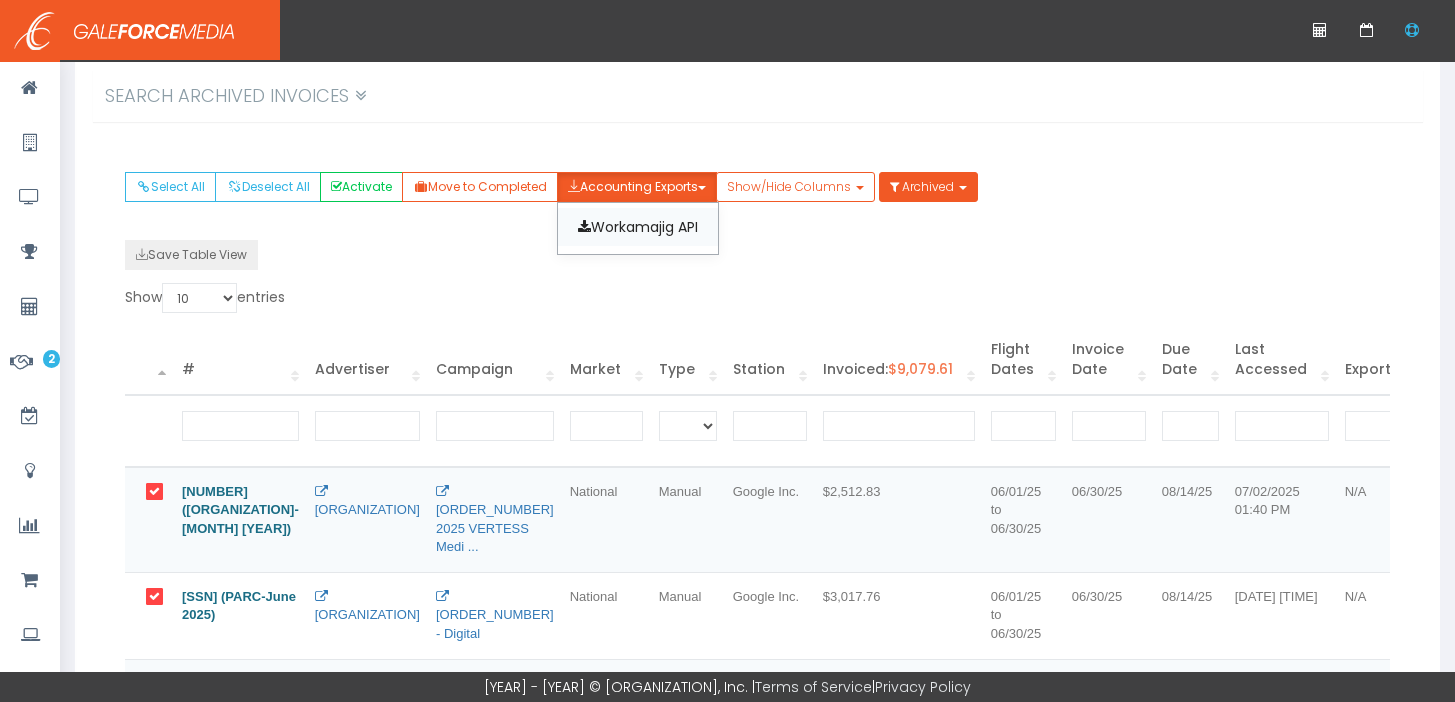 click on "•••••••••• •••" at bounding box center (638, 227) 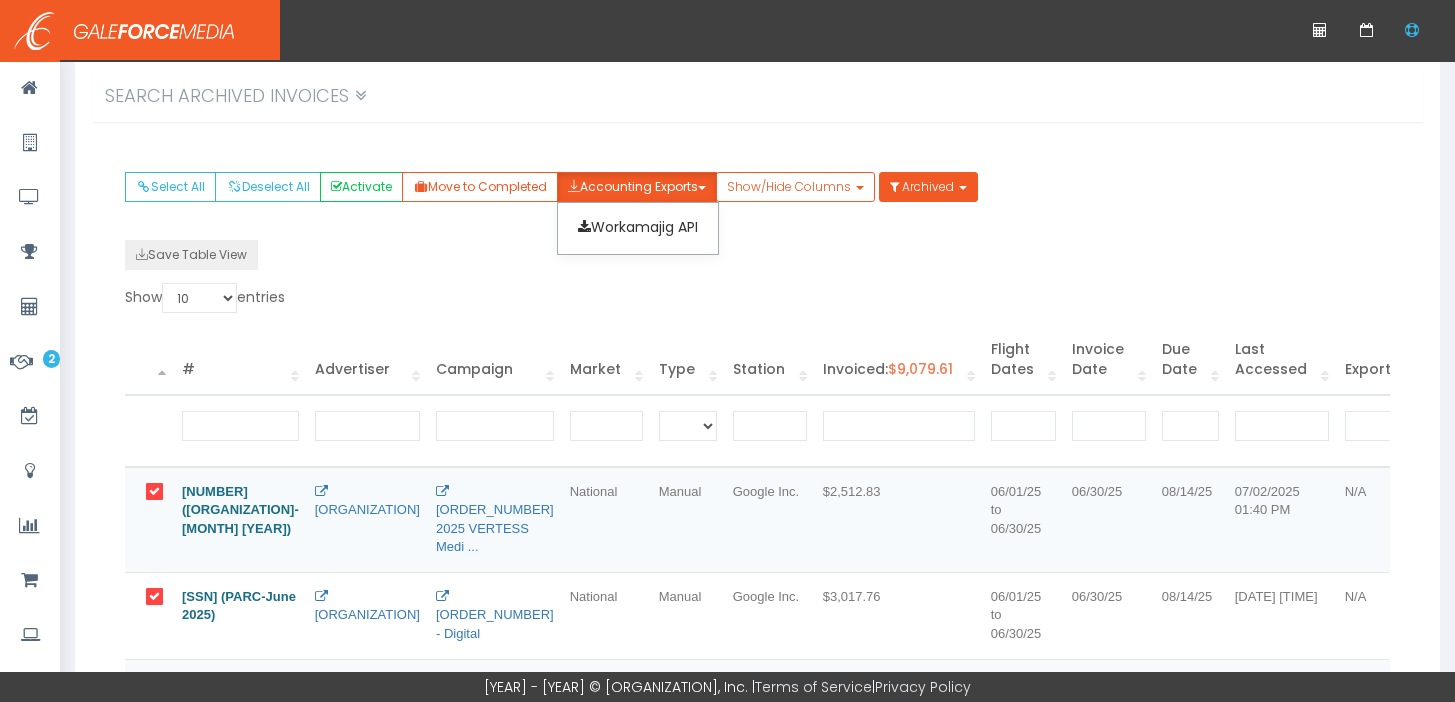 scroll, scrollTop: 0, scrollLeft: 0, axis: both 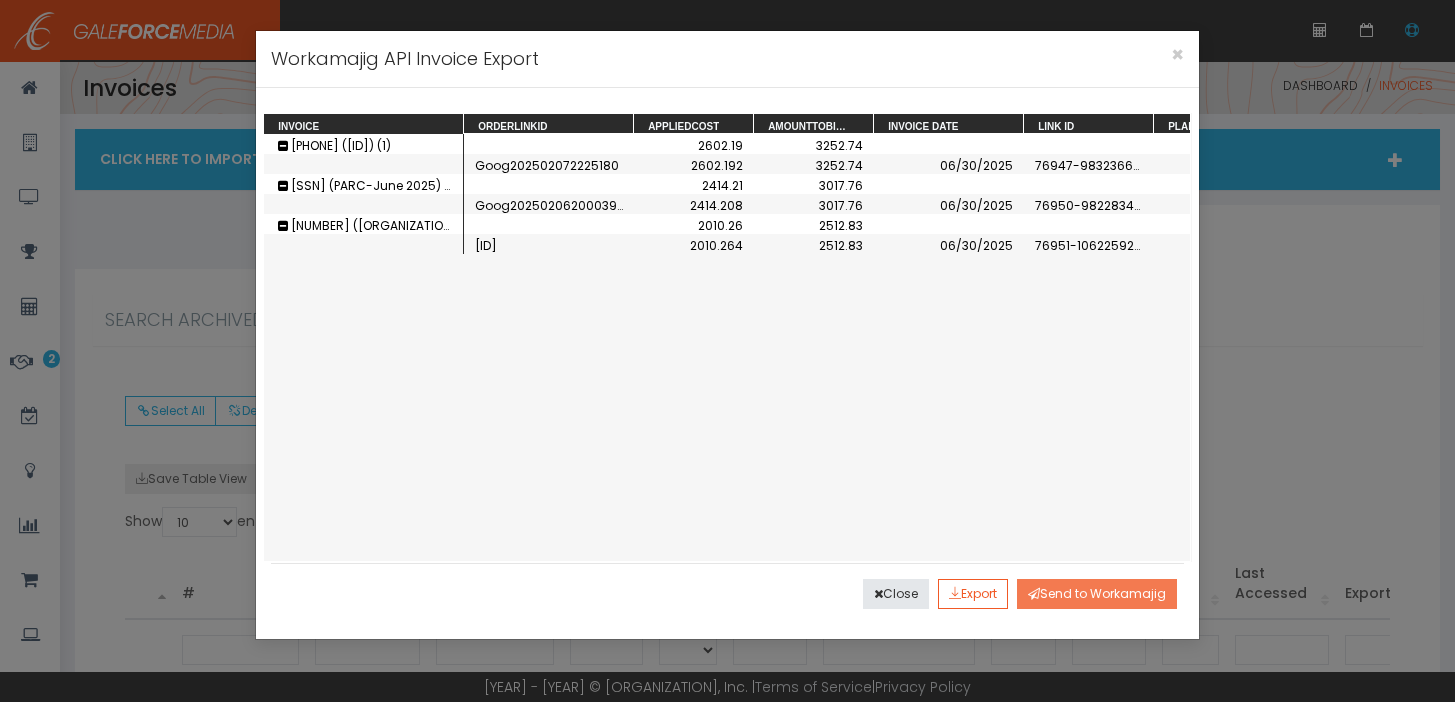 click on "Send to Workamajig" at bounding box center (1097, 594) 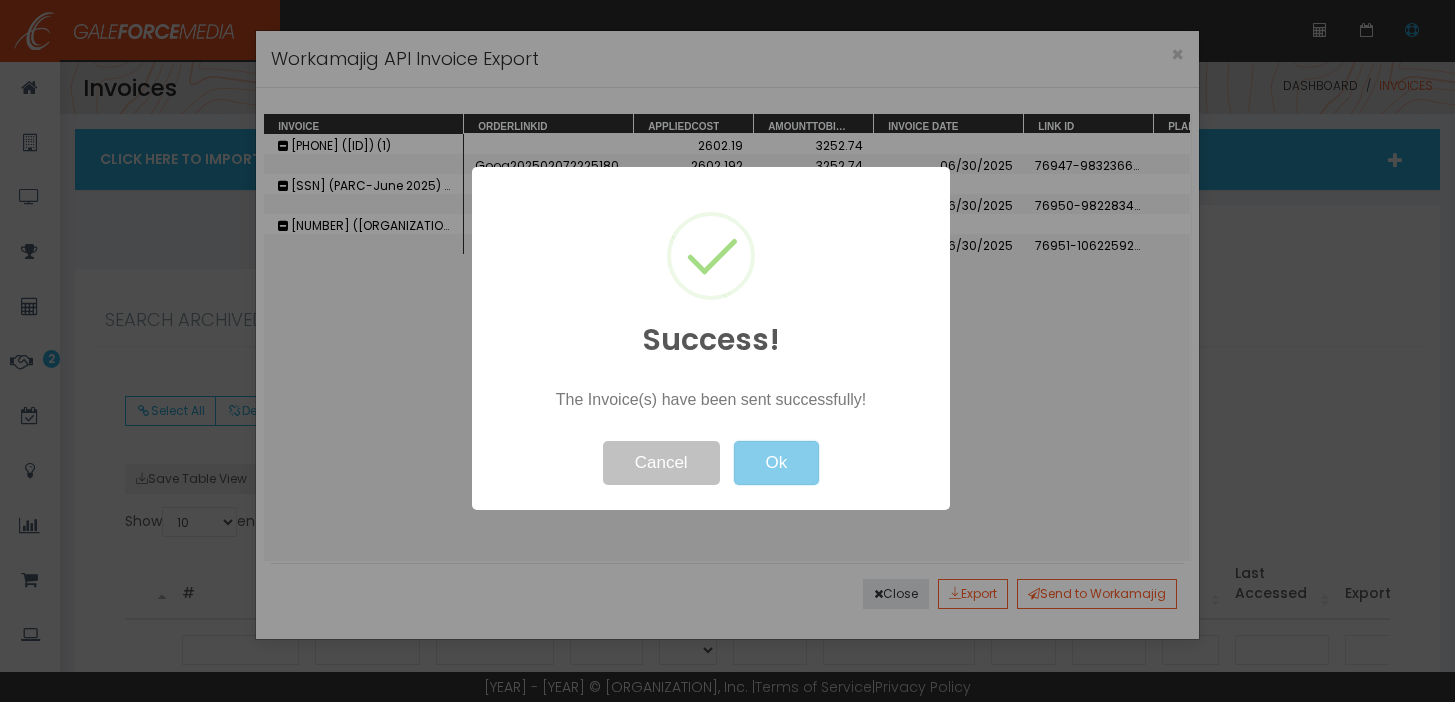 click on "Ok" at bounding box center (776, 463) 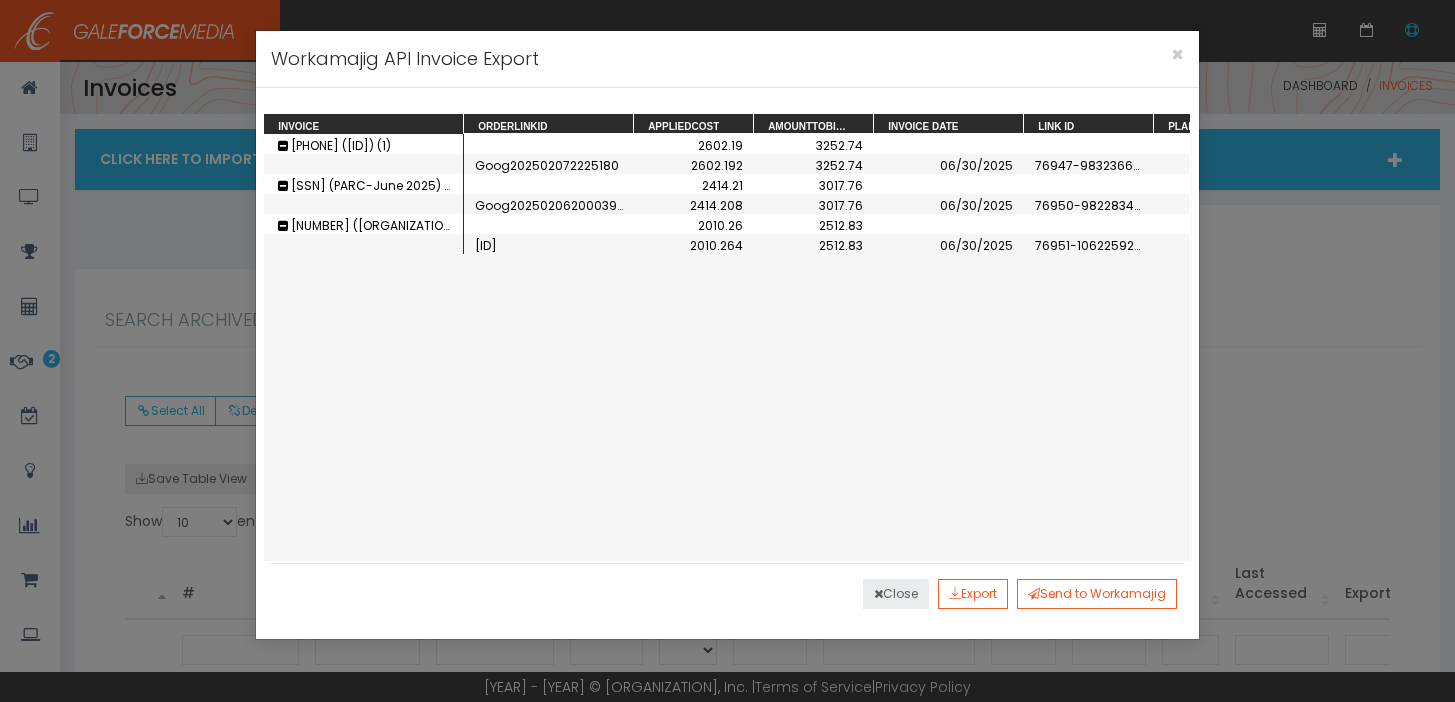 click on "Close" at bounding box center (896, 594) 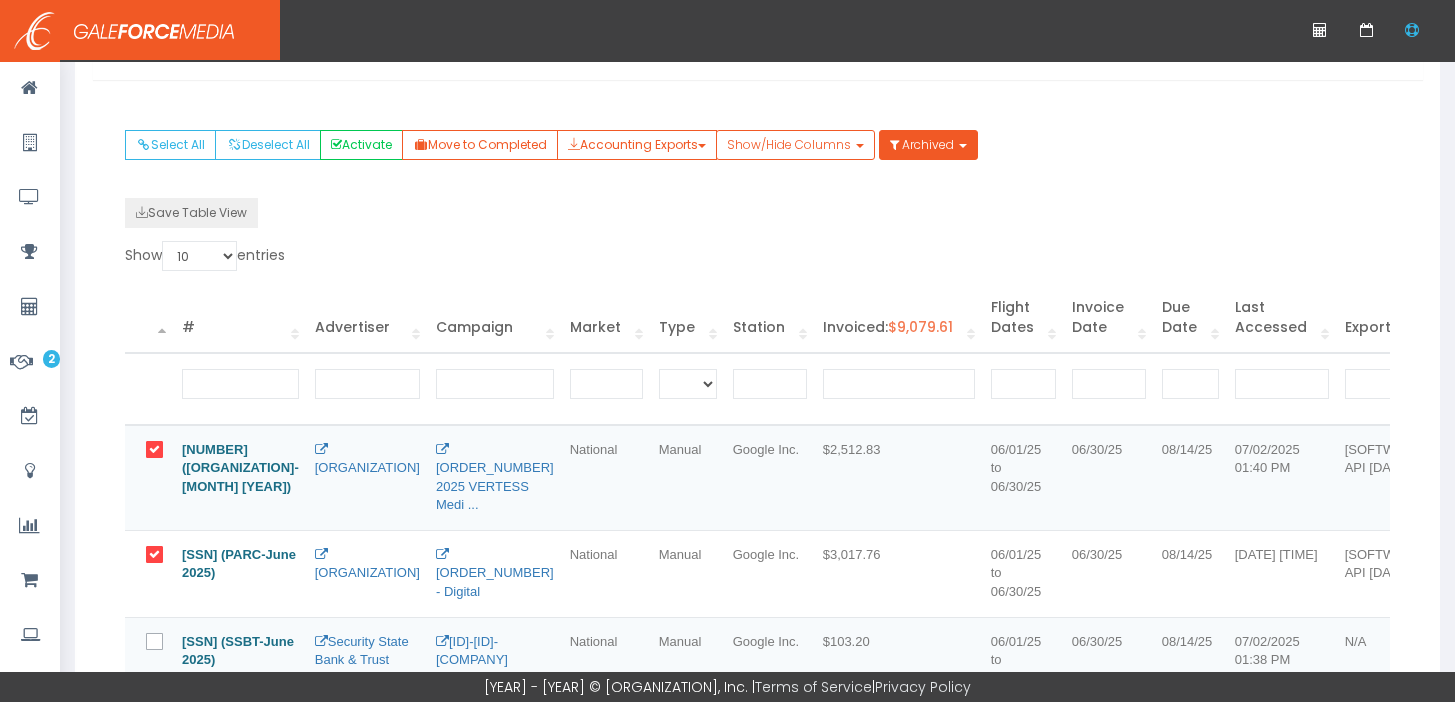 scroll, scrollTop: 231, scrollLeft: 0, axis: vertical 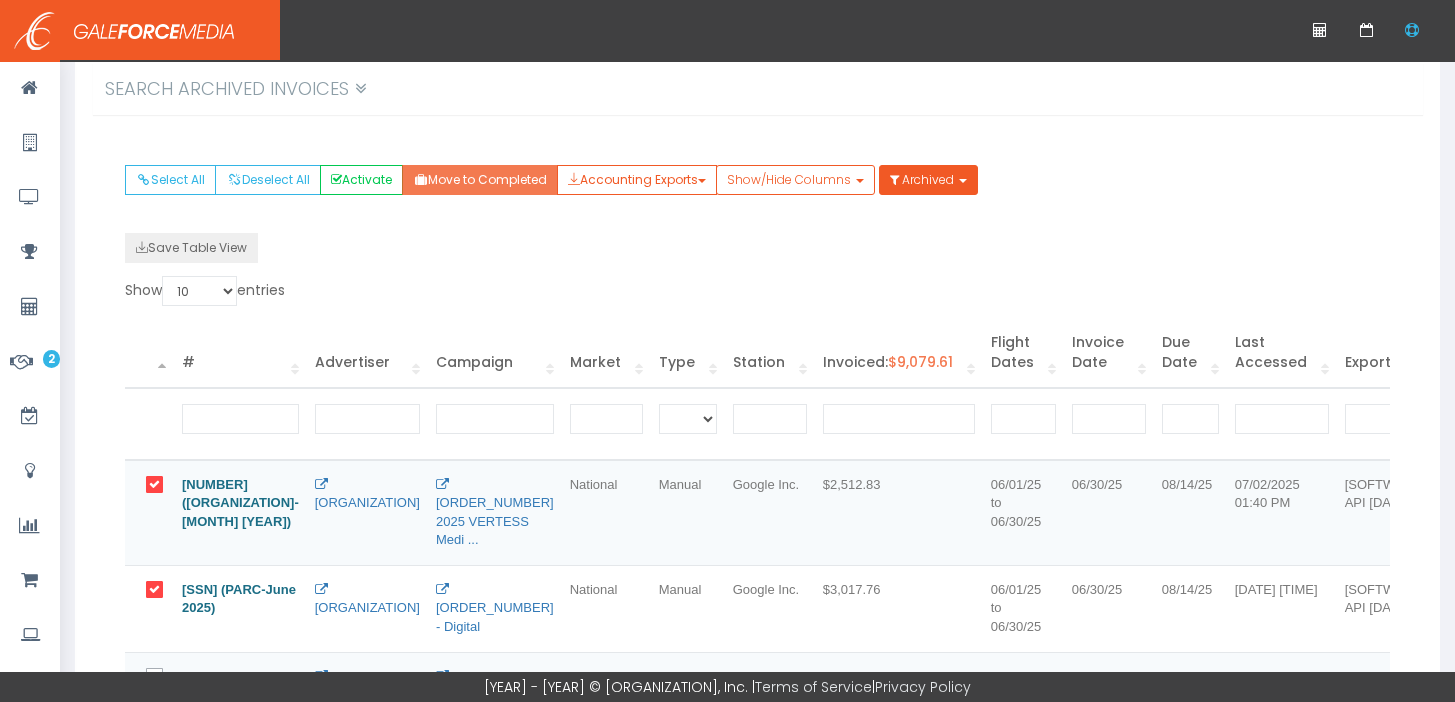 click on "Move to Completed" at bounding box center [480, 180] 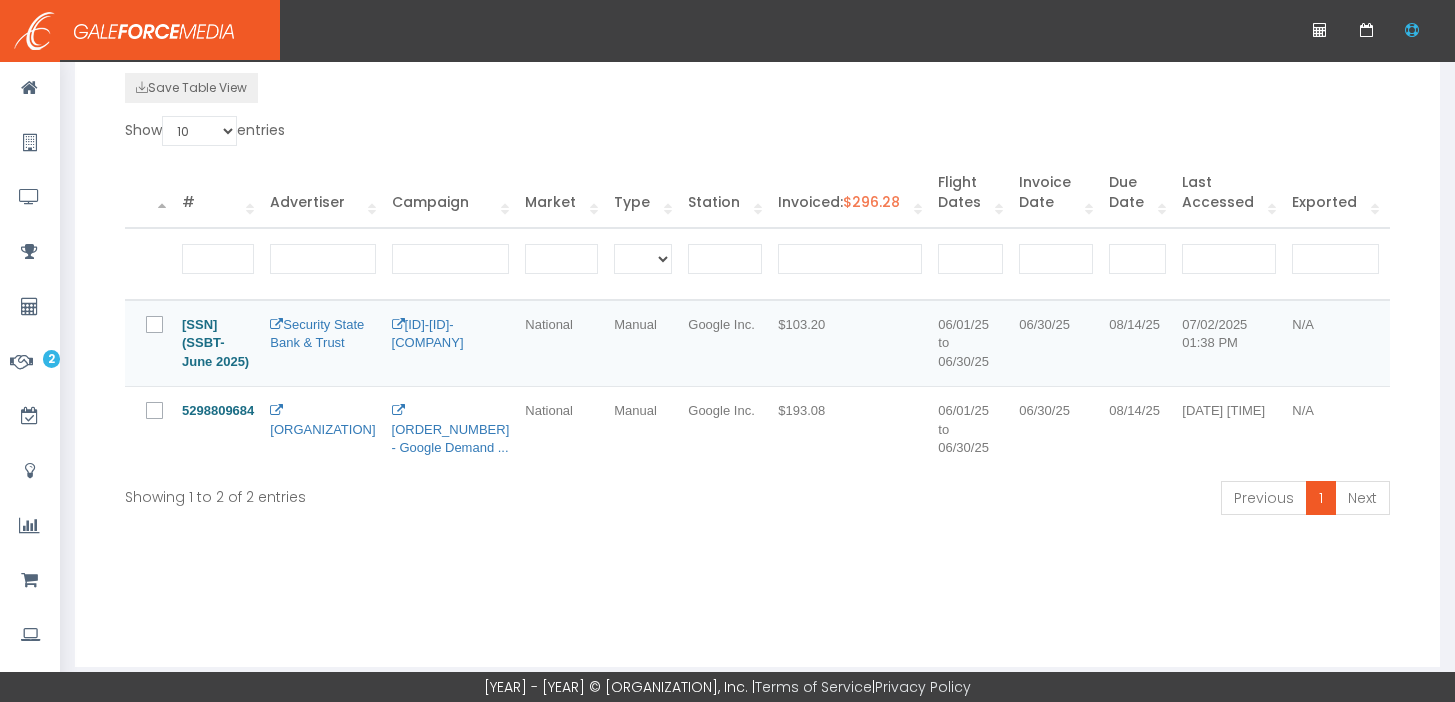 scroll, scrollTop: 419, scrollLeft: 0, axis: vertical 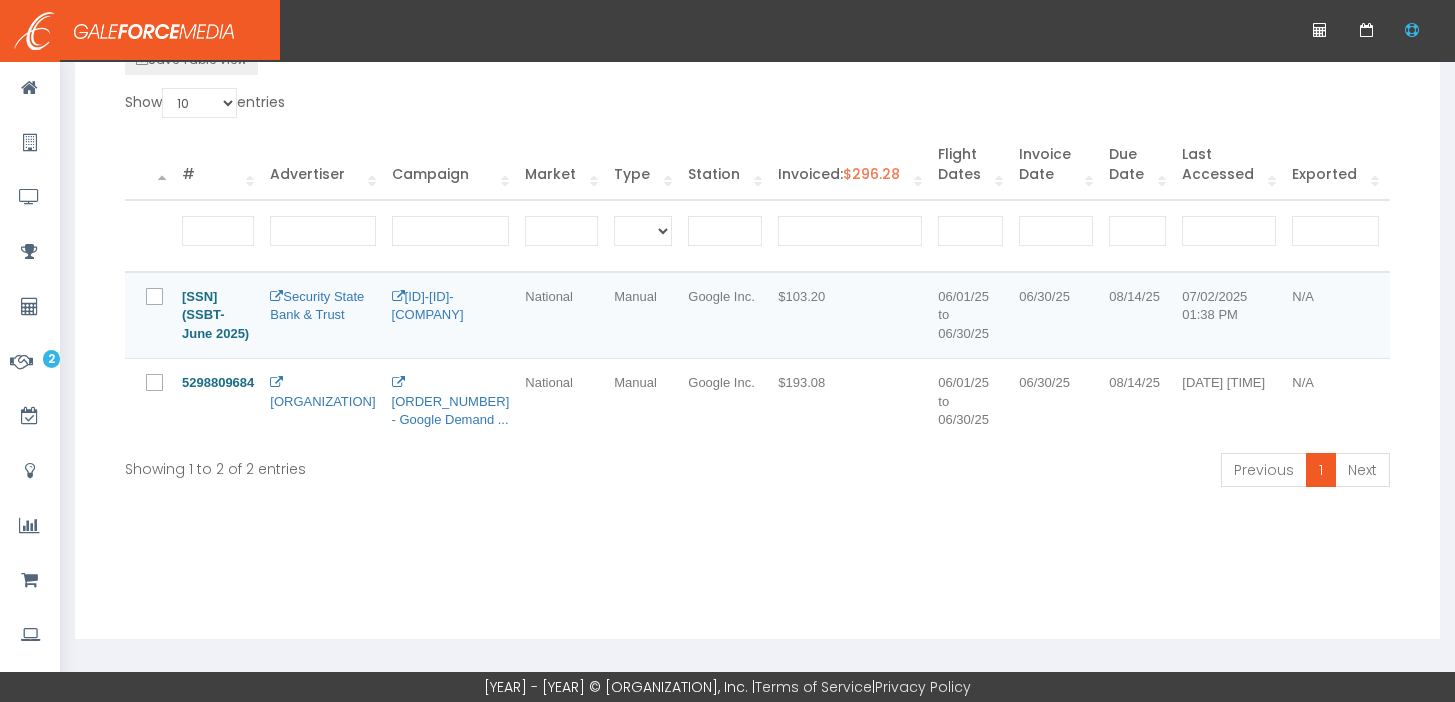 click at bounding box center (159, 390) 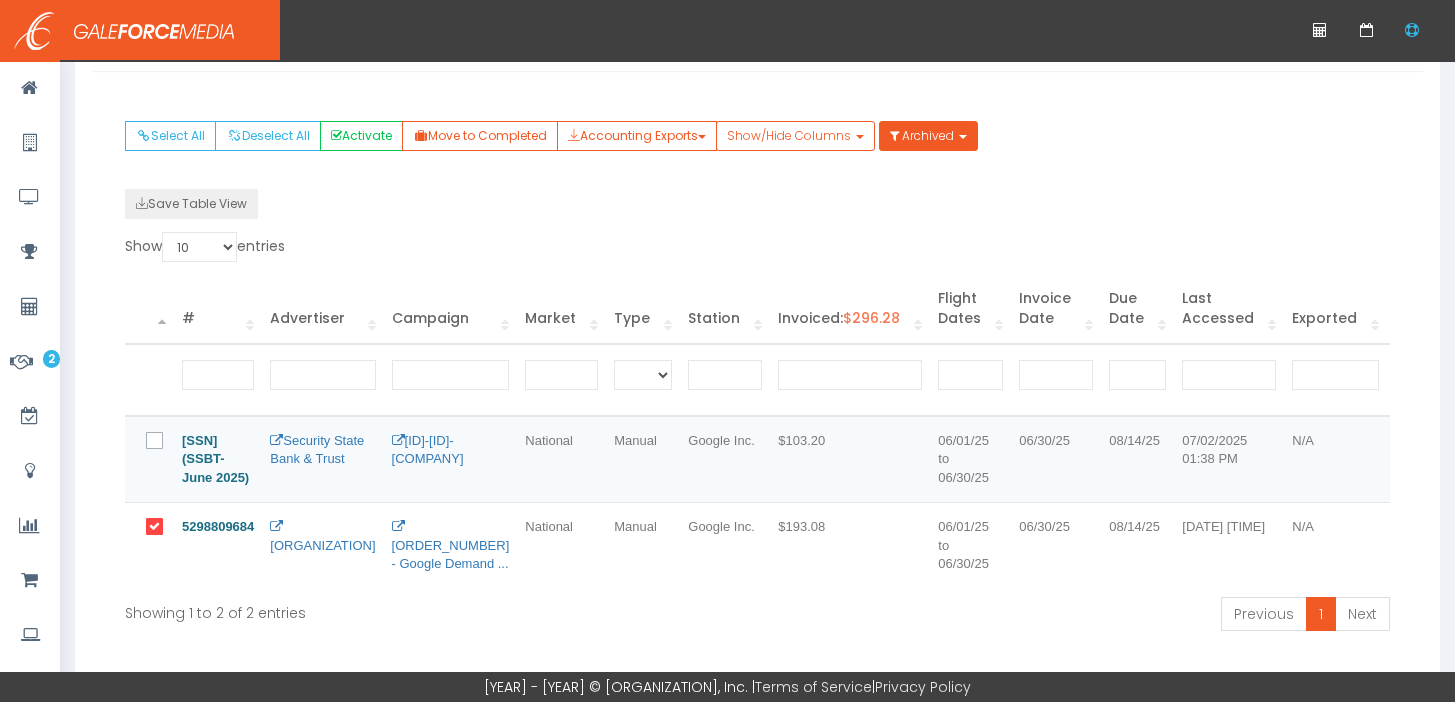scroll, scrollTop: 270, scrollLeft: 0, axis: vertical 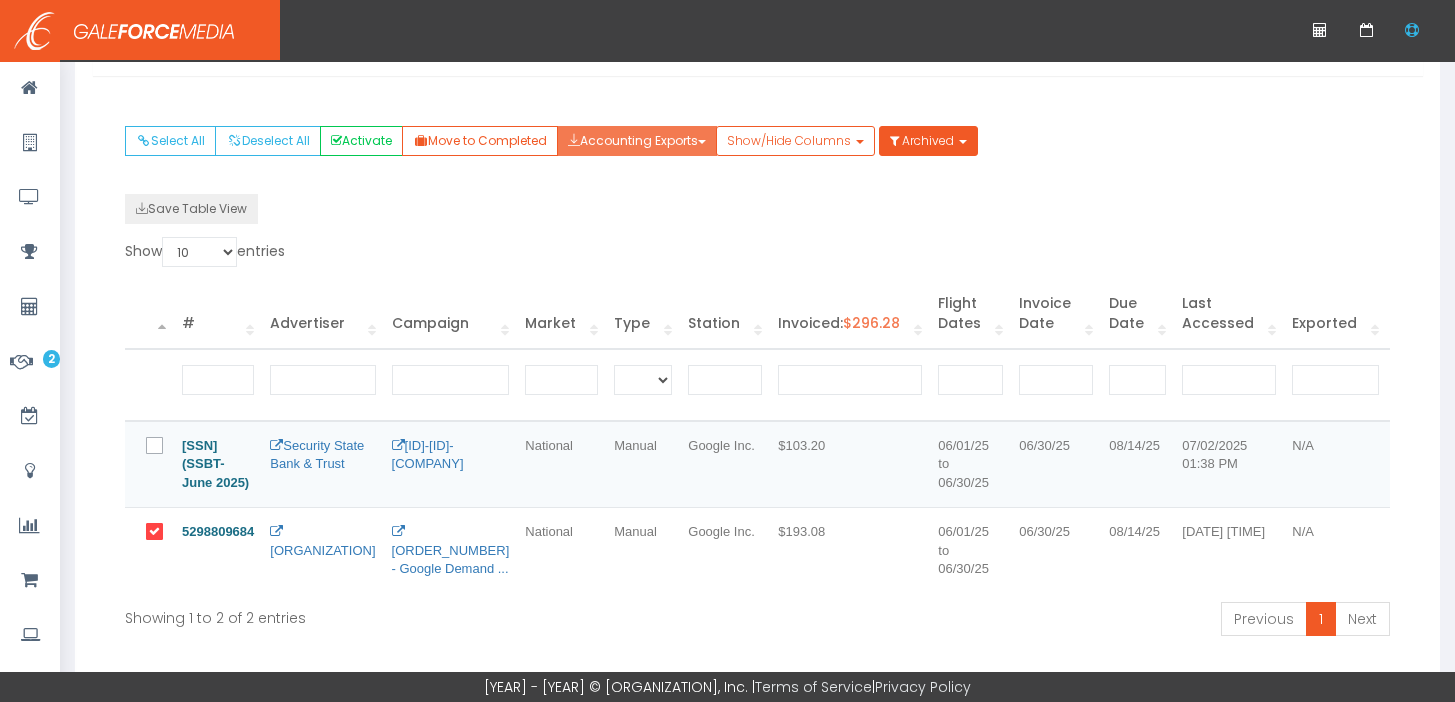 click on "Accounting Exports" at bounding box center (637, 141) 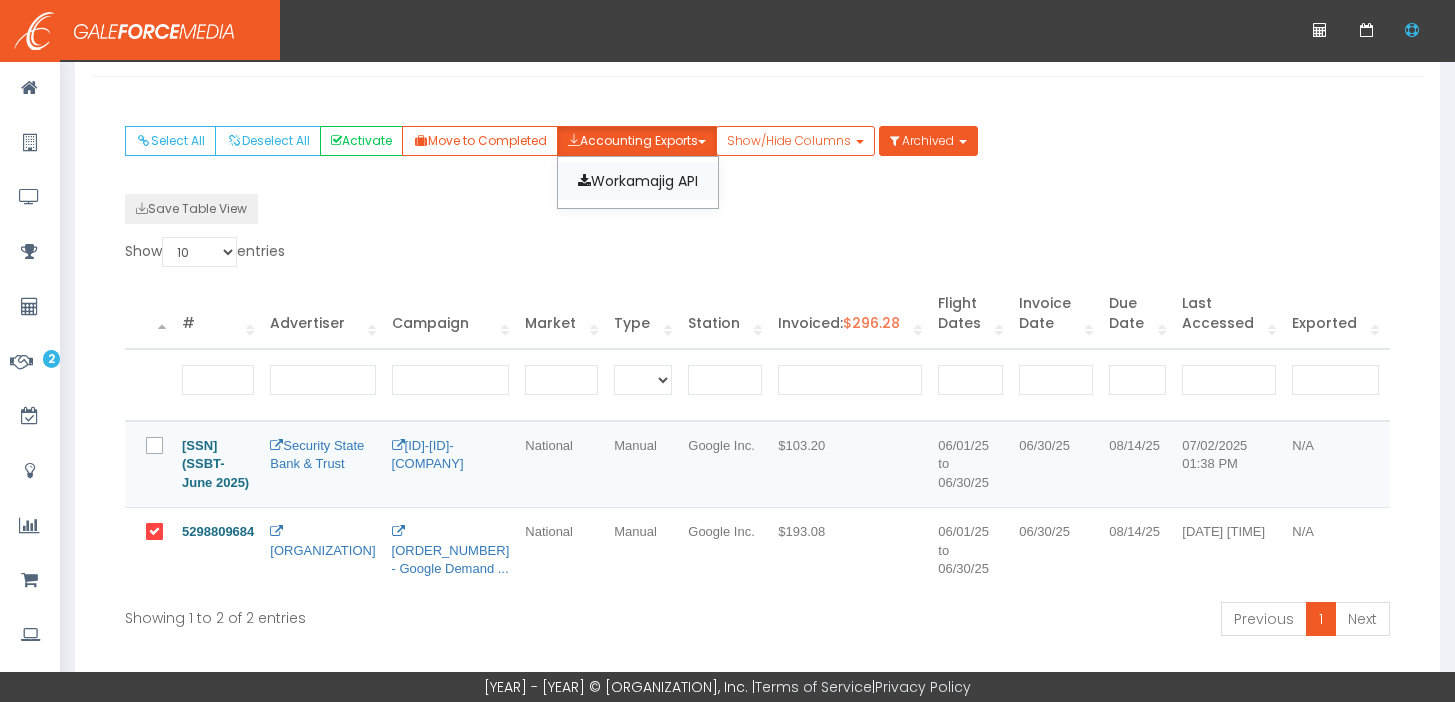 click on "•••••••••• •••" at bounding box center [638, 181] 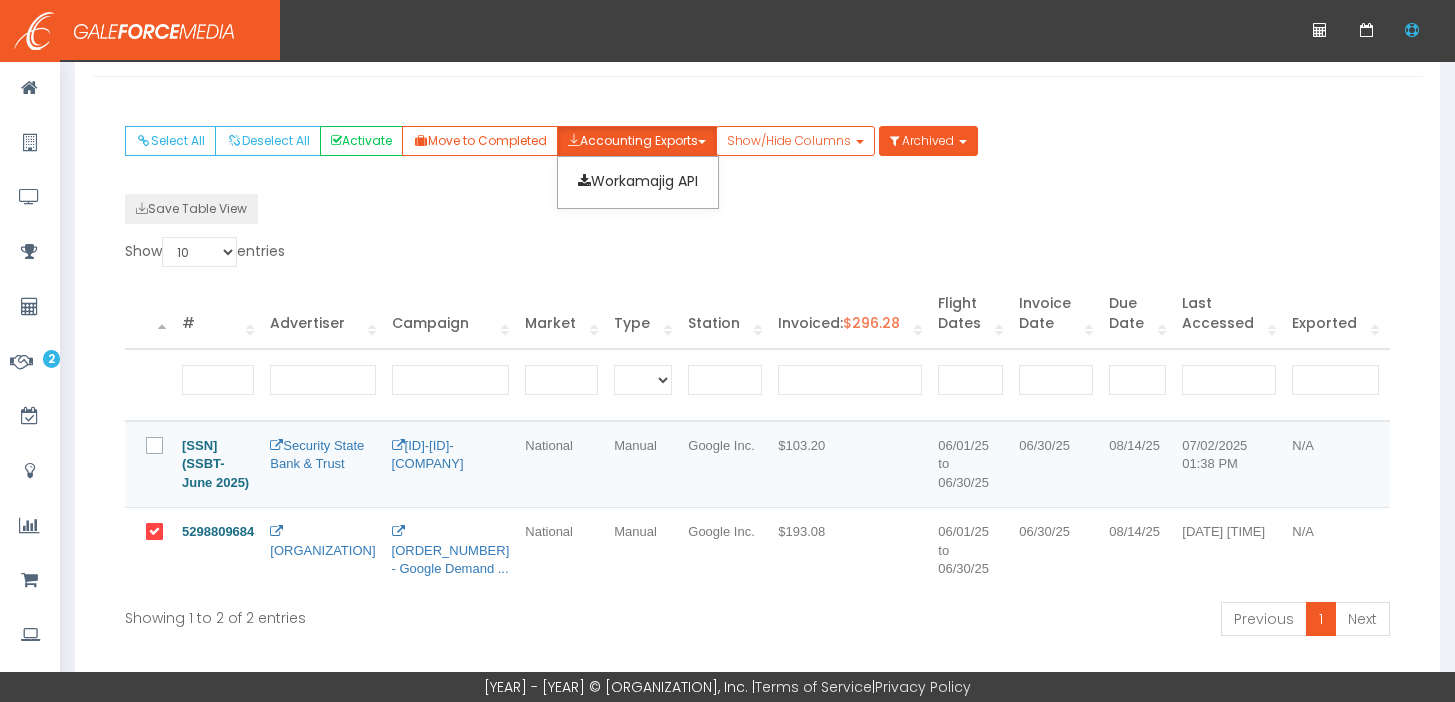 scroll, scrollTop: 0, scrollLeft: 0, axis: both 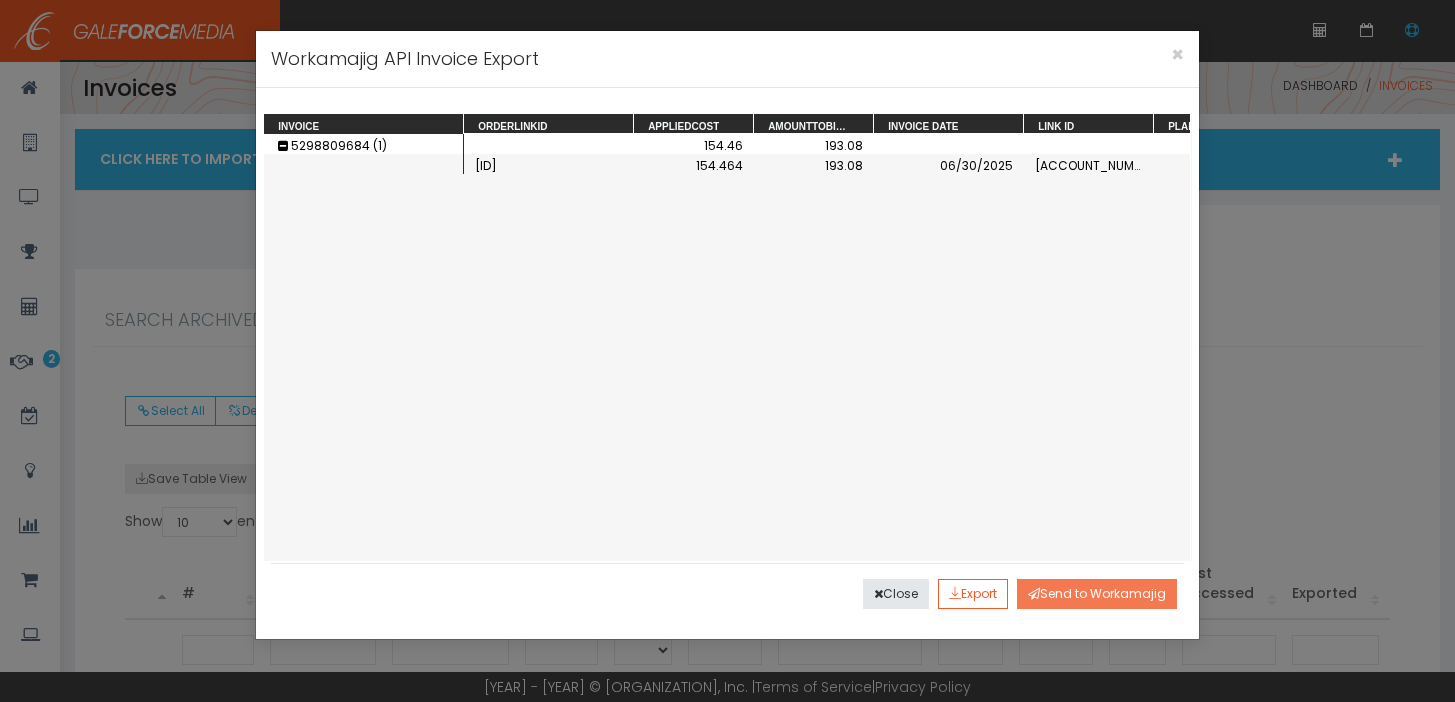 click on "Send to Workamajig" at bounding box center [1097, 594] 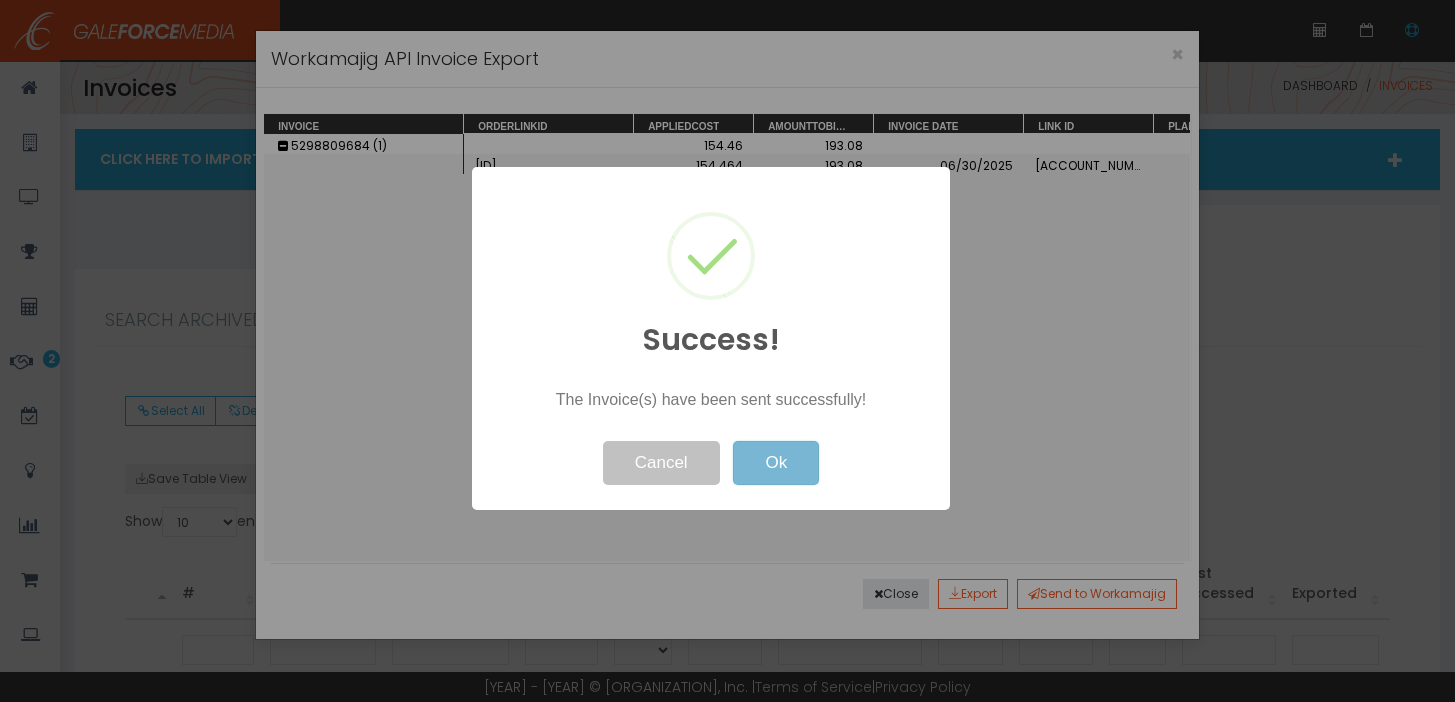 click on "Ok" at bounding box center [776, 463] 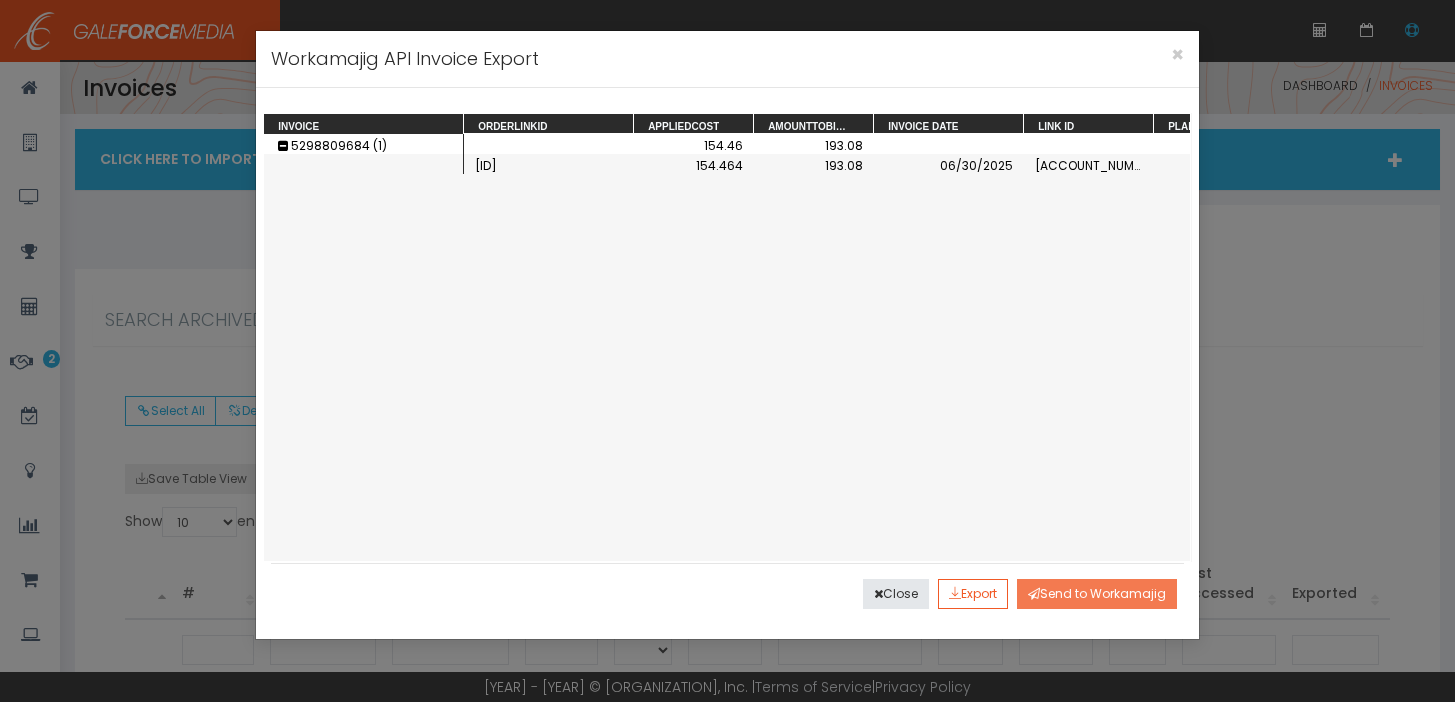 click on "Send to Workamajig" at bounding box center [1097, 594] 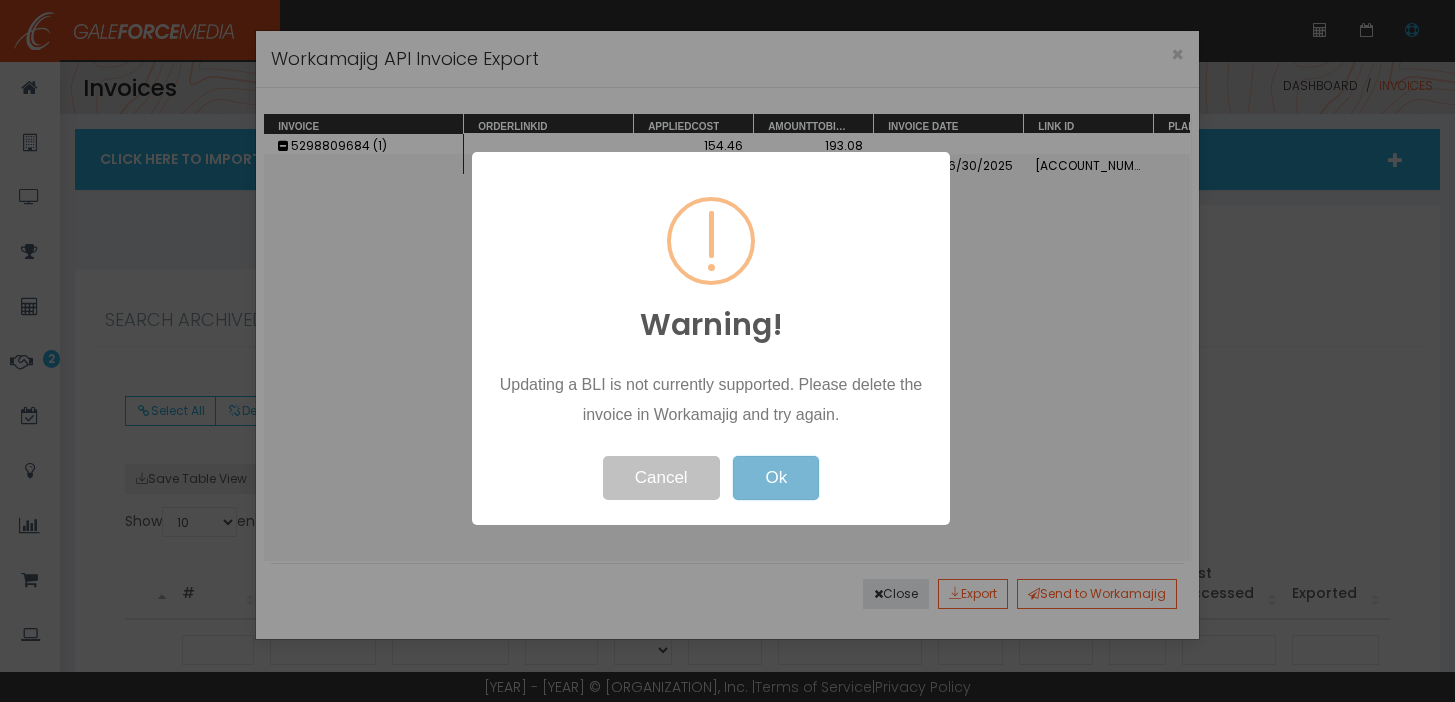 click on "Ok" at bounding box center (776, 478) 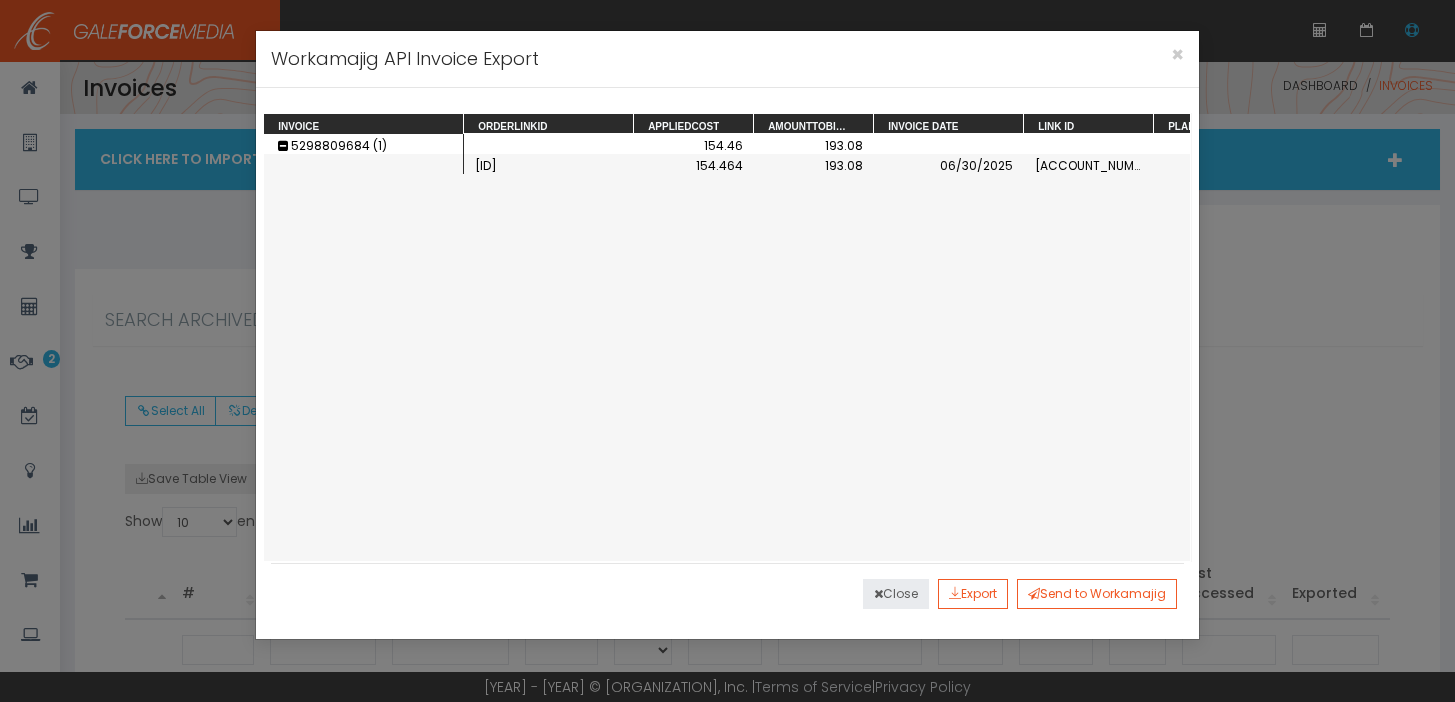 click on "Close" at bounding box center (896, 594) 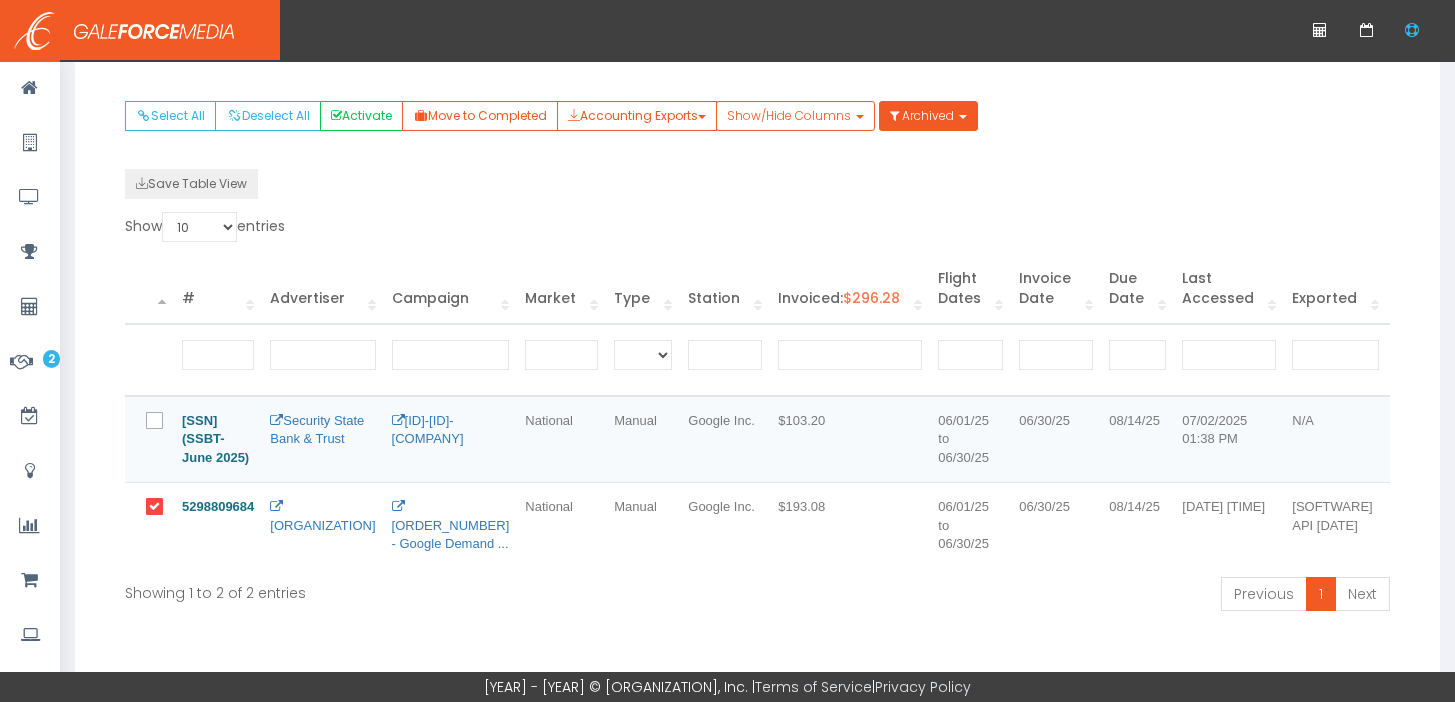 scroll, scrollTop: 294, scrollLeft: 0, axis: vertical 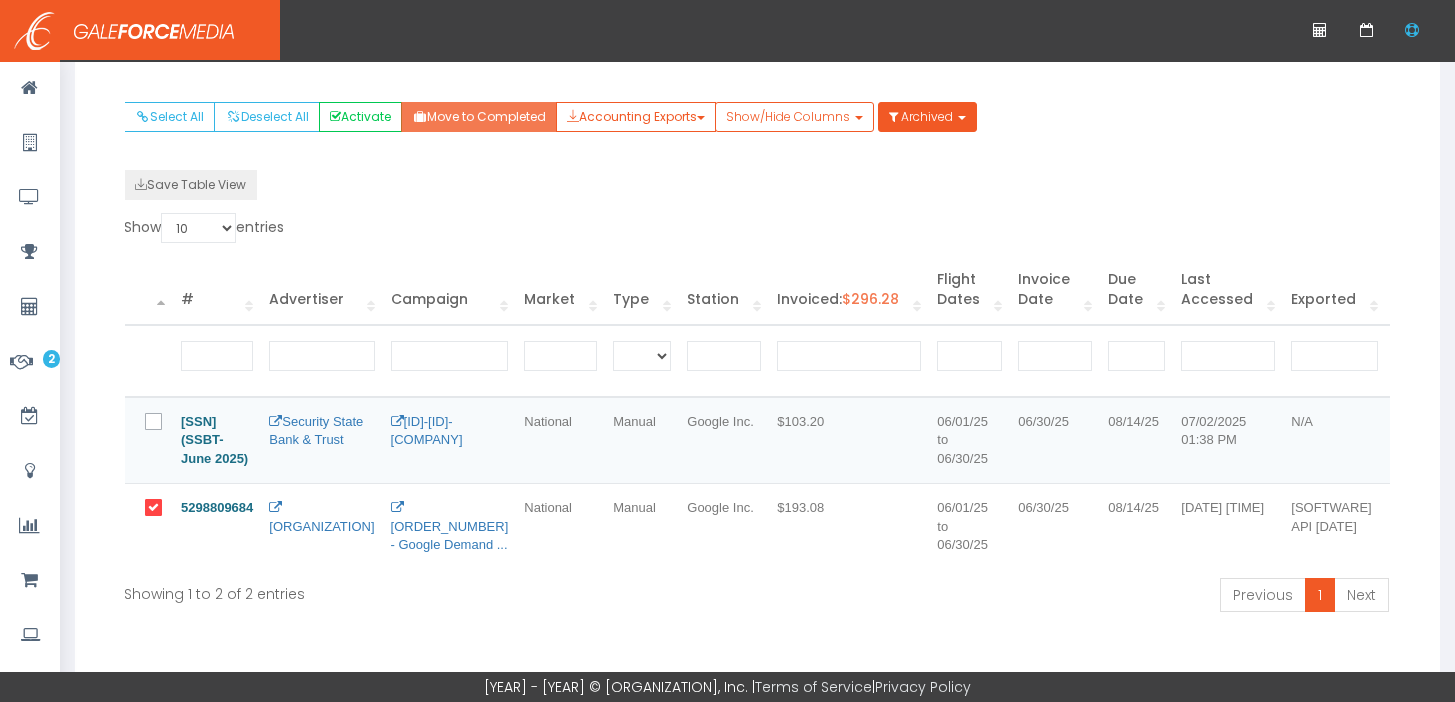 click on "Move to Completed" at bounding box center (479, 117) 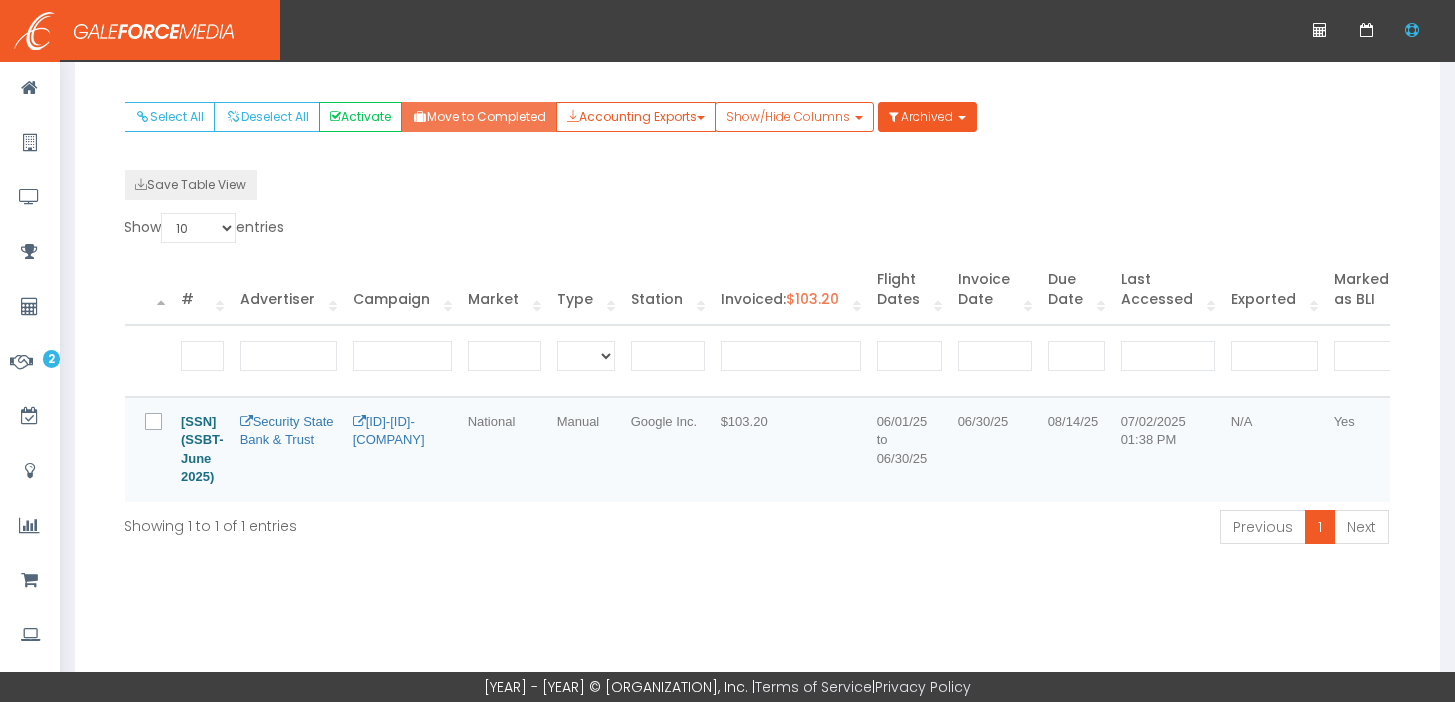 scroll, scrollTop: 345, scrollLeft: 0, axis: vertical 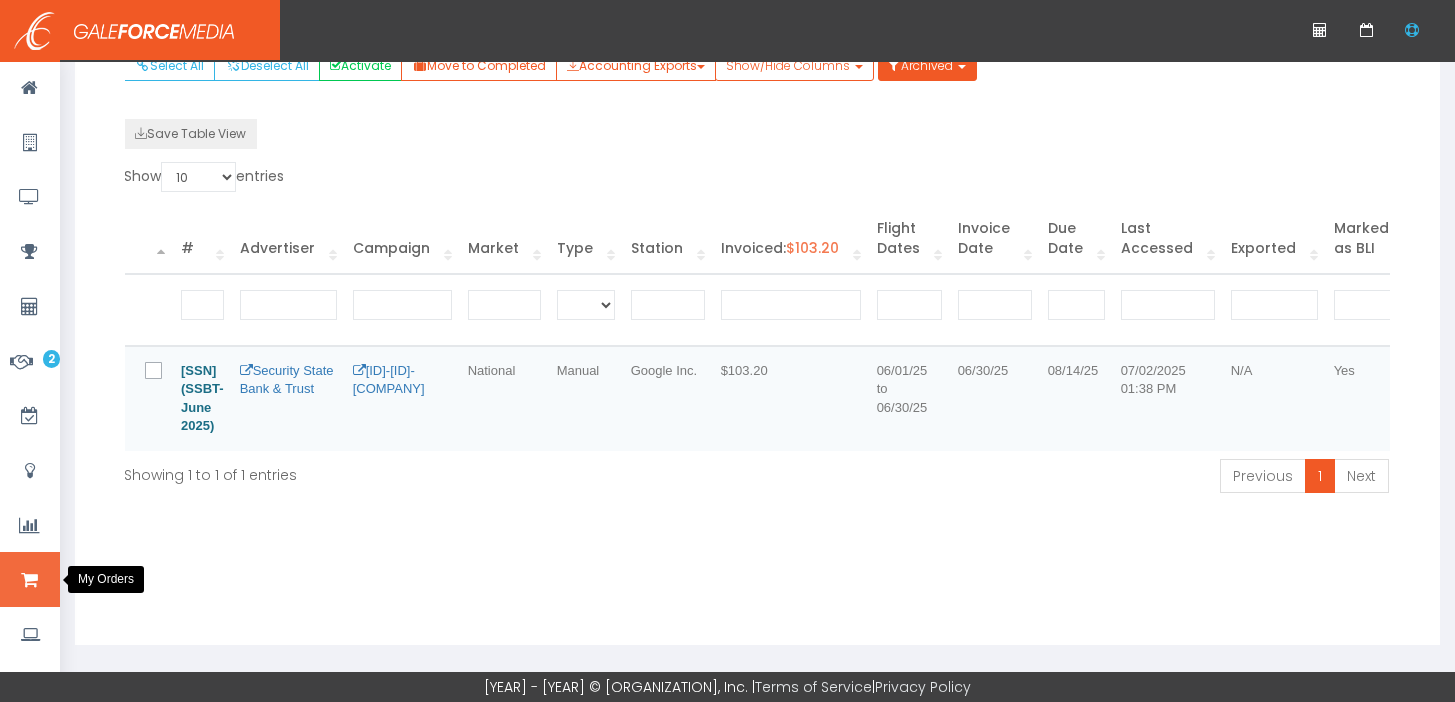 click at bounding box center [29, 580] 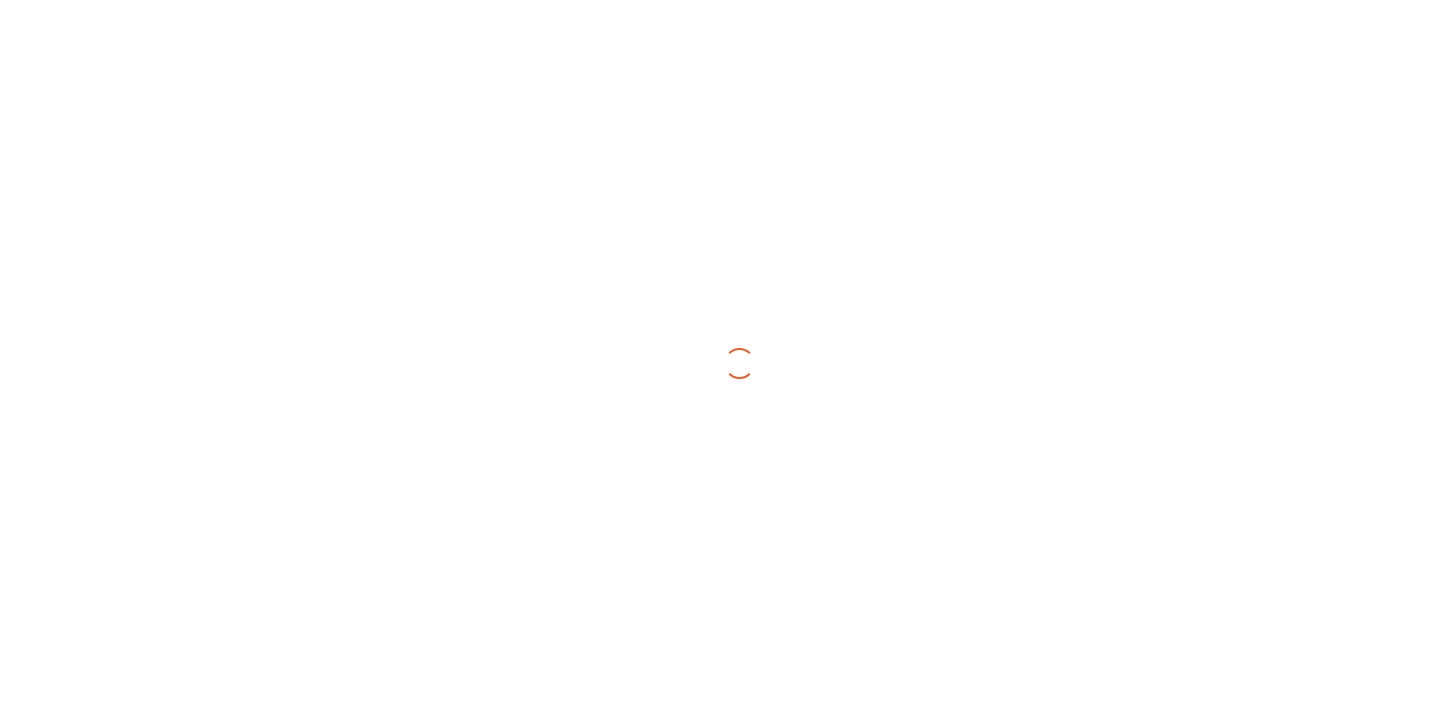scroll, scrollTop: 0, scrollLeft: 0, axis: both 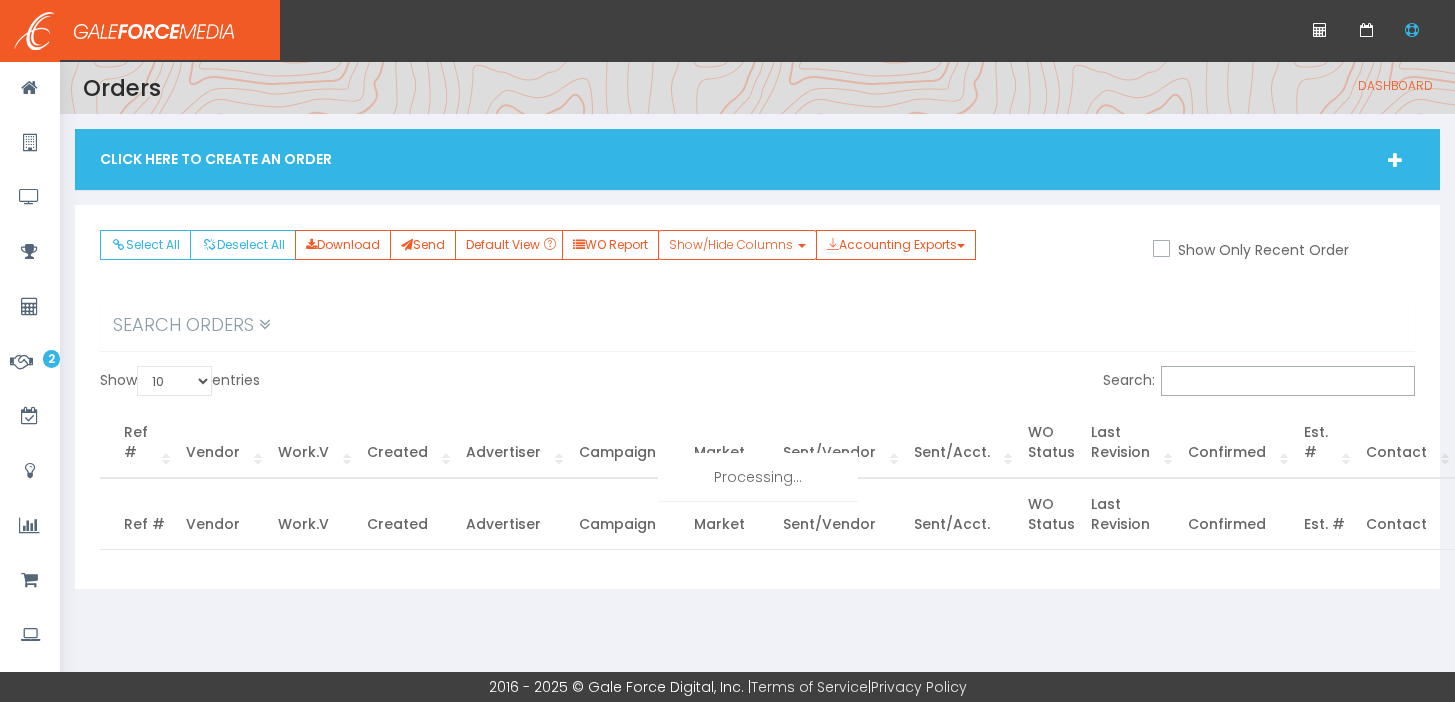 click on "Search:" at bounding box center (1090, 383) 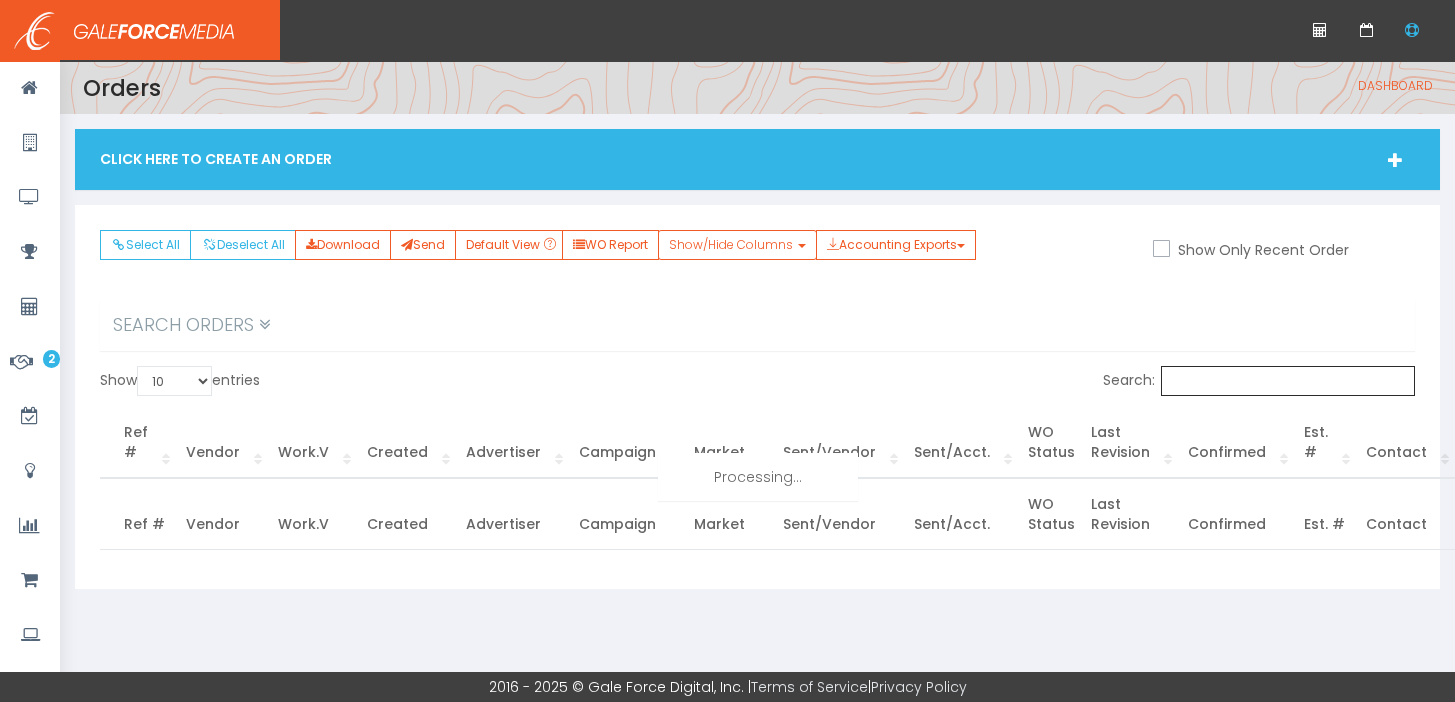 click on "Search:" at bounding box center [1288, 381] 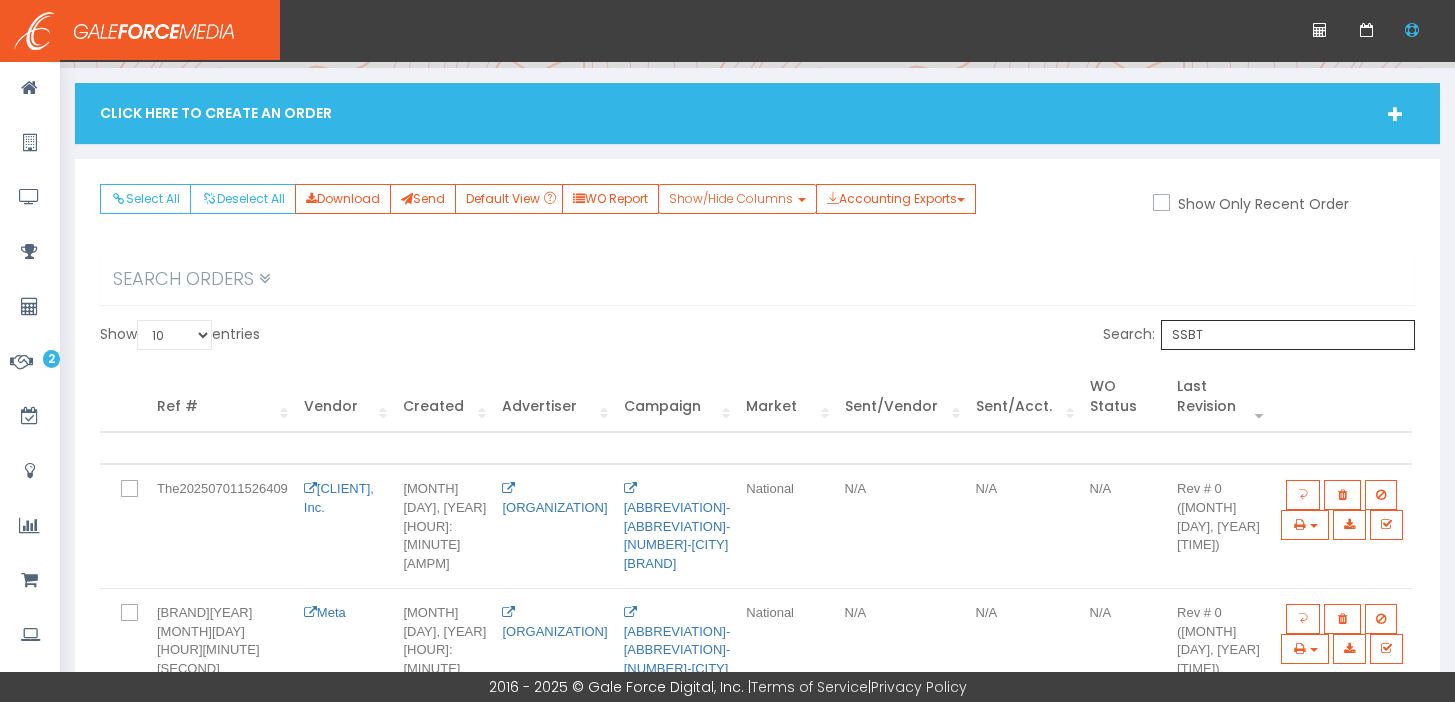 scroll, scrollTop: 62, scrollLeft: 0, axis: vertical 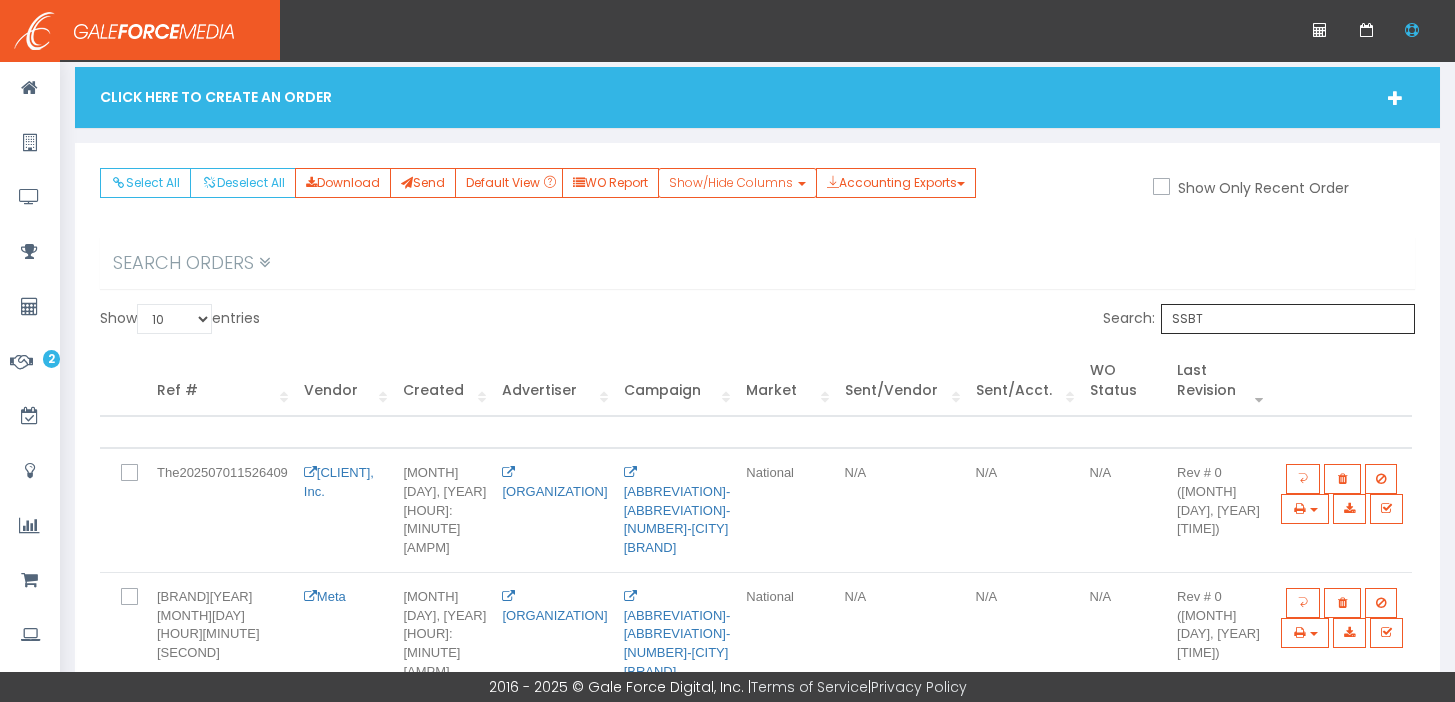 type on "SSBT" 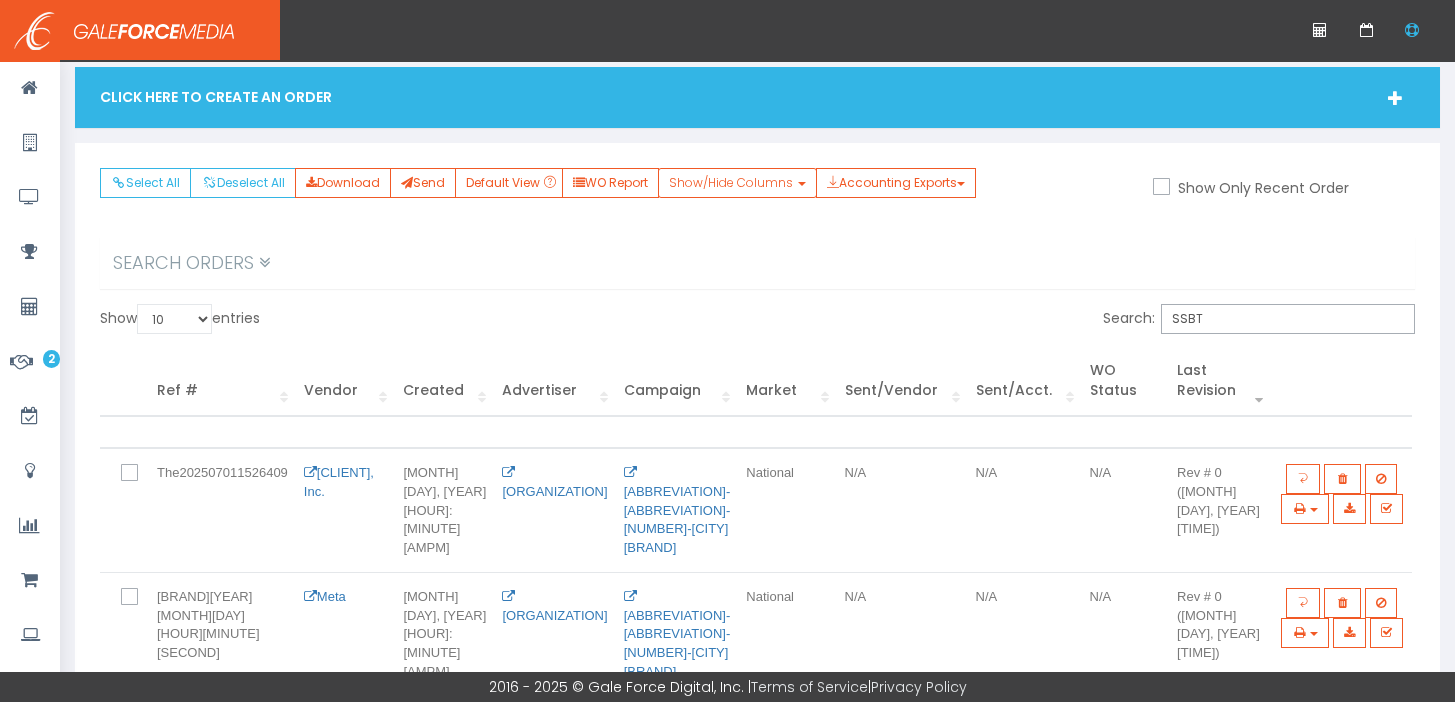 click at bounding box center (141, 474) 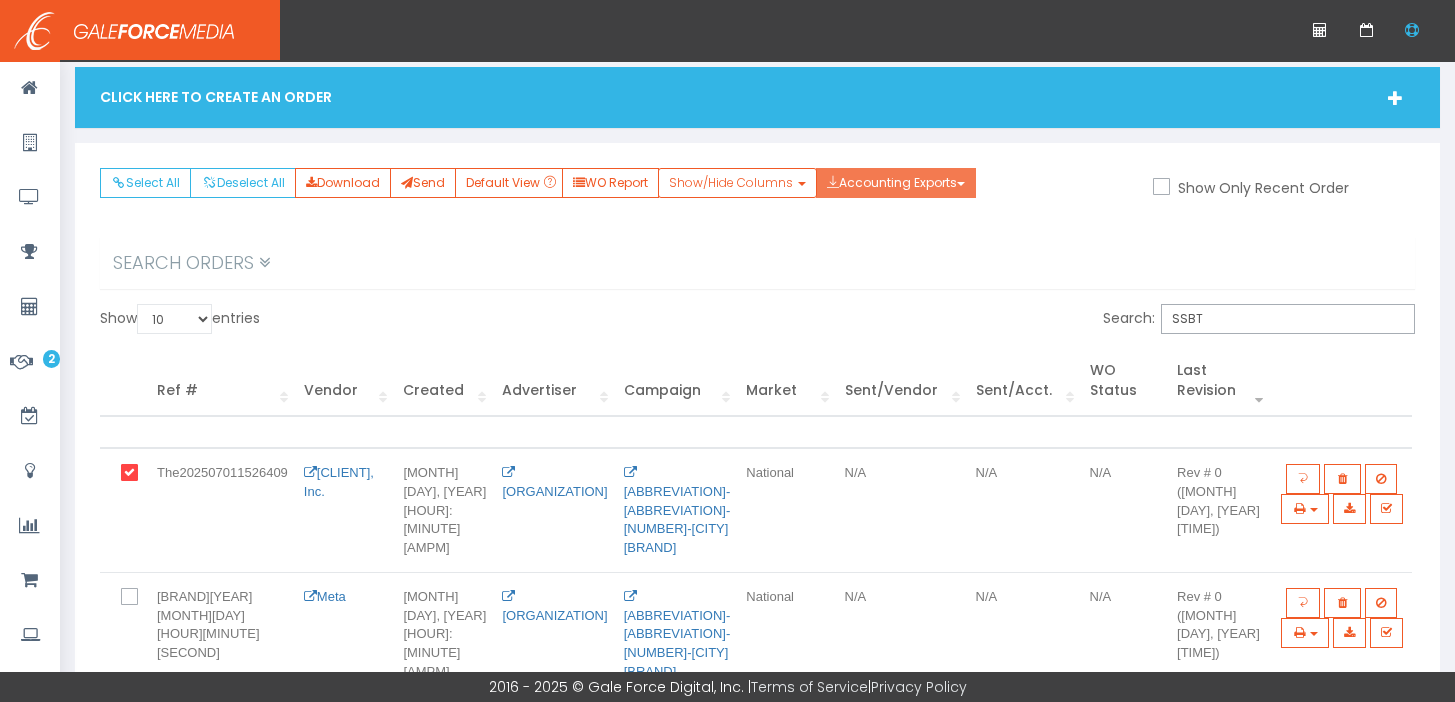 click on "Accounting Exports" at bounding box center [896, 183] 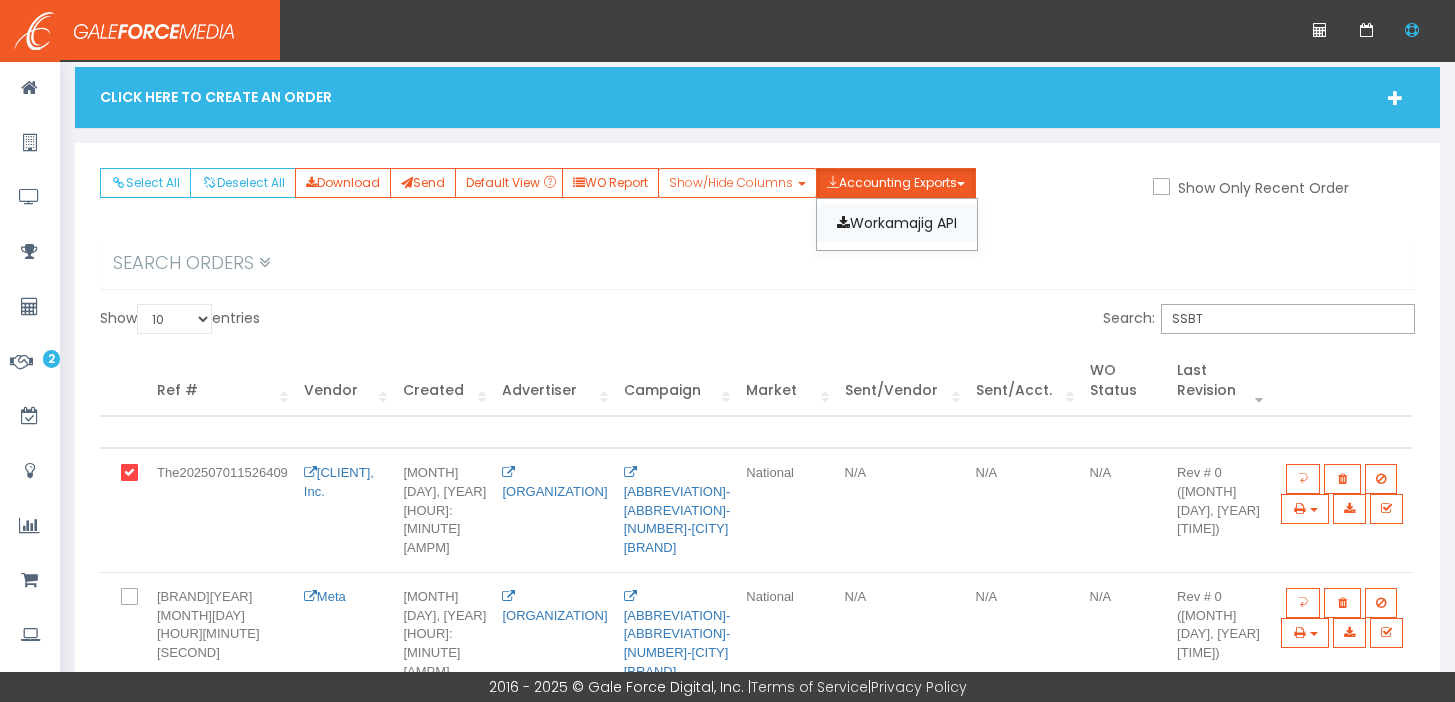 click on "Workamajig API" at bounding box center [897, 223] 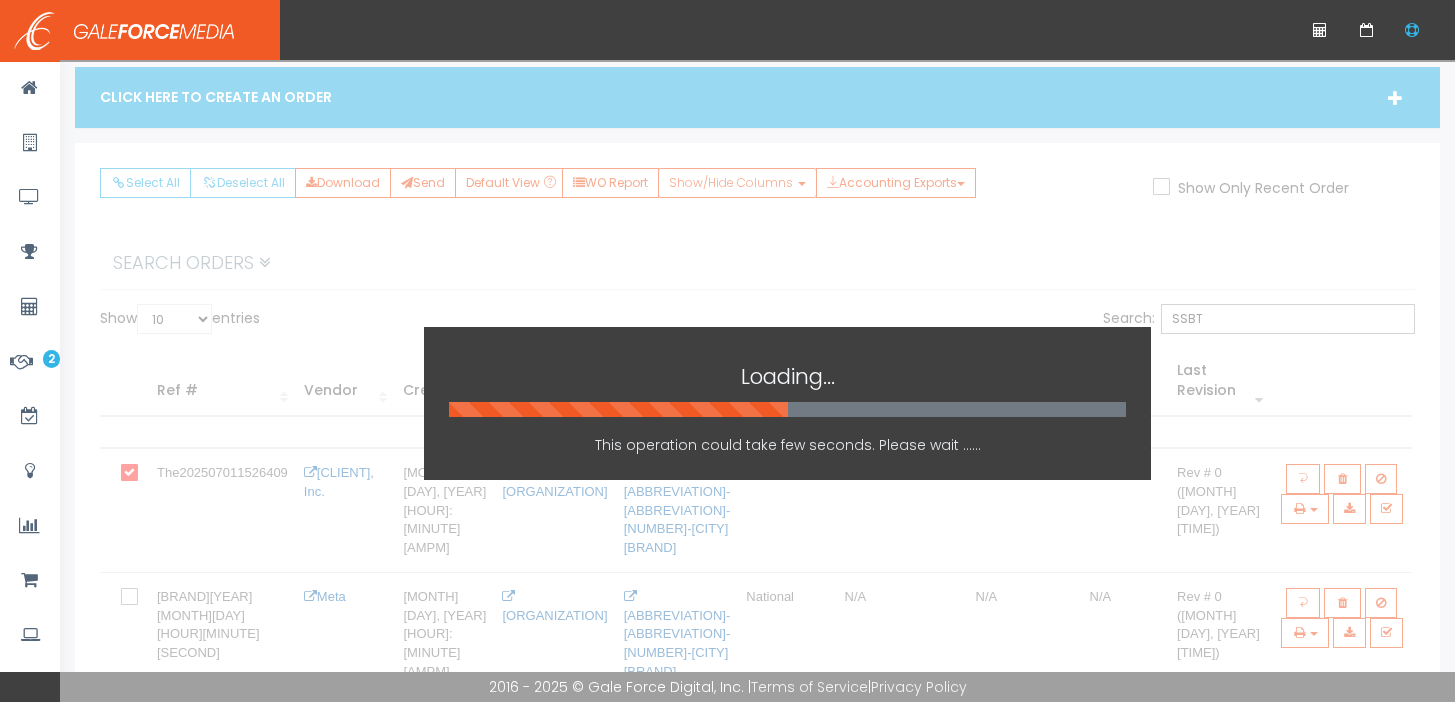 scroll, scrollTop: 0, scrollLeft: 0, axis: both 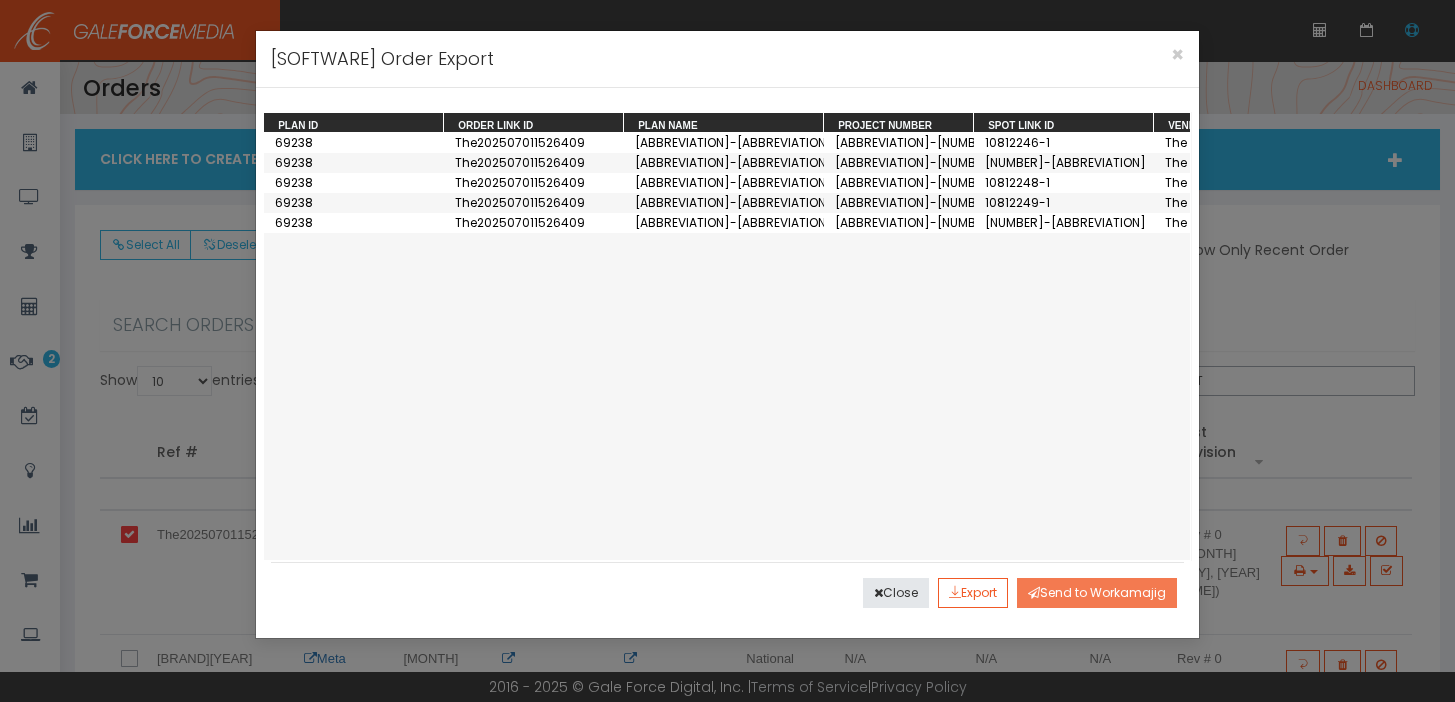 click on "Send to Workamajig" at bounding box center (1097, 593) 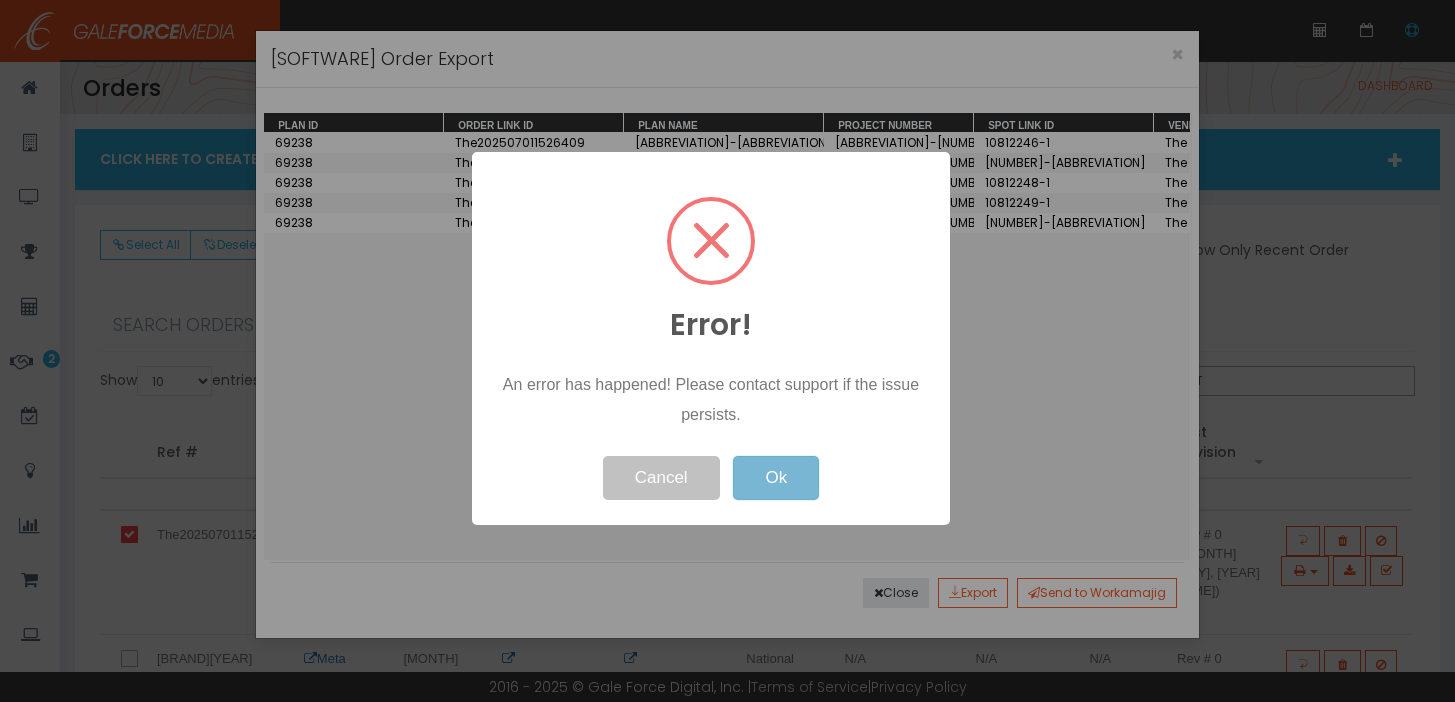 click on "Ok" at bounding box center (776, 478) 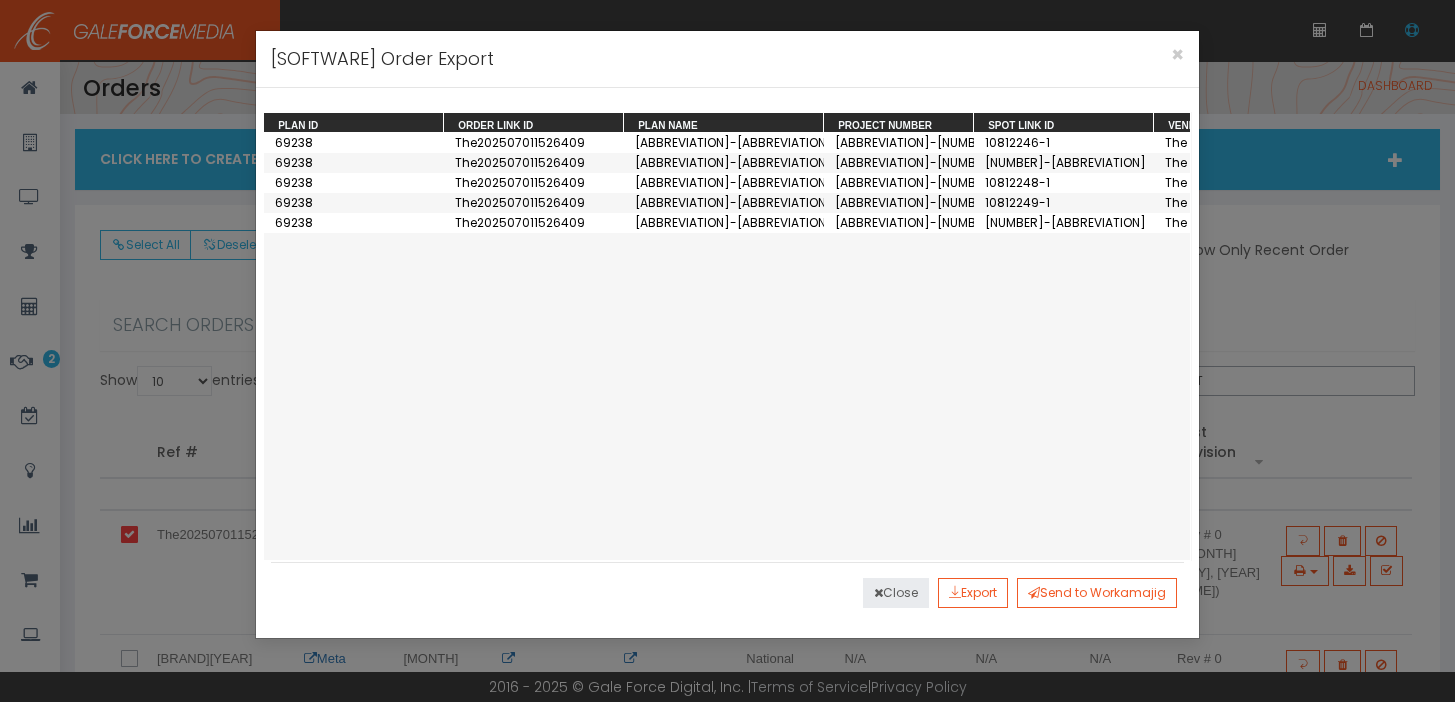 click on "Close" at bounding box center [896, 593] 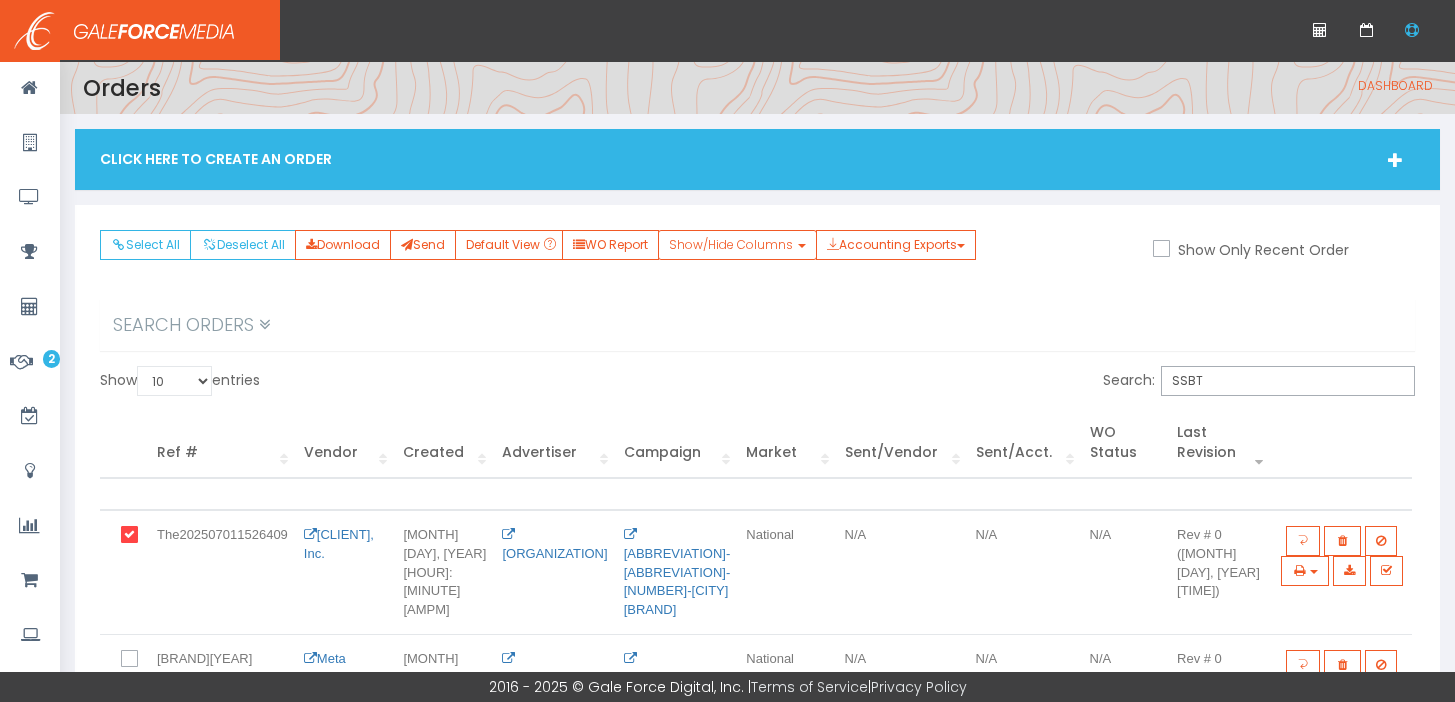 scroll, scrollTop: 2, scrollLeft: 0, axis: vertical 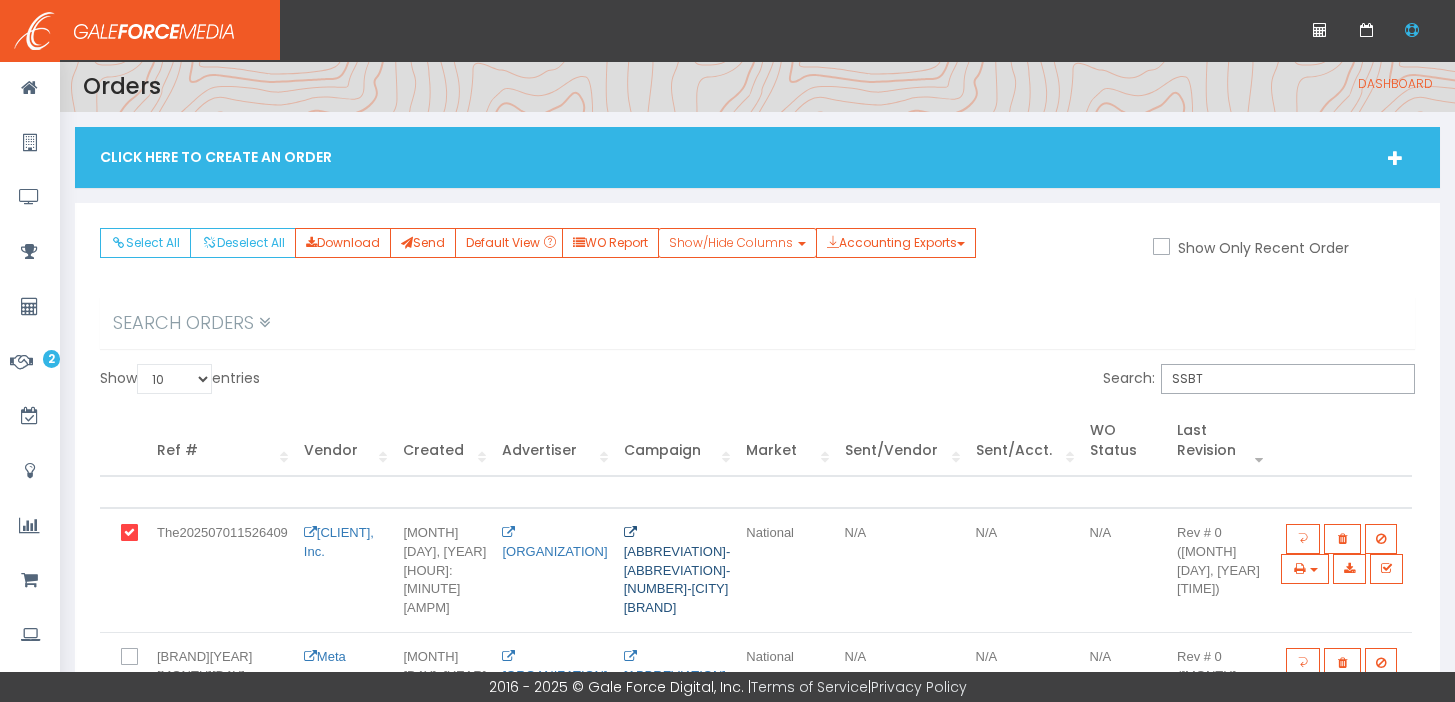 click on "25-SSBT-35040-Austin Pilot" at bounding box center [677, 569] 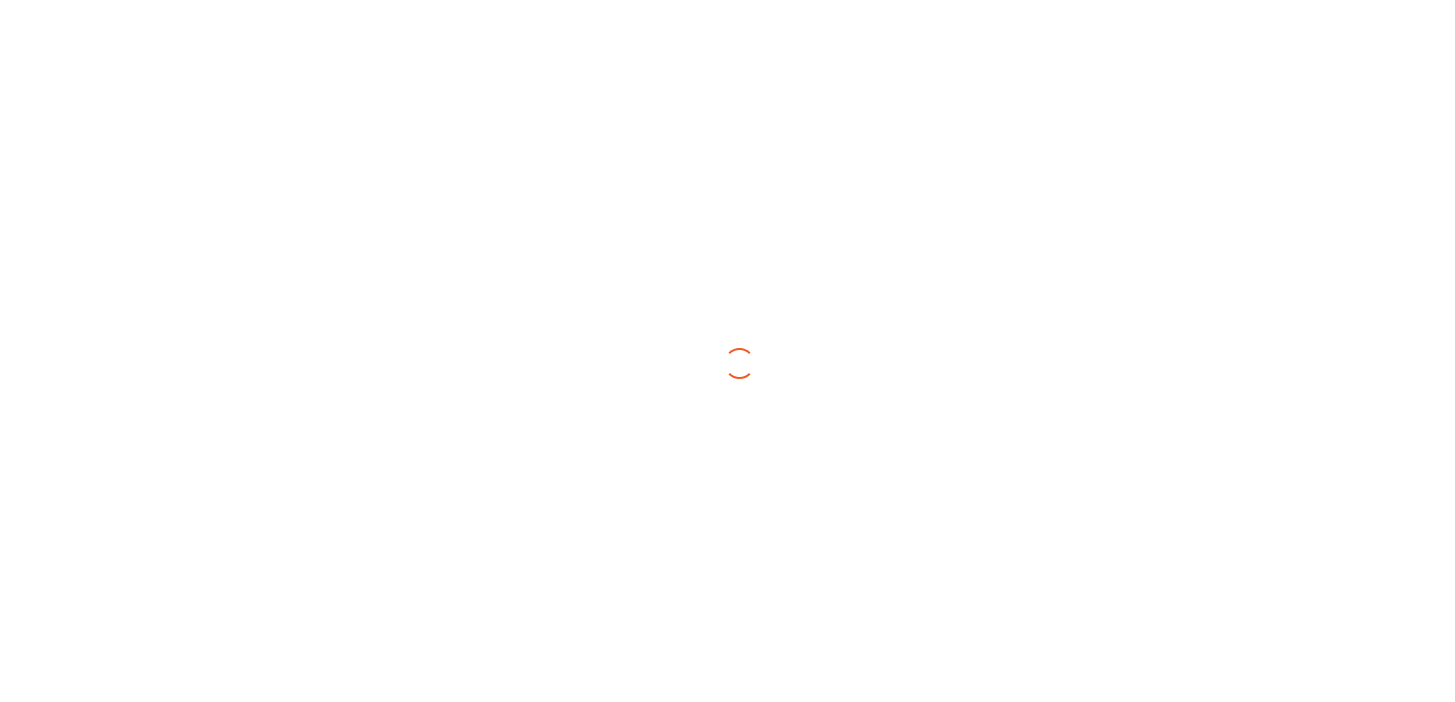 scroll, scrollTop: 0, scrollLeft: 0, axis: both 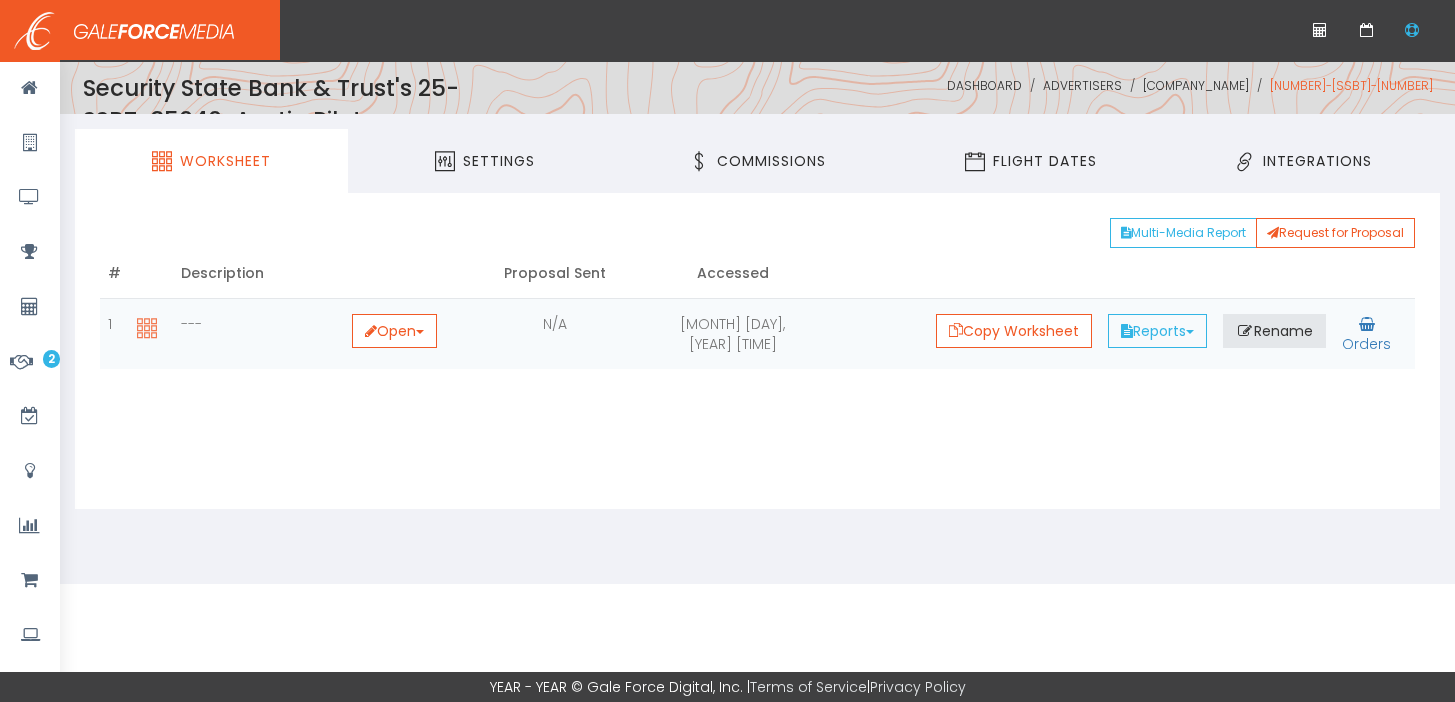 click on "Menu
Open submenu ( Home)  Home
Open submenu ( Agency)  Agency
Open submenu ( Advertisers)  Advertisers
Open submenu ( Ratings)  Ratings
Open submenu (
Reconciling
)
Reconciling
Planner
Attribution Insights
Smart Reports
n" at bounding box center [757, 292] 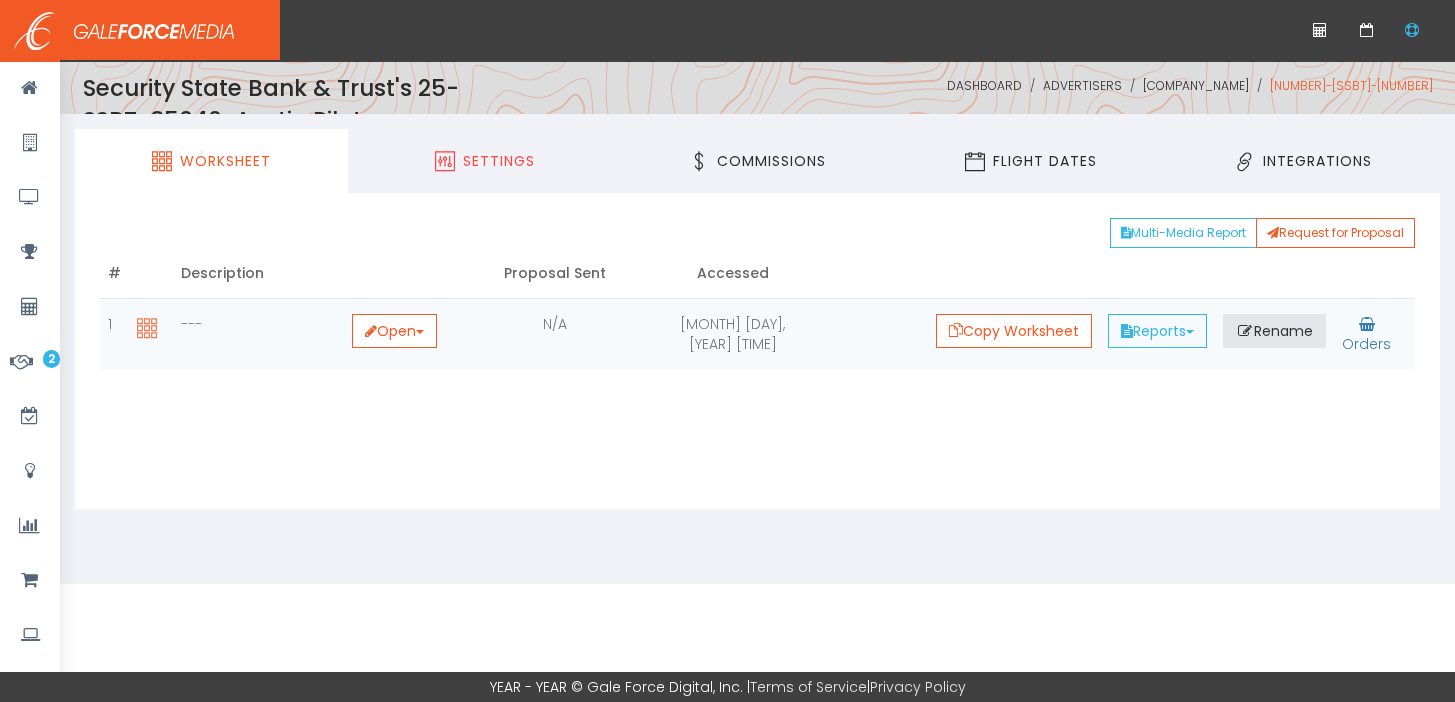 click on "Settings" at bounding box center (499, 161) 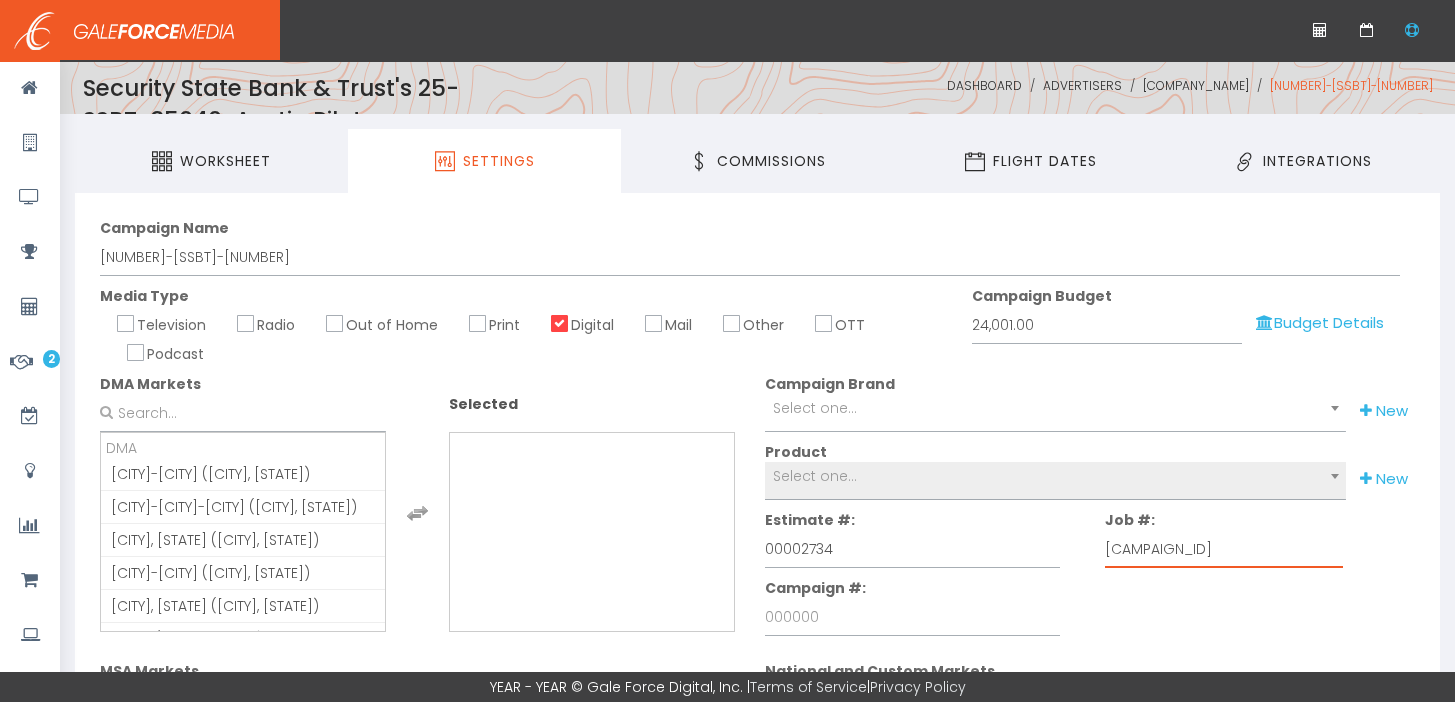 drag, startPoint x: 1206, startPoint y: 558, endPoint x: 1071, endPoint y: 547, distance: 135.4474 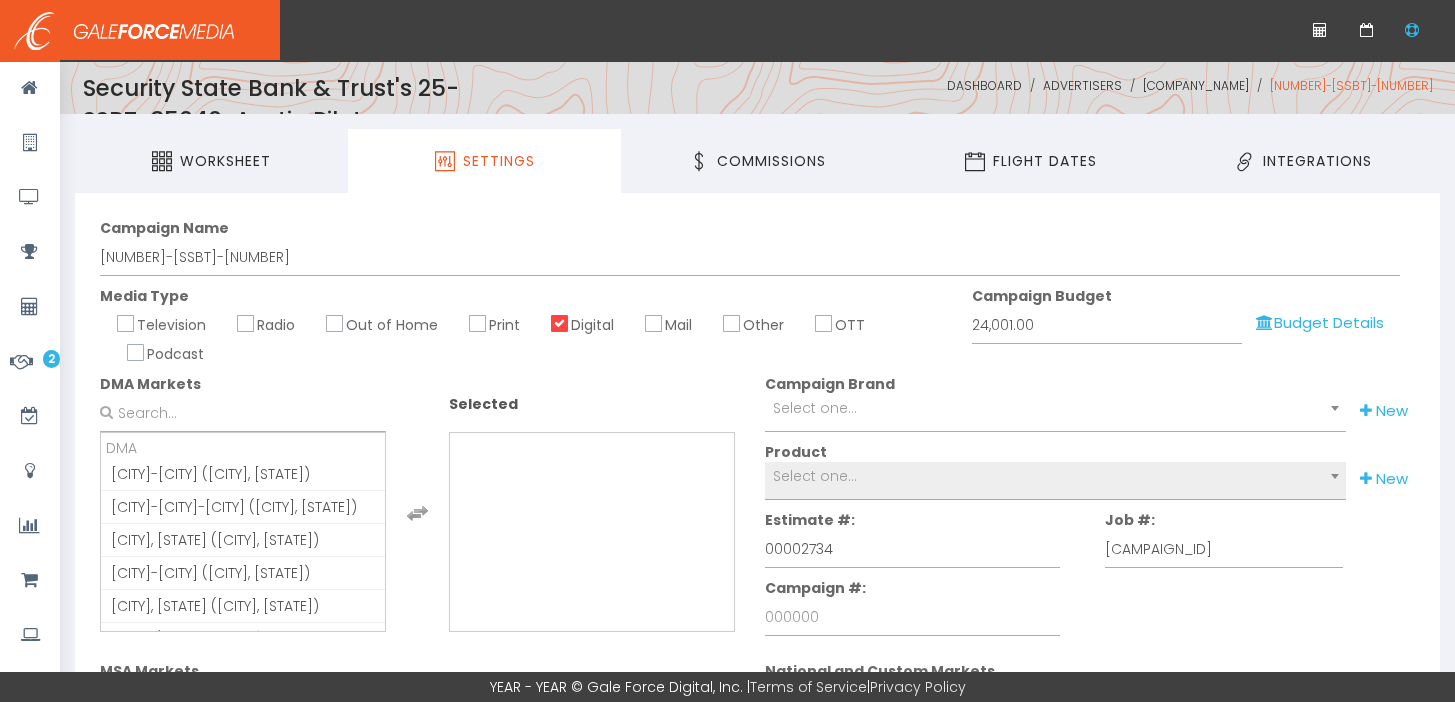click on "SSBT-35040" at bounding box center [1224, 549] 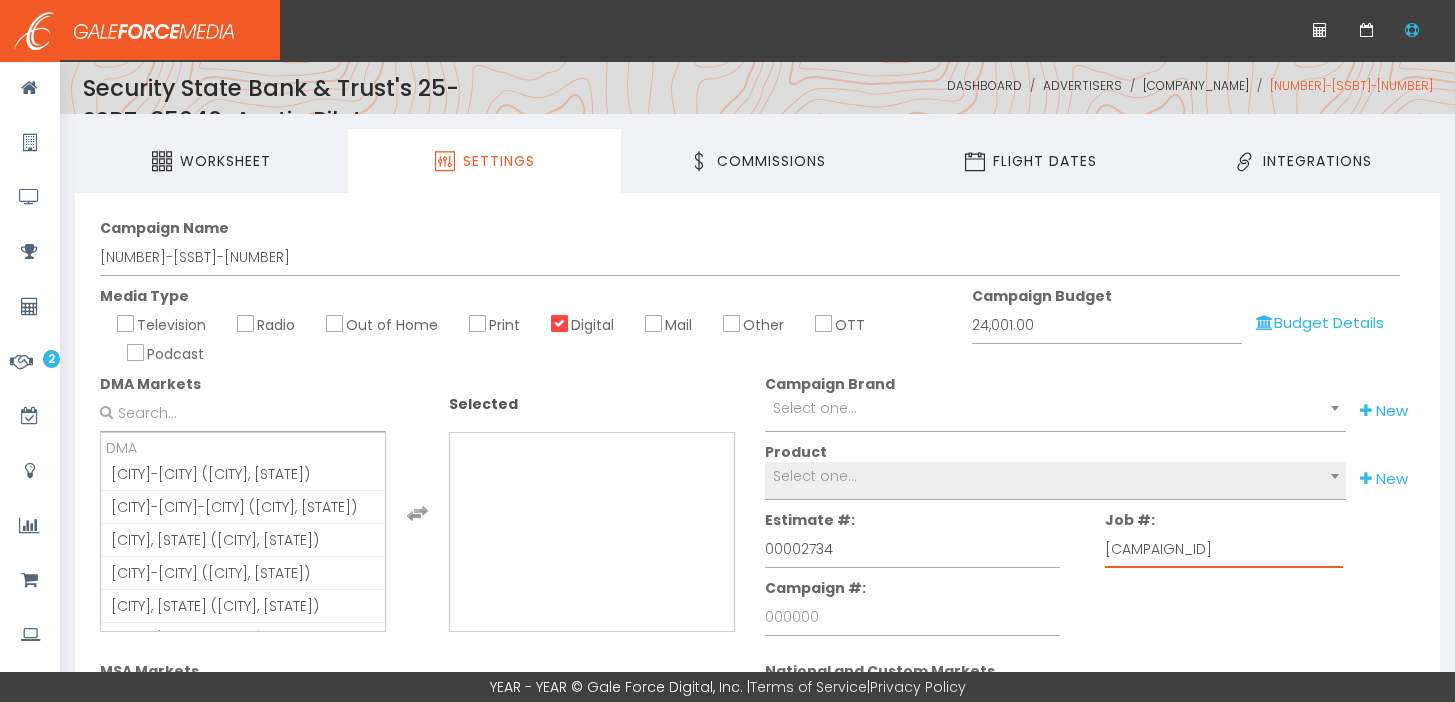 click on "SSBT-35040" at bounding box center (1224, 549) 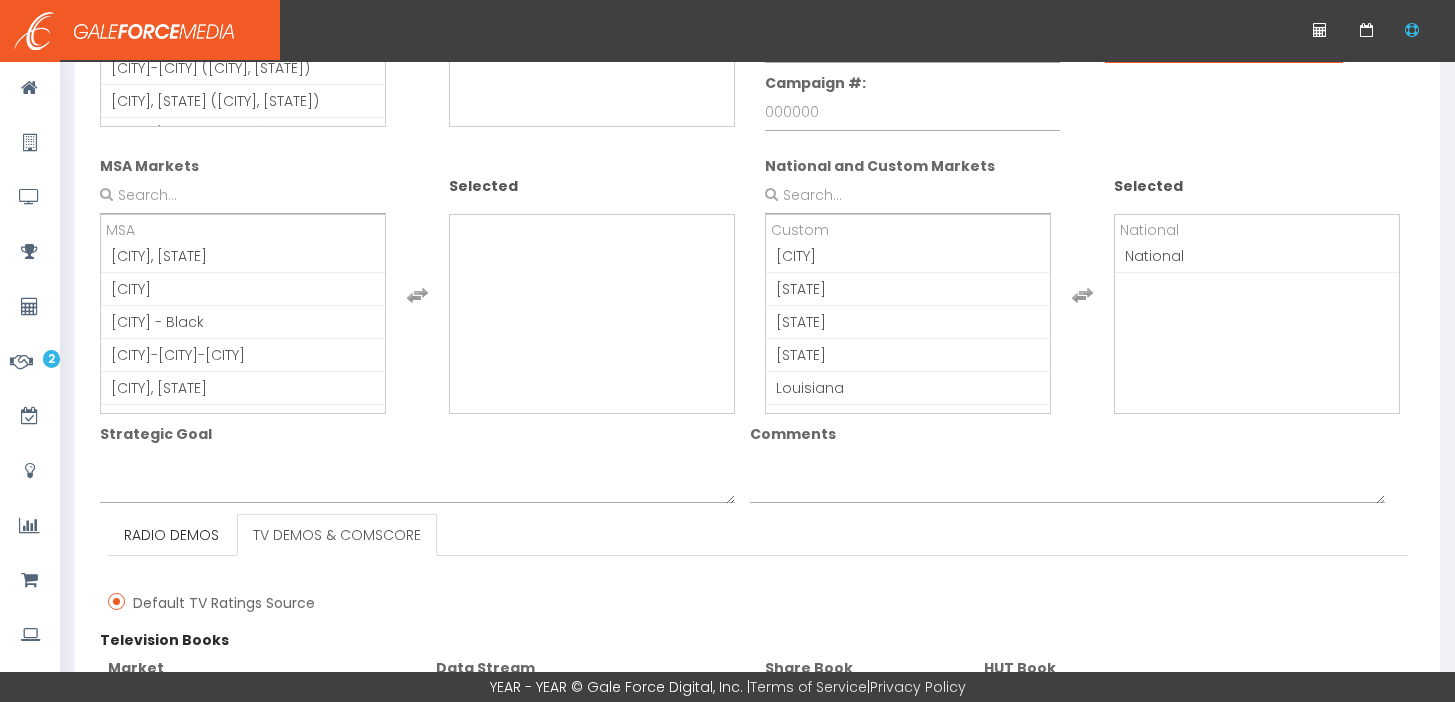 scroll, scrollTop: 736, scrollLeft: 0, axis: vertical 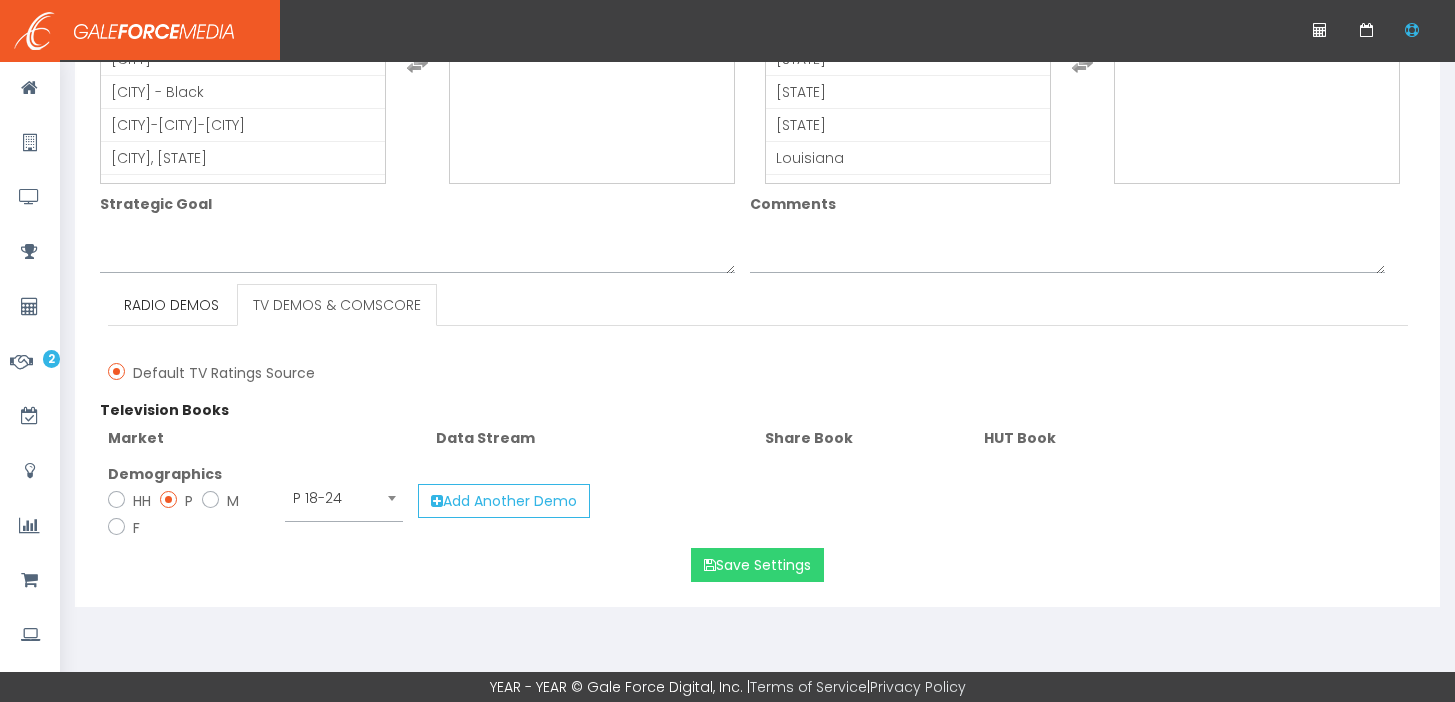 type on "25-SSBT-35040" 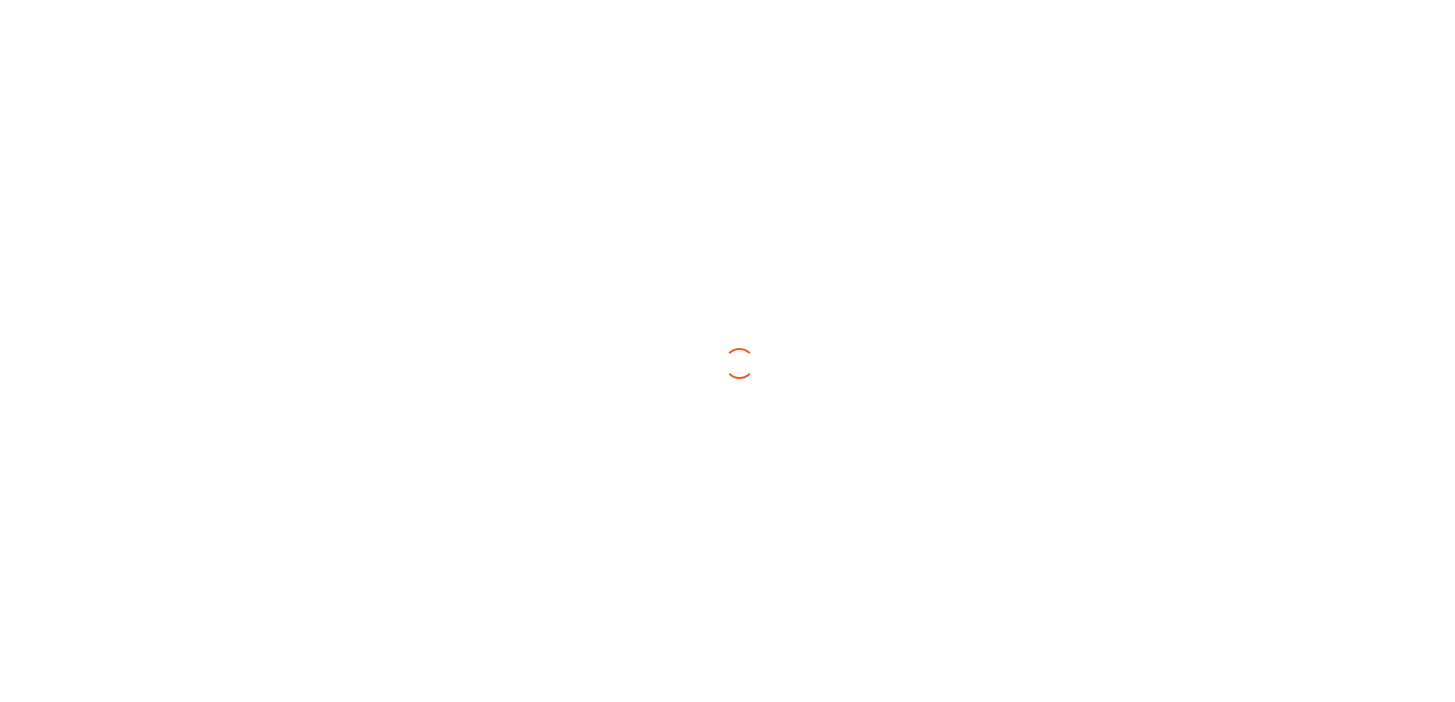 scroll, scrollTop: 0, scrollLeft: 0, axis: both 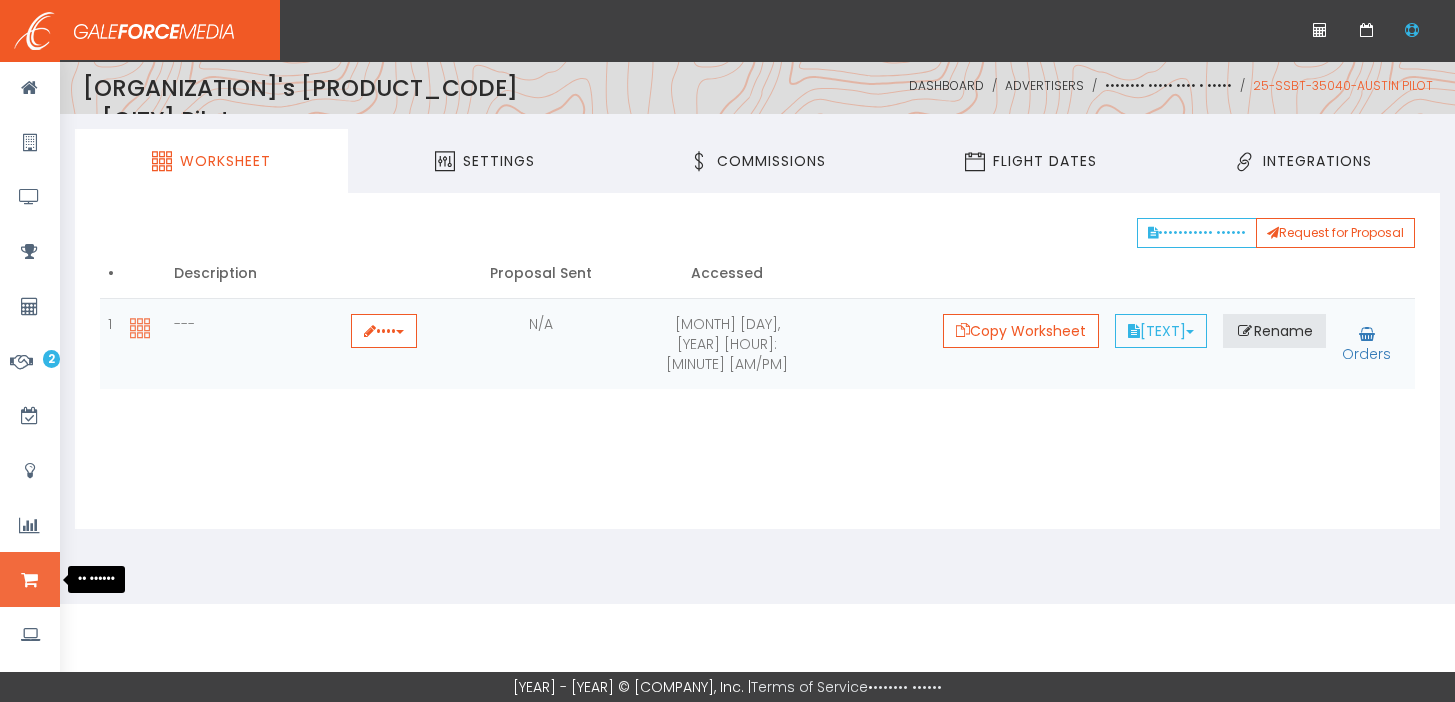 click at bounding box center [29, 580] 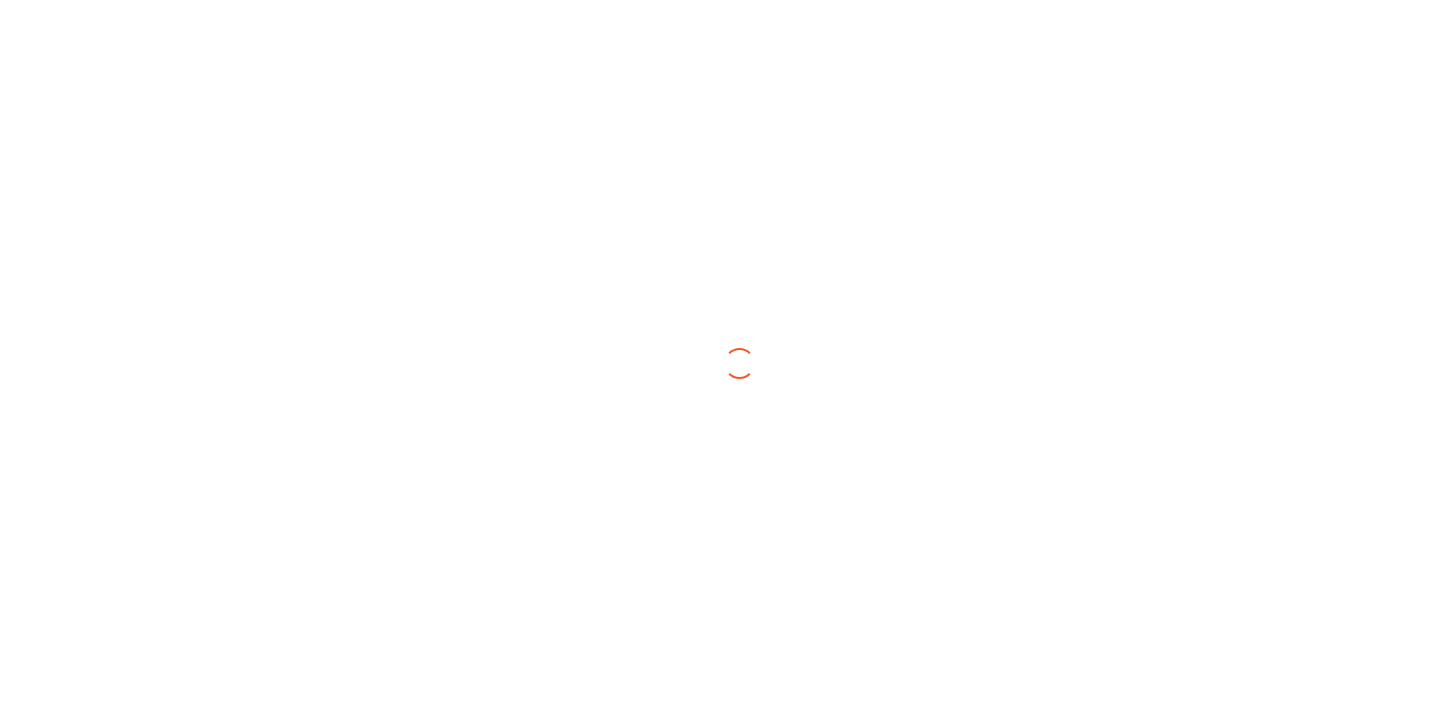 scroll, scrollTop: 0, scrollLeft: 0, axis: both 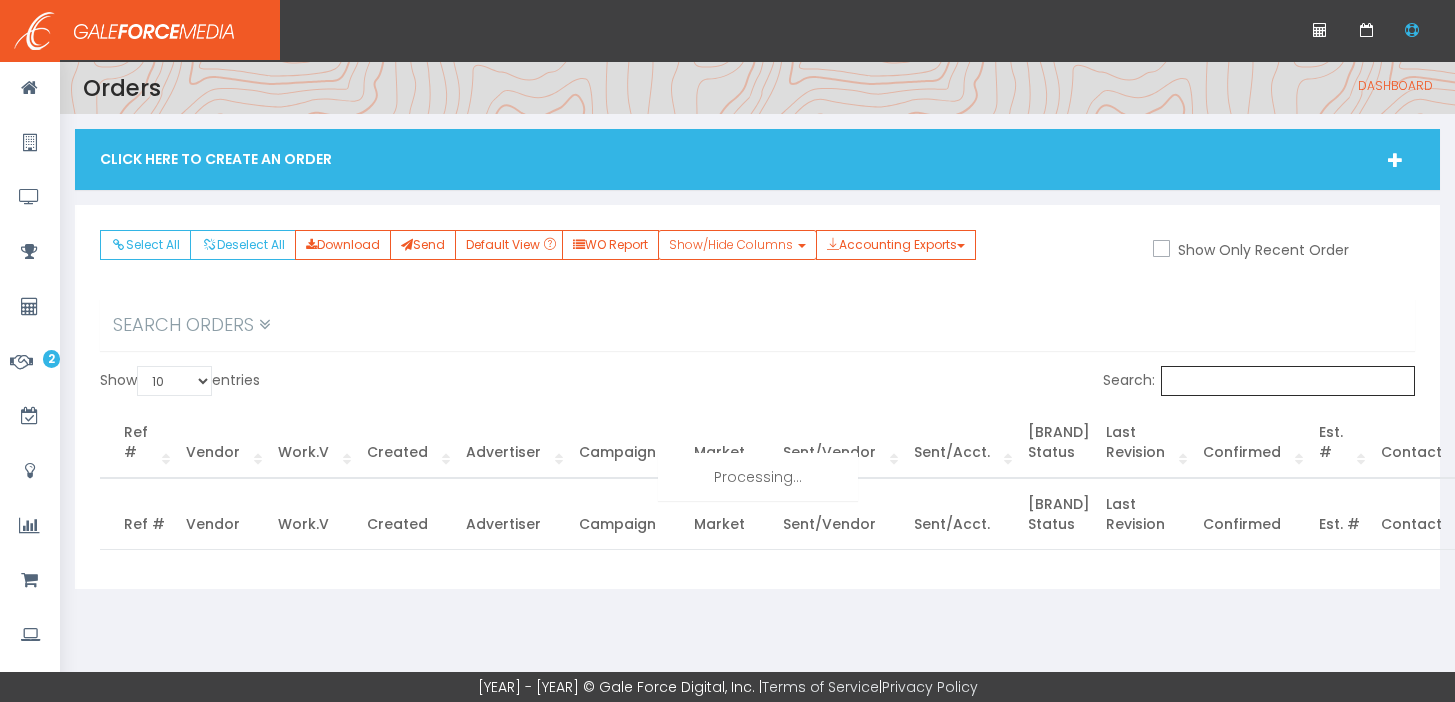 click on "Search:" at bounding box center (1288, 381) 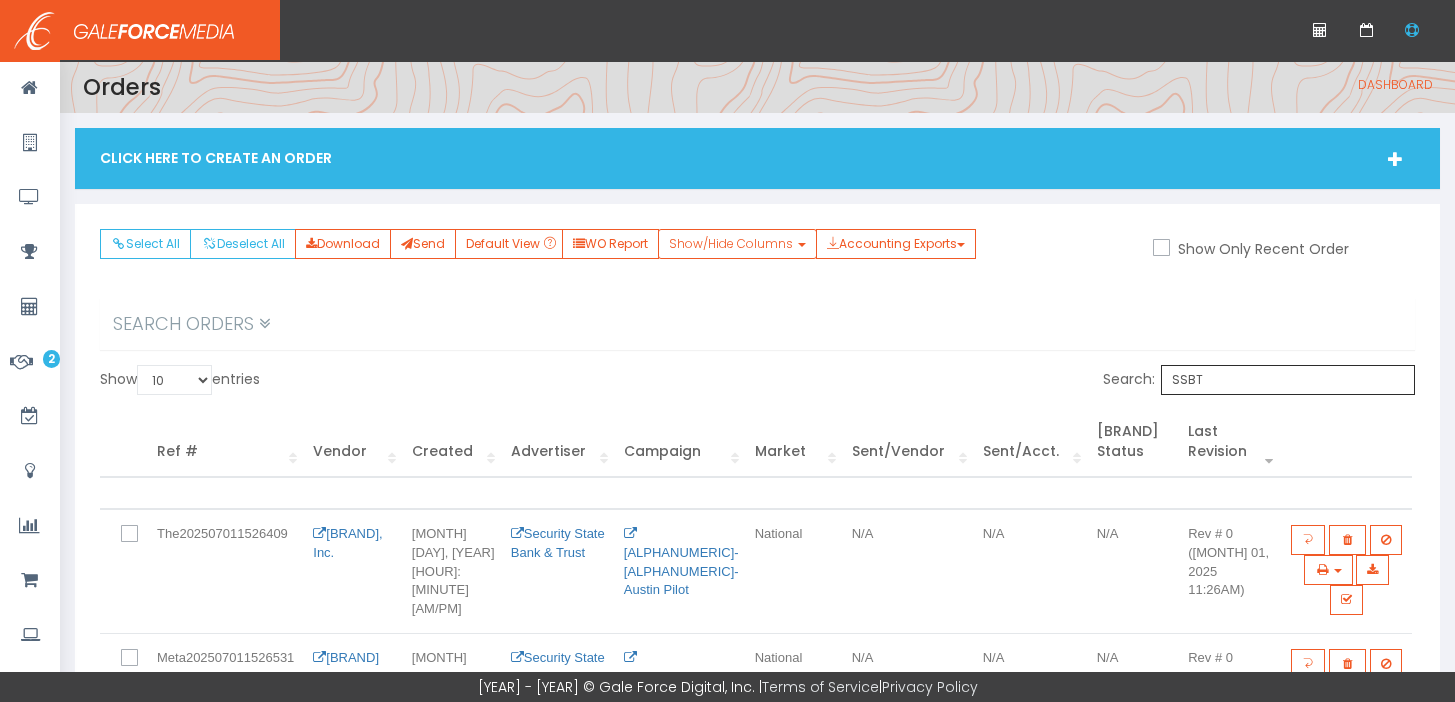 scroll, scrollTop: 86, scrollLeft: 0, axis: vertical 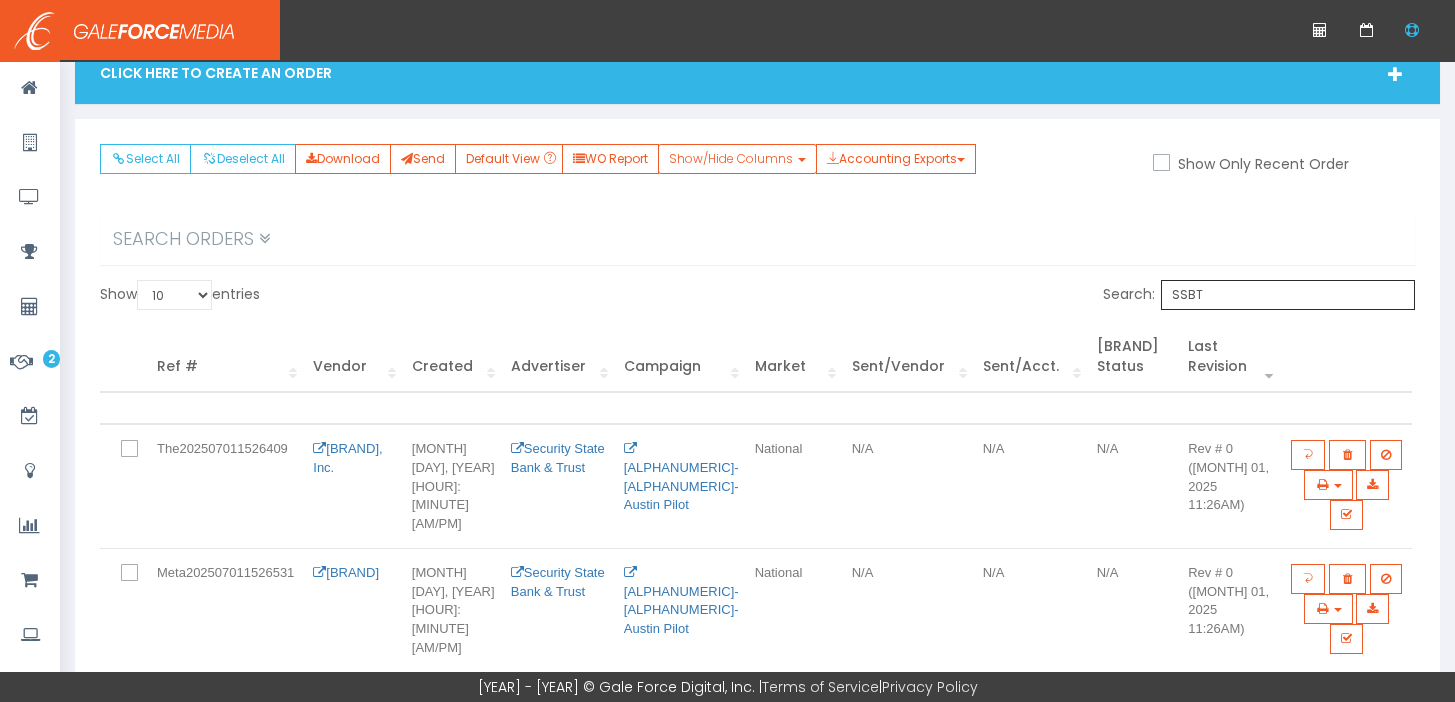type on "SSBT" 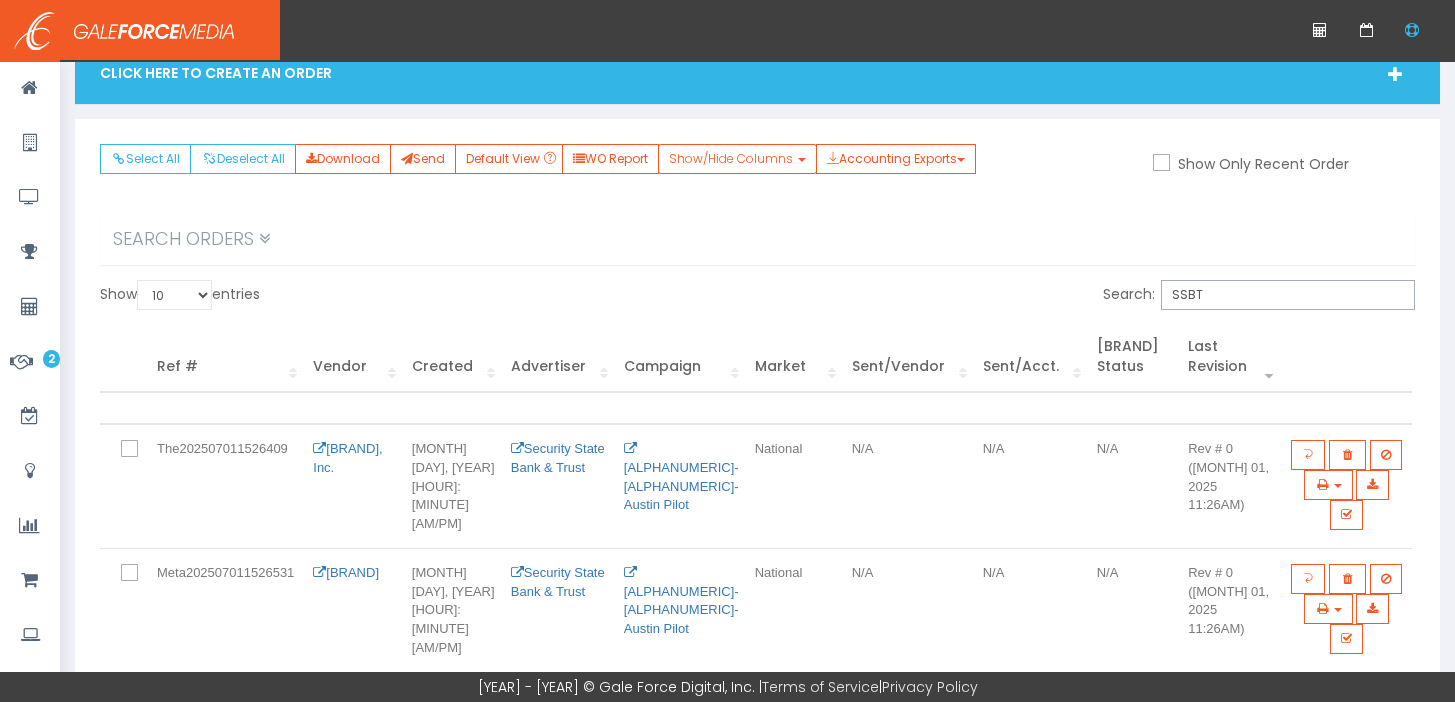 click at bounding box center [134, 580] 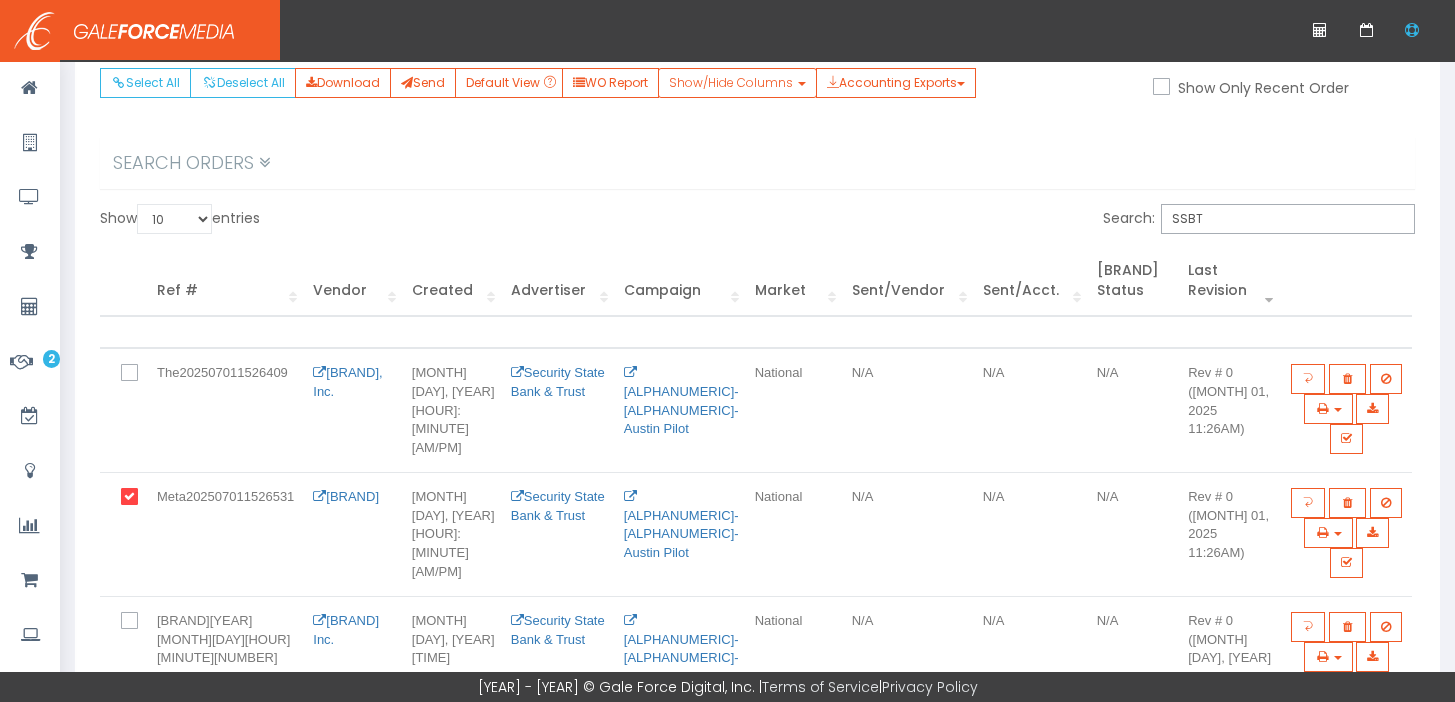 scroll, scrollTop: 188, scrollLeft: 0, axis: vertical 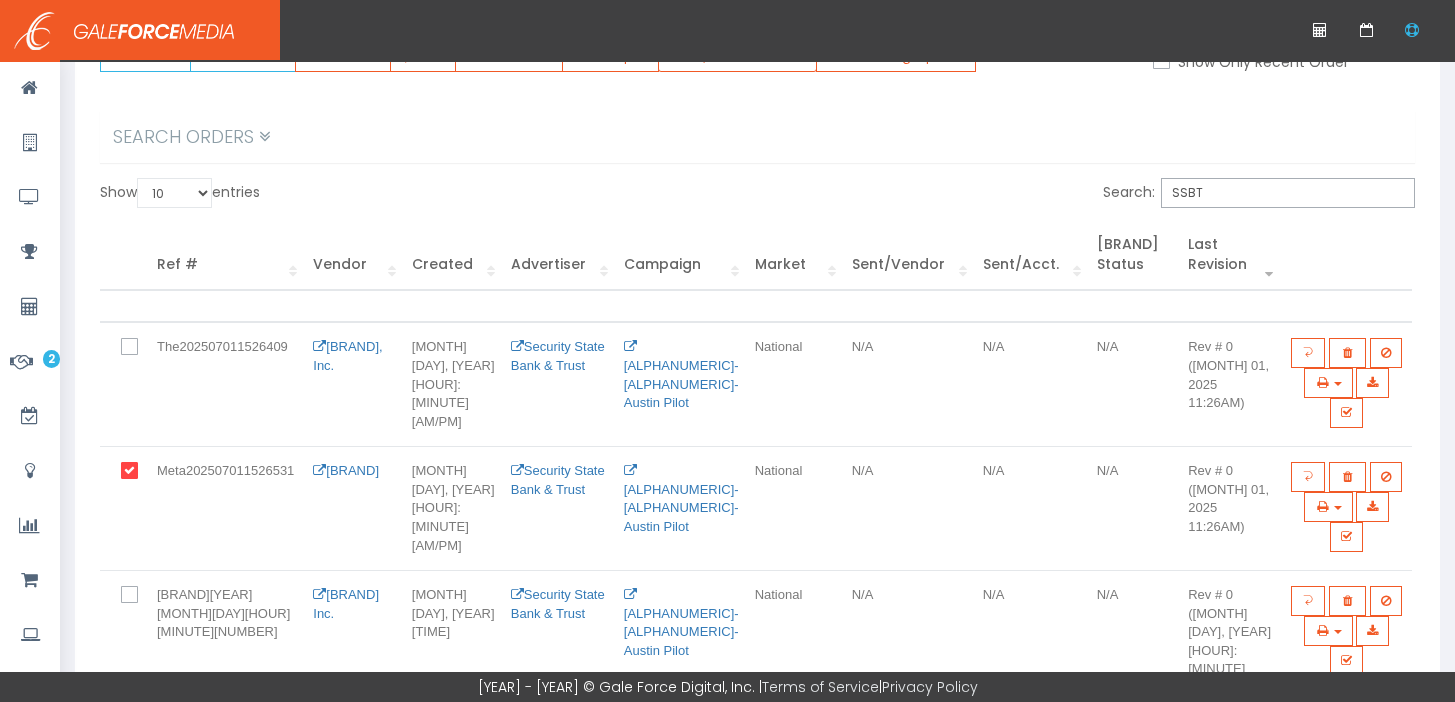 click at bounding box center (141, 472) 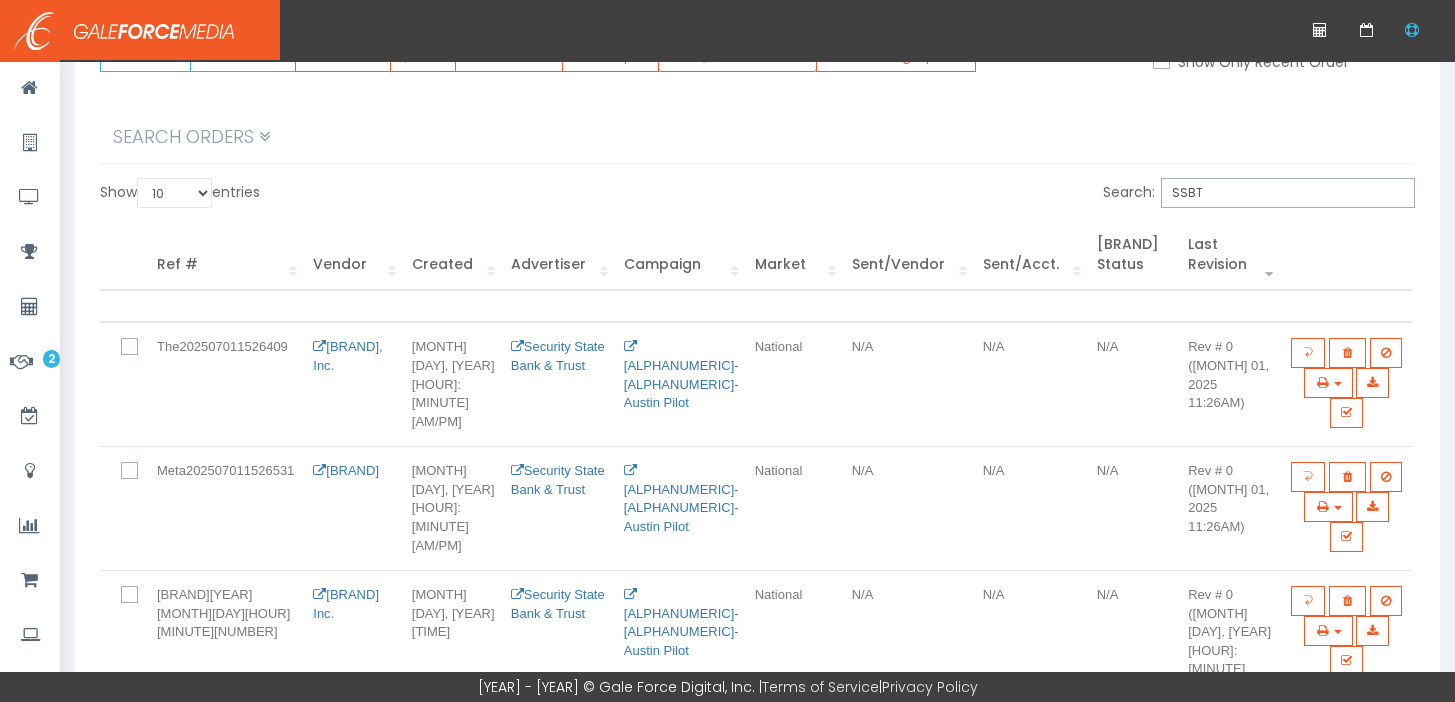 click at bounding box center [141, 596] 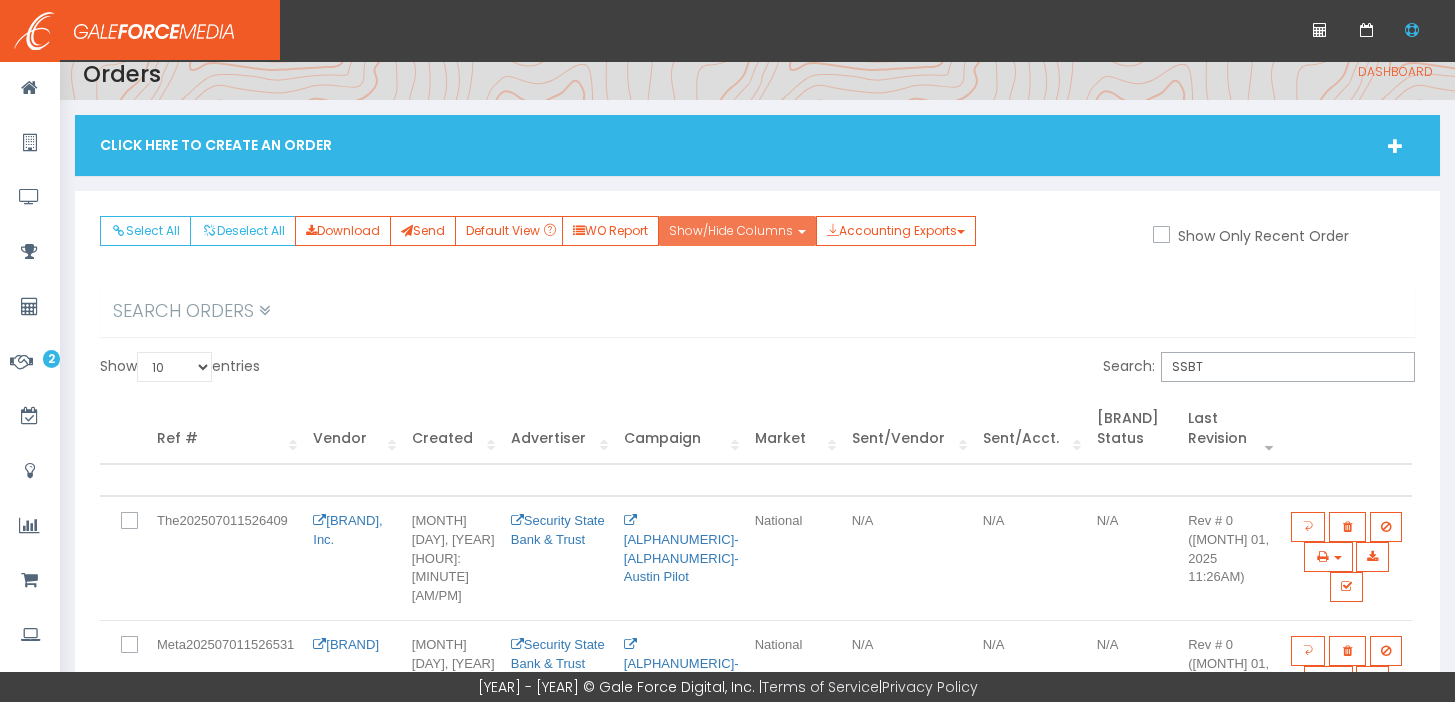 scroll, scrollTop: 13, scrollLeft: 0, axis: vertical 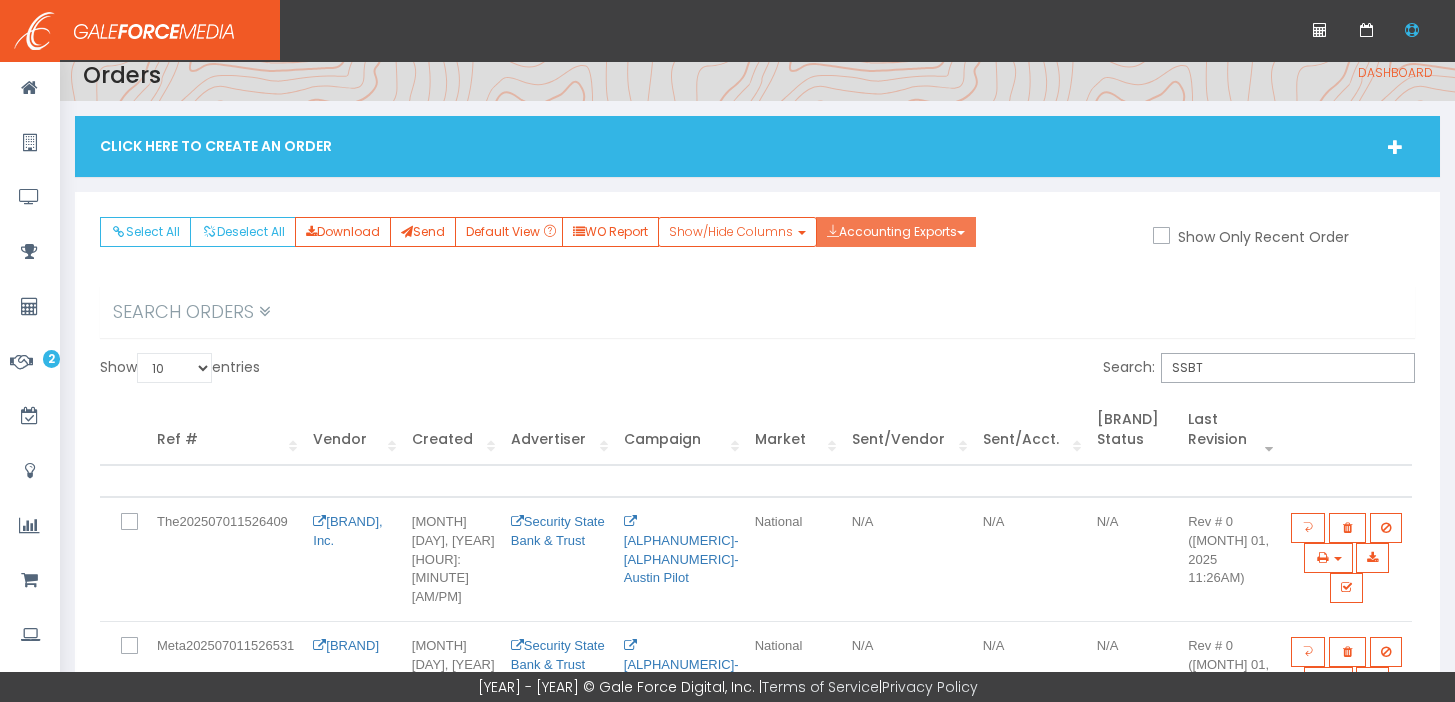 click on "Accounting Exports" at bounding box center [896, 232] 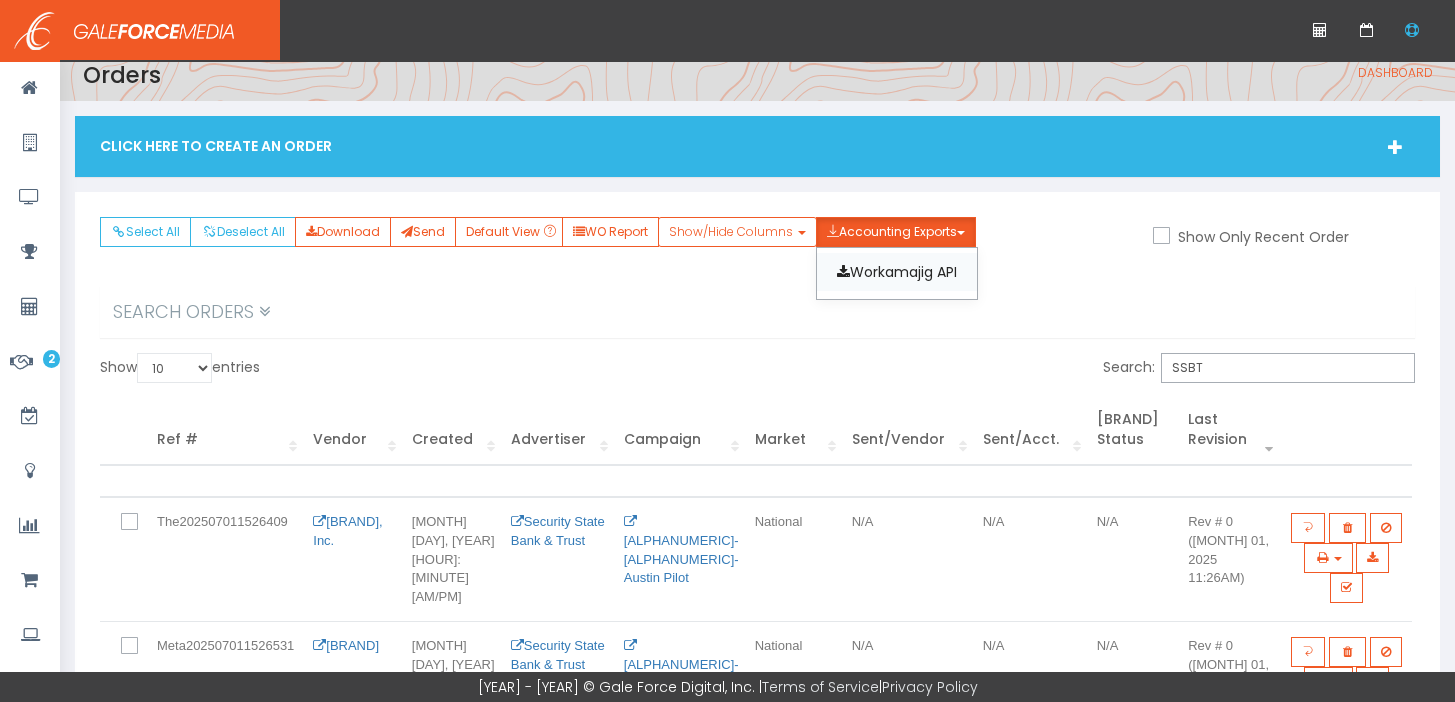 click on "Workamajig API" at bounding box center [897, 272] 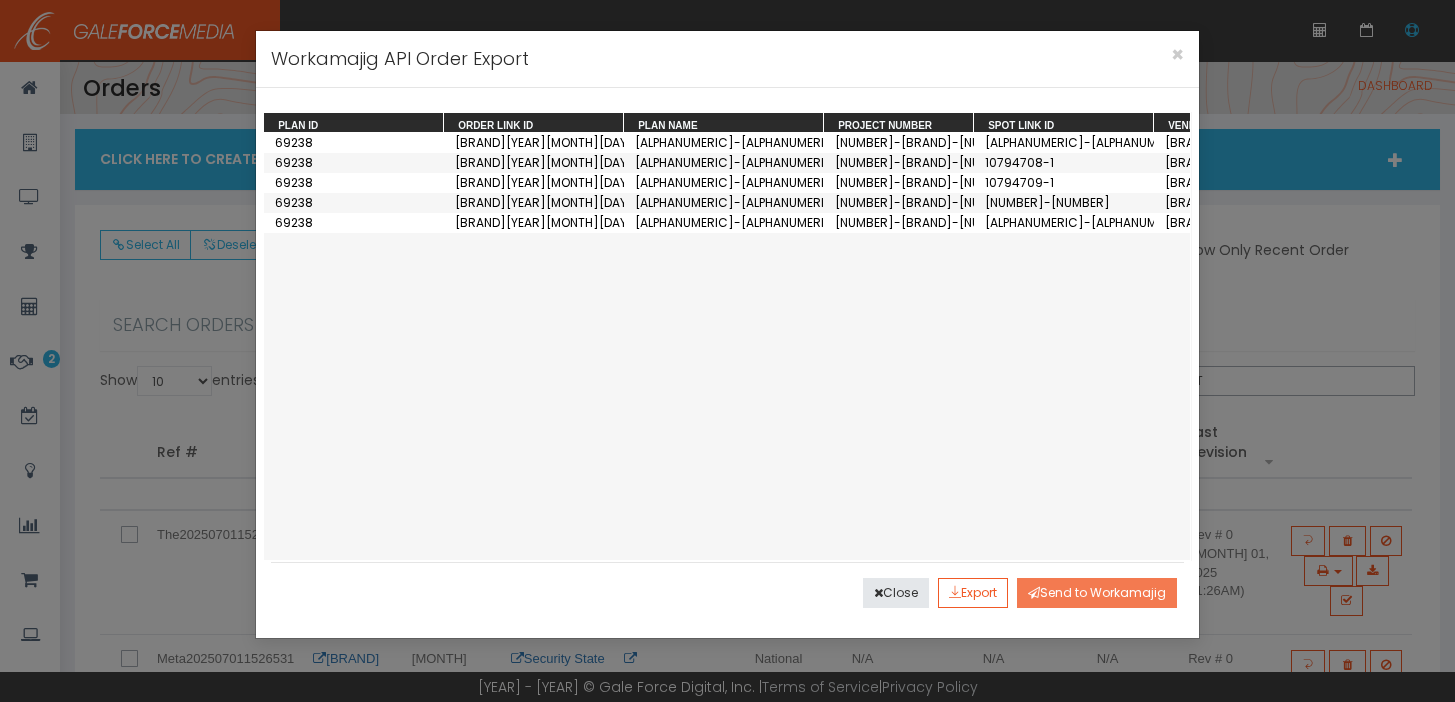 click on "Send to Workamajig" at bounding box center [1097, 593] 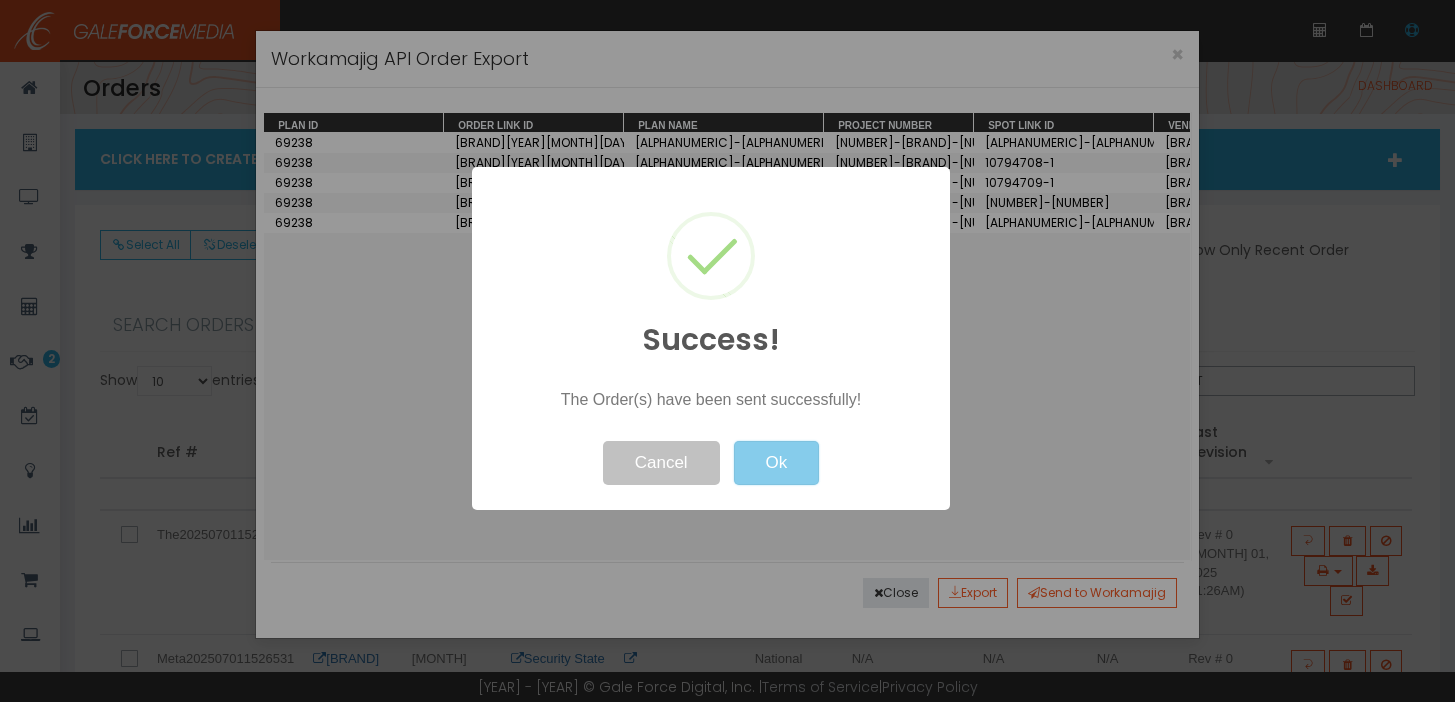 click on "Ok" at bounding box center [776, 463] 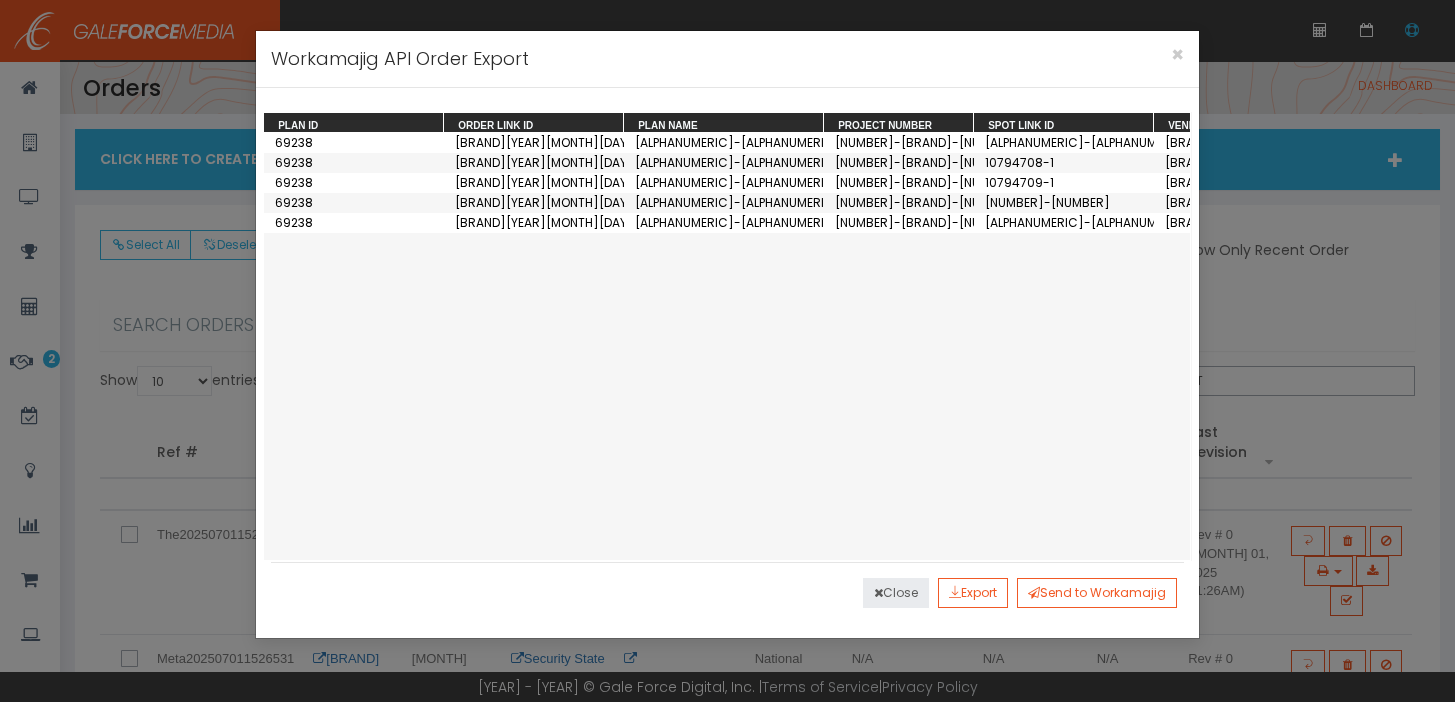 click on "Close" at bounding box center [896, 593] 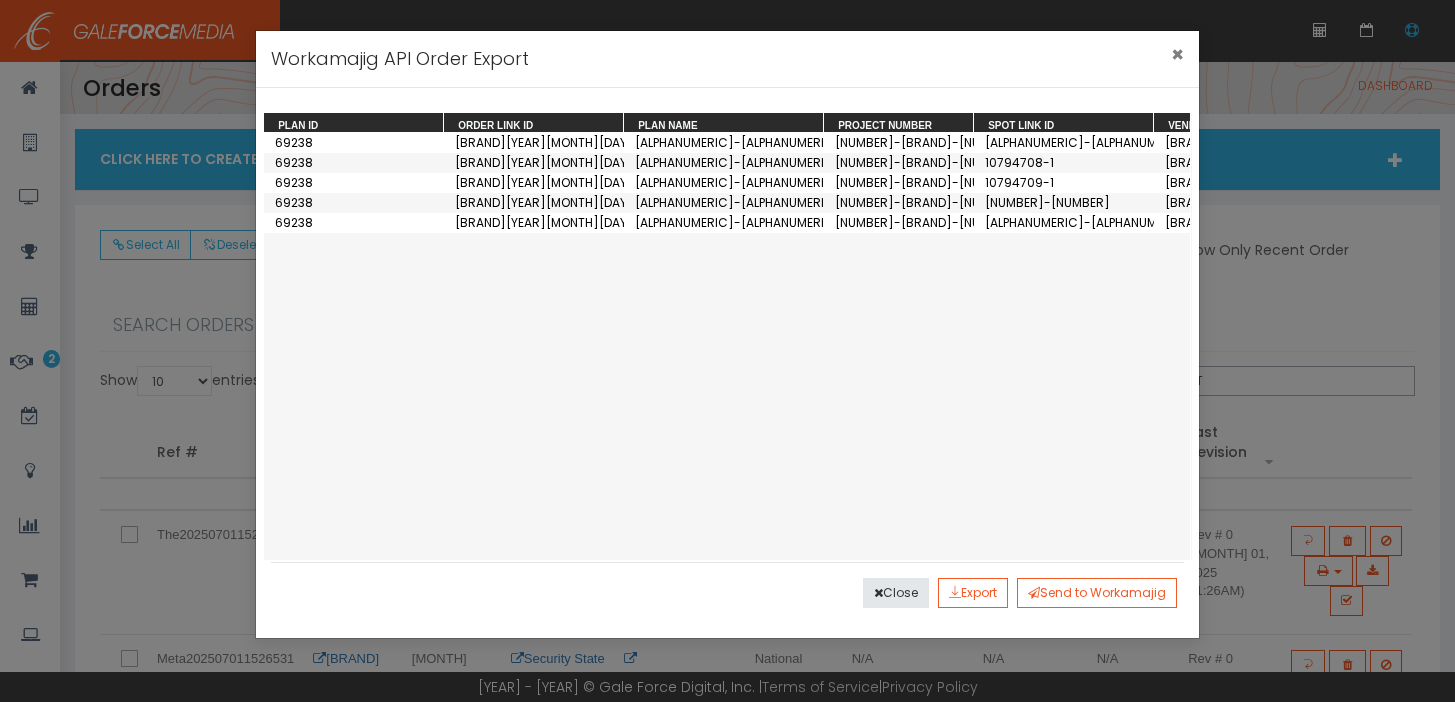 click on "×" at bounding box center [1177, 54] 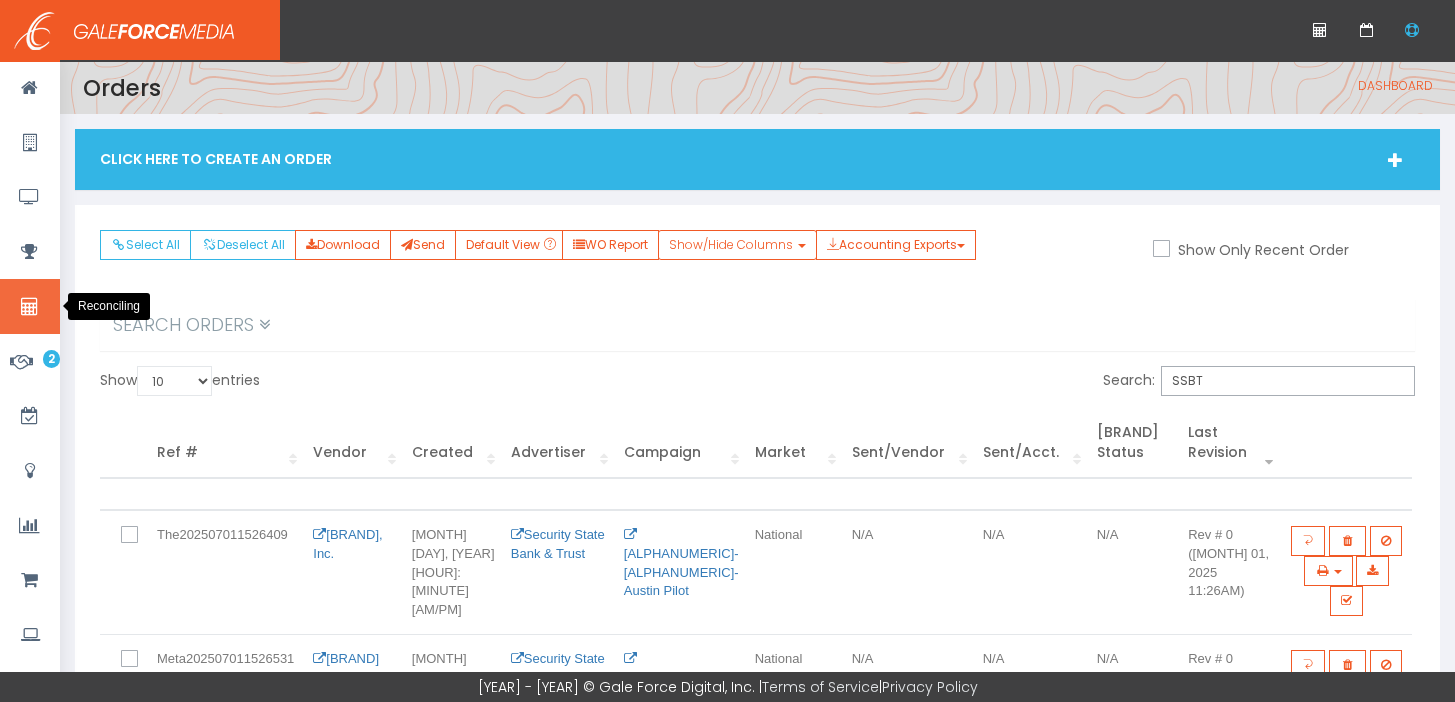 click at bounding box center (29, 307) 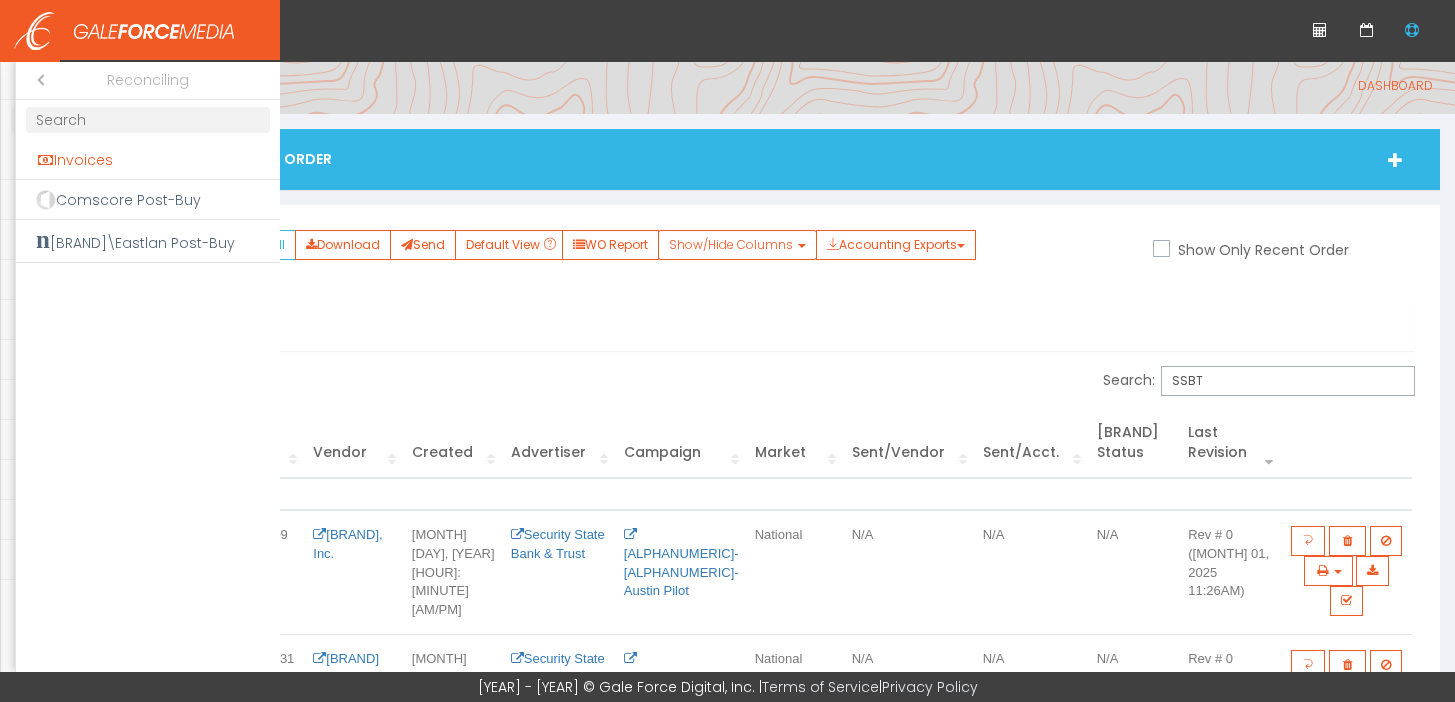 click on "Invoices" at bounding box center (148, 160) 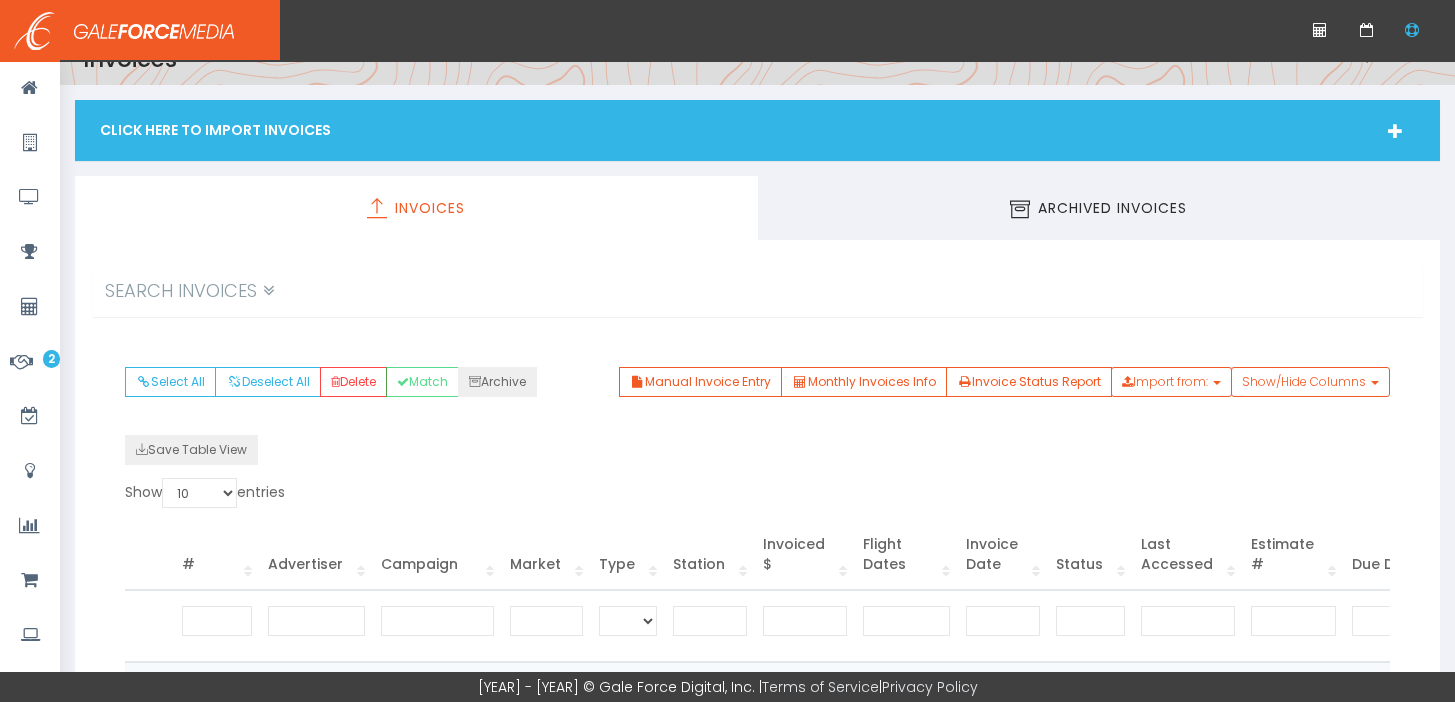 scroll, scrollTop: 0, scrollLeft: 0, axis: both 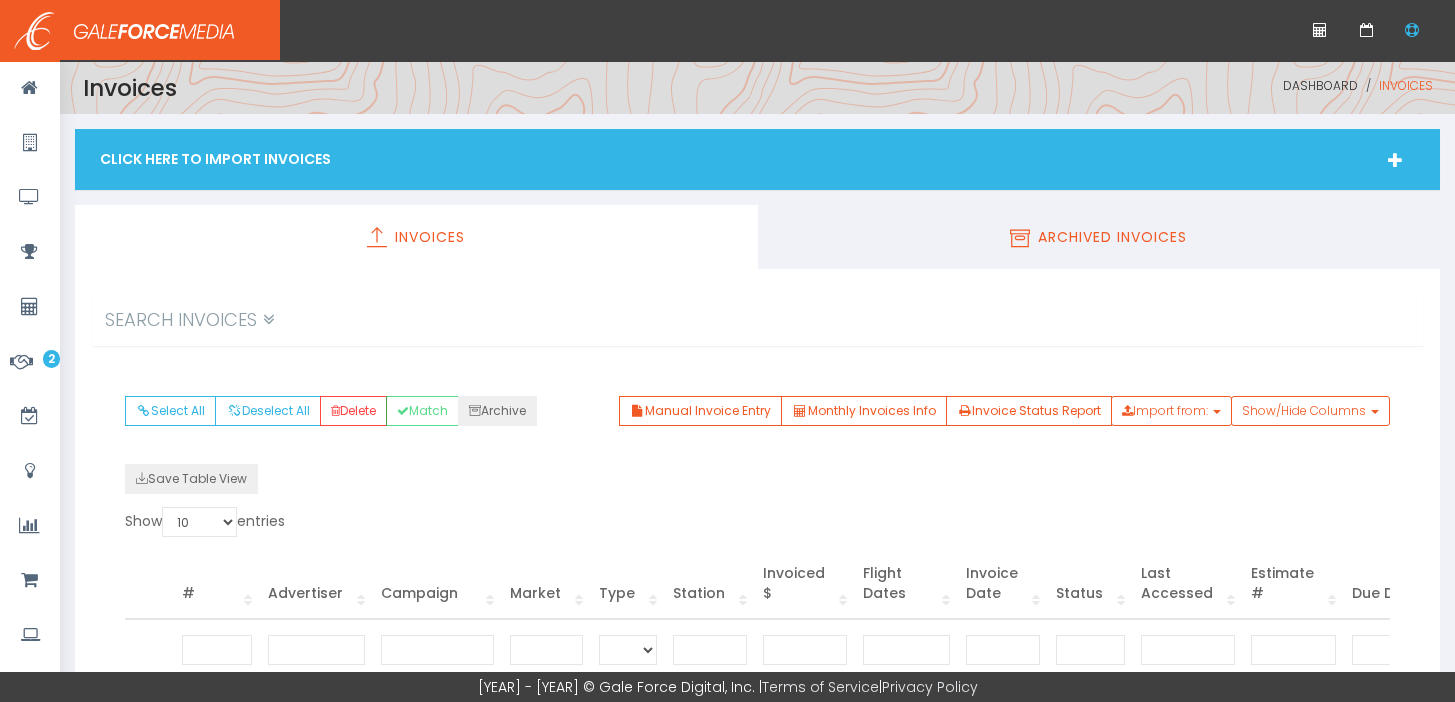 click on "Archived Invoices" at bounding box center [1099, 237] 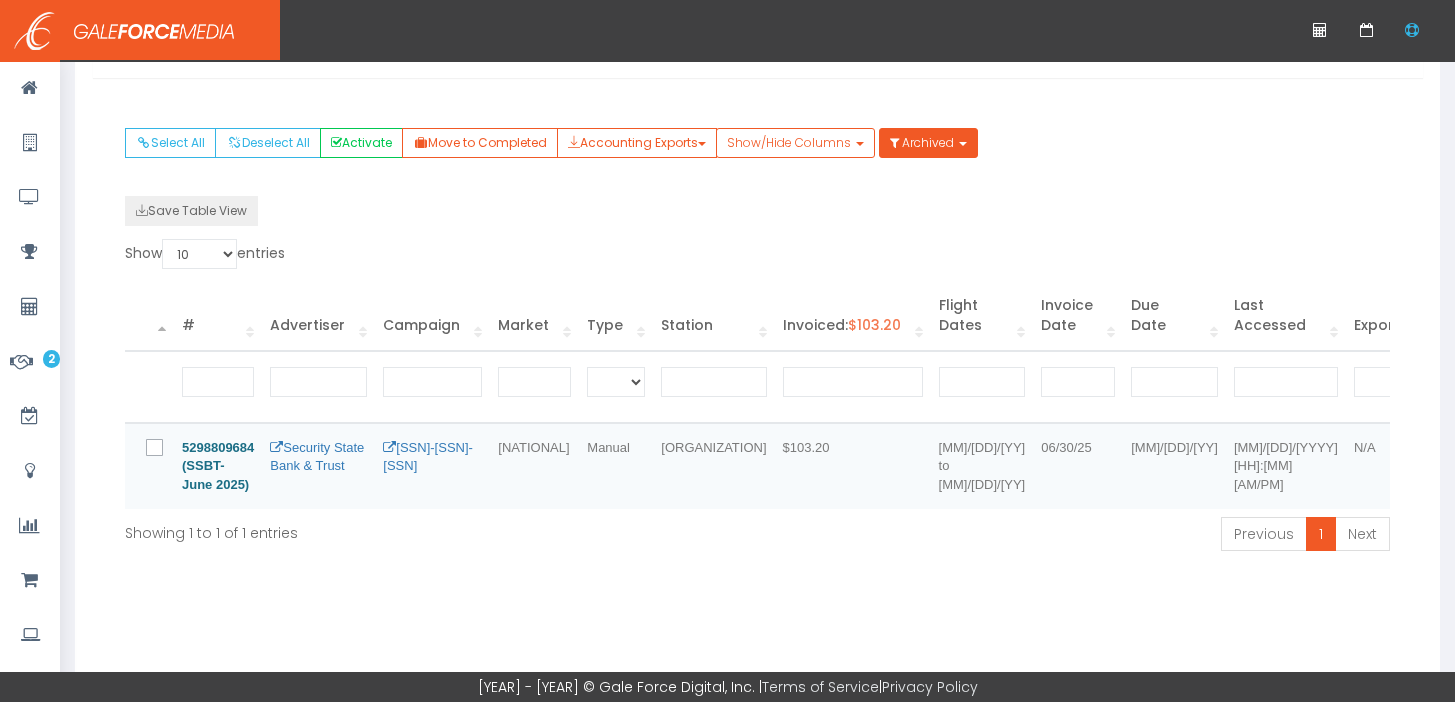 scroll, scrollTop: 278, scrollLeft: 0, axis: vertical 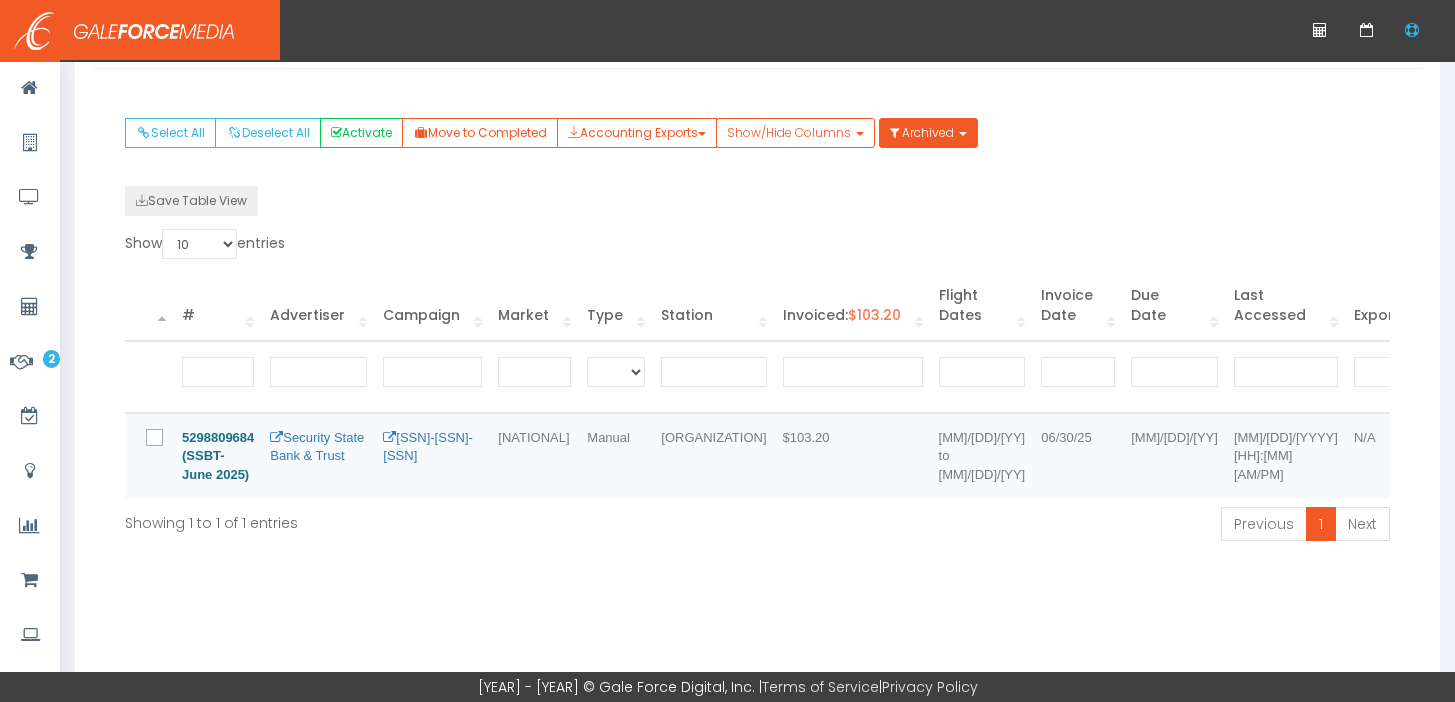 click at bounding box center [149, 442] 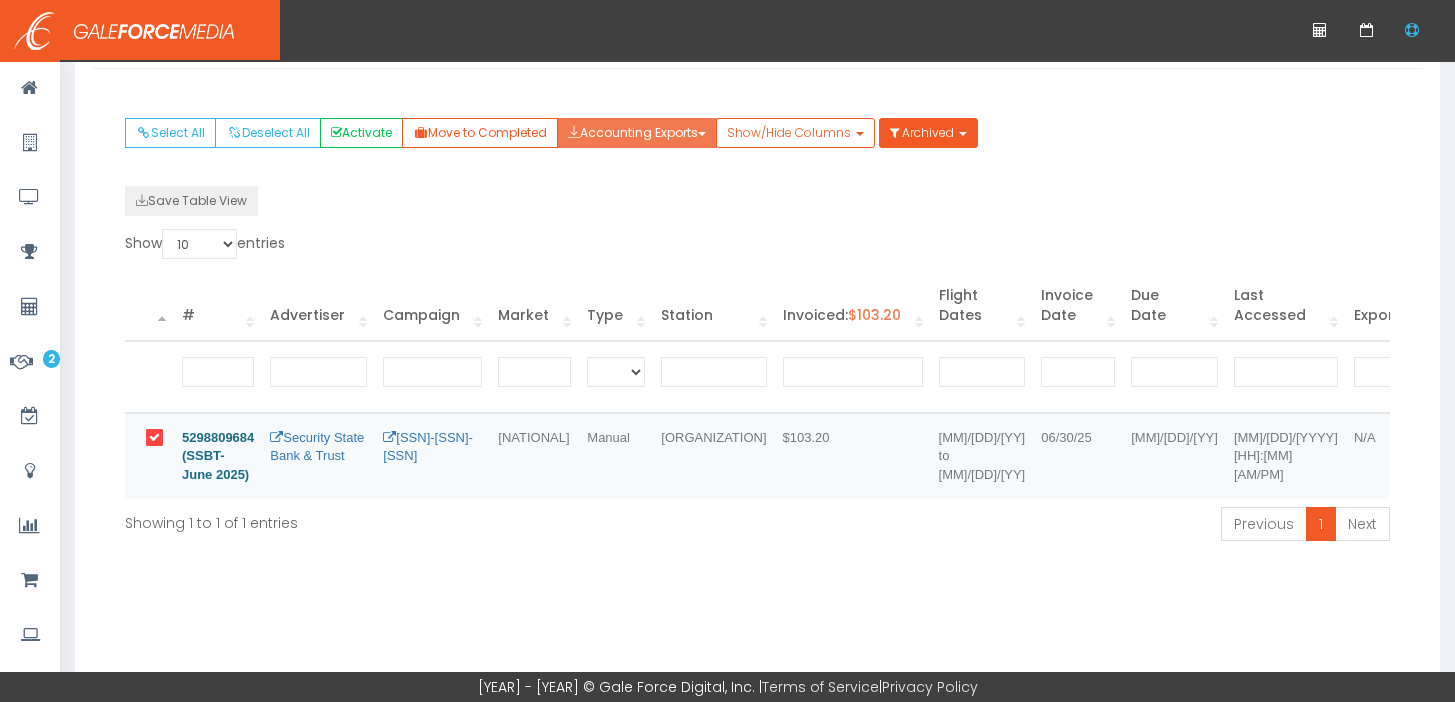 click on "Accounting Exports" at bounding box center [637, 133] 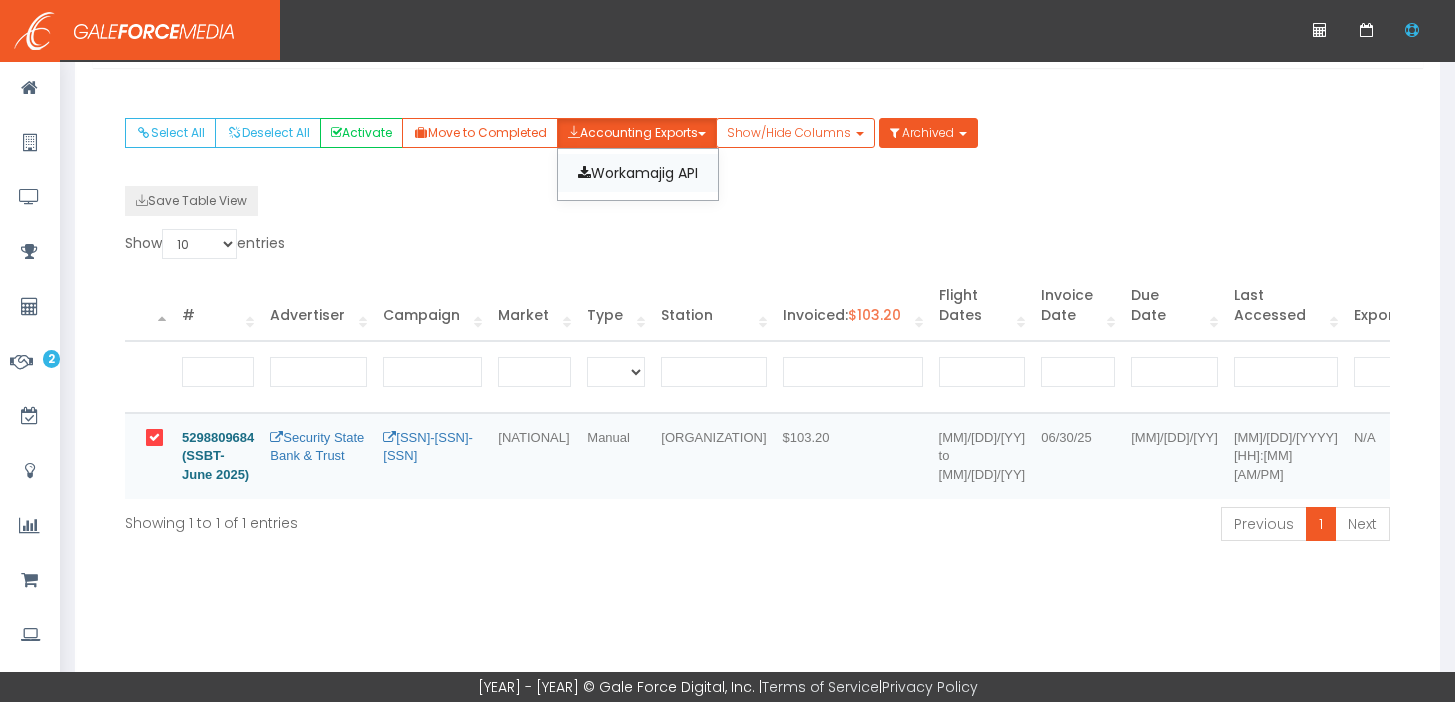 click on "Workamajig API" at bounding box center [638, 173] 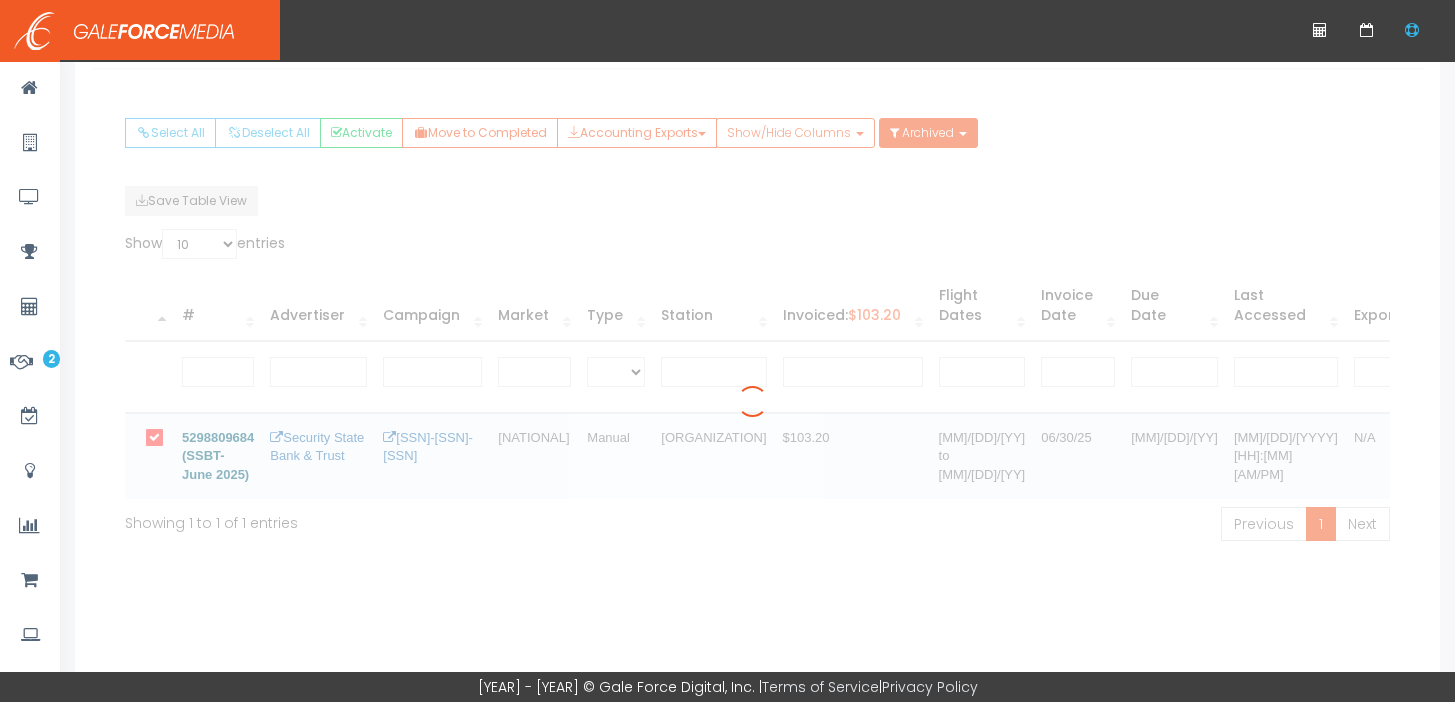 scroll, scrollTop: 0, scrollLeft: 0, axis: both 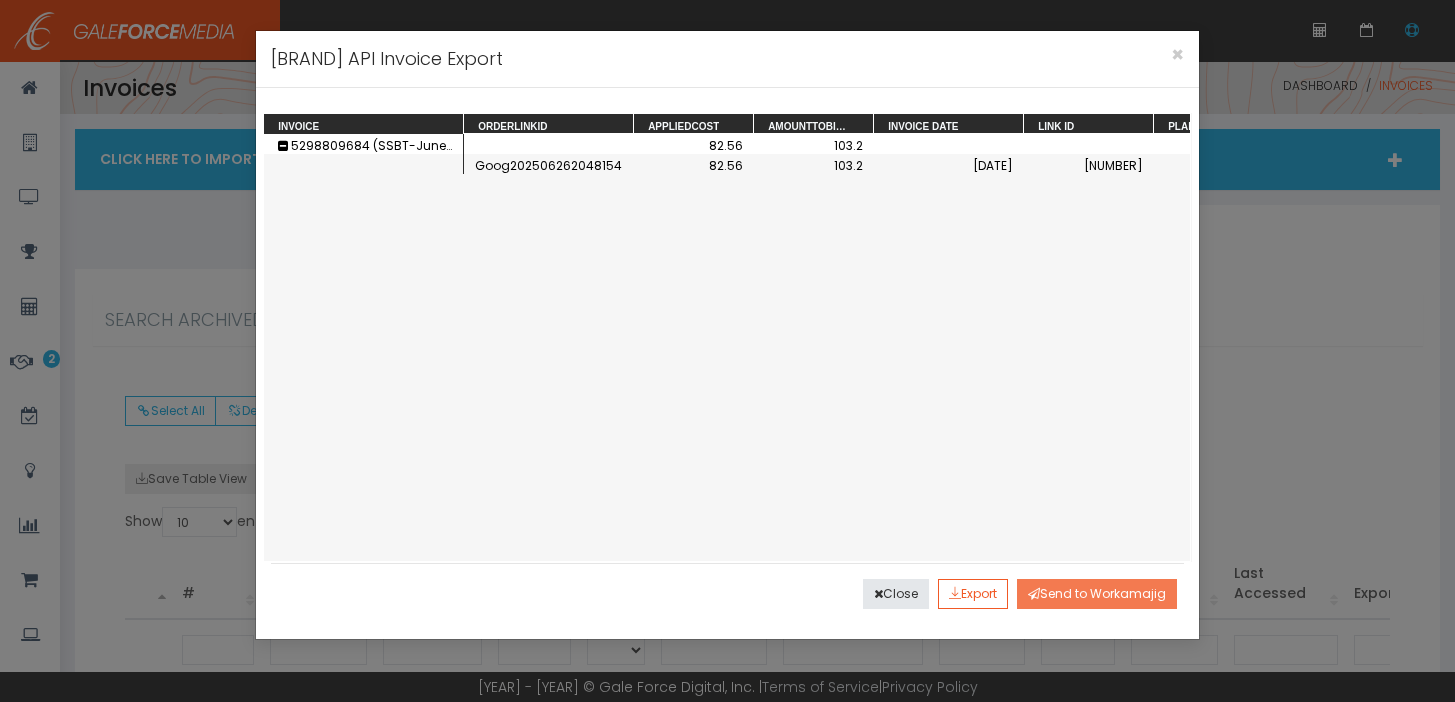 click on "Send to Workamajig" at bounding box center [1097, 594] 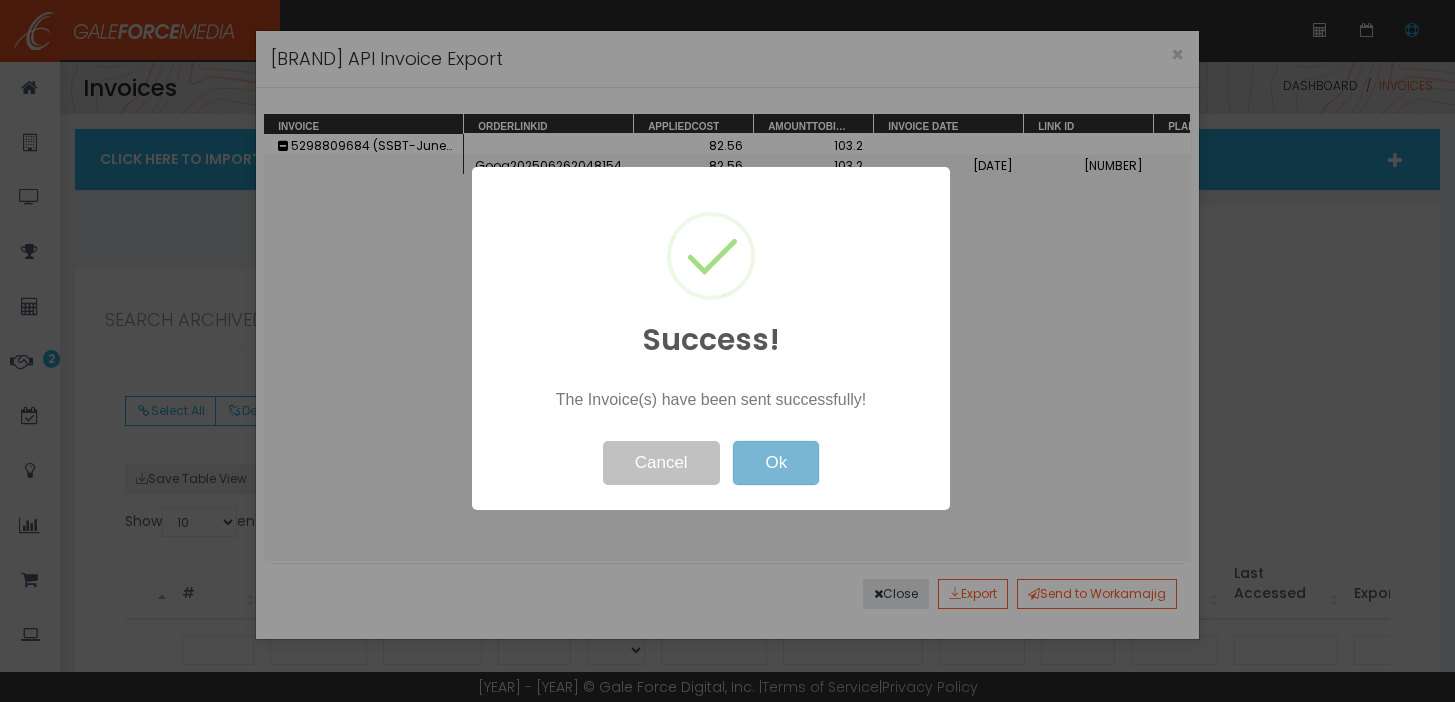 drag, startPoint x: 802, startPoint y: 467, endPoint x: 826, endPoint y: 489, distance: 32.55764 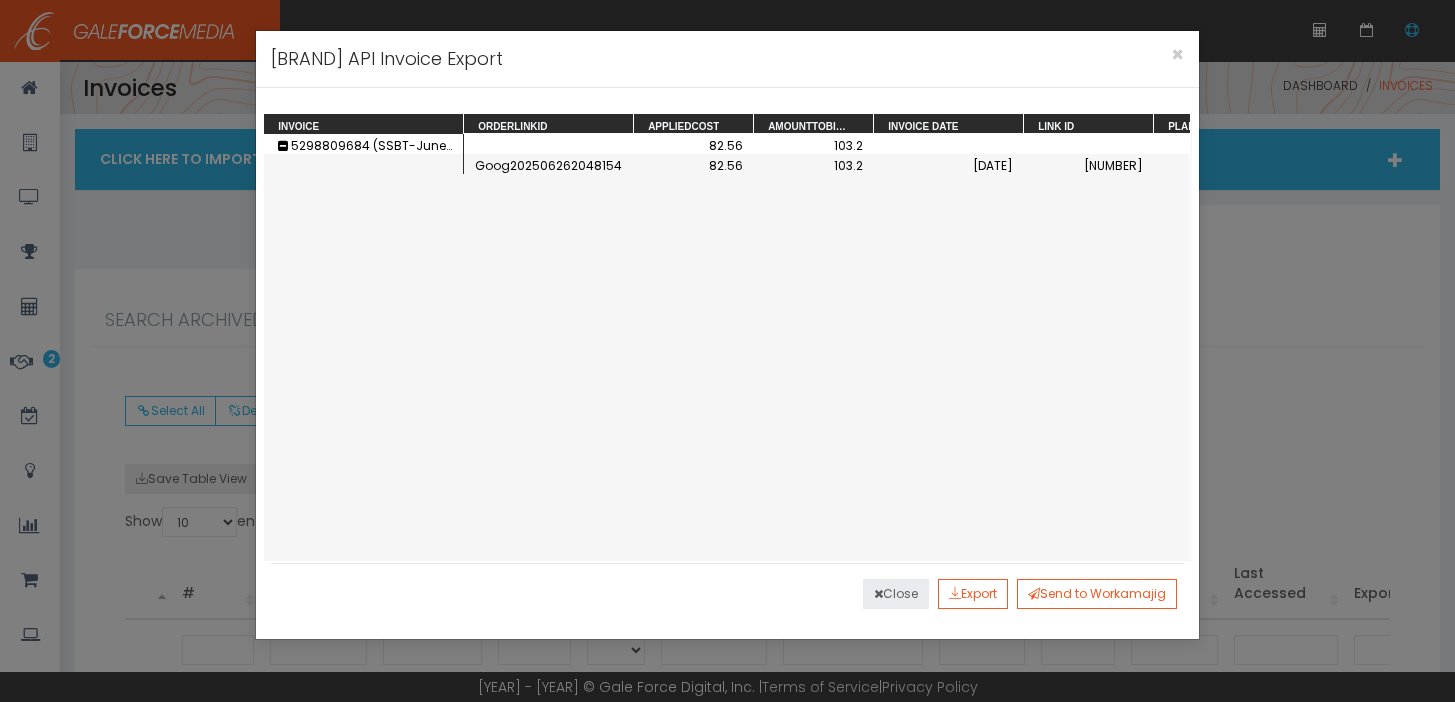 click on "Close" at bounding box center (896, 594) 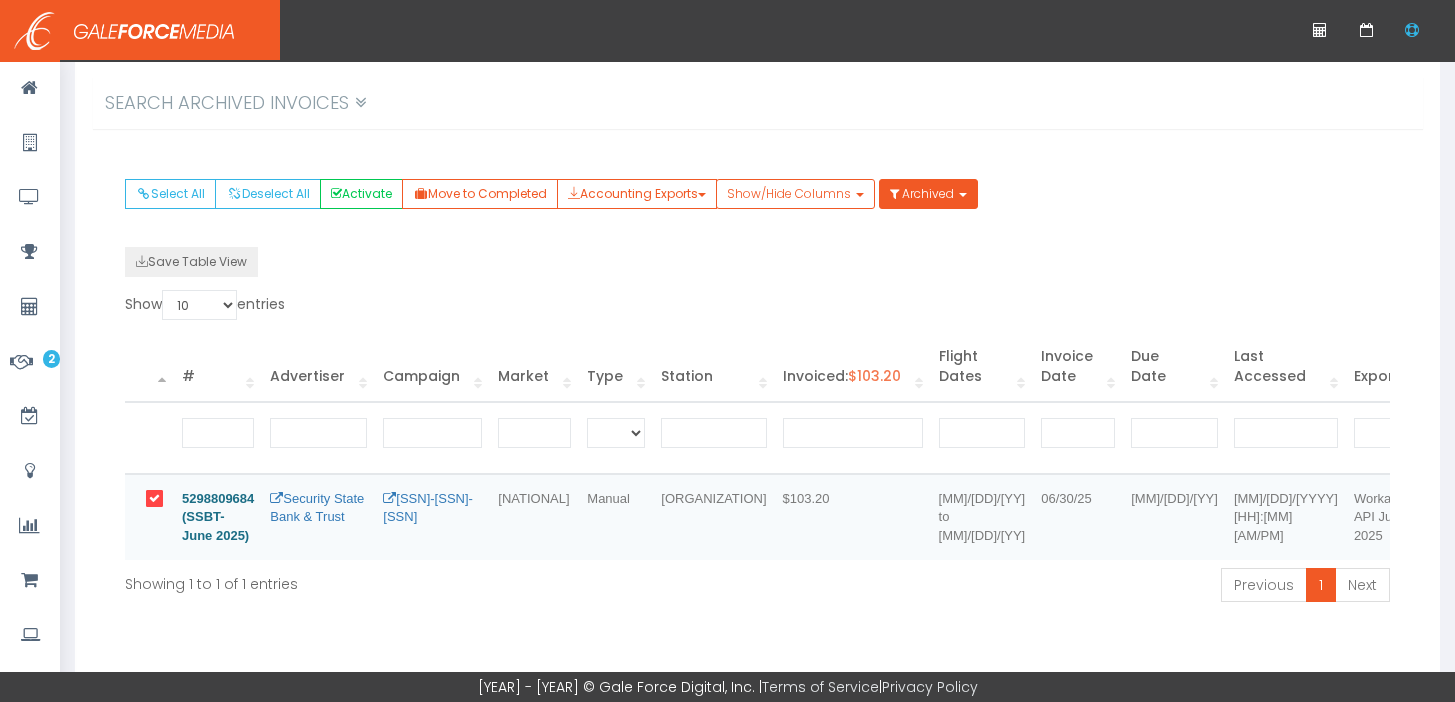 scroll, scrollTop: 341, scrollLeft: 0, axis: vertical 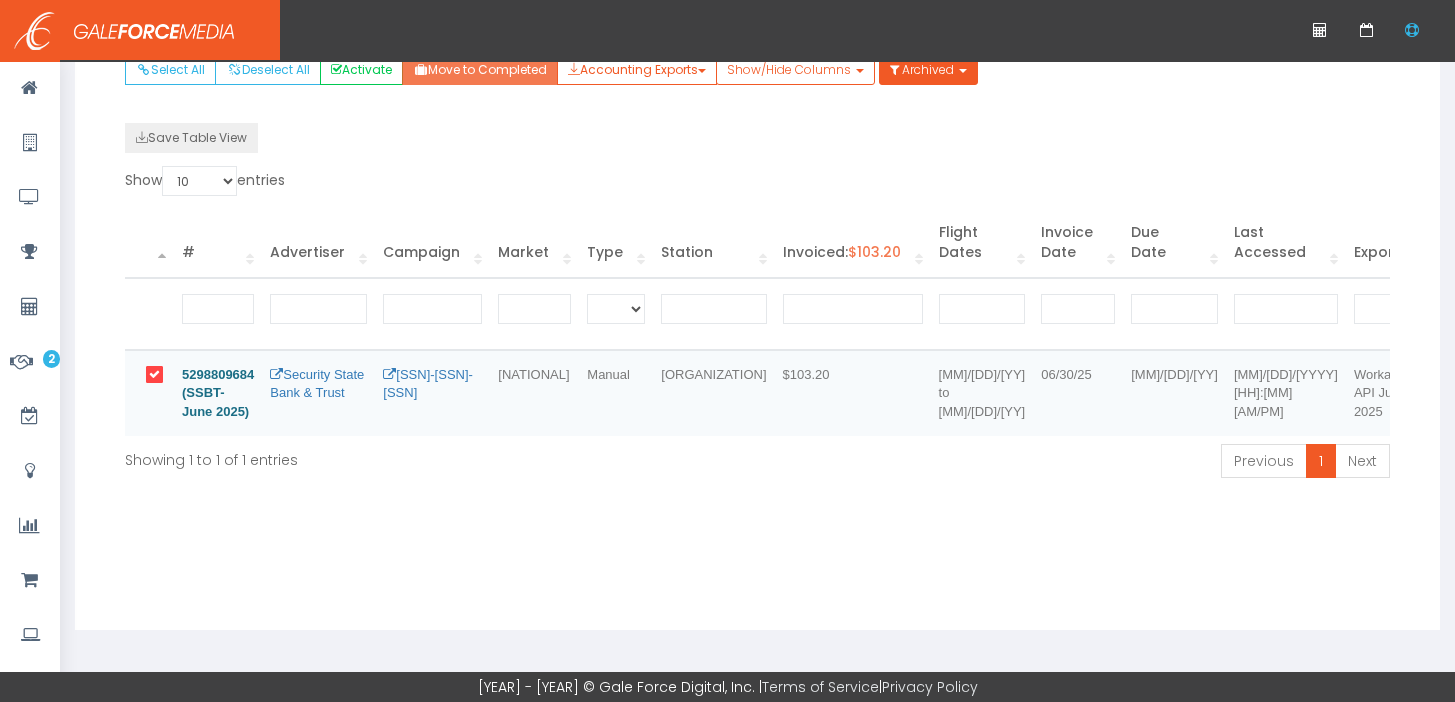 click on "Move to Completed" at bounding box center (480, 70) 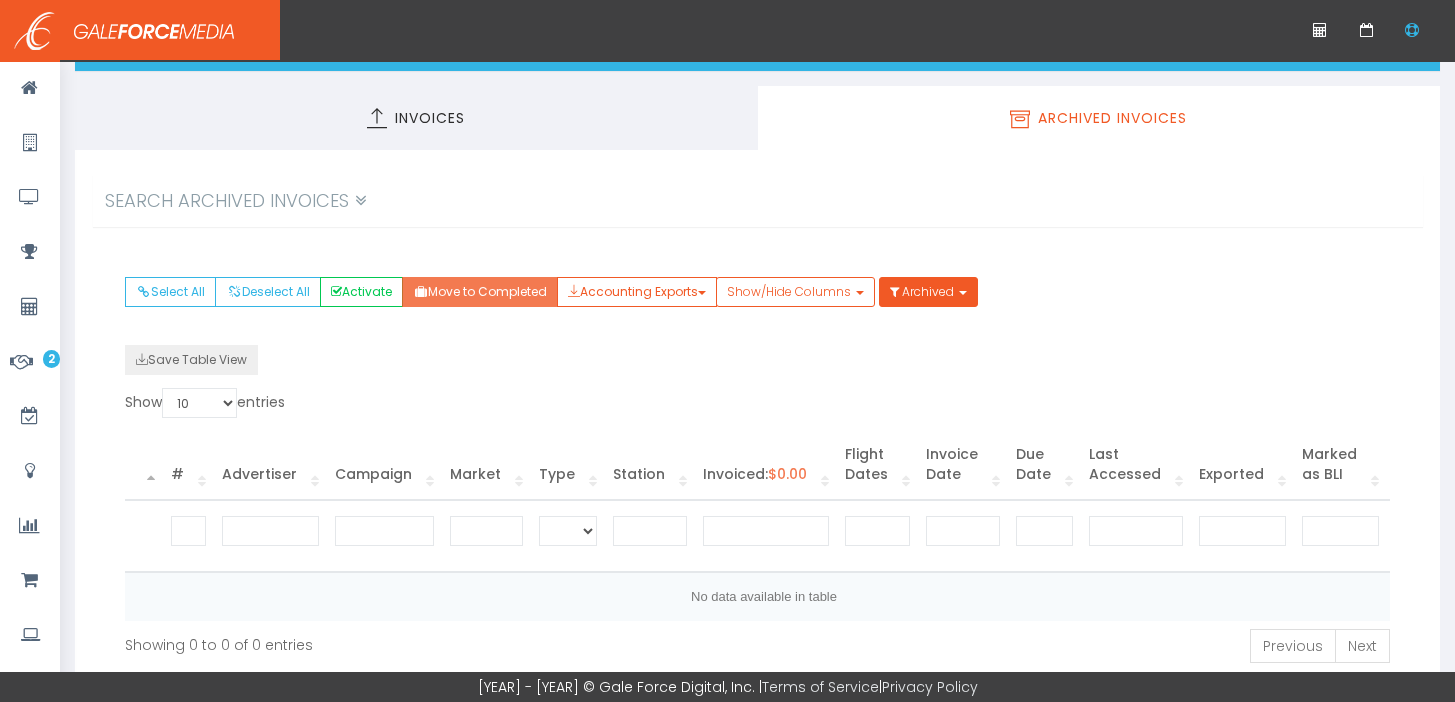 scroll, scrollTop: 93, scrollLeft: 0, axis: vertical 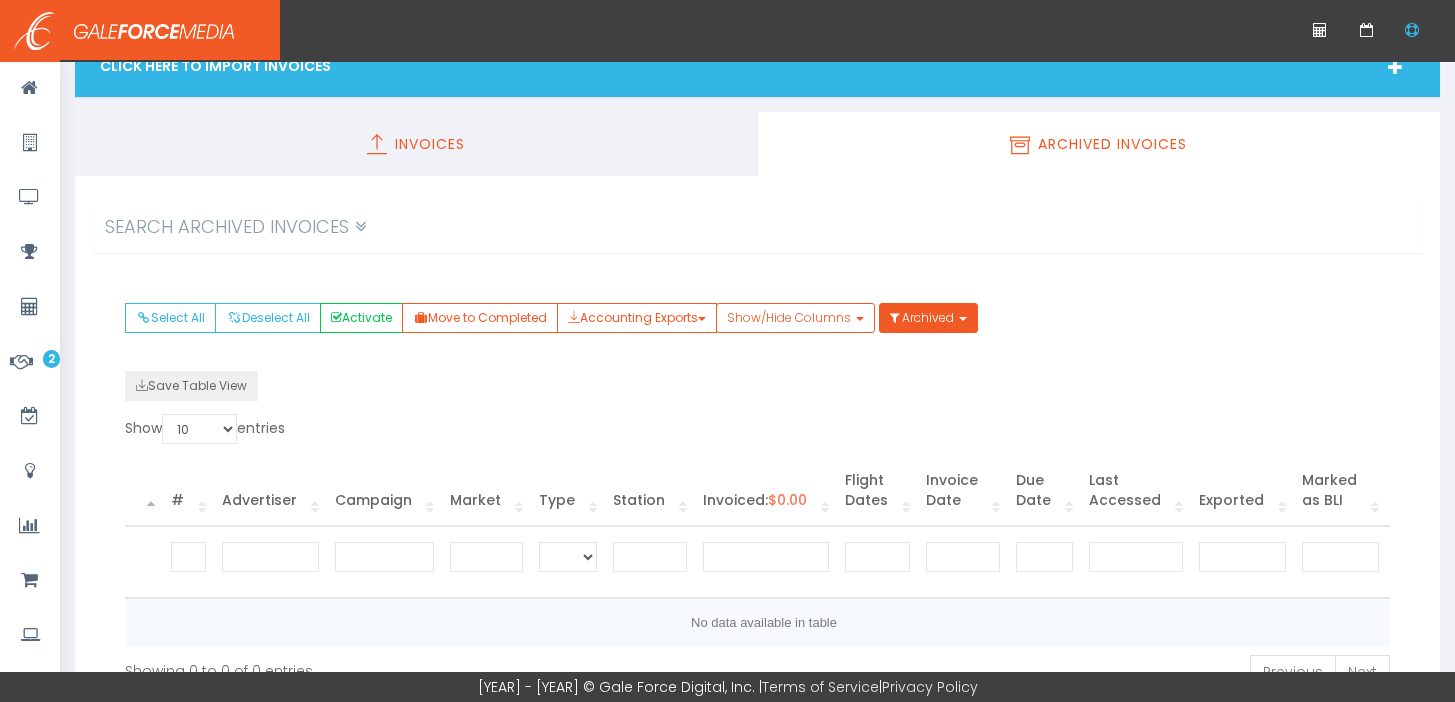 click on "Invoices" at bounding box center (416, 144) 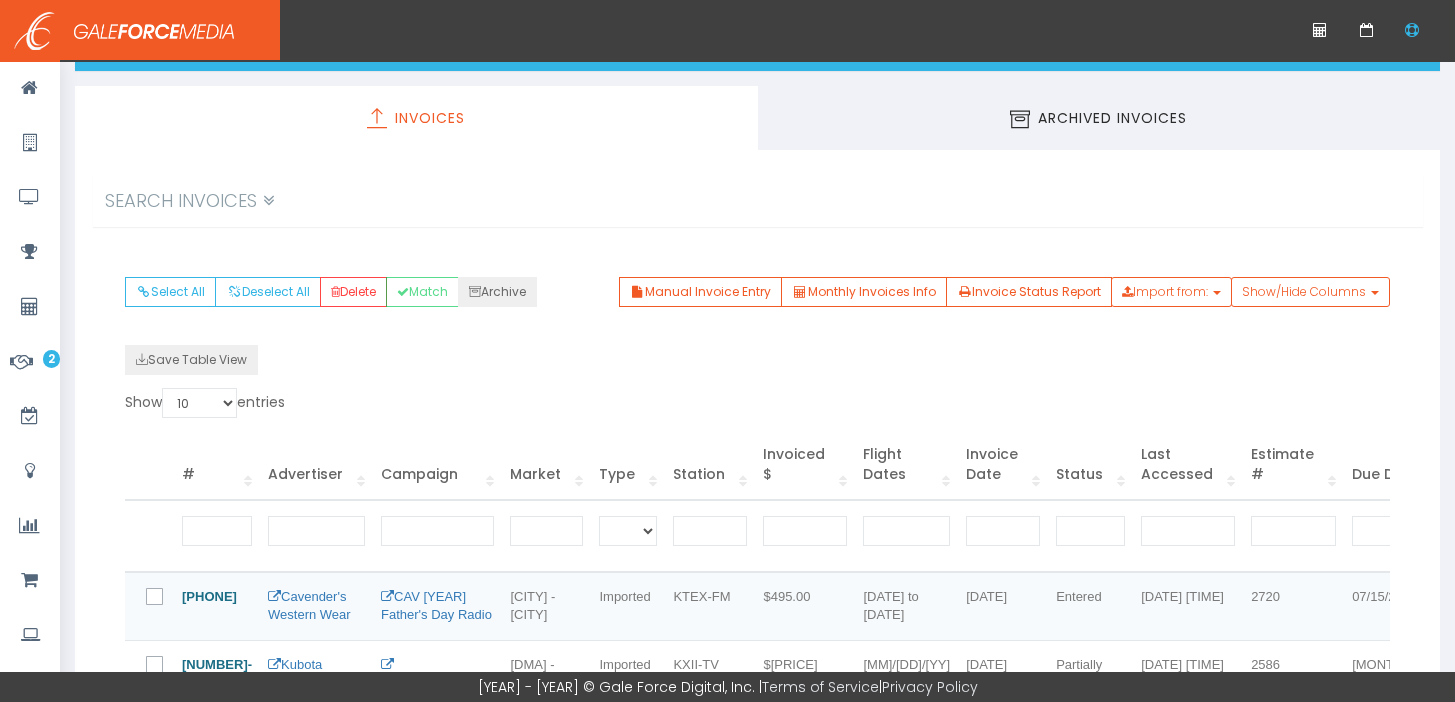 scroll, scrollTop: 125, scrollLeft: 0, axis: vertical 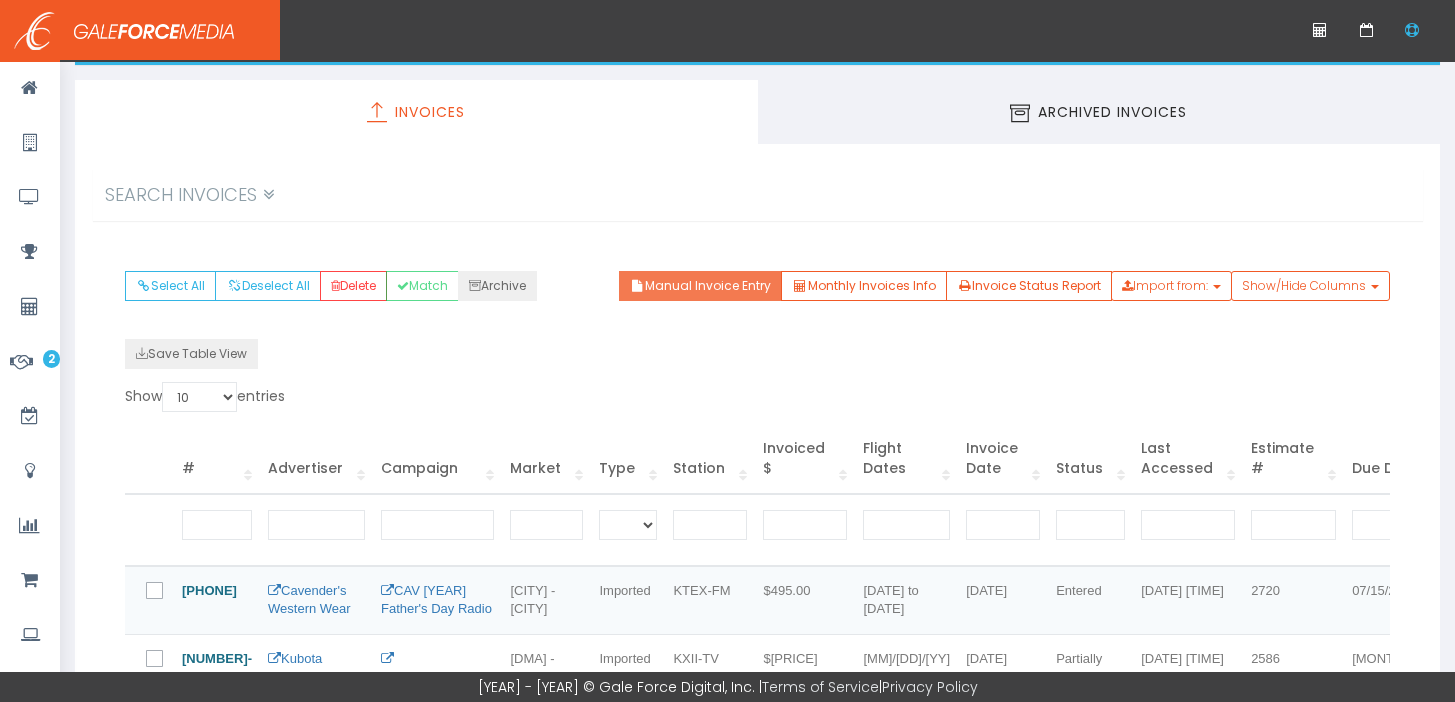 click on "Manual Invoice Entry" at bounding box center [700, 286] 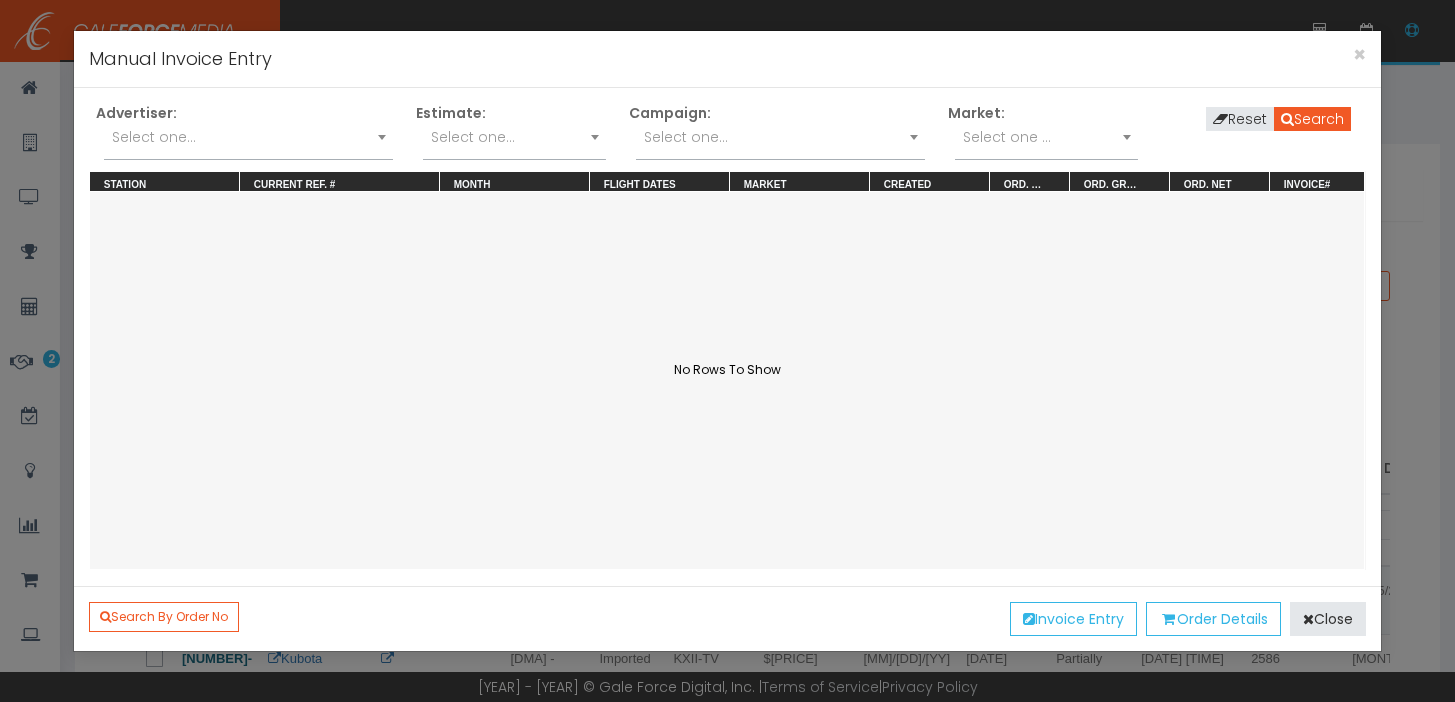click on "Select one..." at bounding box center [248, 137] 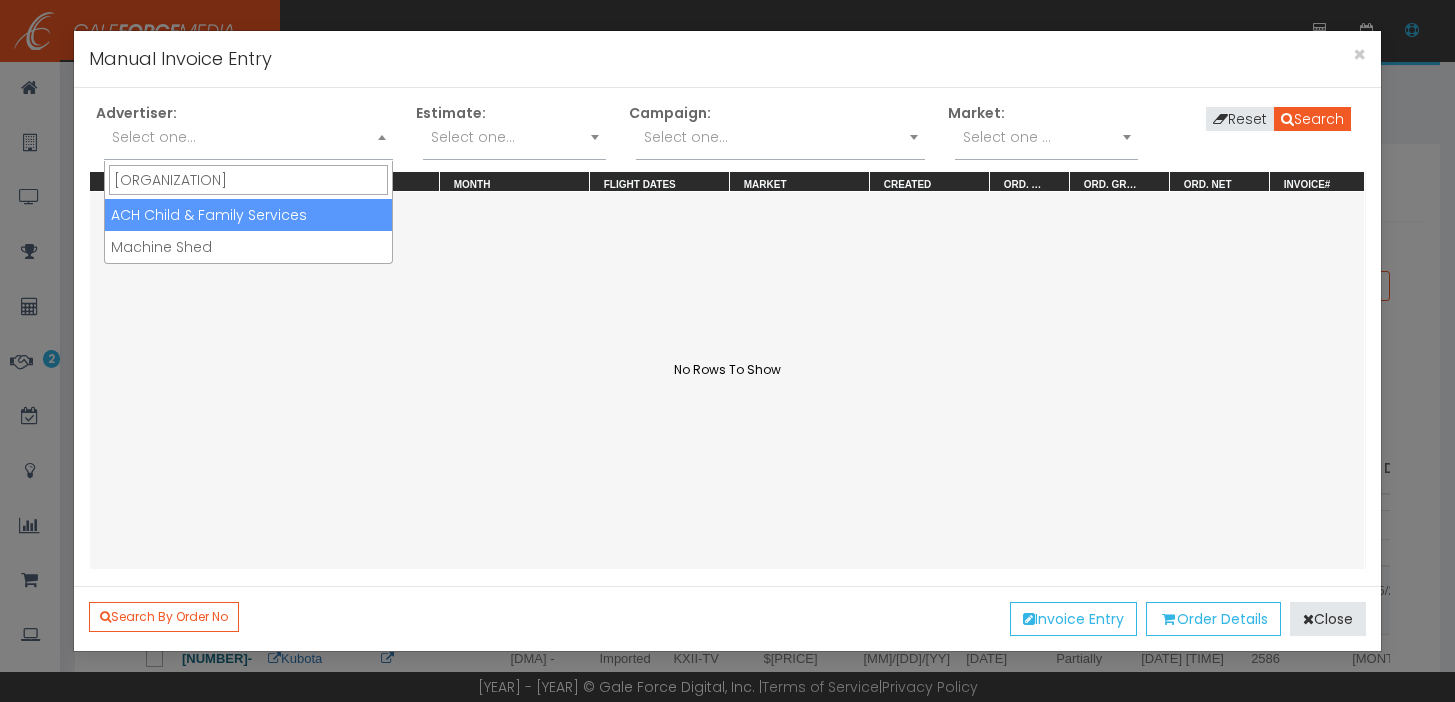 type on "ach" 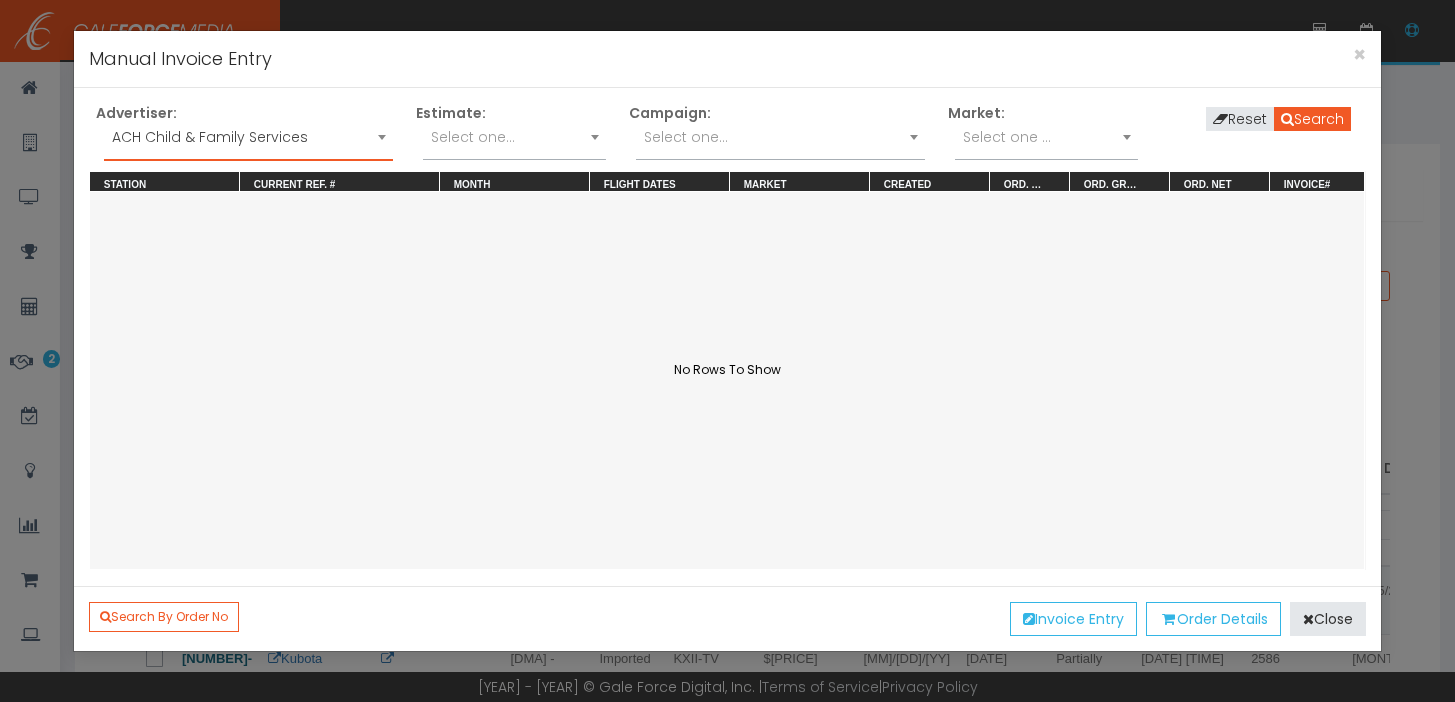 click on "Select one..." at bounding box center [780, 137] 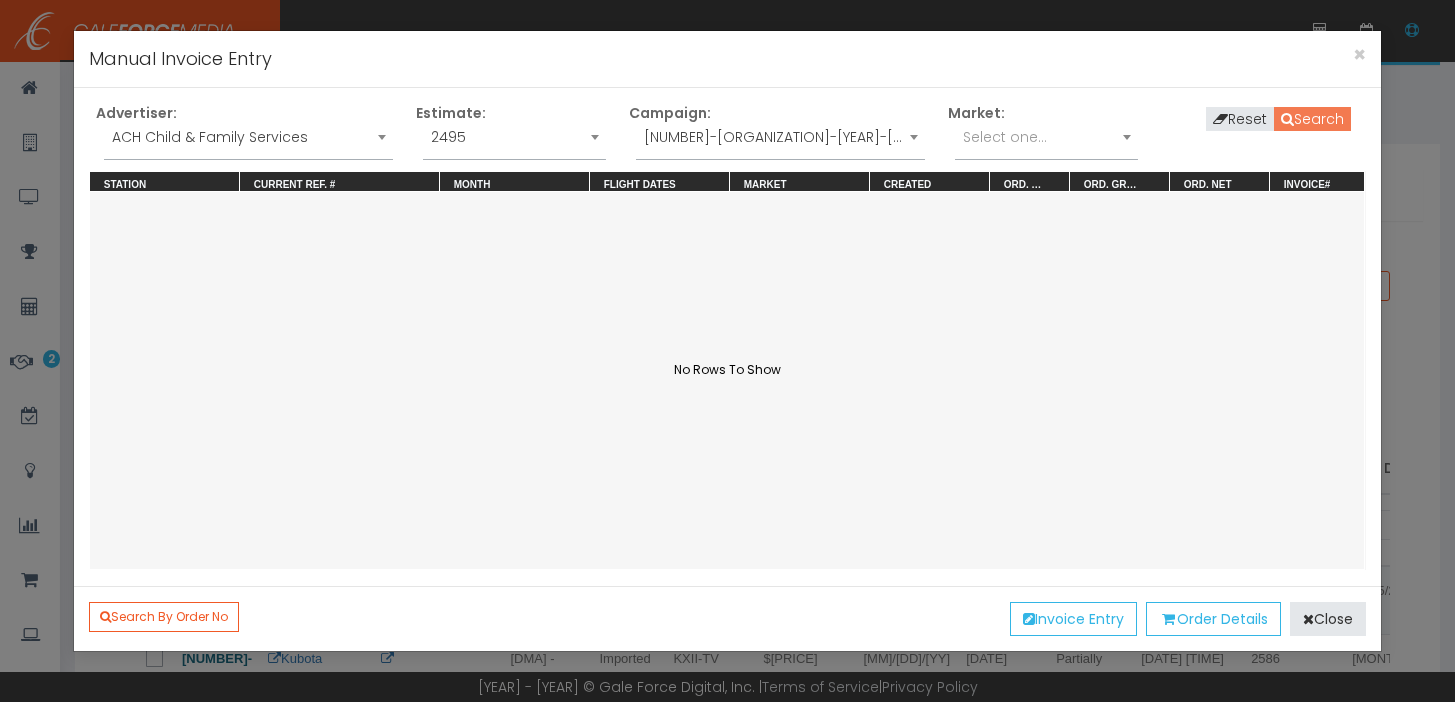 click on "Search" at bounding box center [1312, 119] 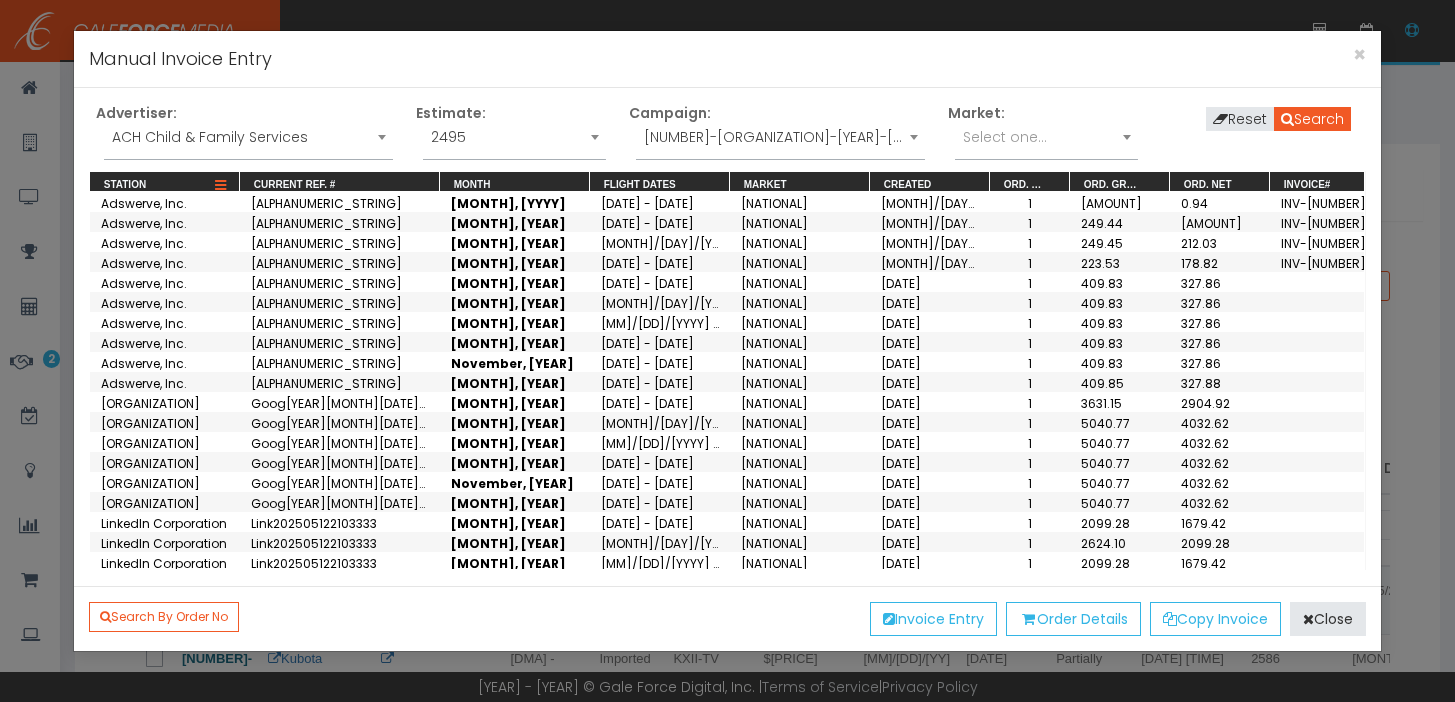 click at bounding box center [220, 186] 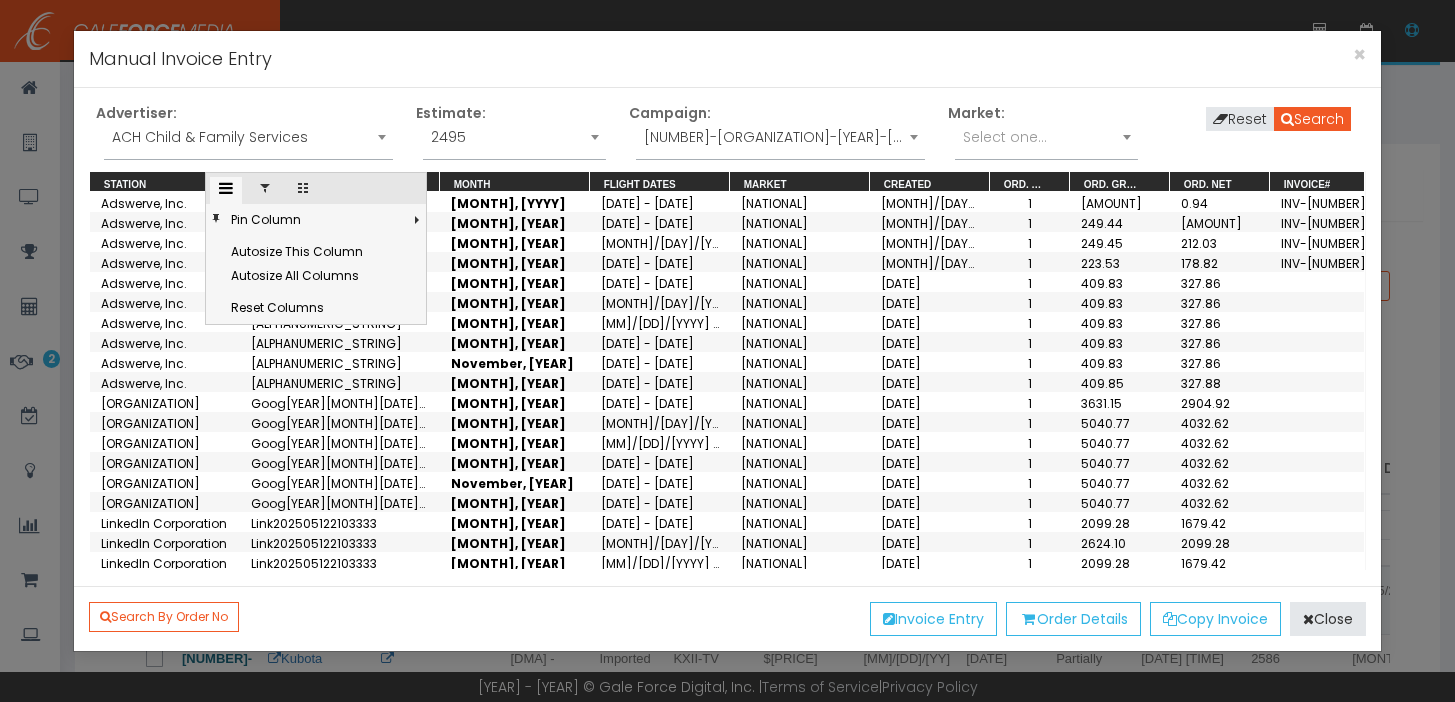 click at bounding box center (265, 190) 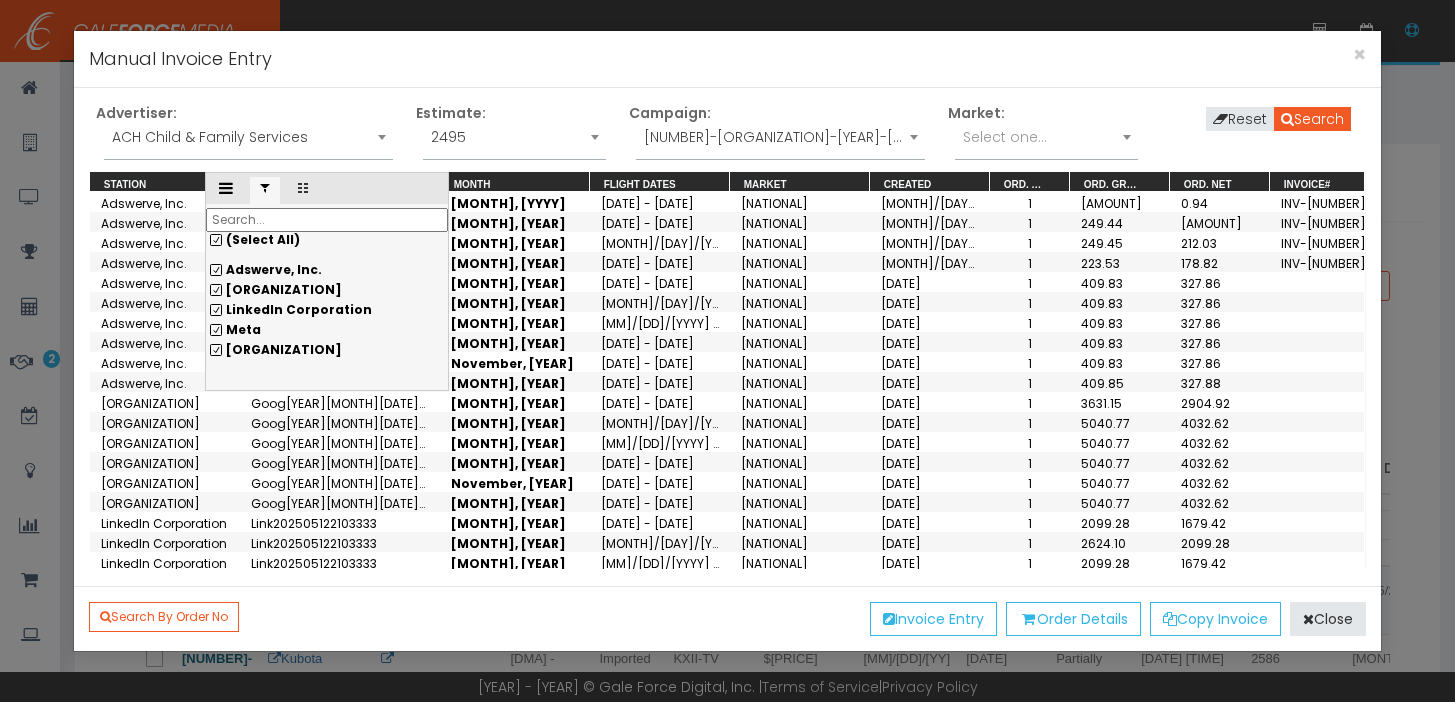 click on "(Select All)" at bounding box center [327, 240] 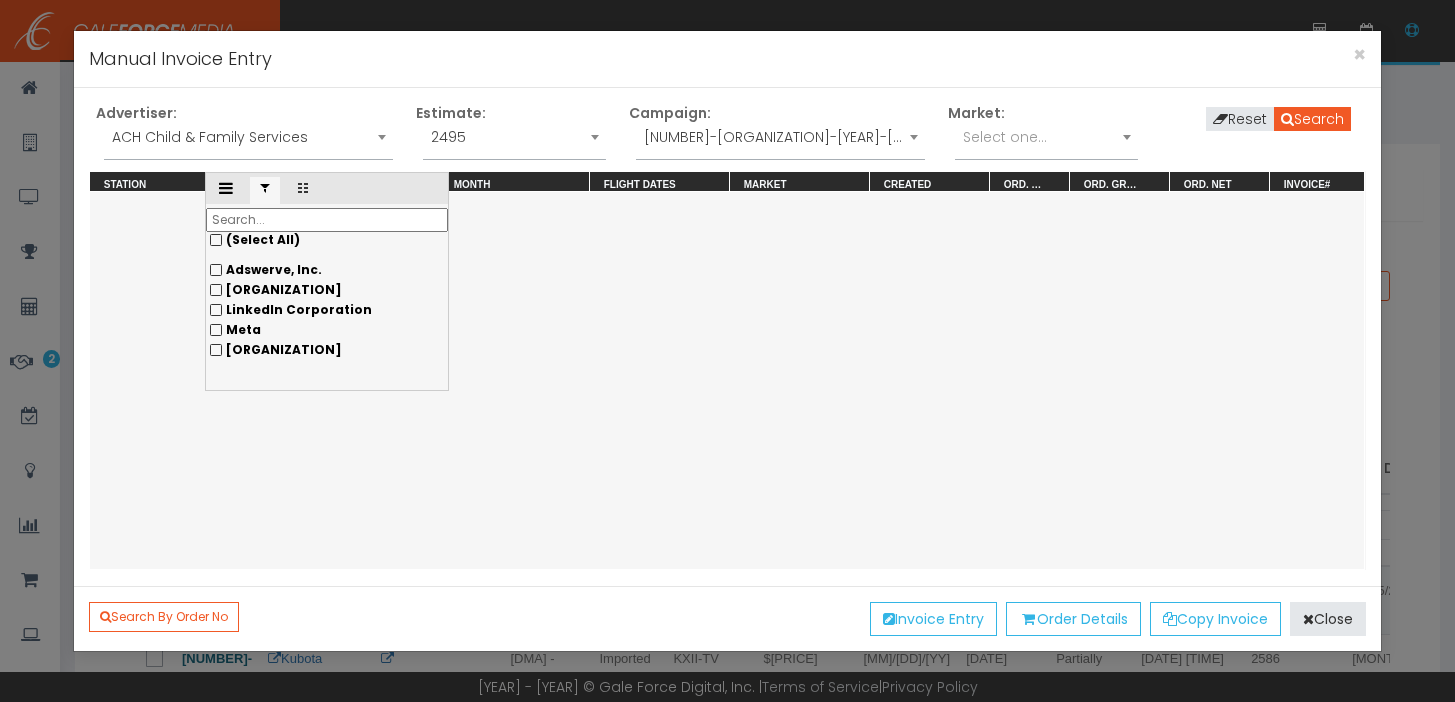 click on "••••" at bounding box center (327, 270) 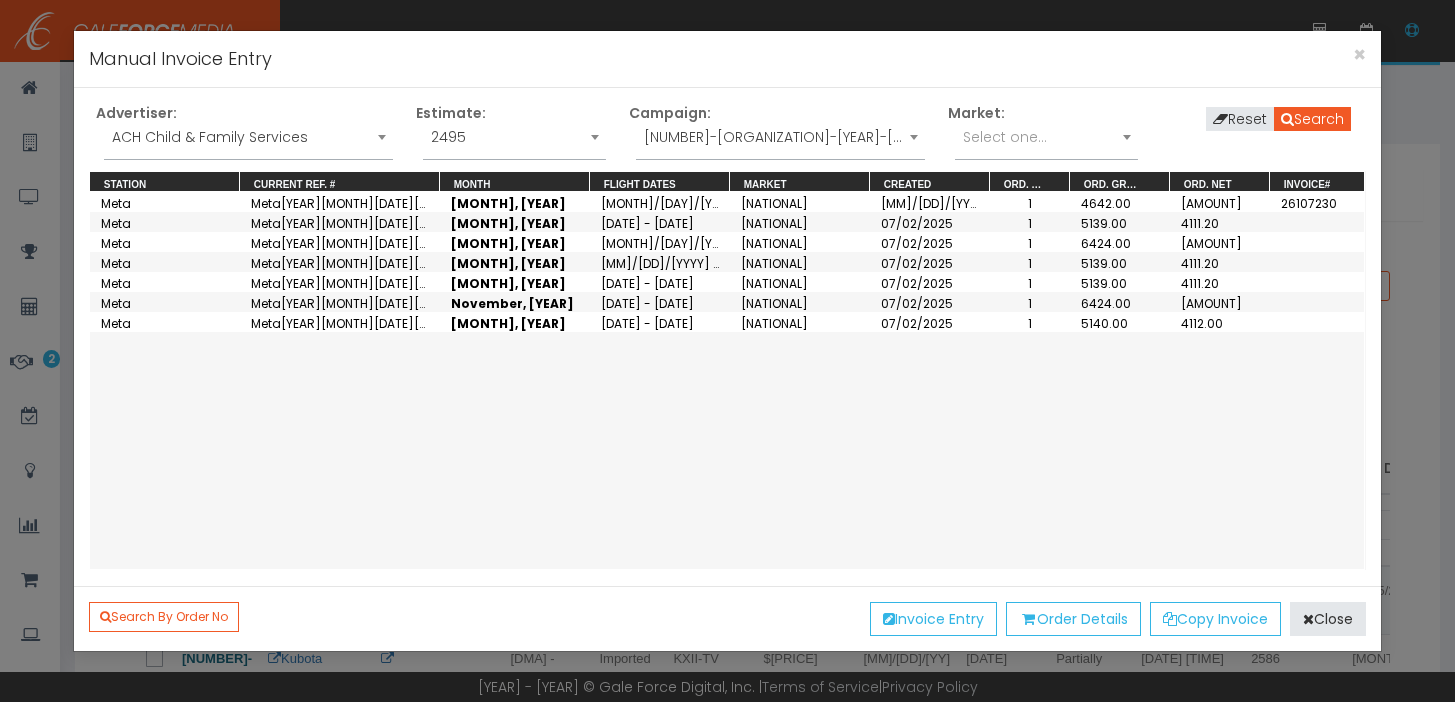 click on "Meta Meta202505122103316 April, 2025 04/01/2025 - 04/30/2025 National 04/01/2025 1 4642.00 3713.60 26107230 Meta Meta202505122103316 July, 2025 07/01/2025 - 07/31/2025 National 07/02/2025 1 5139.00 4111.20 Meta Meta202505122103316 August, 2025 08/01/2025 - 08/31/2025 National 07/02/2025 1 6424.00 5139.20 Meta Meta202505122103316 September, 2025 09/01/2025 - 09/30/2025 National 07/02/2025 1 5139.00 4111.20 Meta Meta202505122103316 October, 2025 10/01/2025 - 10/31/2025 National 07/02/2025 1 5139.00 4111.20 Meta Meta202505122103316 November, 2025 11/01/2025 - 11/30/2025 National 07/02/2025 1 6424.00 5139.20 Meta Meta202505122103316 December, 2025 12/01/2025 - 12/31/2025 National 07/02/2025 1 5140.00 4112.00" at bounding box center [727, 380] 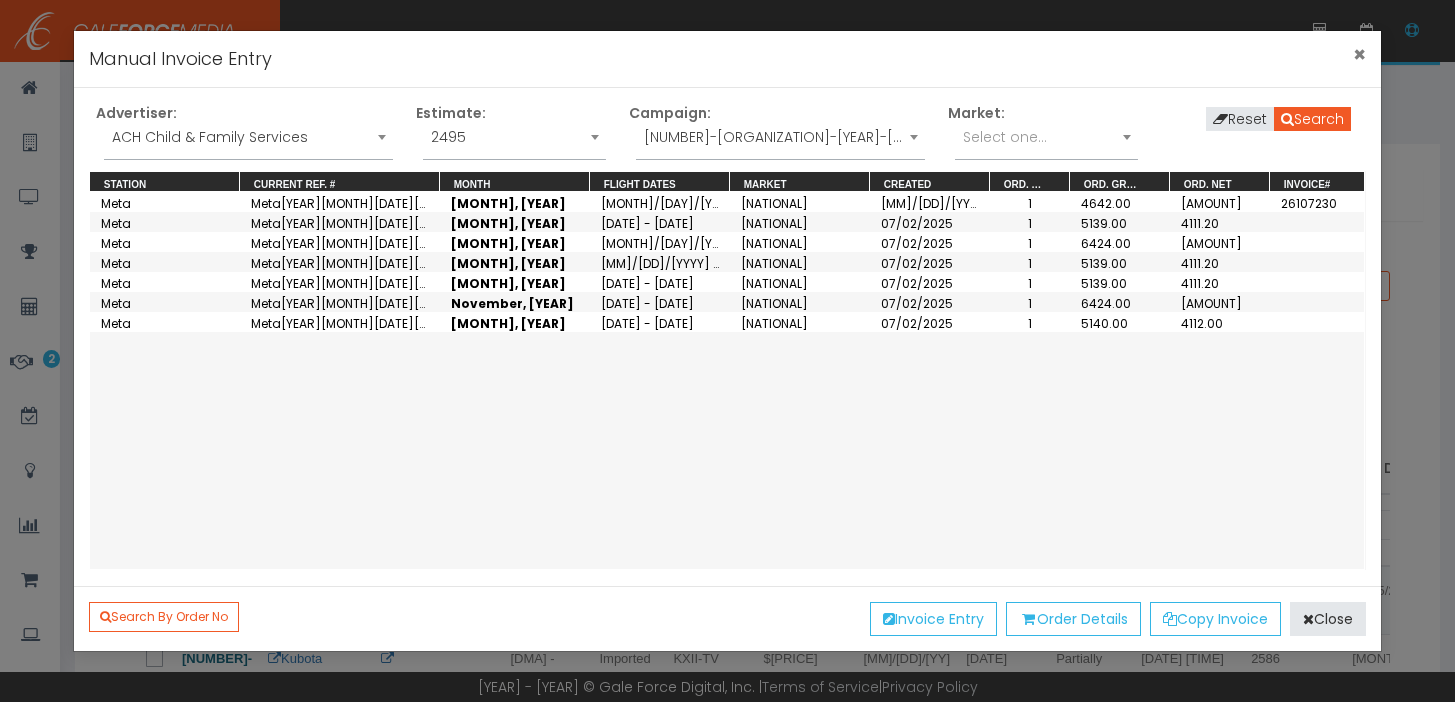 click on "×" at bounding box center (1359, 54) 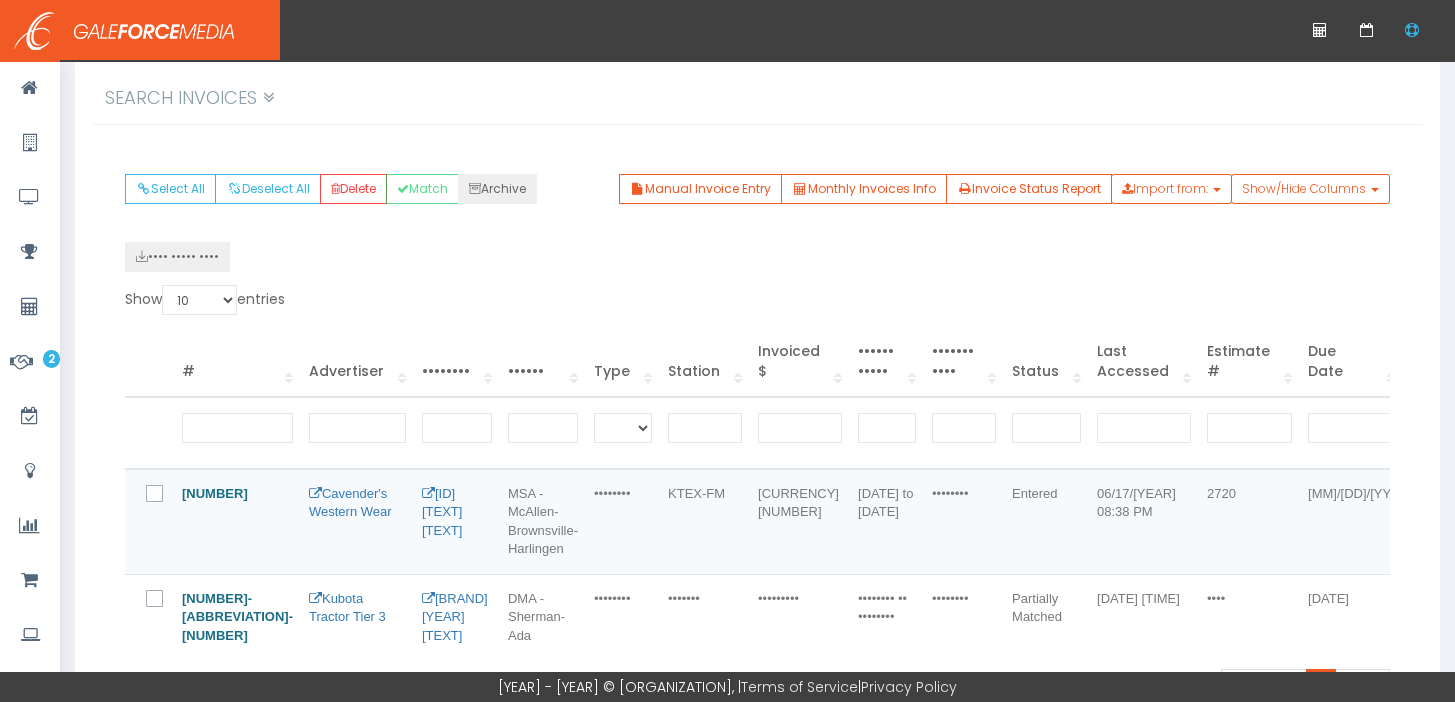 scroll, scrollTop: 220, scrollLeft: 0, axis: vertical 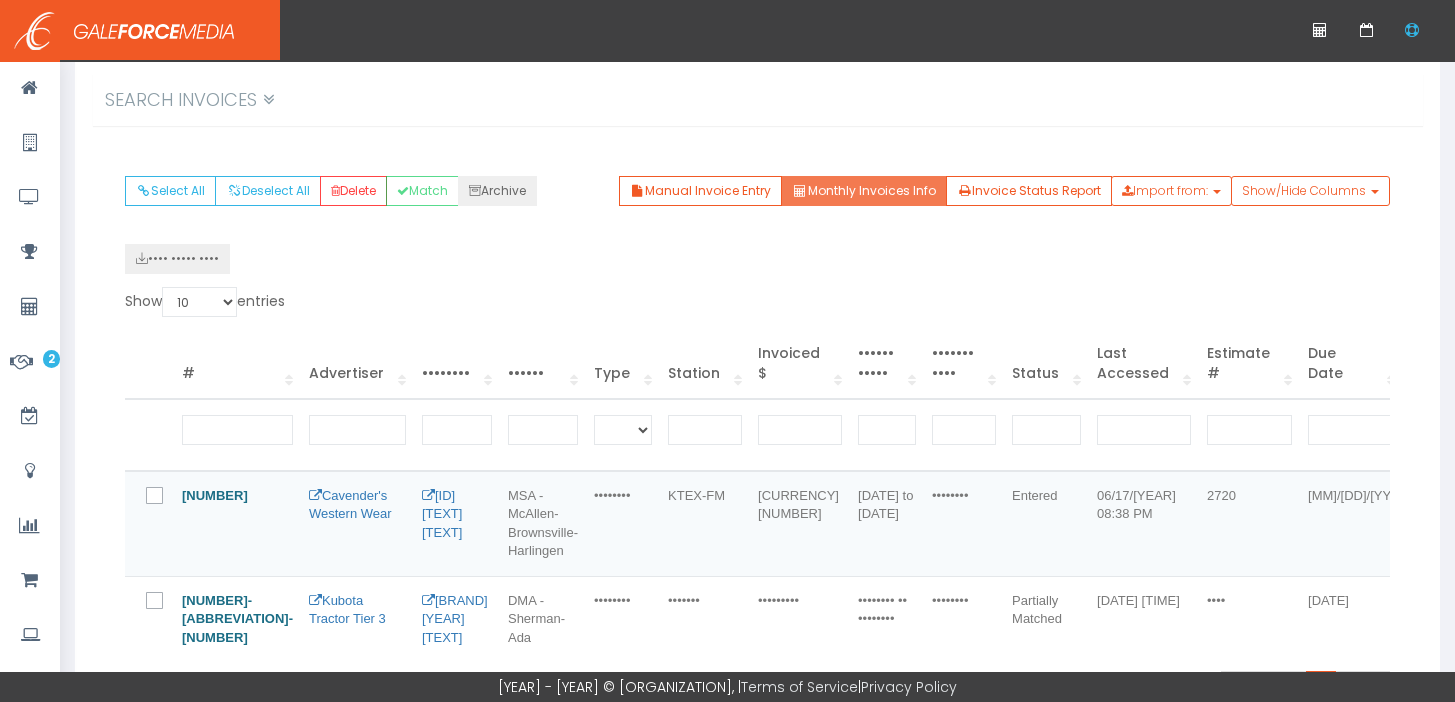 click on "Monthly Invoices Info" at bounding box center [863, 191] 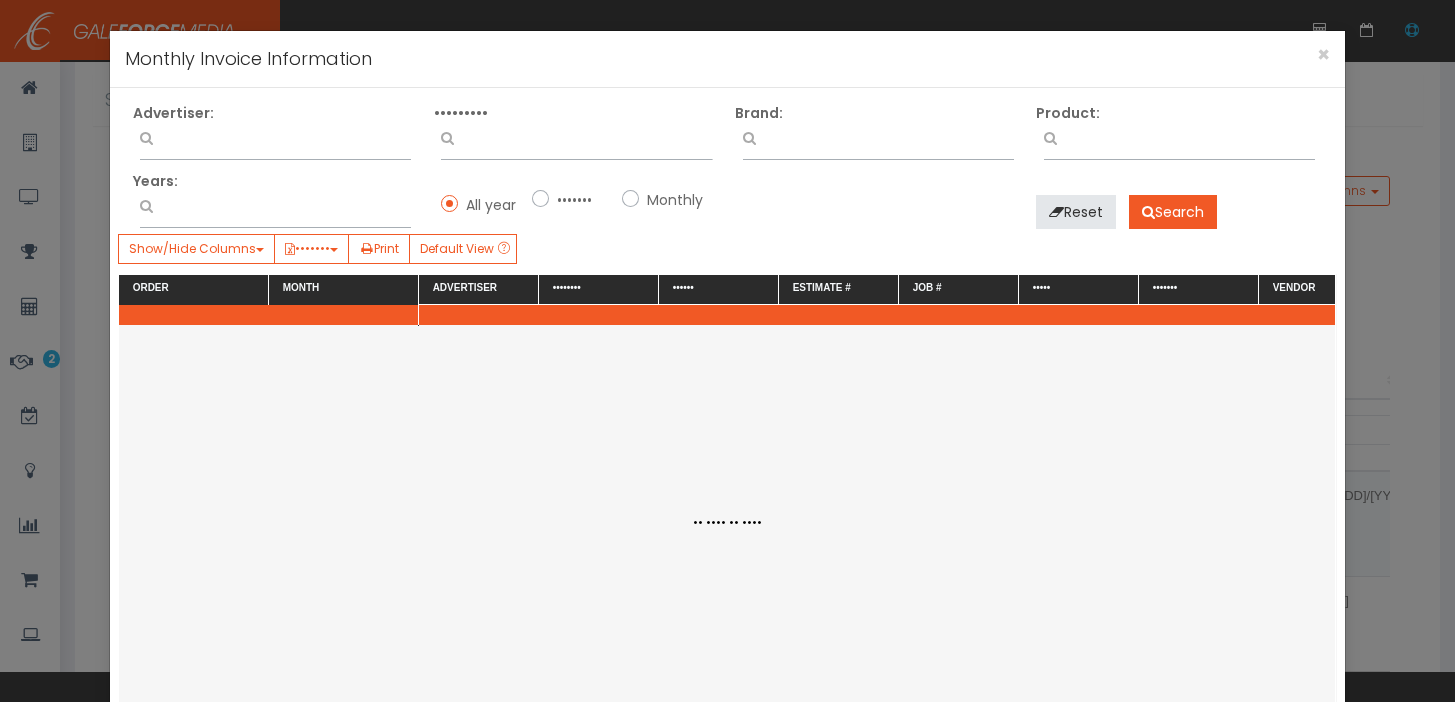 click on "Monthly Invoice Information" at bounding box center (727, 59) 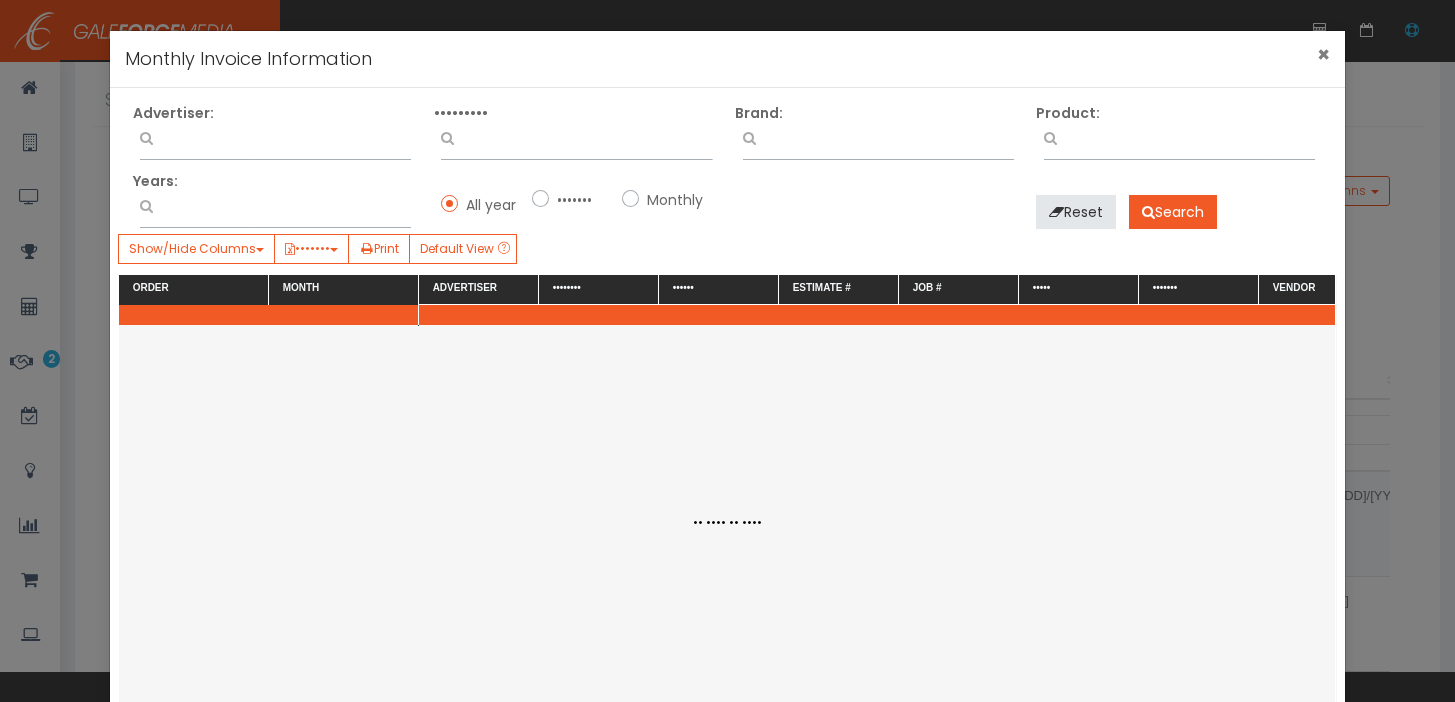 click on "×" at bounding box center [1323, 54] 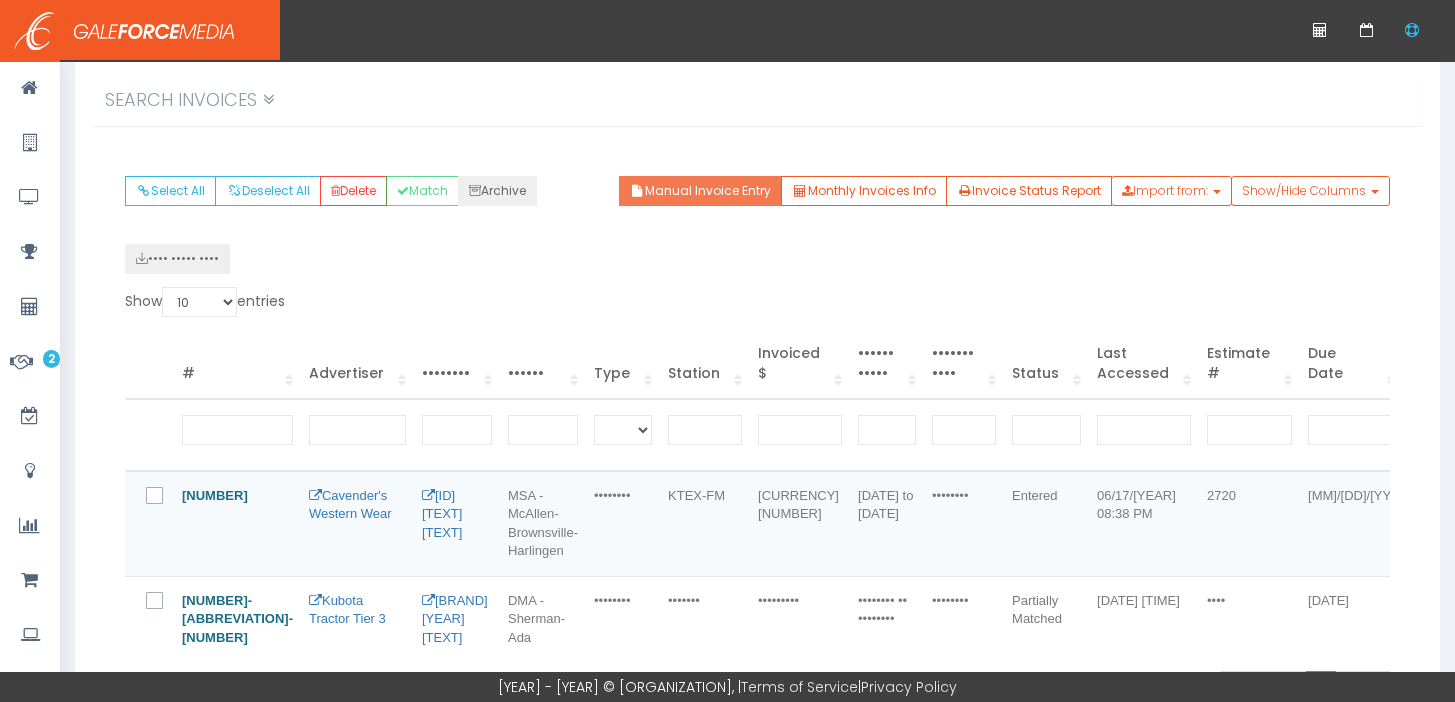 click on "Manual Invoice Entry" at bounding box center [700, 191] 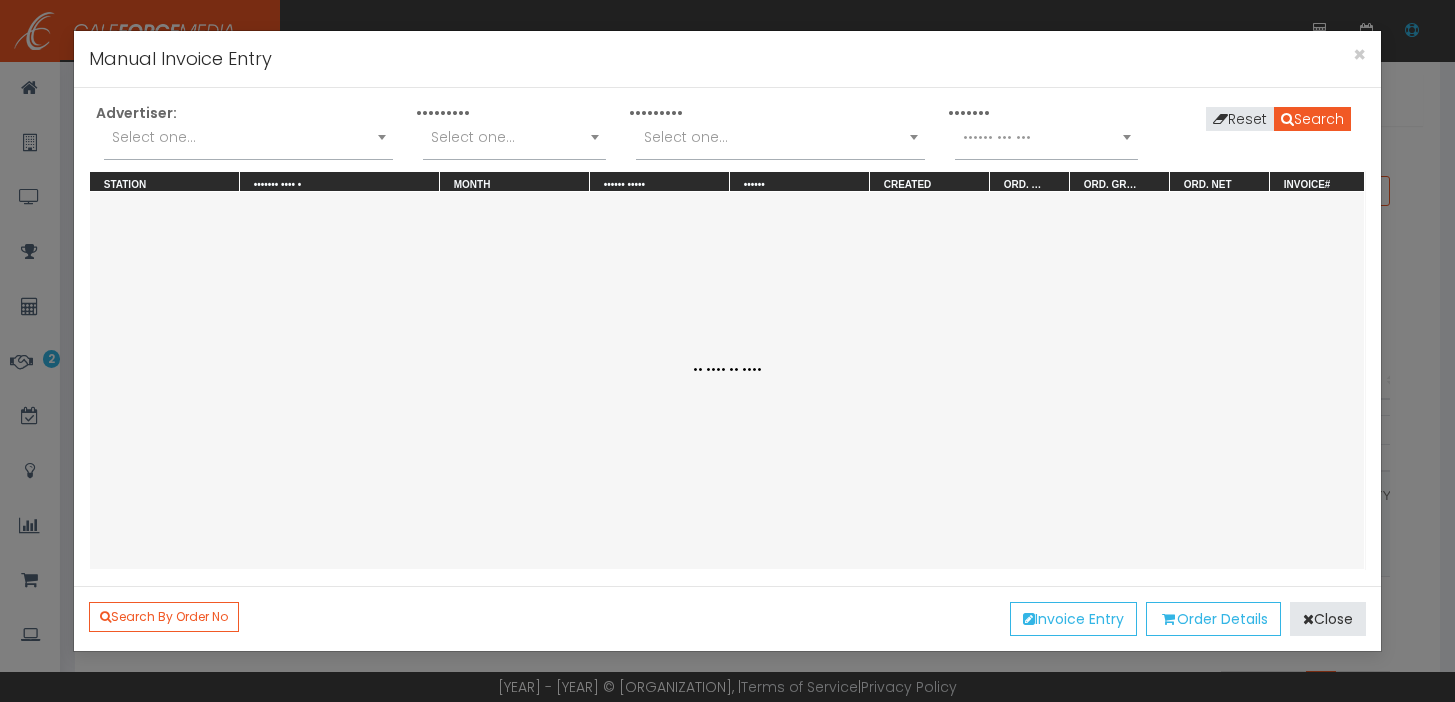 click on "Select one..." at bounding box center [248, 137] 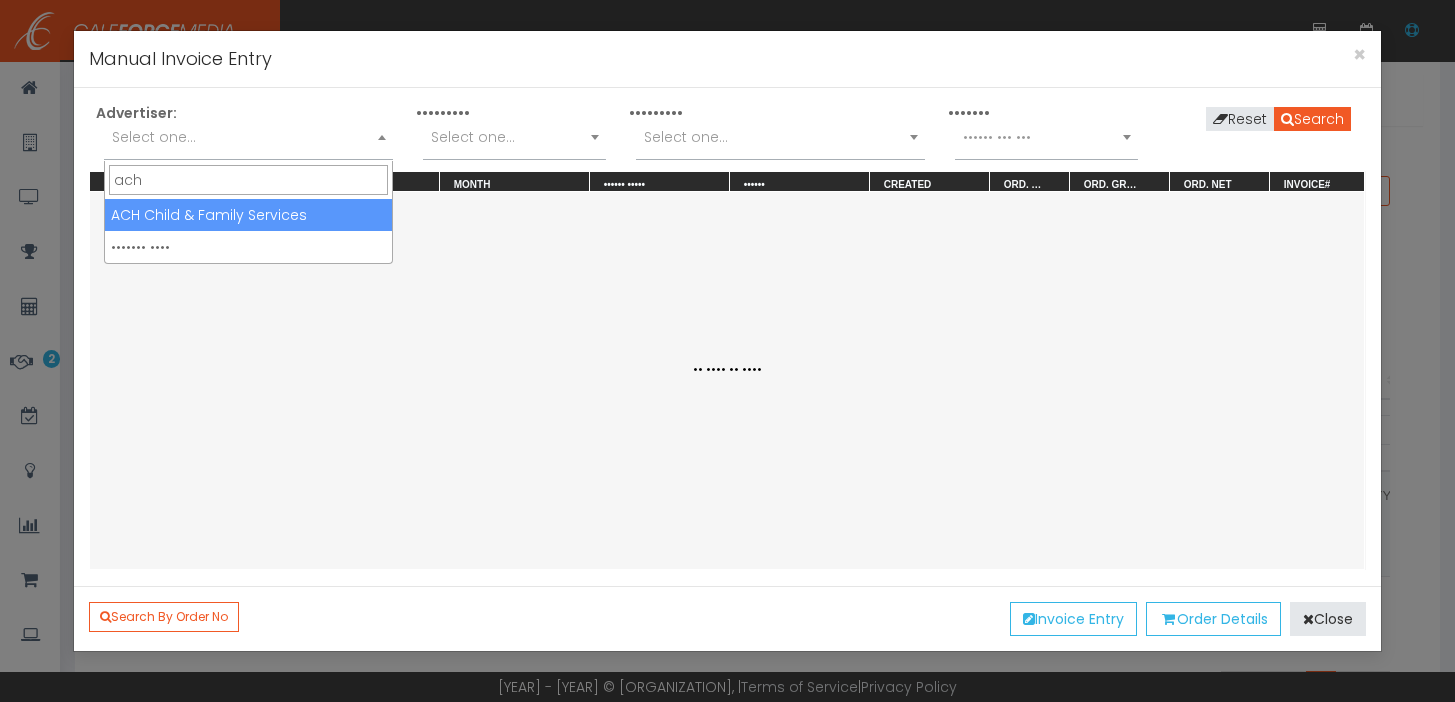 type on "ach" 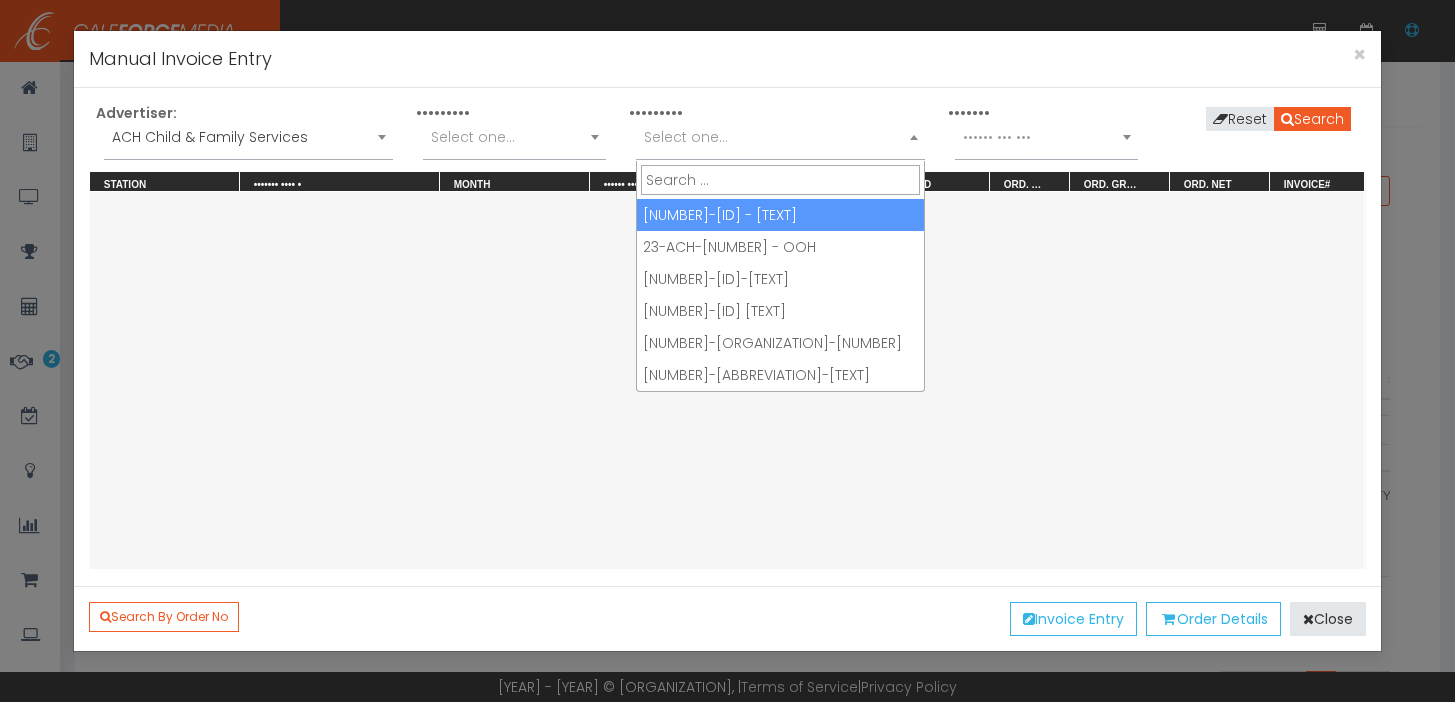 click on "Select one..." at bounding box center (780, 137) 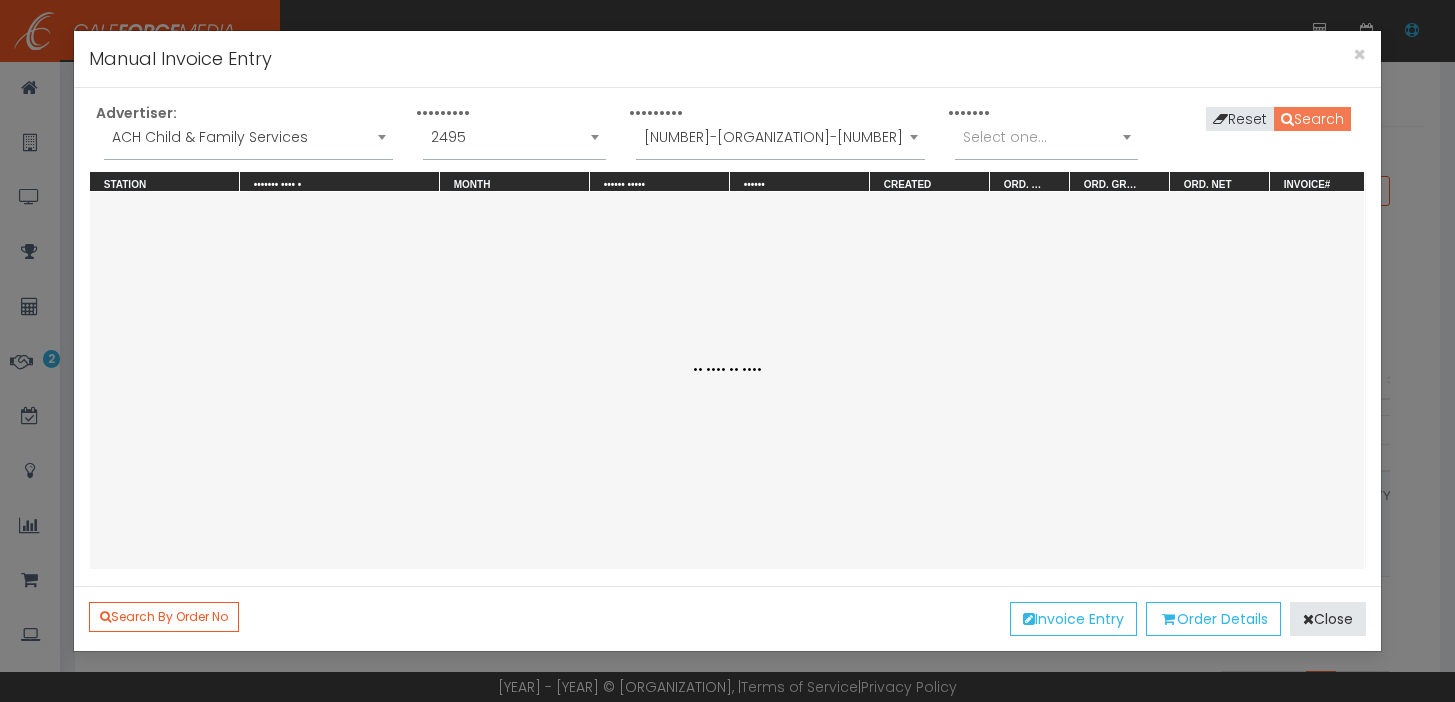 scroll, scrollTop: 223, scrollLeft: 0, axis: vertical 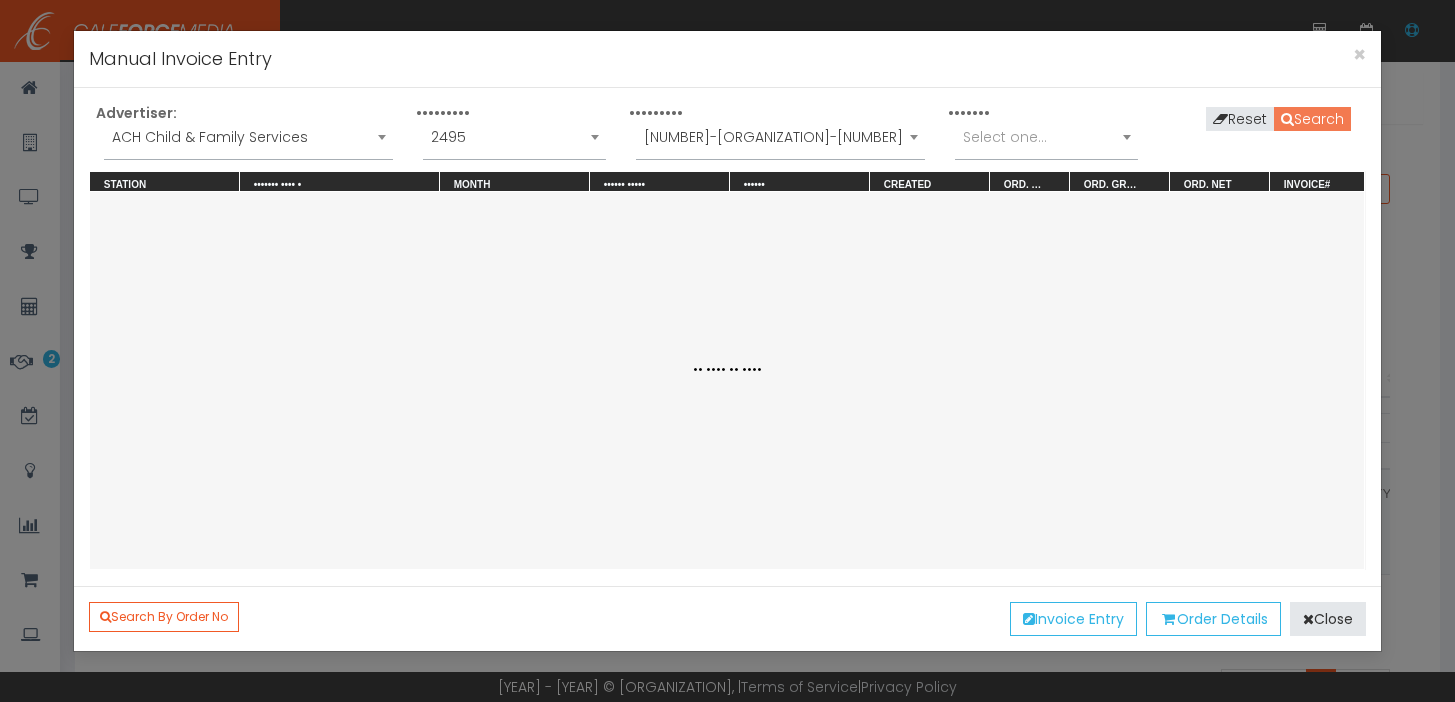 click on "Search" at bounding box center (1312, 119) 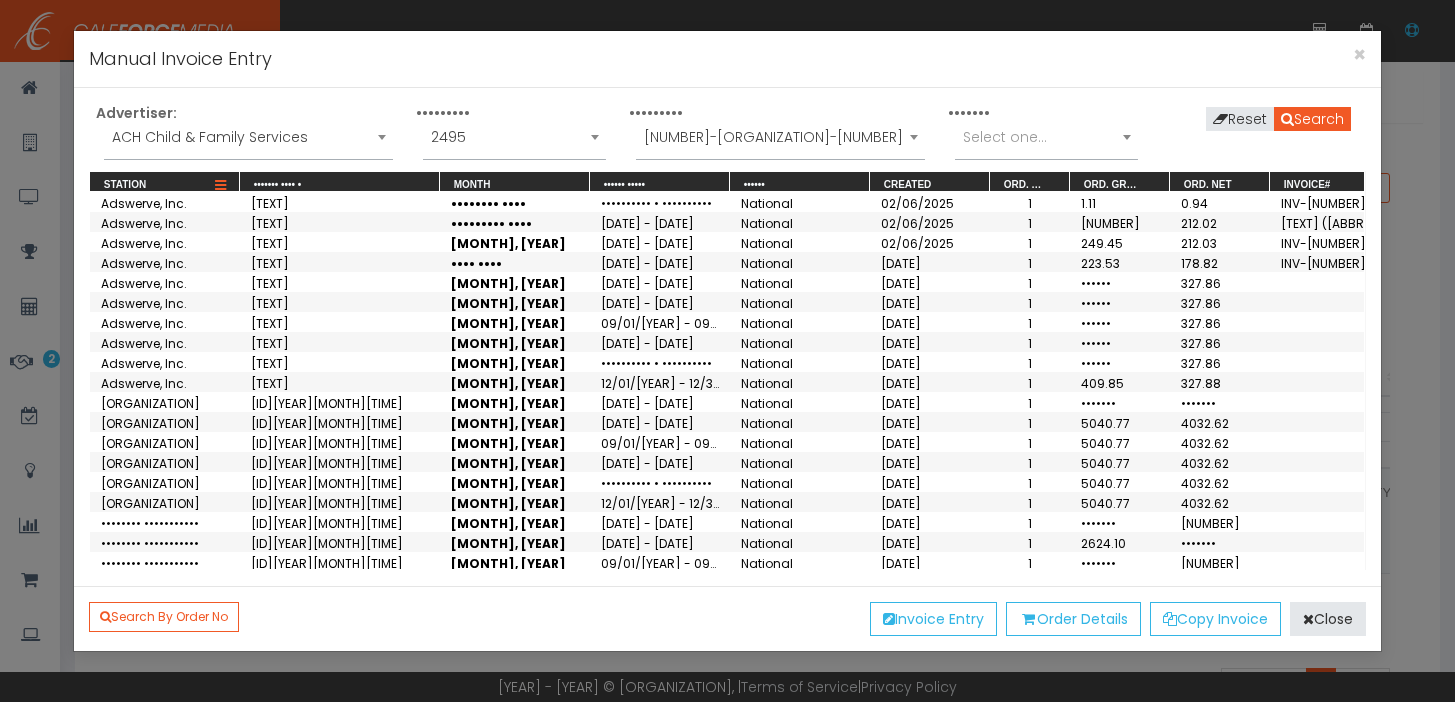 click at bounding box center [220, 186] 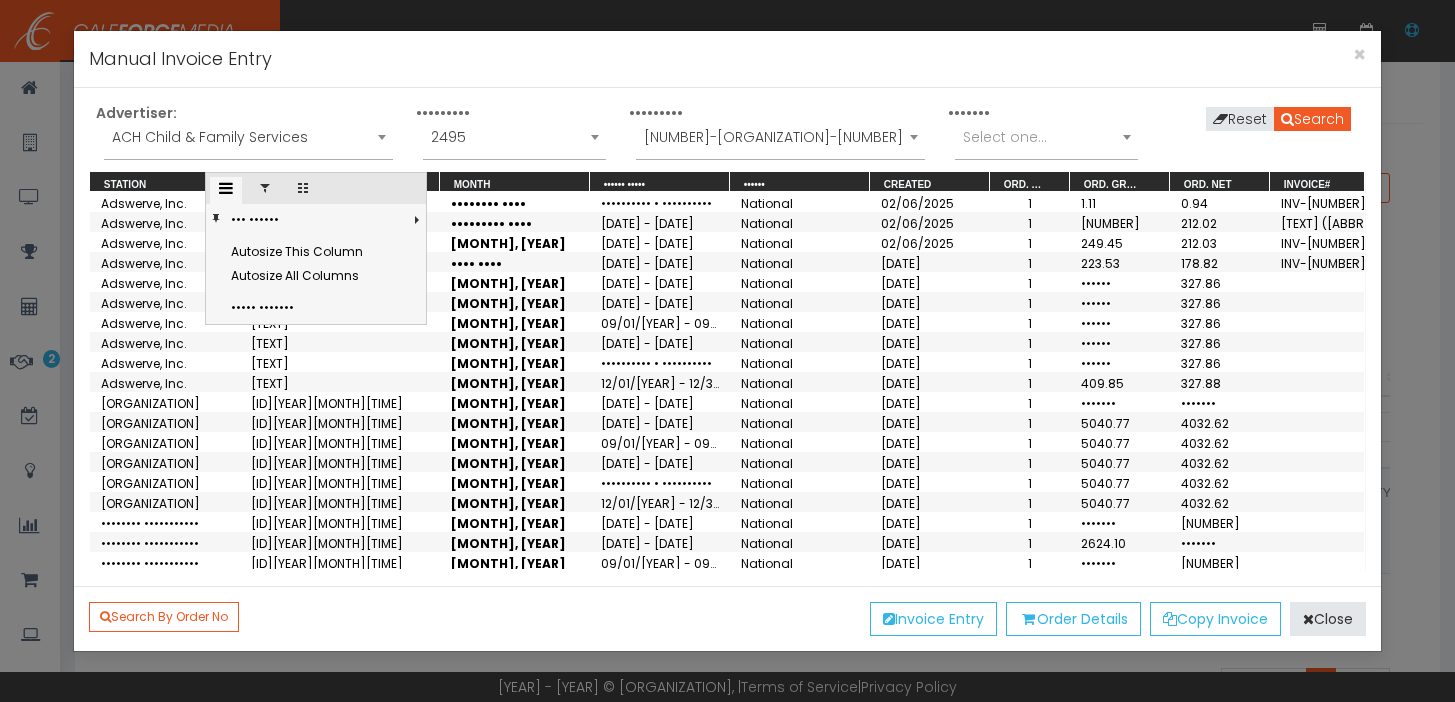 click at bounding box center (265, 188) 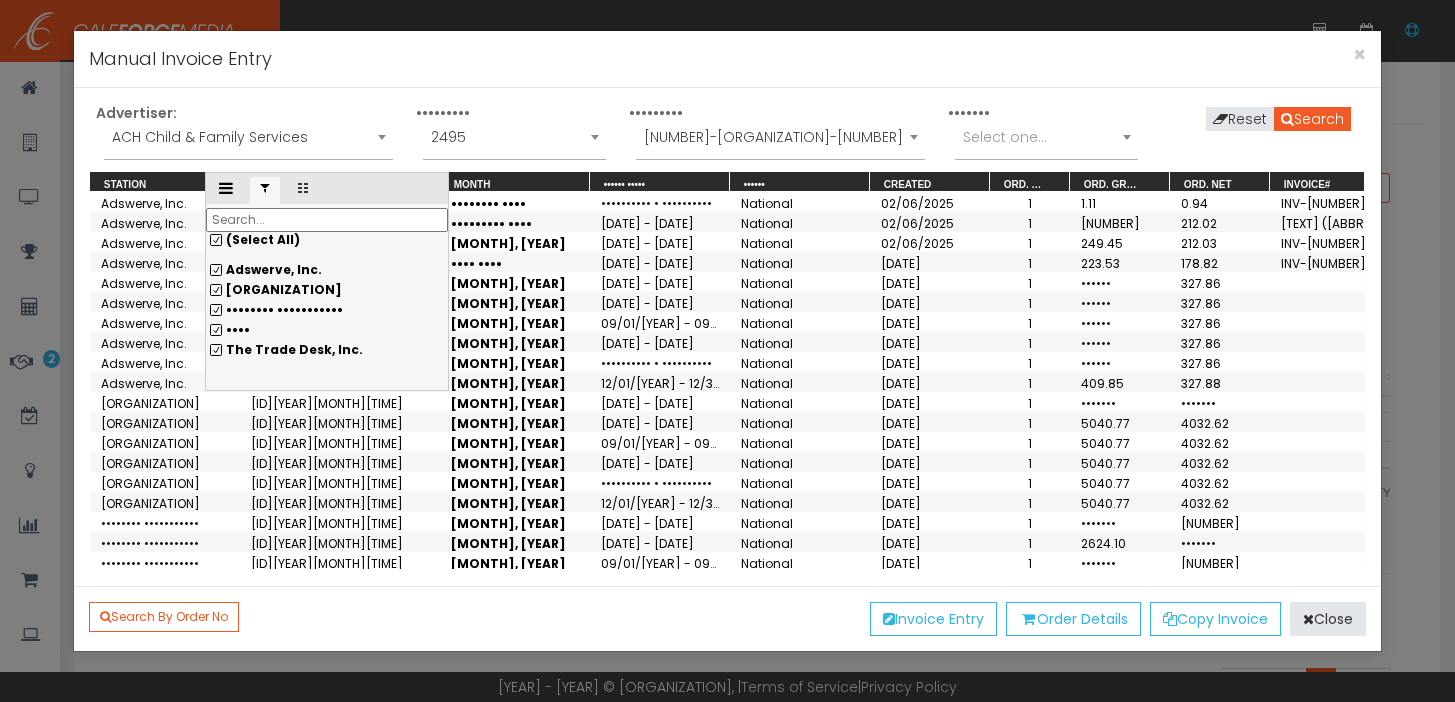 drag, startPoint x: 220, startPoint y: 243, endPoint x: 223, endPoint y: 256, distance: 13.341664 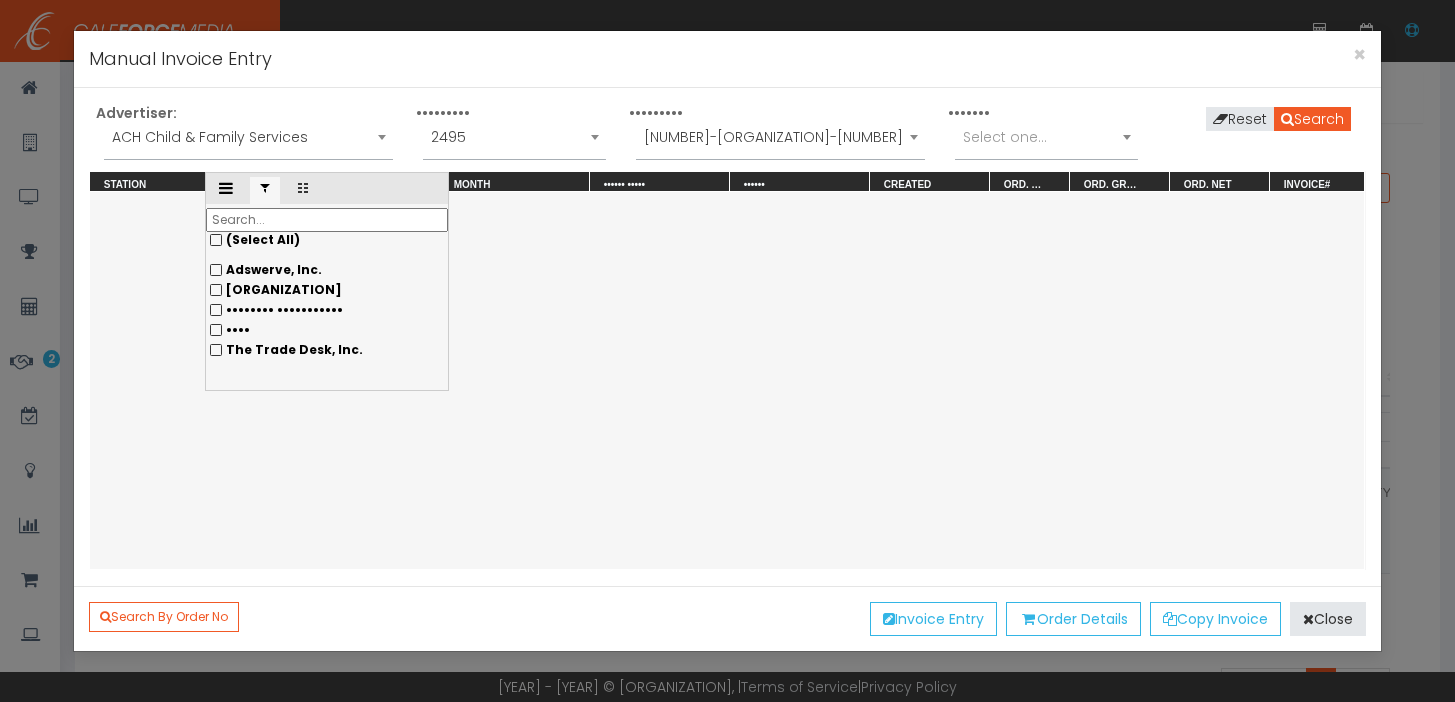 click on "••••" at bounding box center (327, 270) 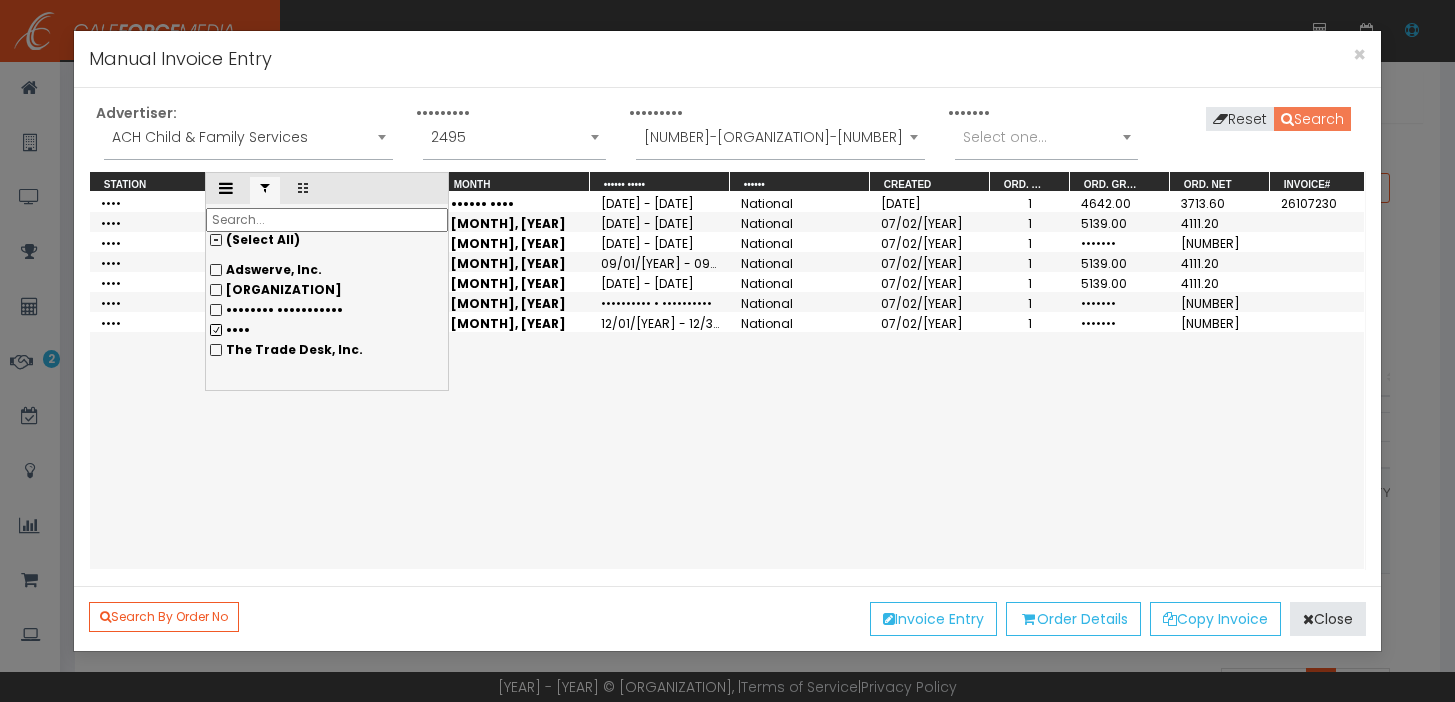 click on "Search" at bounding box center [1312, 119] 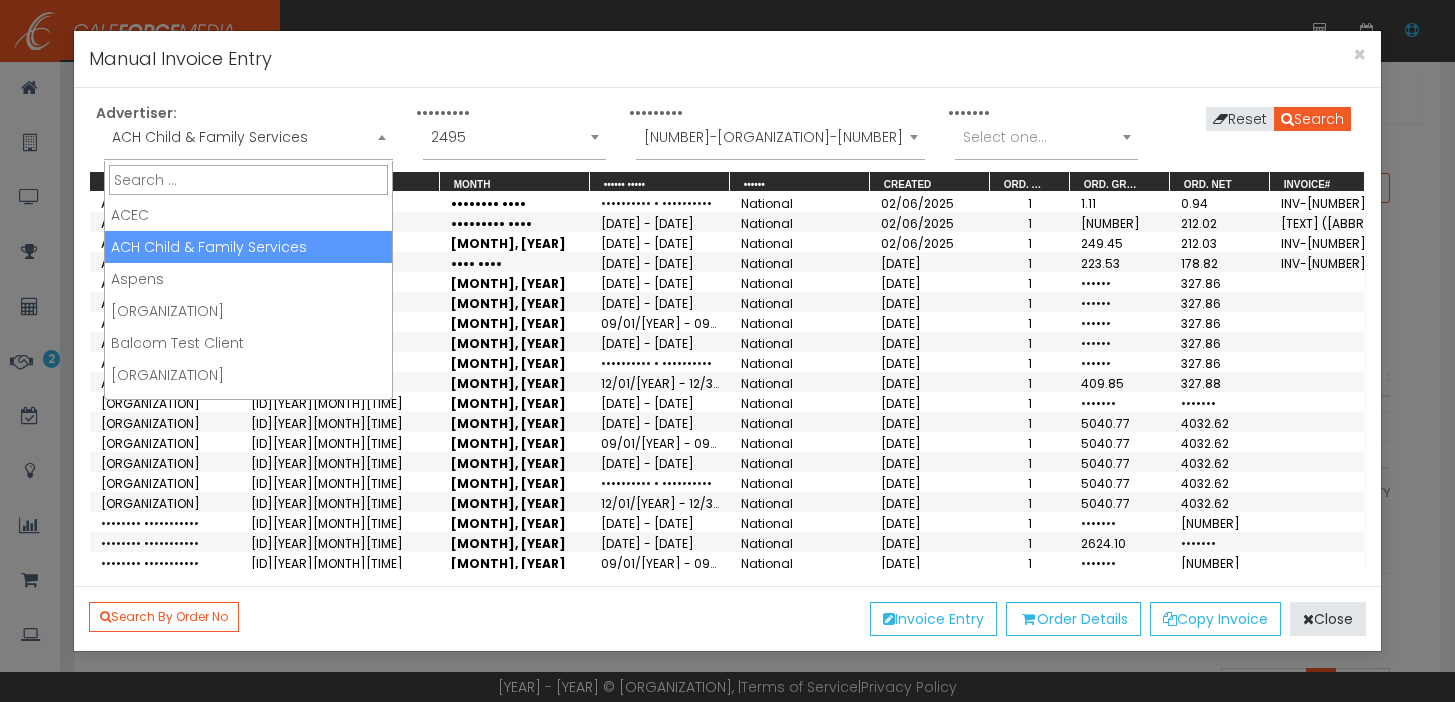click on "ACH Child & Family Services" at bounding box center (248, 137) 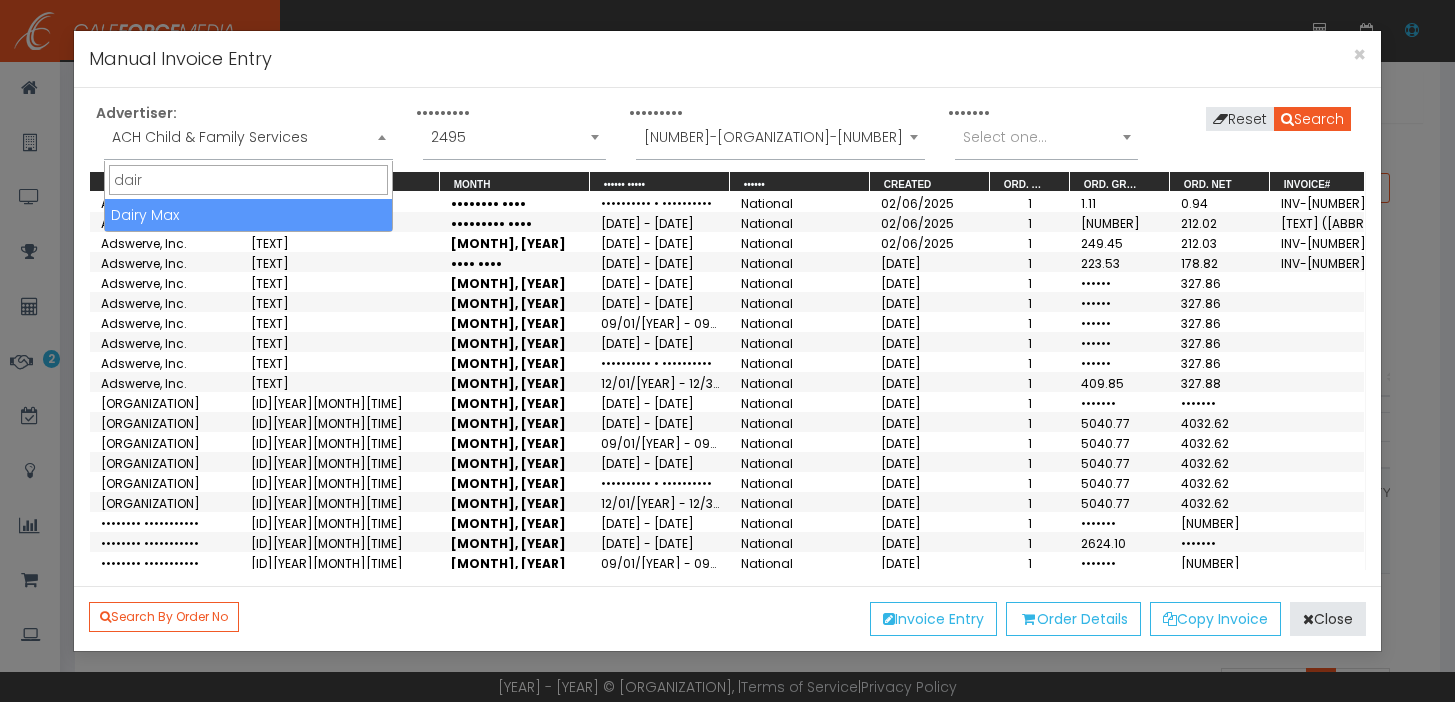 type on "dair" 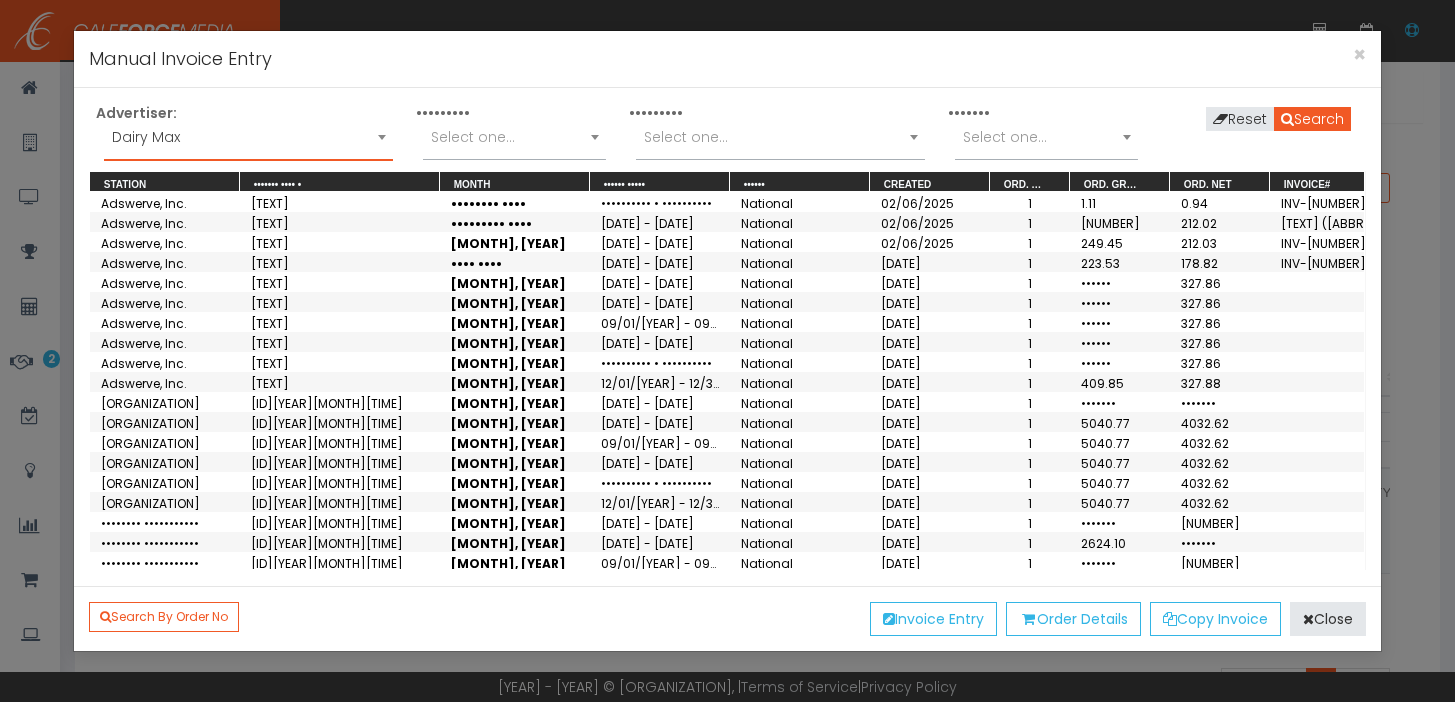 click on "Select one..." at bounding box center [780, 137] 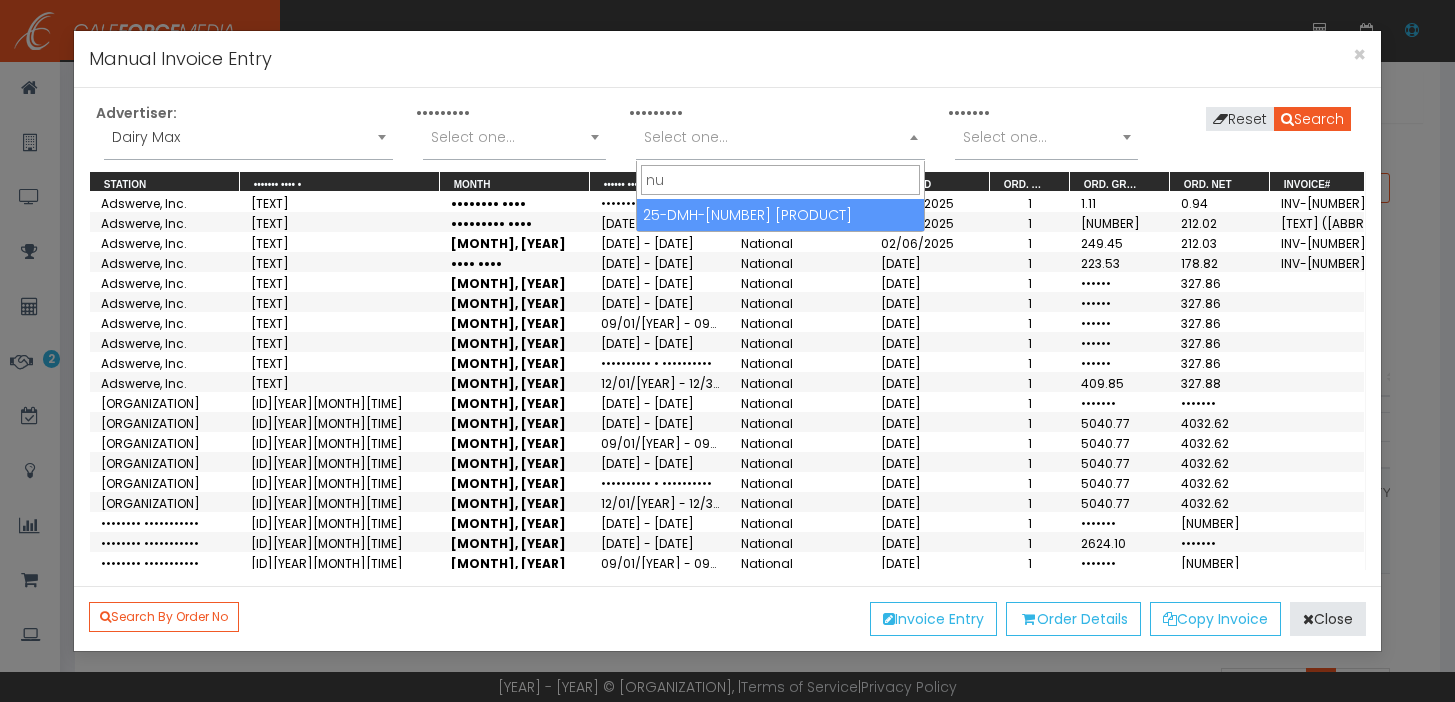 type on "nu" 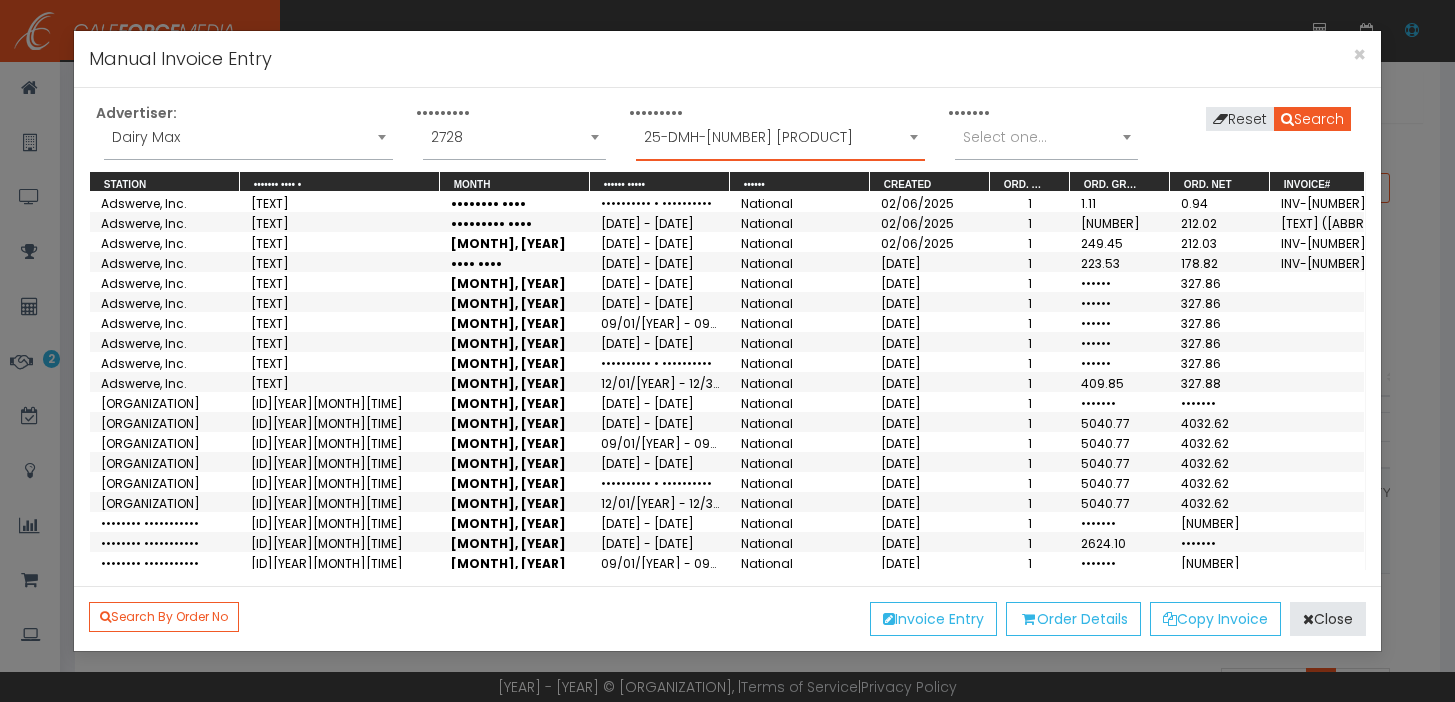 click on "Search
Reset" at bounding box center (1259, 117) 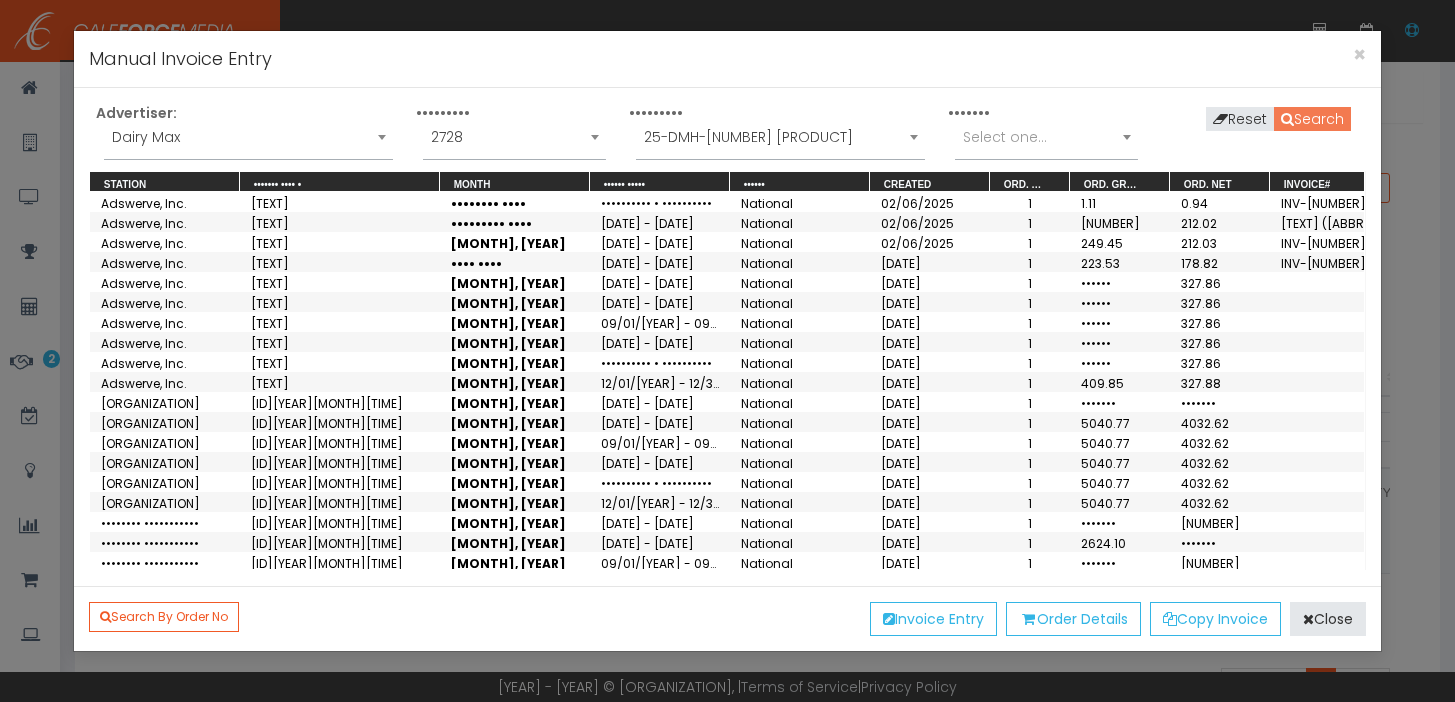 click on "Search" at bounding box center (1312, 119) 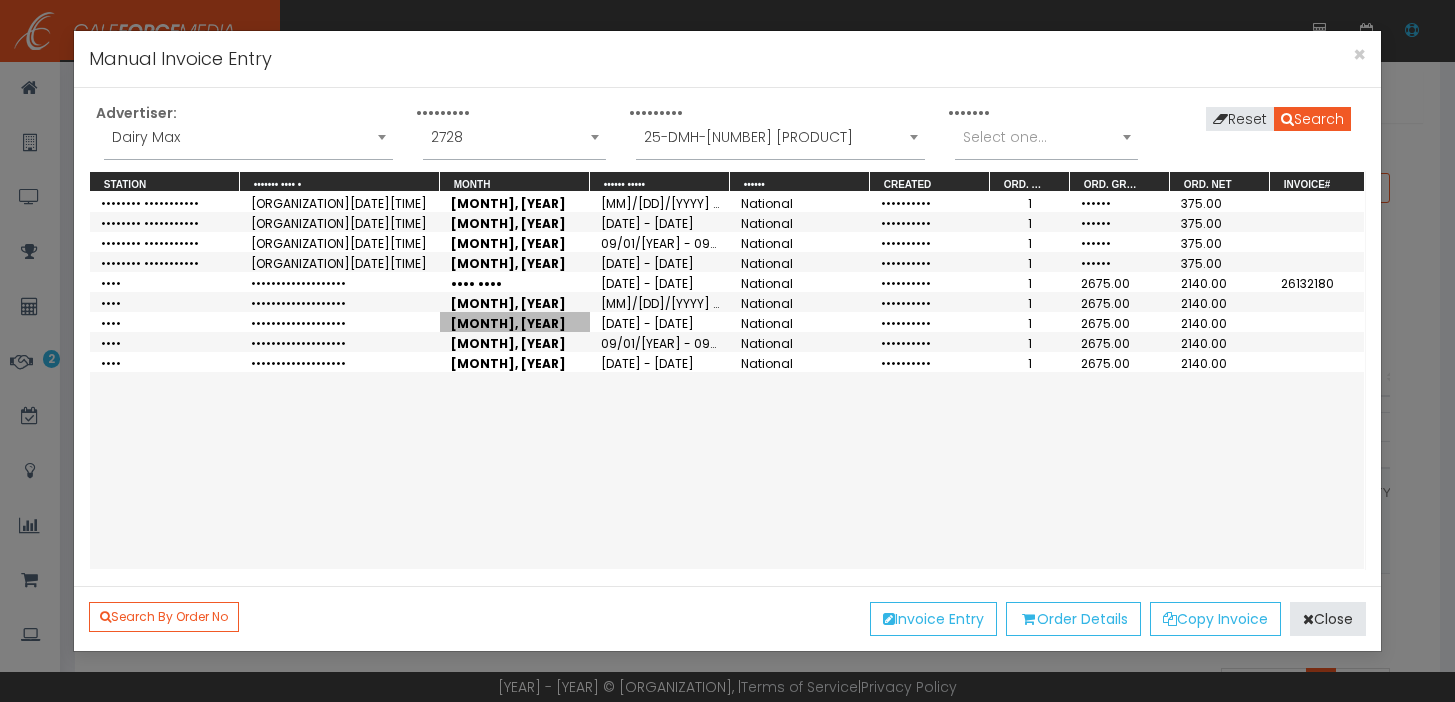 click on "[MONTH], [YEAR]" at bounding box center [515, 322] 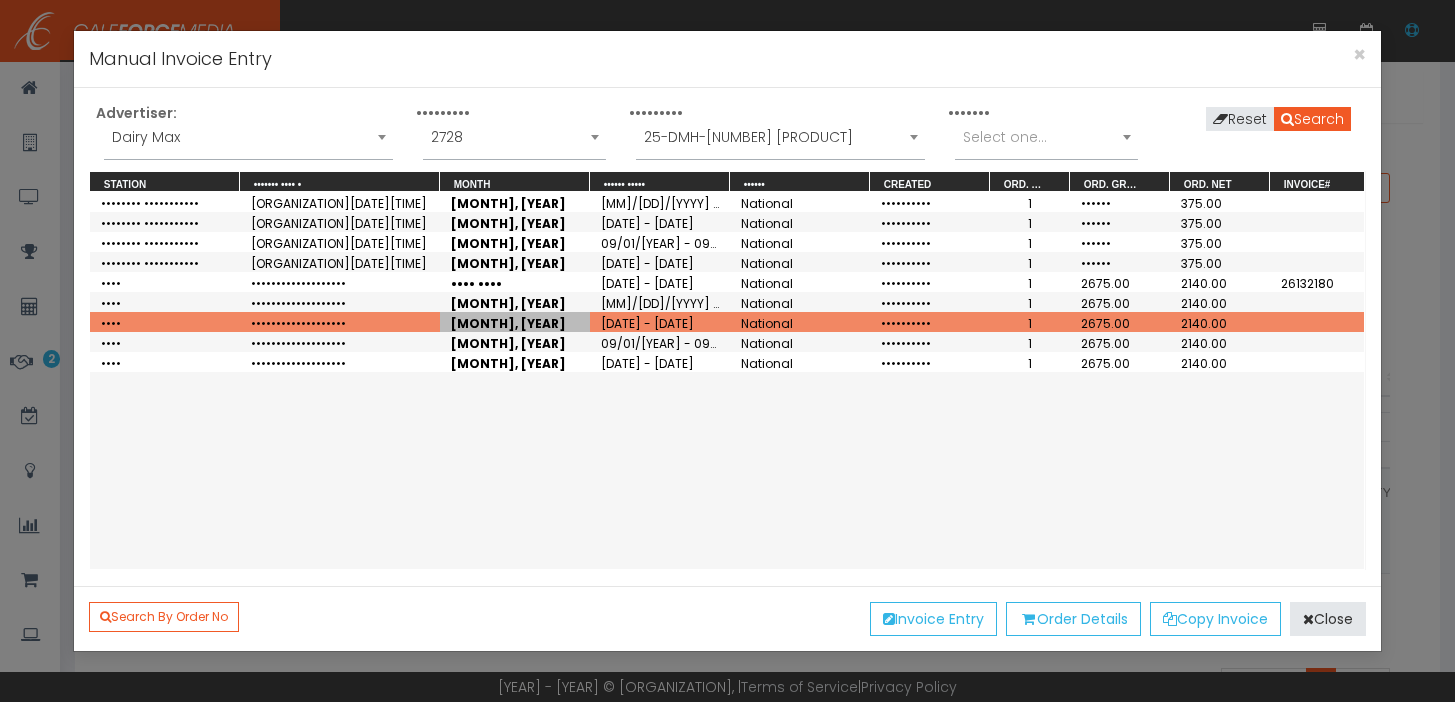 click on "•••••••• ••••••••••• ••••••••••••••••••• ••••• •••• •••••••••• • •••••••••• •••••••• •••••••••• • •••••• •••••• •••••••• ••••••••••• ••••••••••••••••••• ••••••• •••• •••••••••• • •••••••••• •••••••• •••••••••• • •••••• •••••• •••••••• ••••••••••• ••••••••••••••••••• •••••••••• •••• •••••••••• • •••••••••• •••••••• •••••••••• • •••••• •••••• •••••••• ••••••••••• ••••••••••••••••••• •••••••• •••• •••••••••• • •••••••••• •••••••• •••••••••• • •••••• •••••• •••• ••••••••••••••••••• •••• •••• •••••••••• • •••••••••• •••••••• •••••••••• • ••••••• ••••••• •••••••• •••• ••••••••••••••••••• ••••• •••• •••••••••• • •••••••••• •••••••• •••••••••• • ••••••• ••••••• •••• ••••••••••••••••••• ••••••• •••• •••••••••• • •••••••••• •••••••• •••••••••• • ••••••• ••••••• •••• ••••••••••••••••••• •••••••••• •••• •••••••••• • •••••••••• •••••••• •••••••••• • ••••••• ••••••• •••• ••••••••••••••••••• •••••••• •••• •••••••••• • •••••••••• •••••••• •••••••••• • ••••••• •••••••" at bounding box center (727, 380) 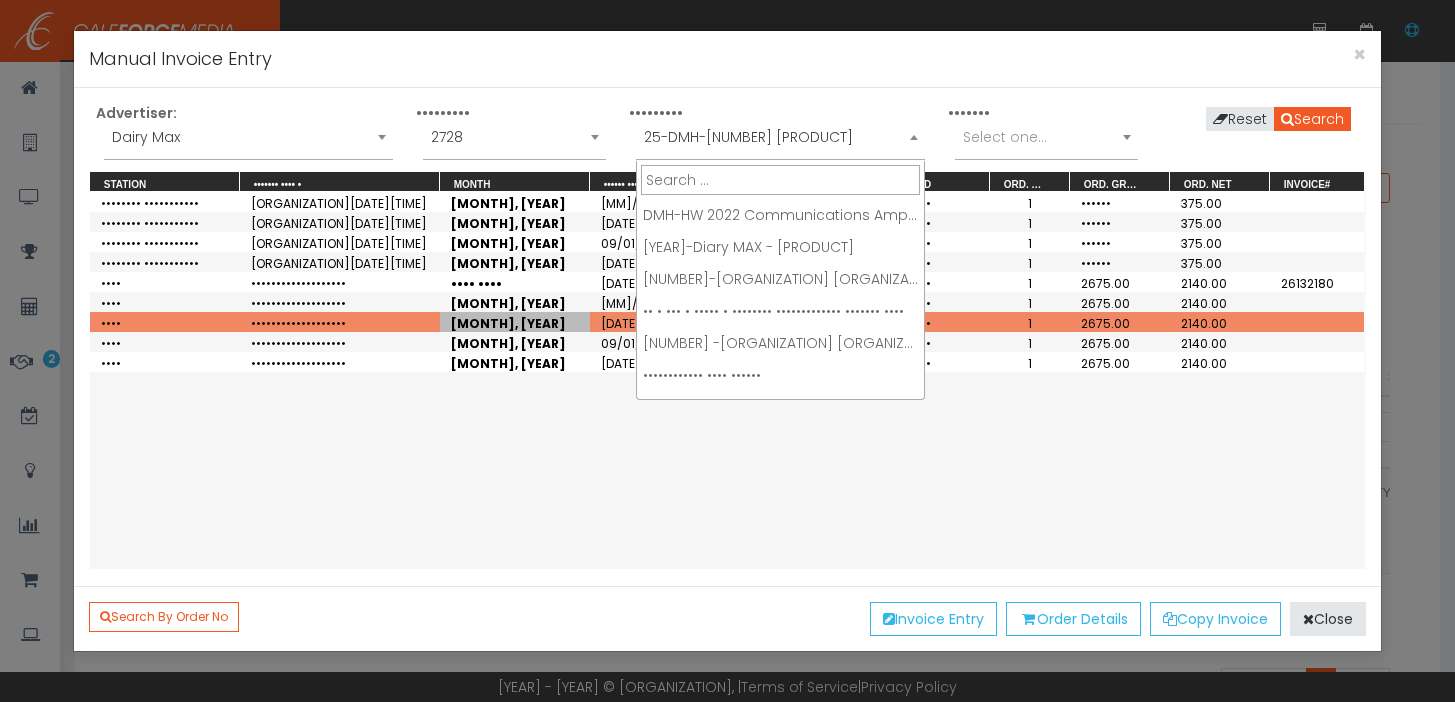 scroll, scrollTop: 608, scrollLeft: 0, axis: vertical 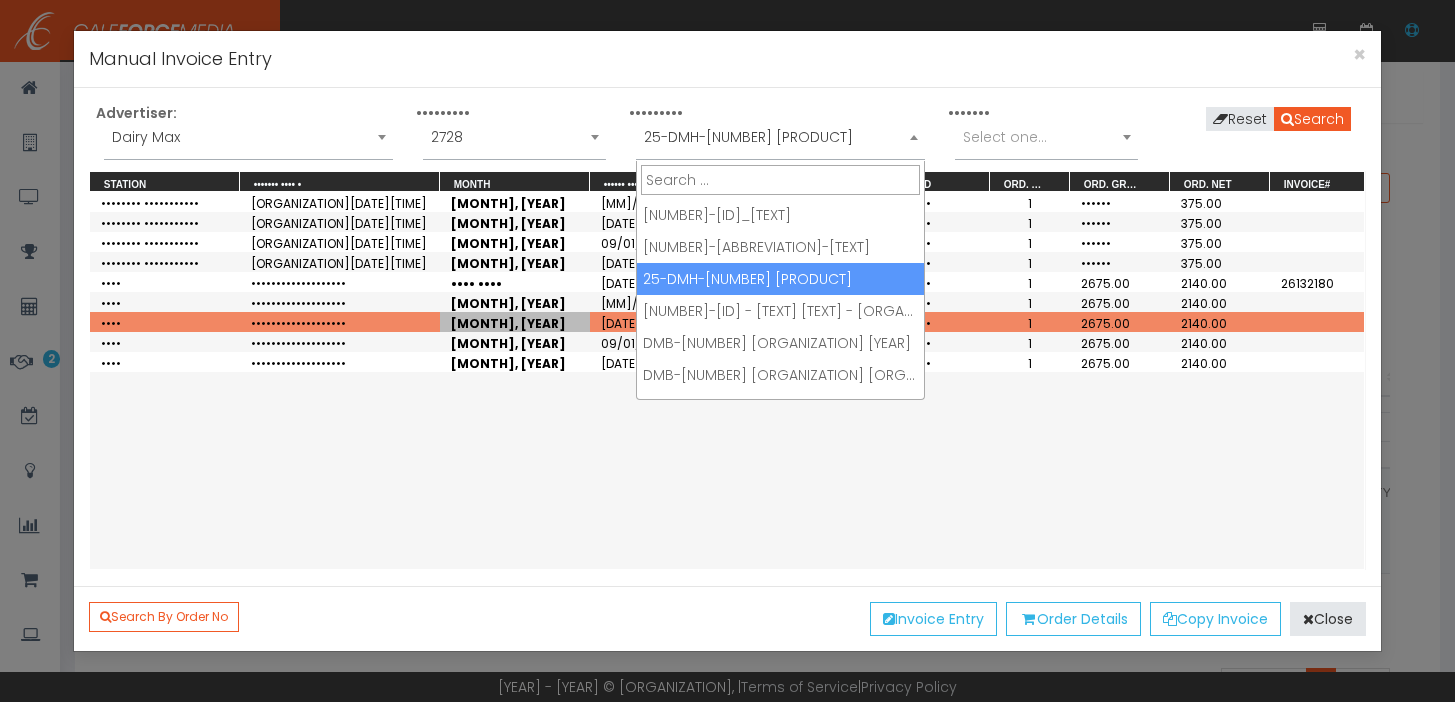 click on "25-DMH-[NUMBER] [PRODUCT]" at bounding box center [780, 137] 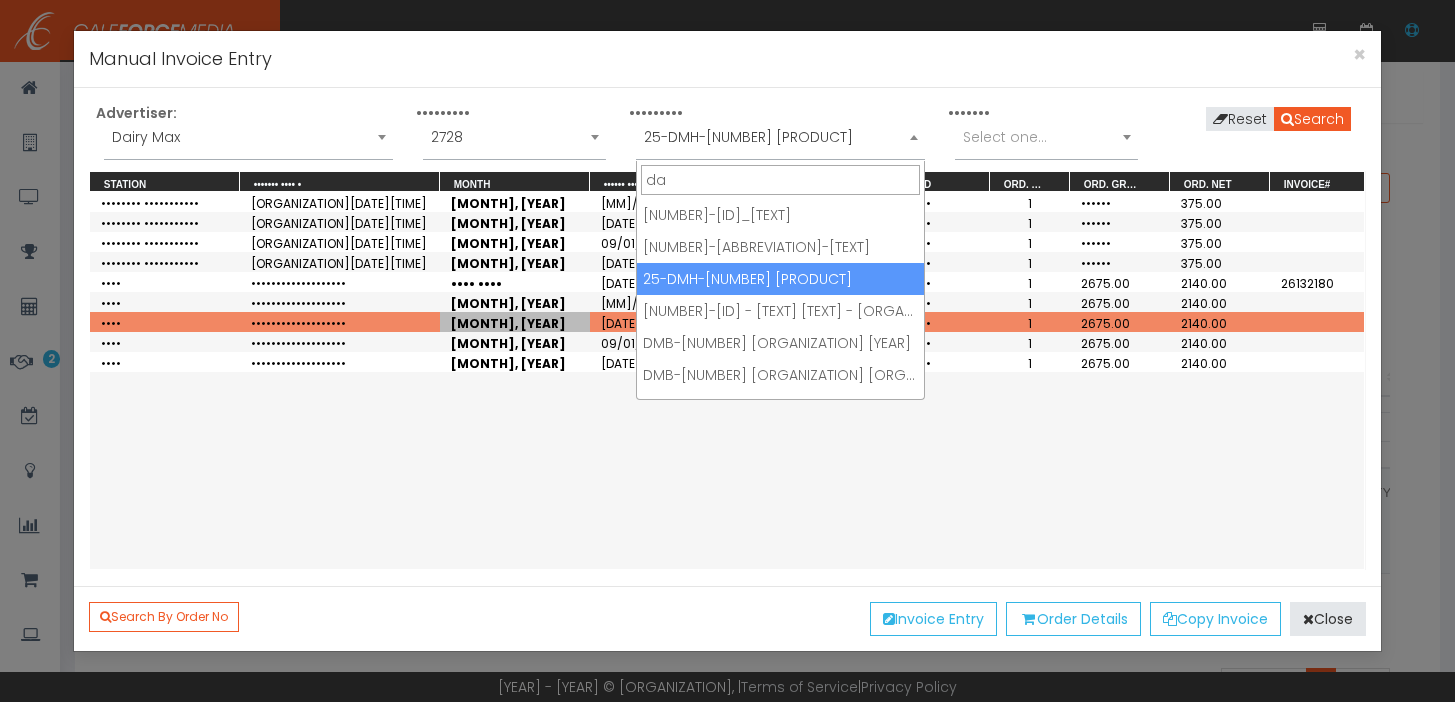 scroll, scrollTop: 0, scrollLeft: 0, axis: both 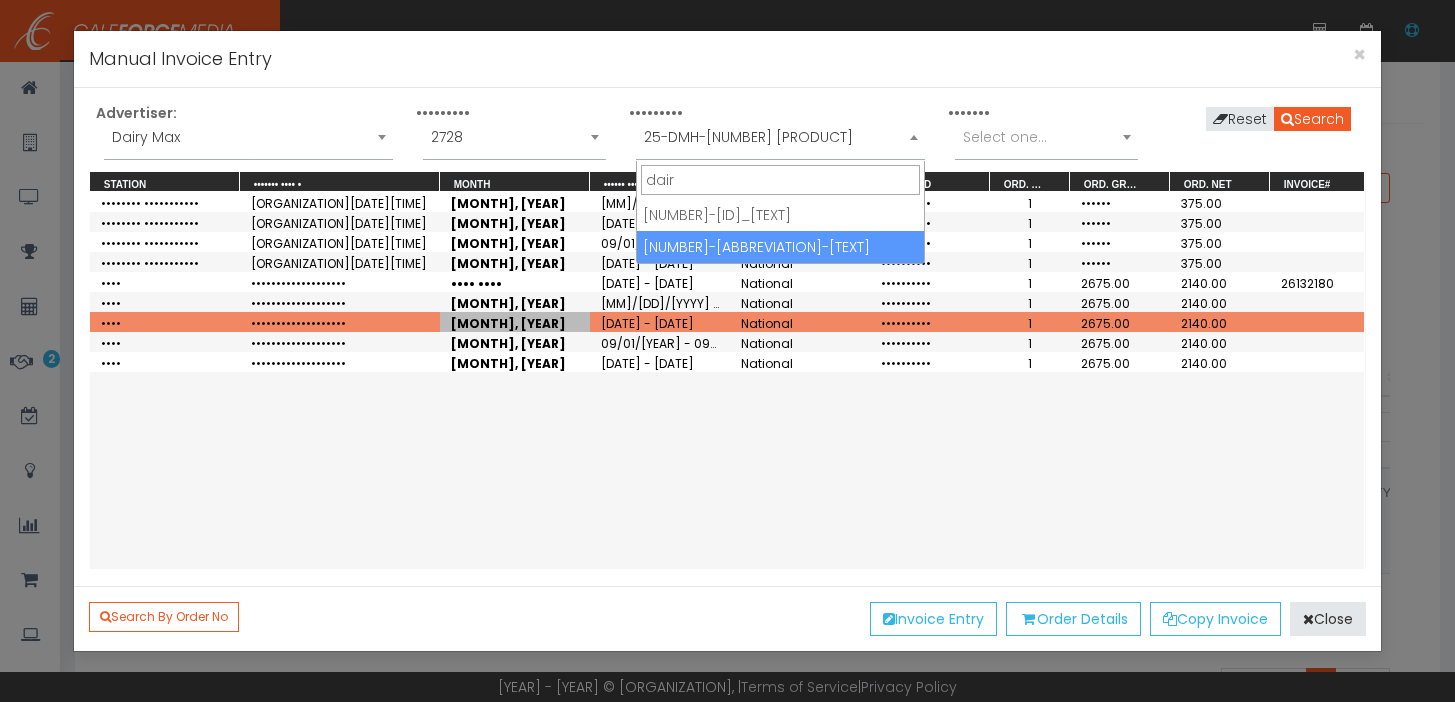type on "dair" 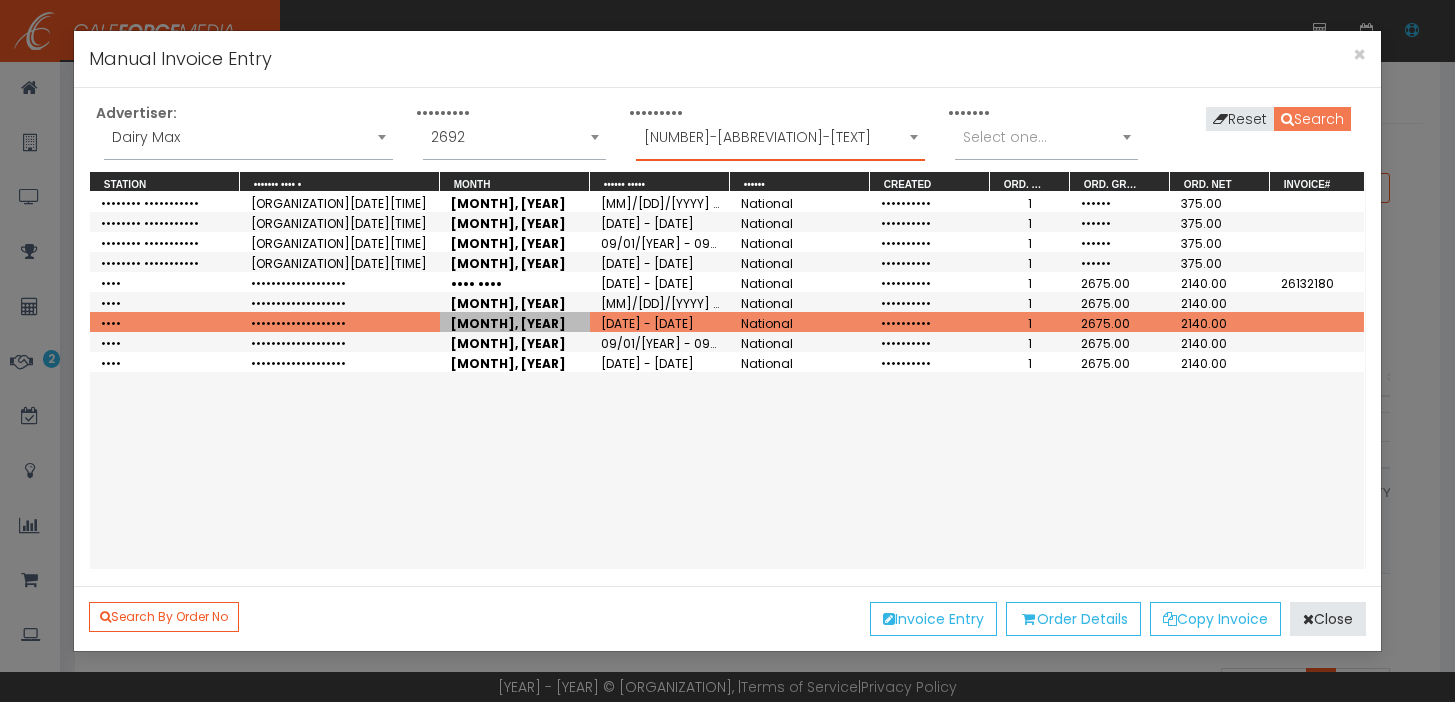 click on "Search" at bounding box center [1312, 119] 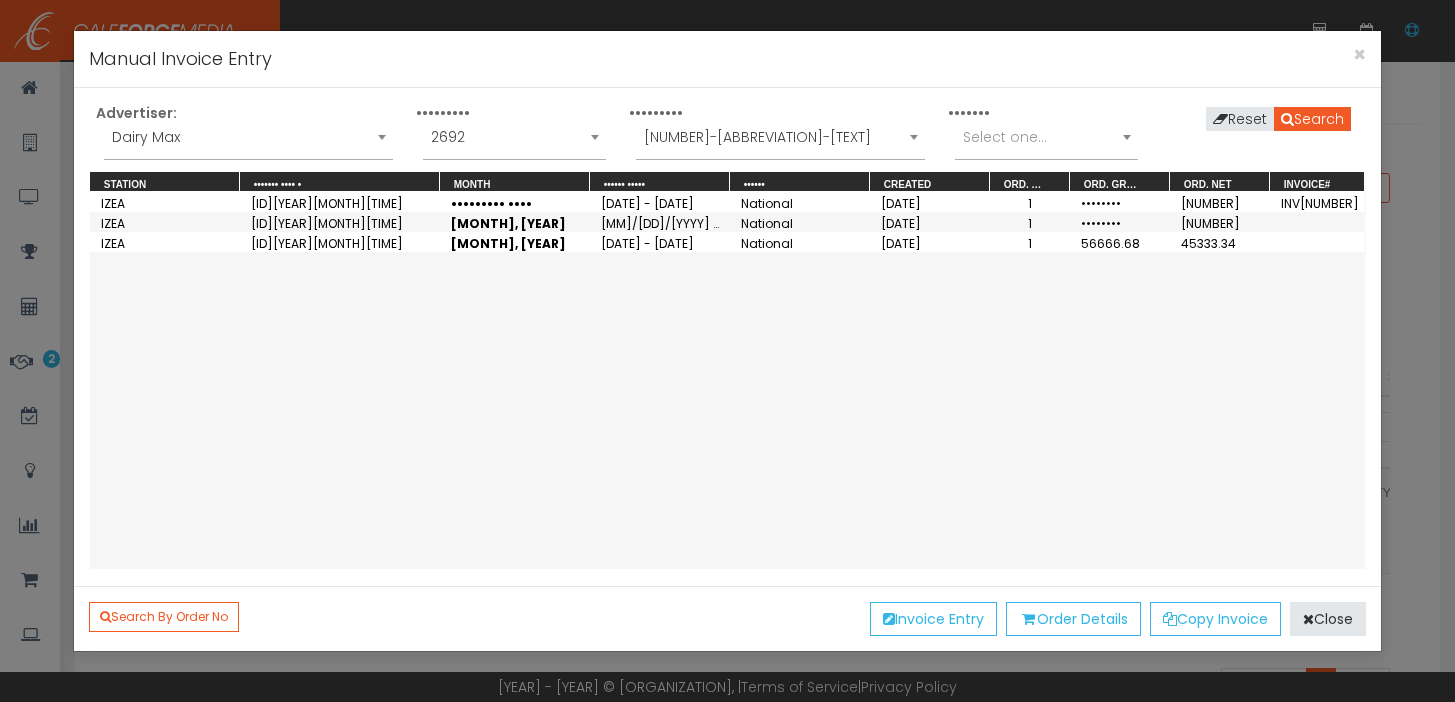 click on "[NUMBER]-[ABBREVIATION]-[TEXT]" at bounding box center [780, 137] 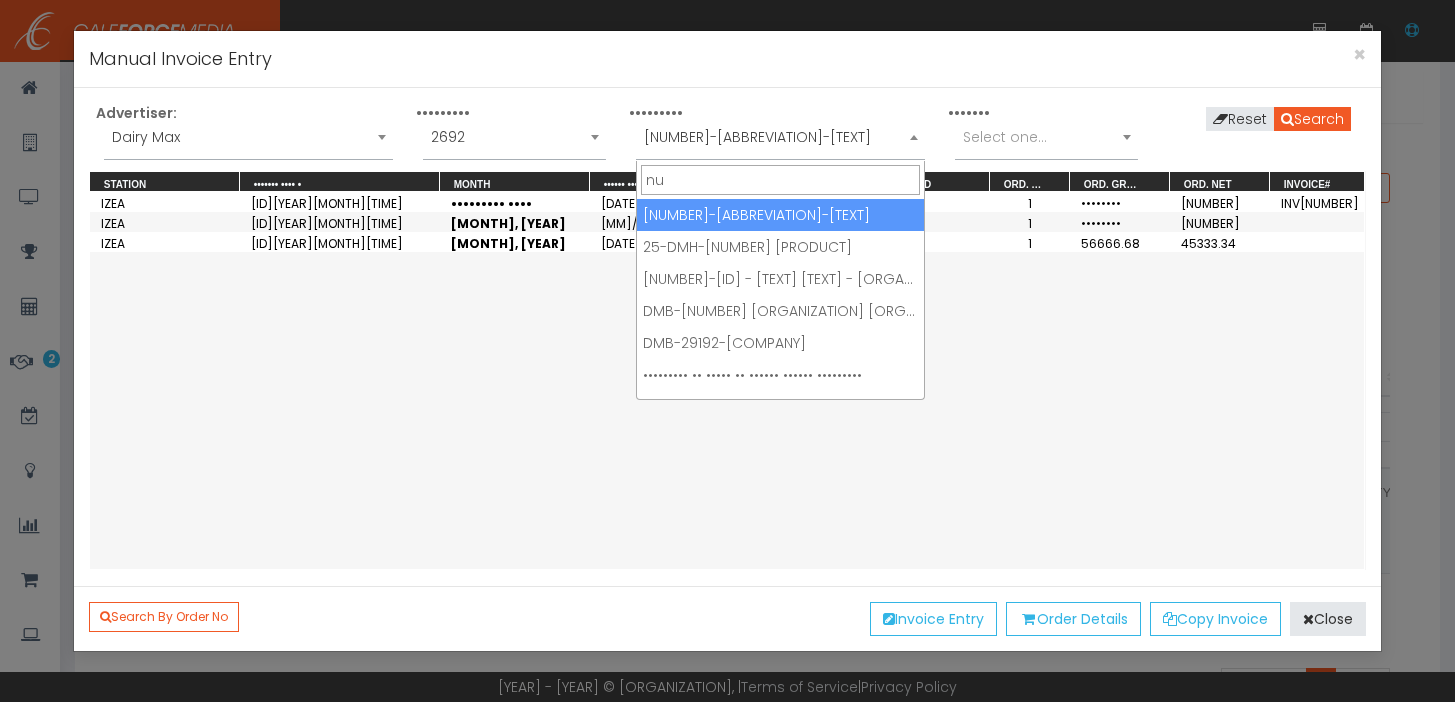 scroll, scrollTop: 0, scrollLeft: 0, axis: both 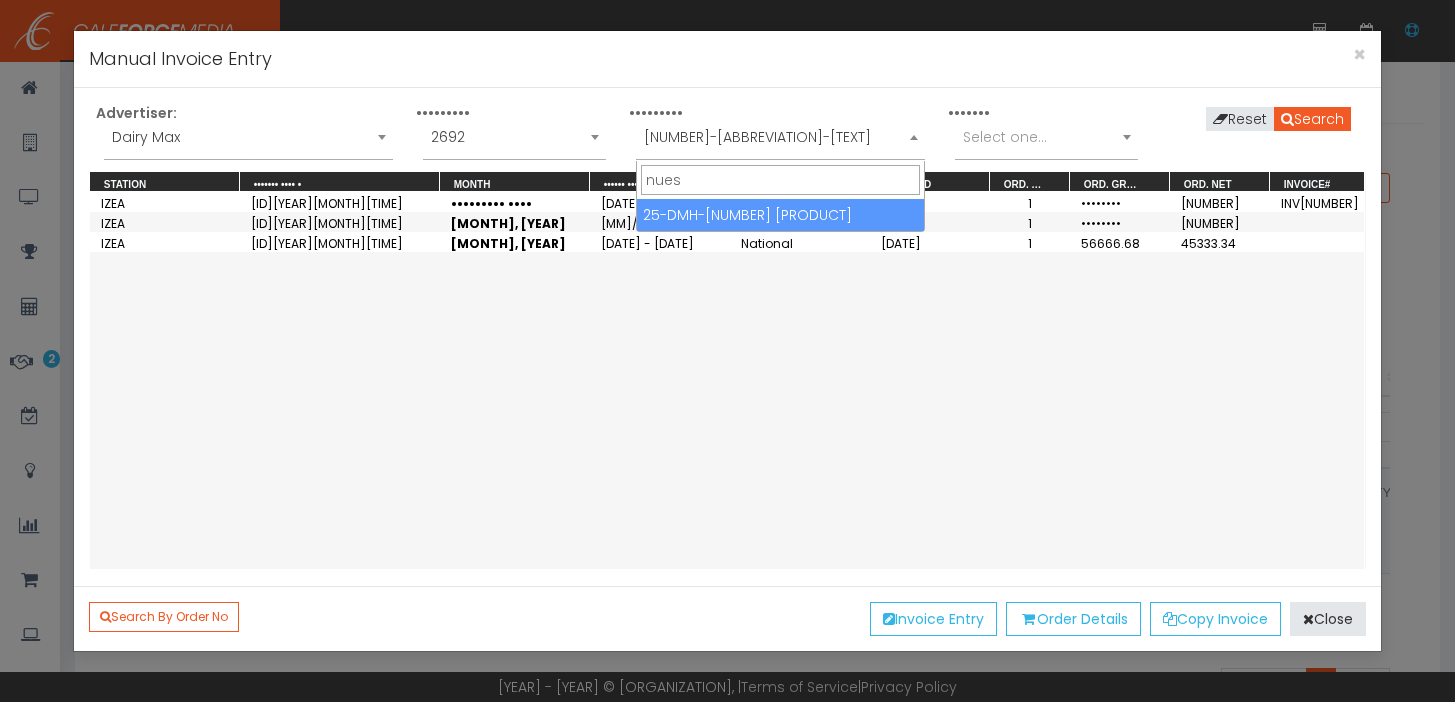 type on "nues" 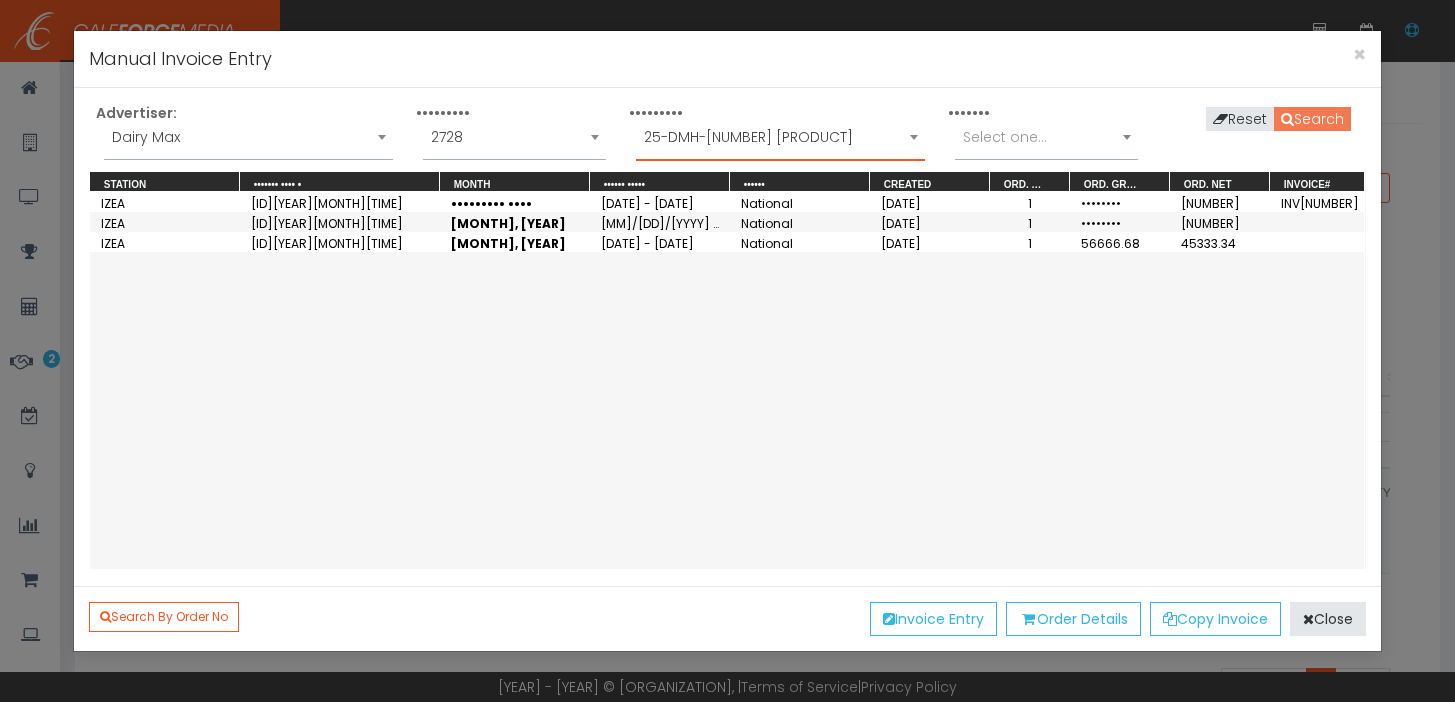 click on "Search" at bounding box center (1312, 119) 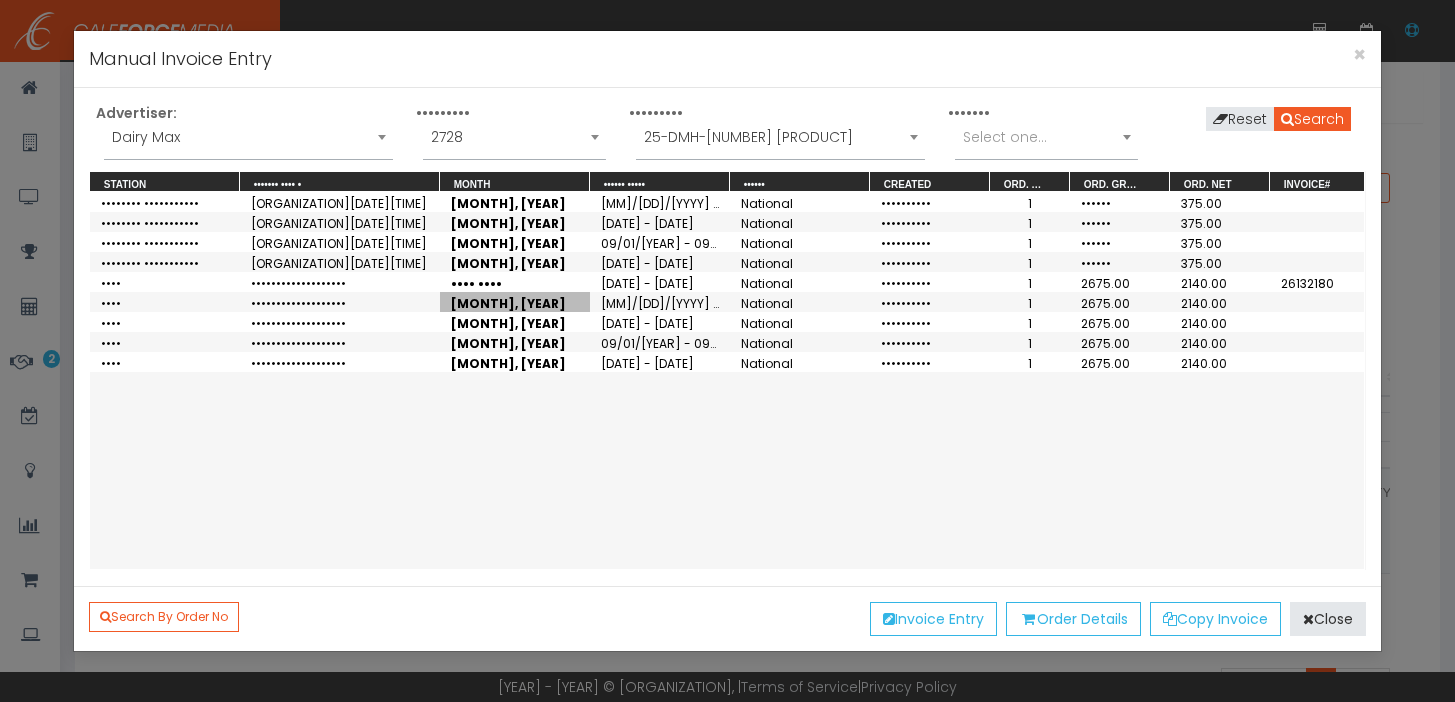 click on "[MONTH], [YEAR]" at bounding box center (515, 302) 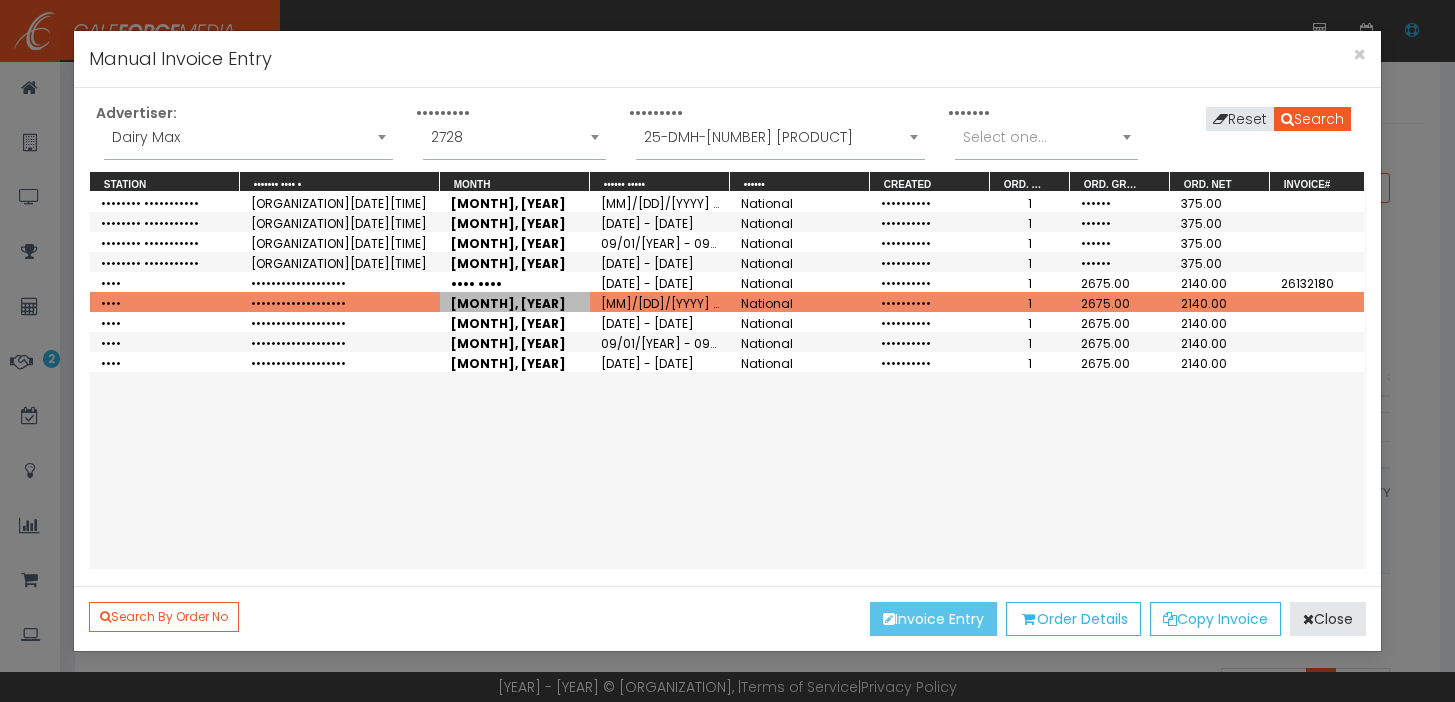 click at bounding box center [889, 619] 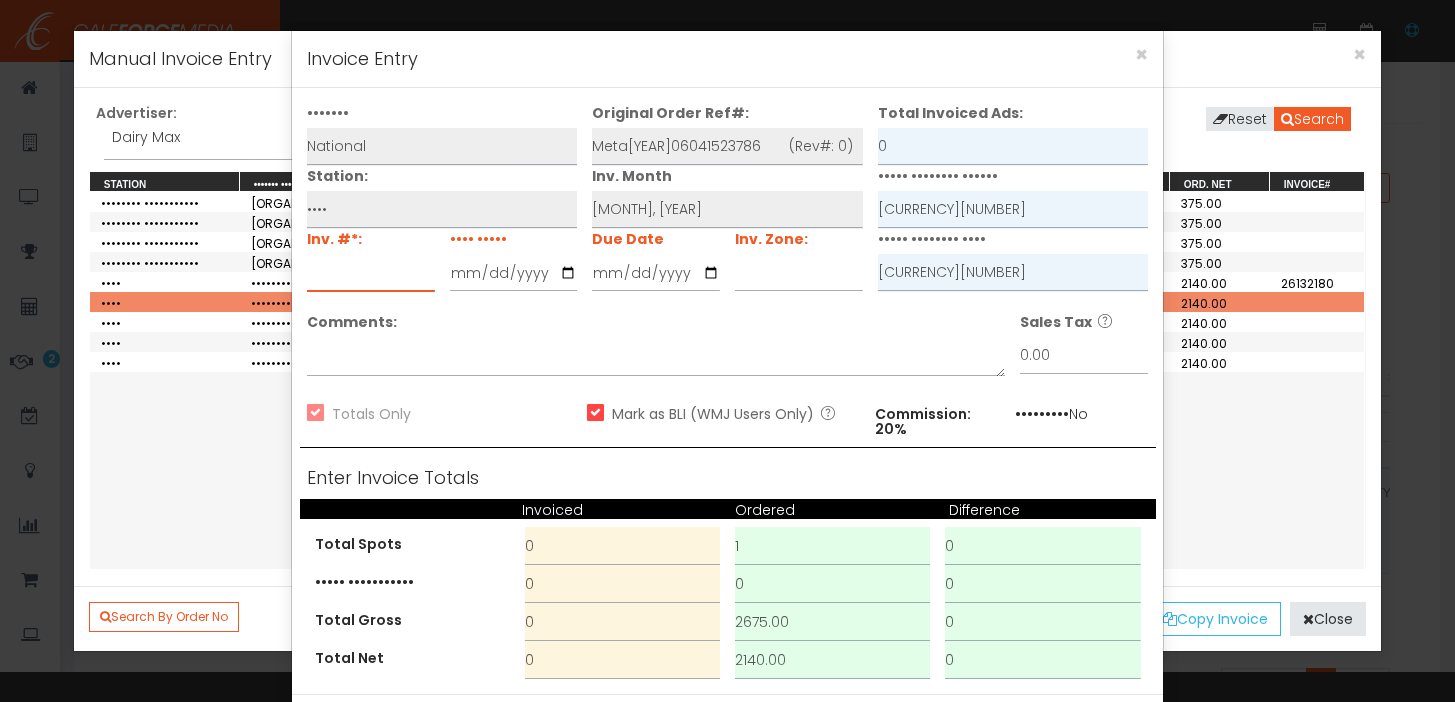 click at bounding box center (371, 273) 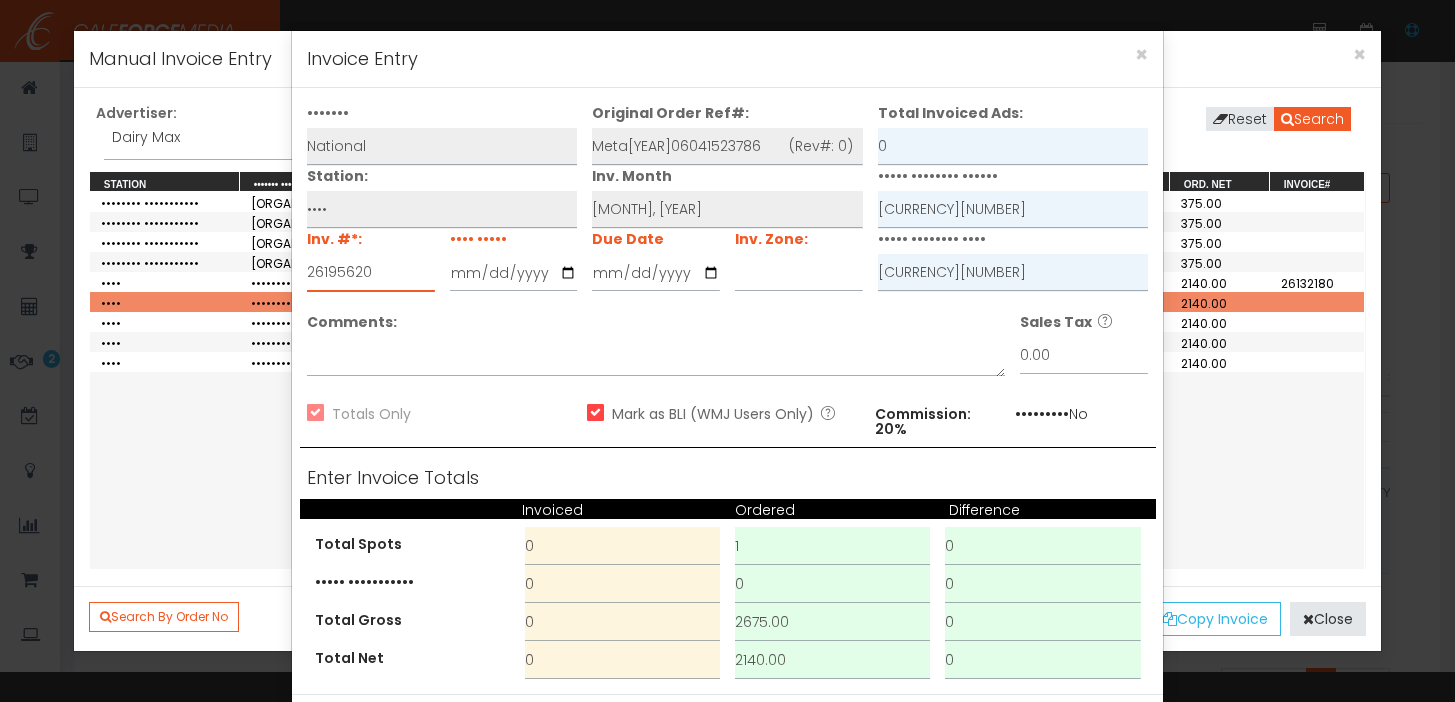 type on "26195620" 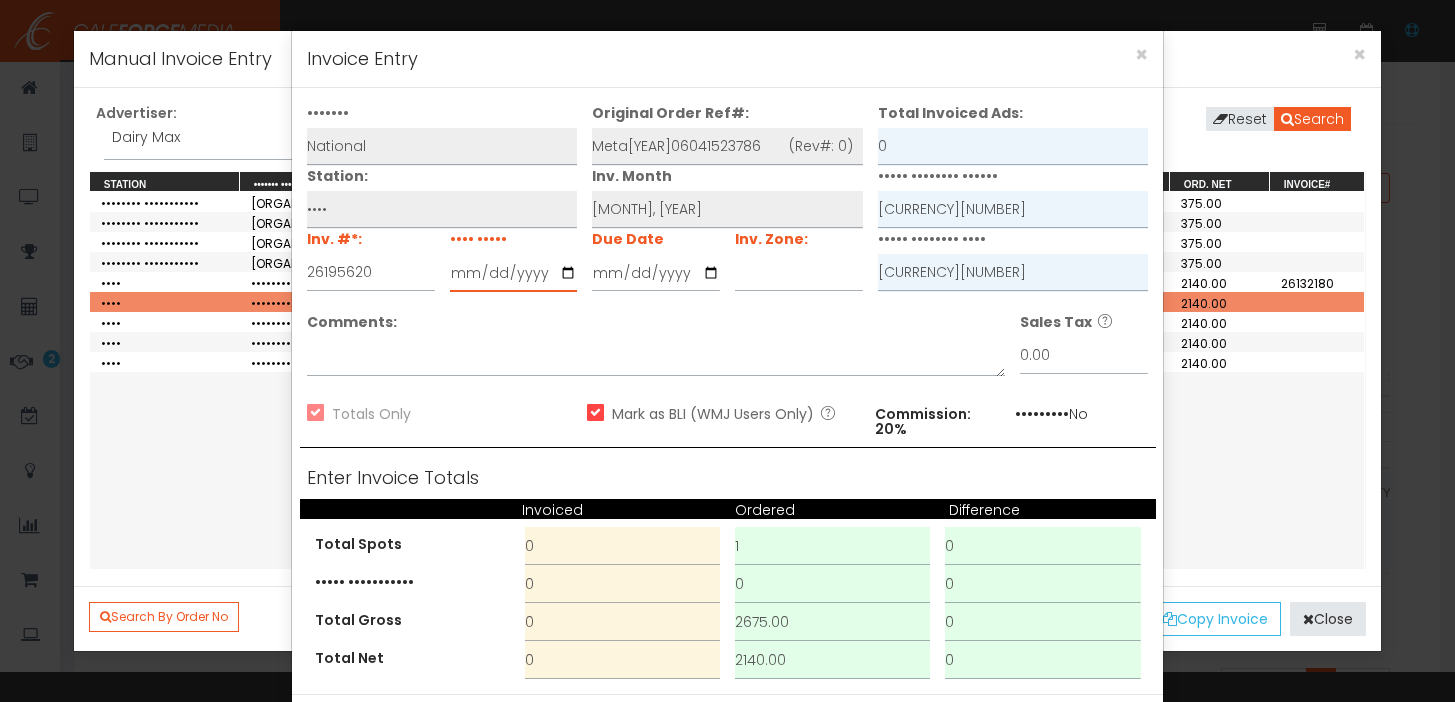 type on "[YEAR]-[MM]-[DD]" 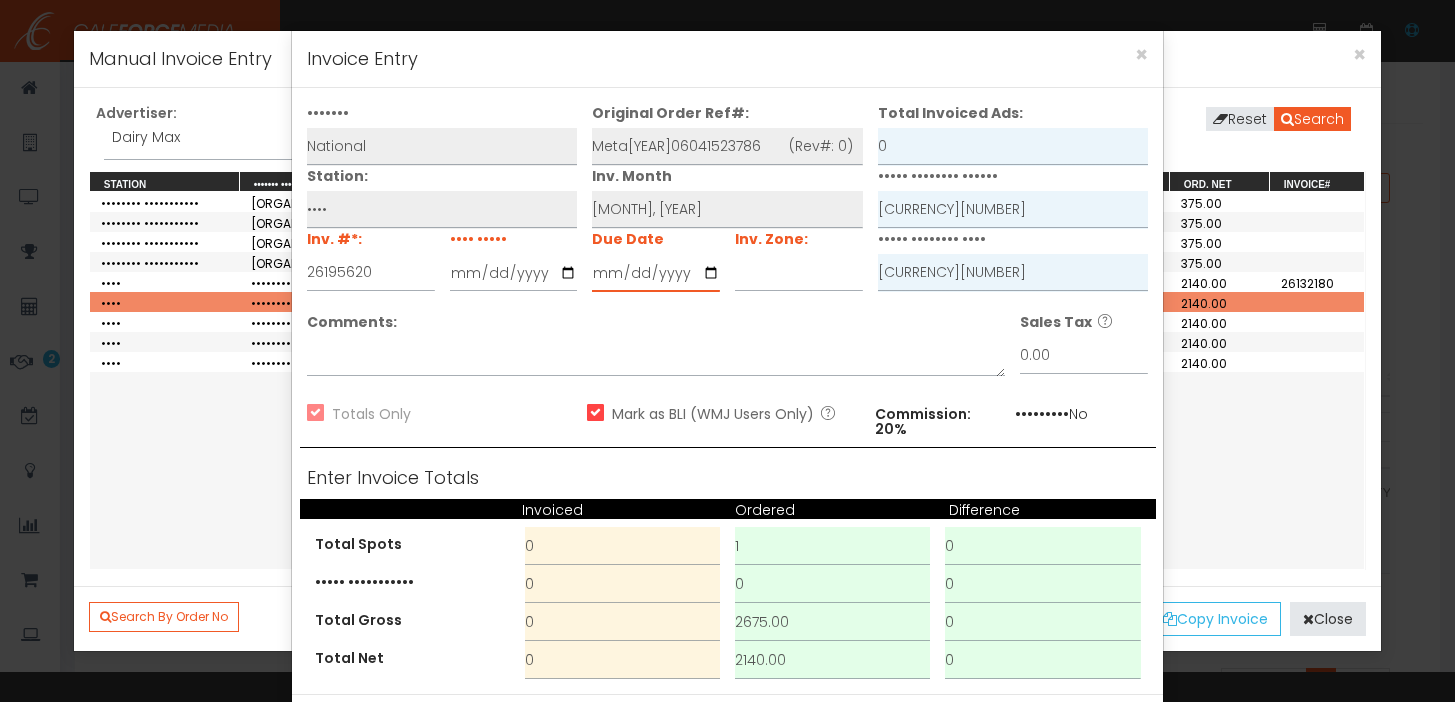 type on "[YEAR]-[MM]-[DD]" 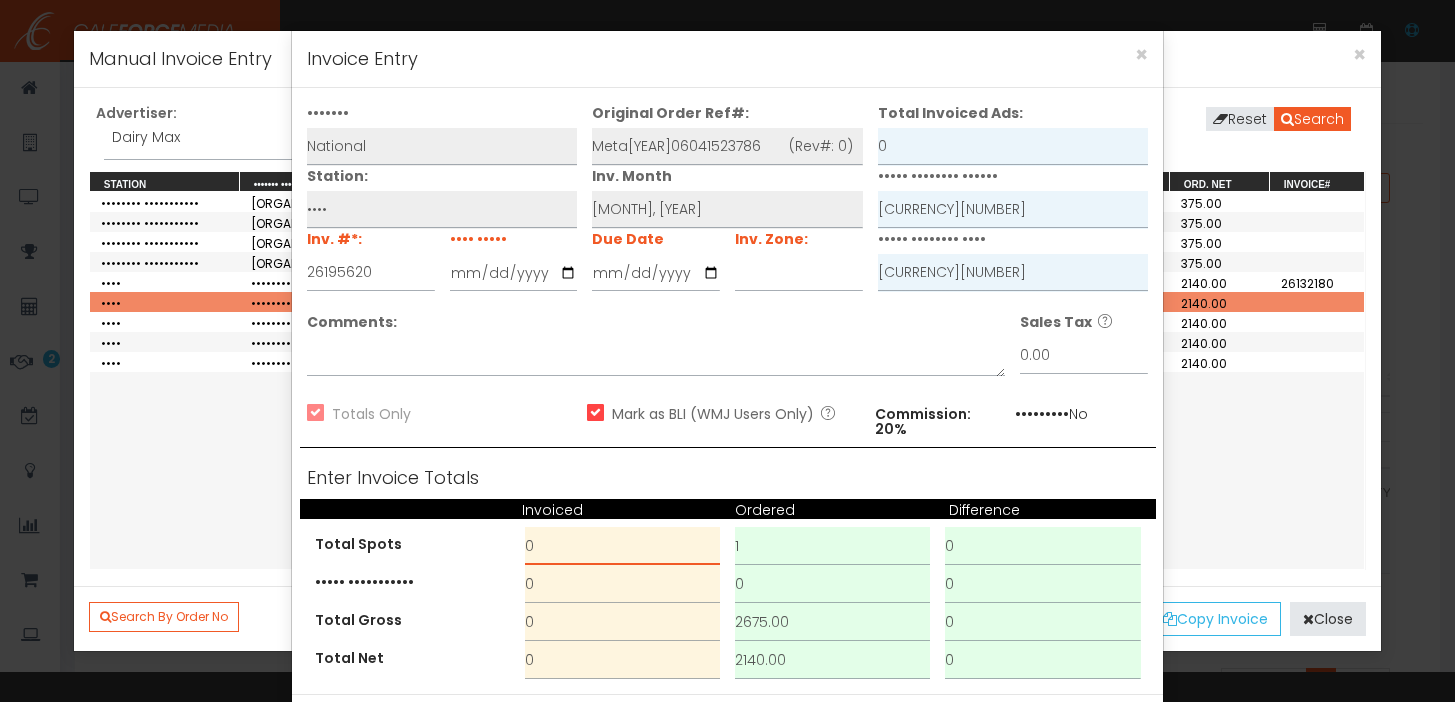 drag, startPoint x: 623, startPoint y: 550, endPoint x: 428, endPoint y: 503, distance: 200.58415 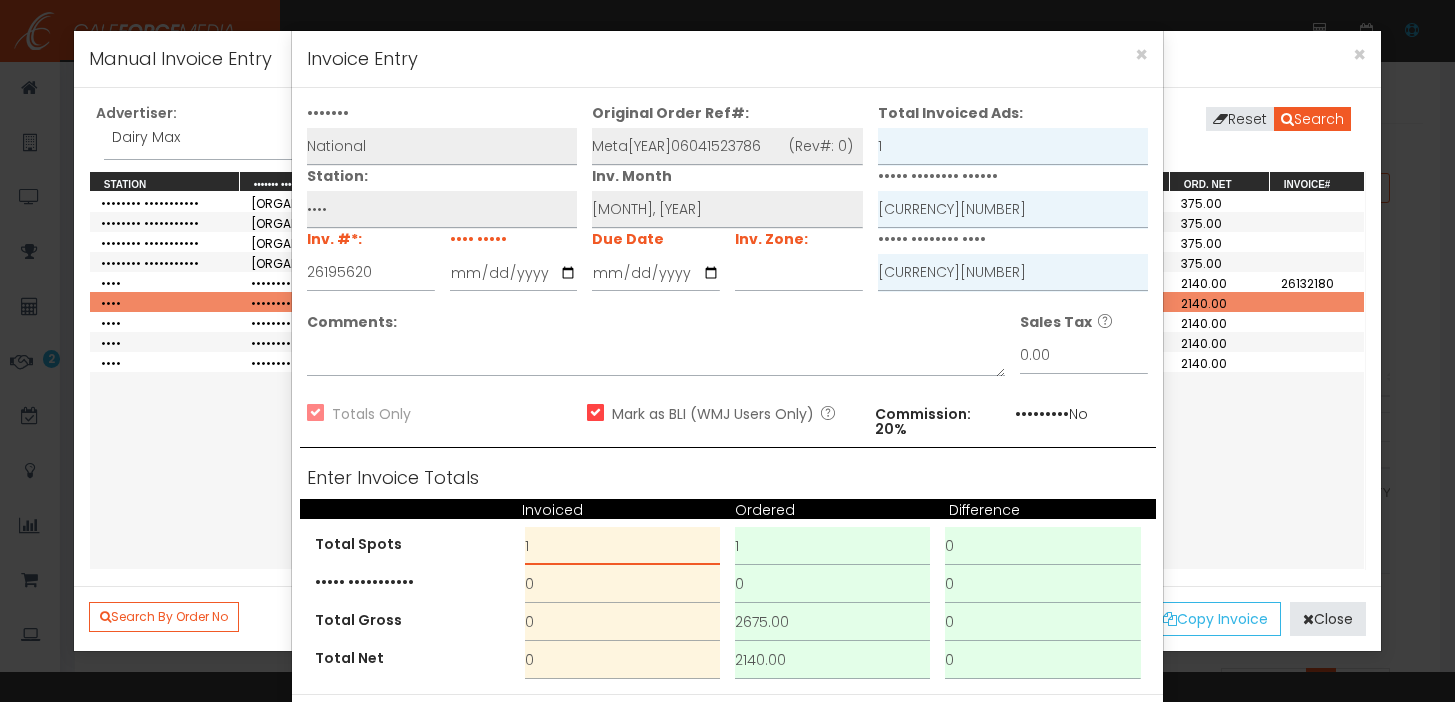 type on "1" 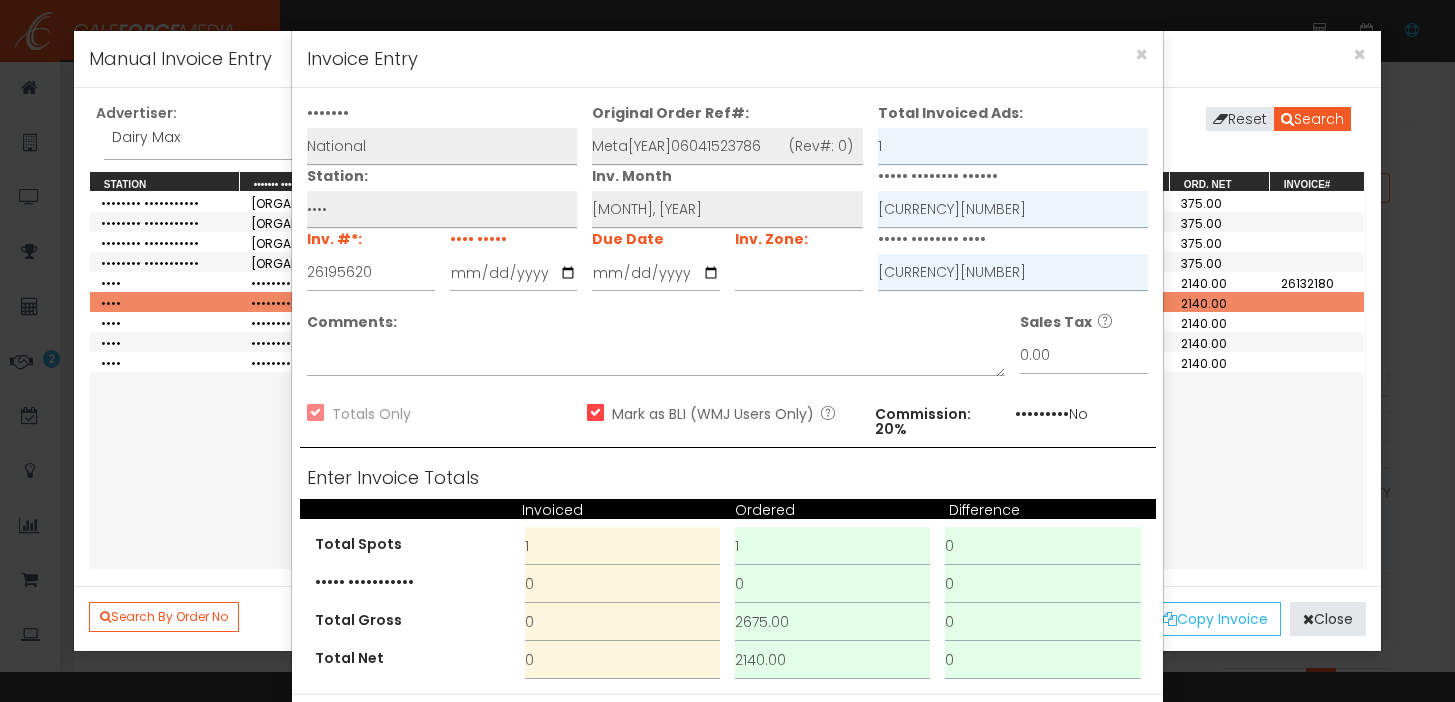 click on "Total Spots" at bounding box center (412, 544) 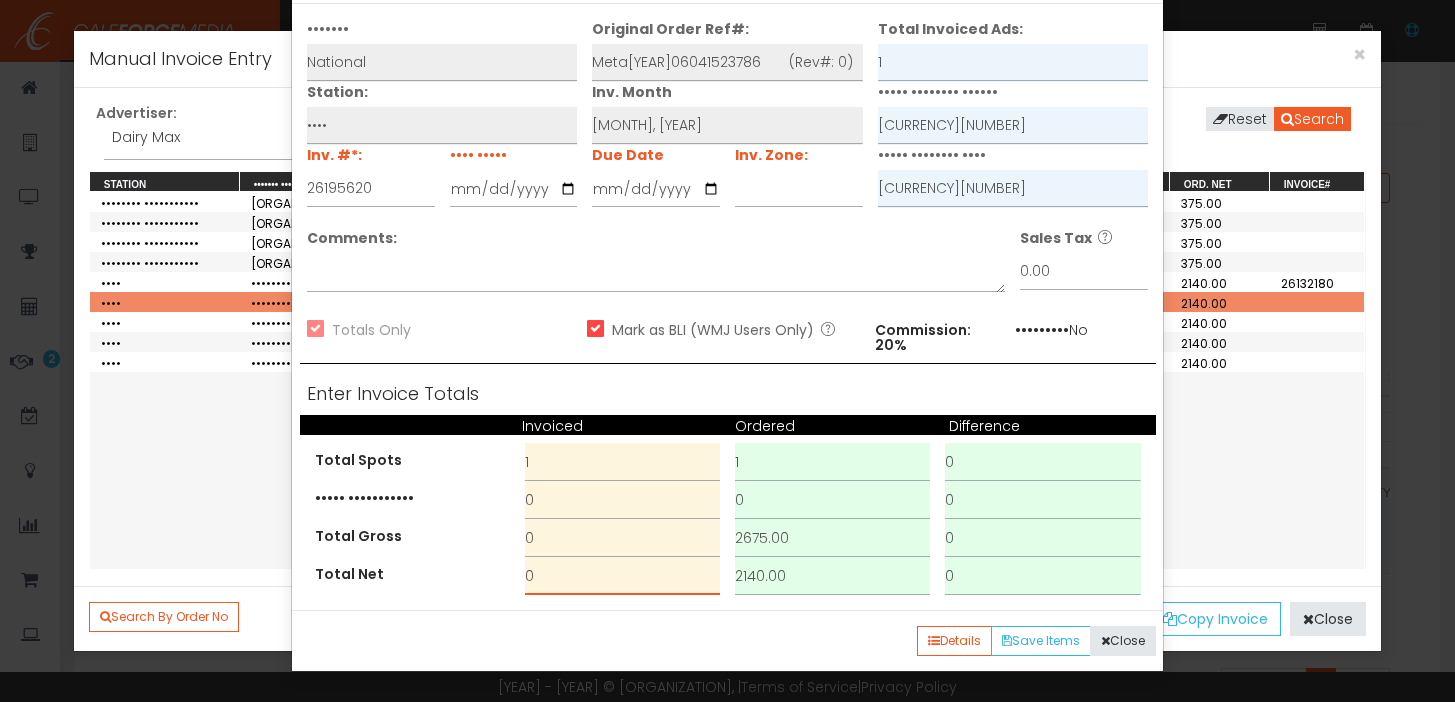 drag, startPoint x: 557, startPoint y: 579, endPoint x: 463, endPoint y: 567, distance: 94.76286 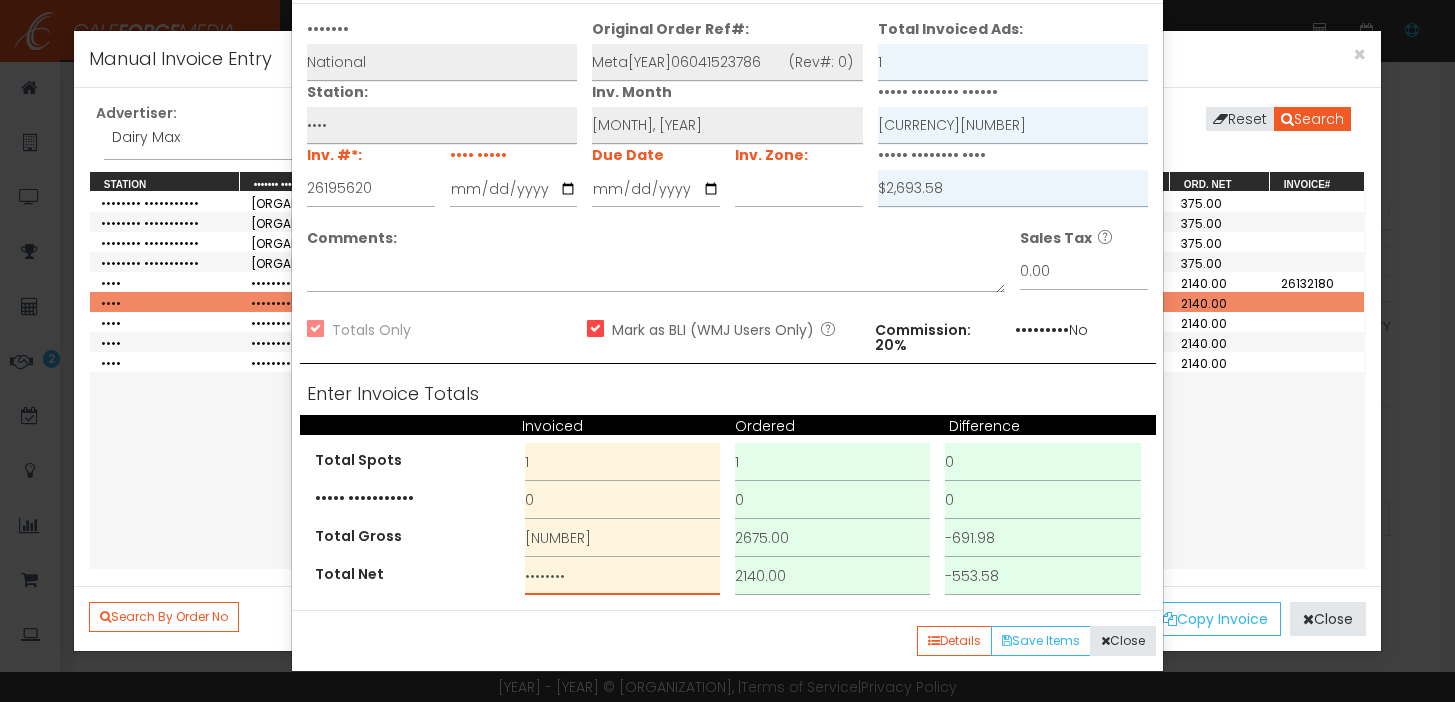 scroll, scrollTop: 470, scrollLeft: 0, axis: vertical 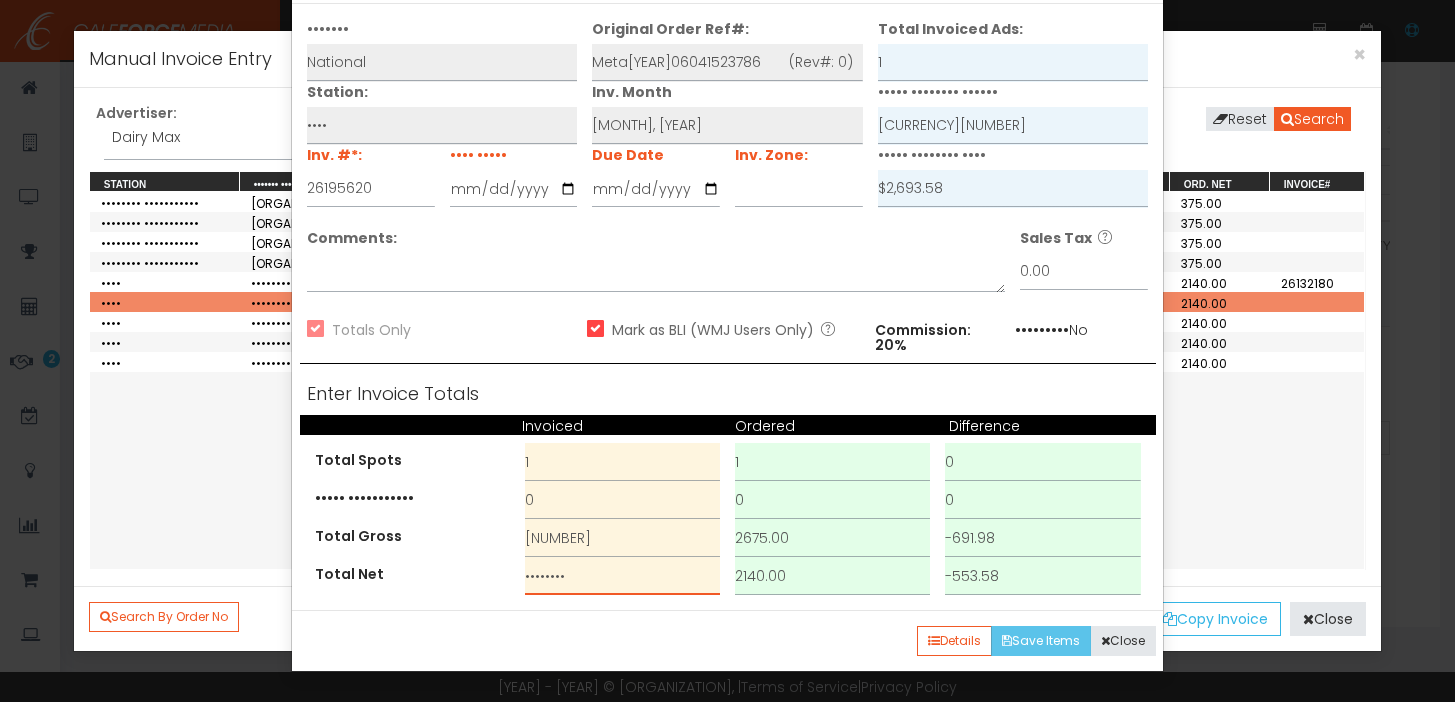 type on "••••••••" 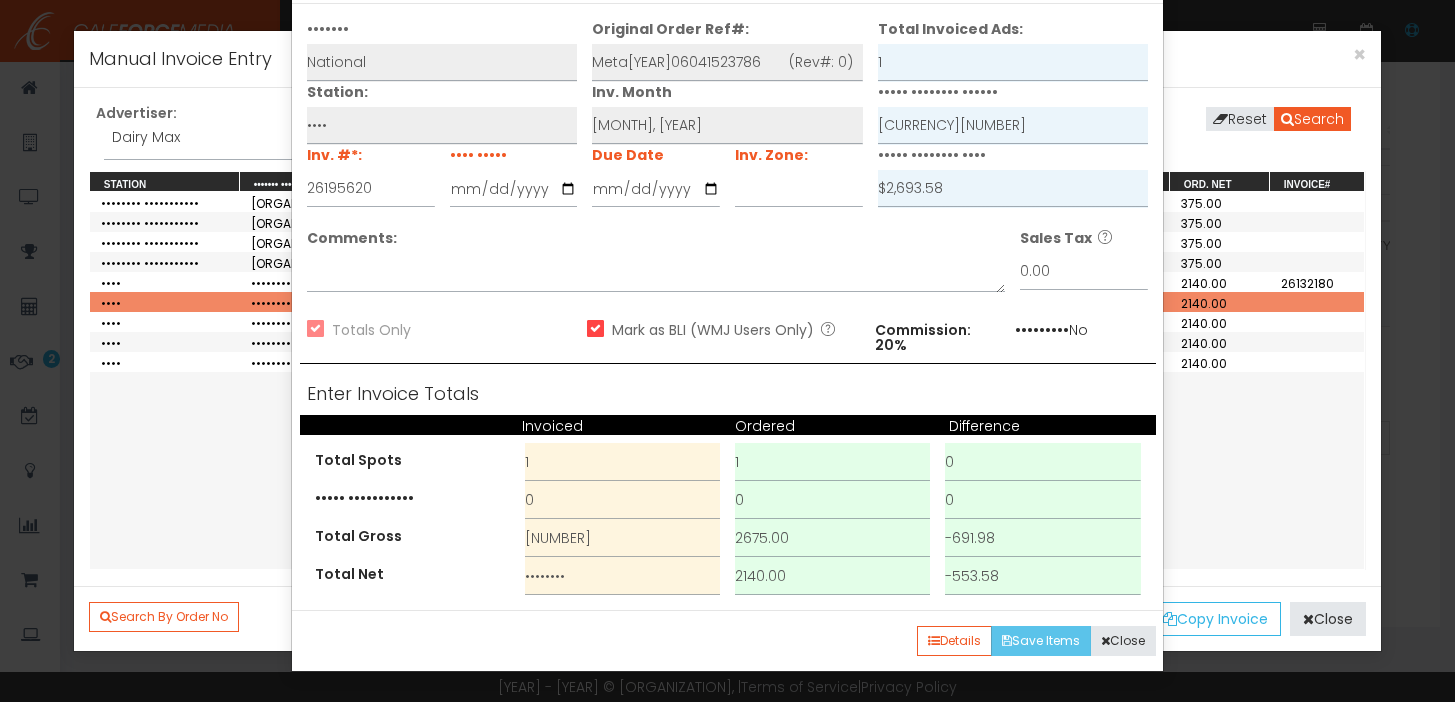 click on "Save Items" at bounding box center [1041, 641] 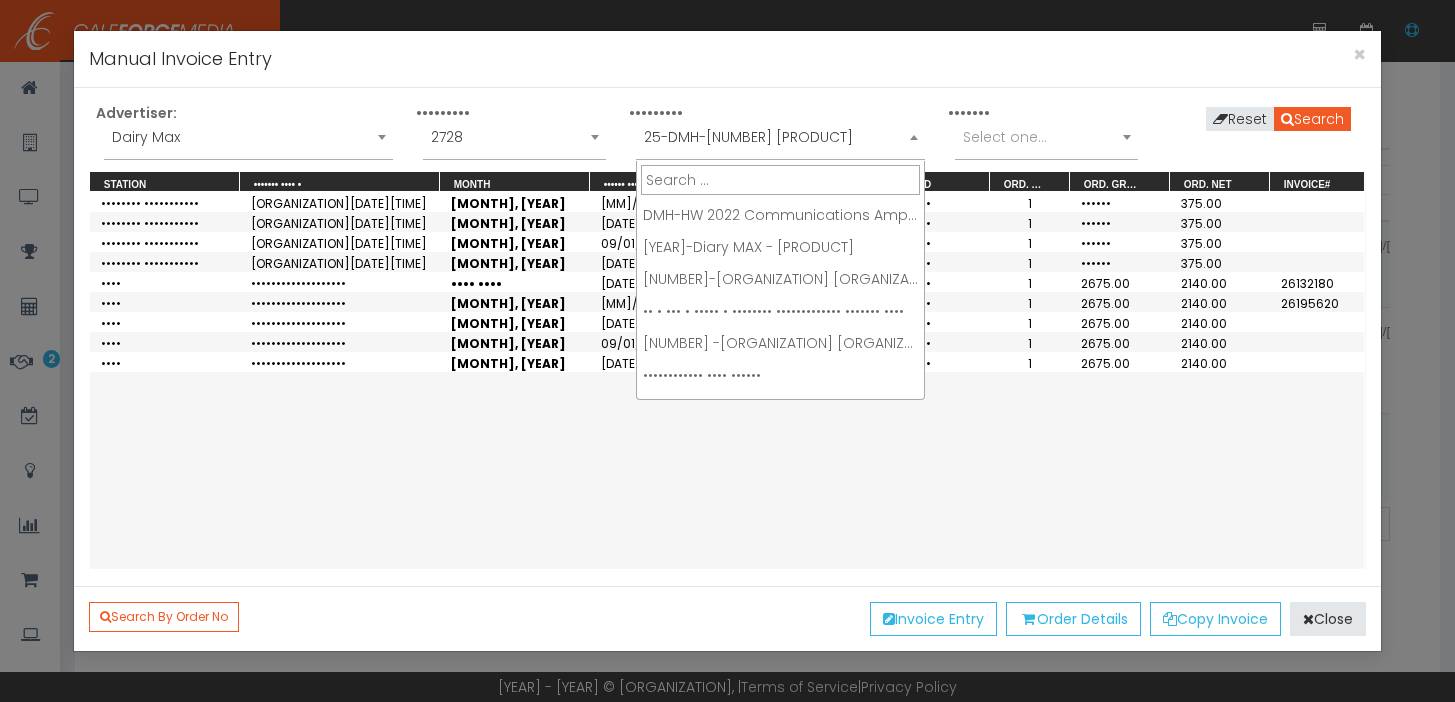 click on "25-DMH-[NUMBER] [PRODUCT]" at bounding box center [780, 142] 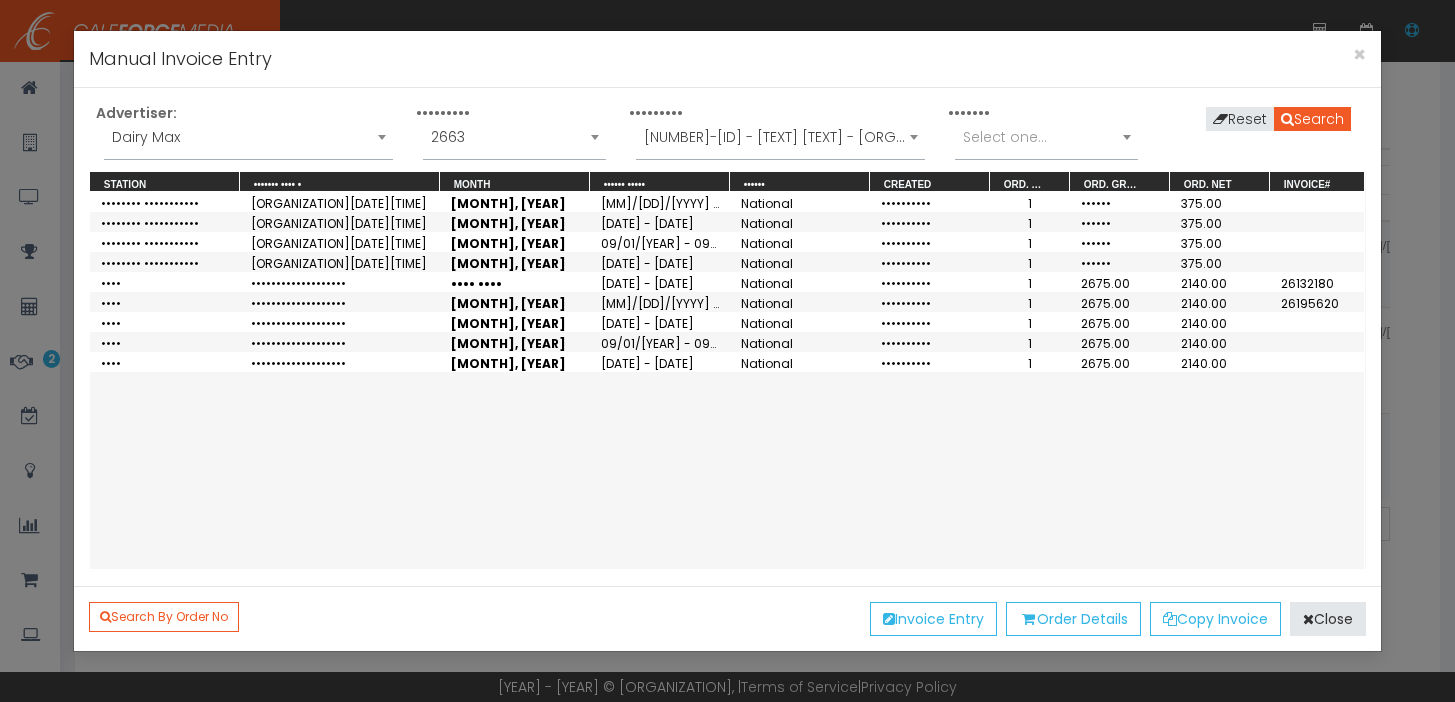 click on "Search
Reset" at bounding box center [1259, 117] 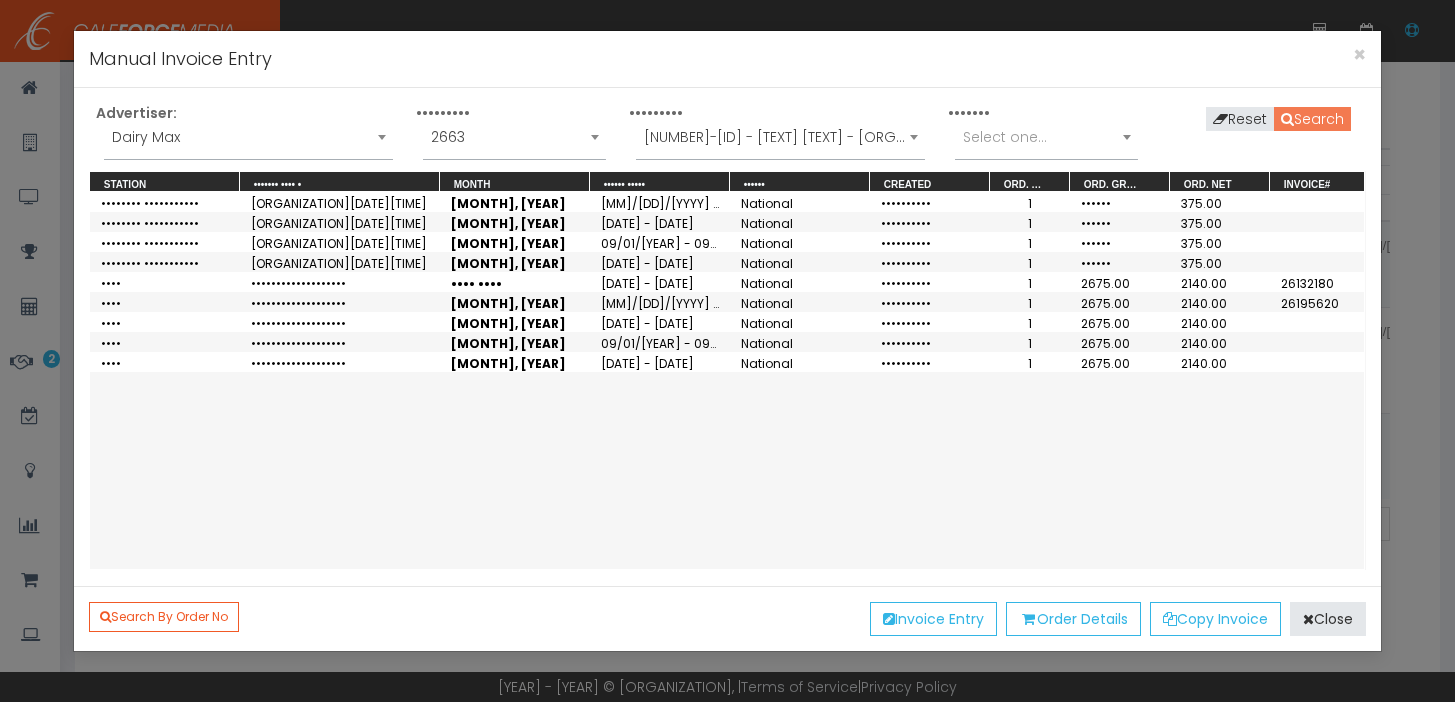click on "Search" at bounding box center (1312, 119) 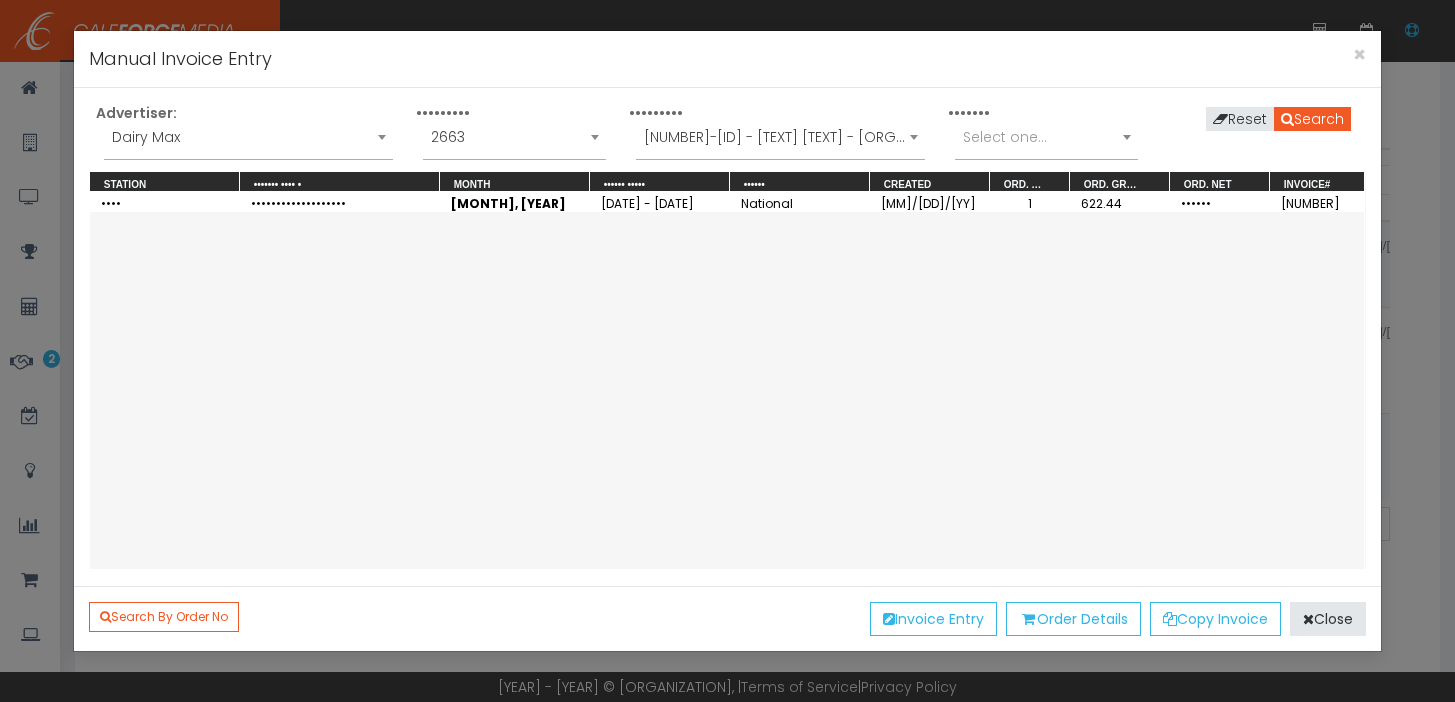 click on "[NUMBER]-[ID] - [TEXT] [TEXT] - [ORGANIZATION]" at bounding box center (780, 137) 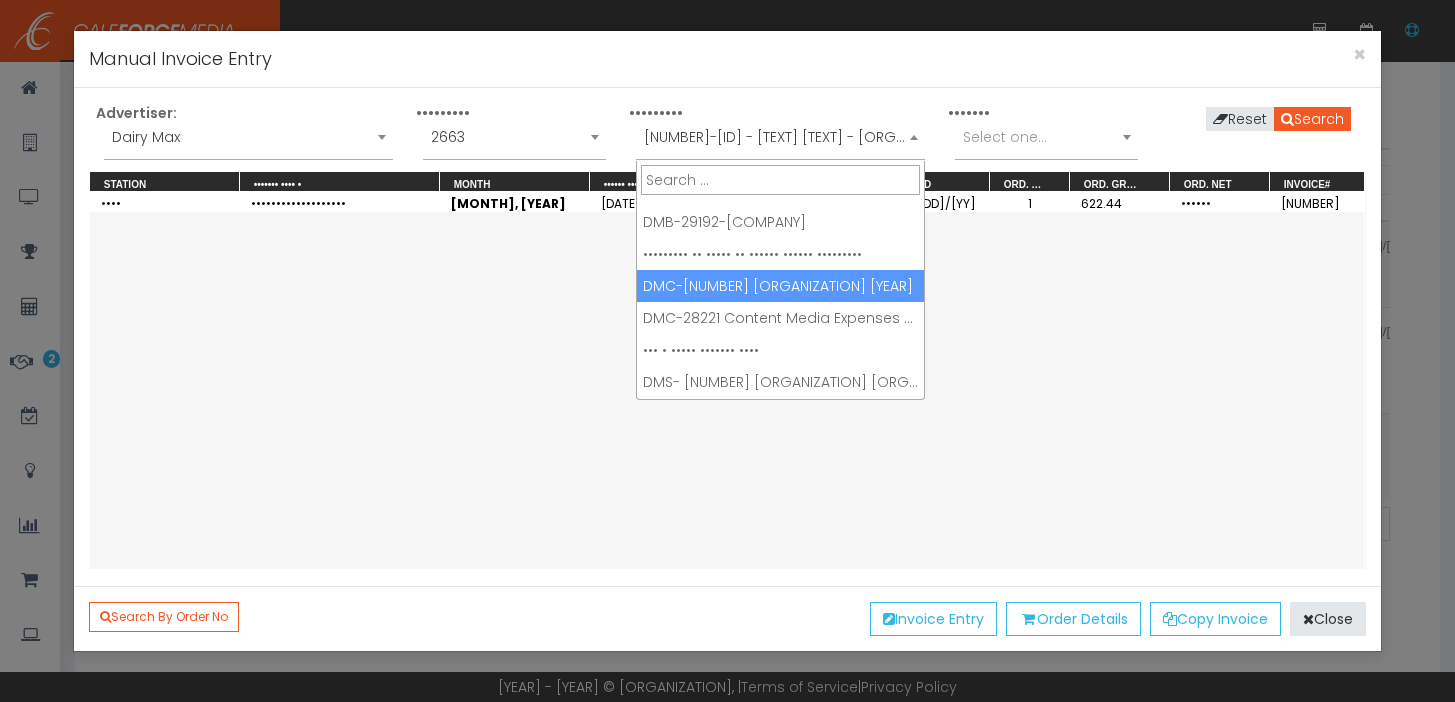 scroll, scrollTop: 824, scrollLeft: 0, axis: vertical 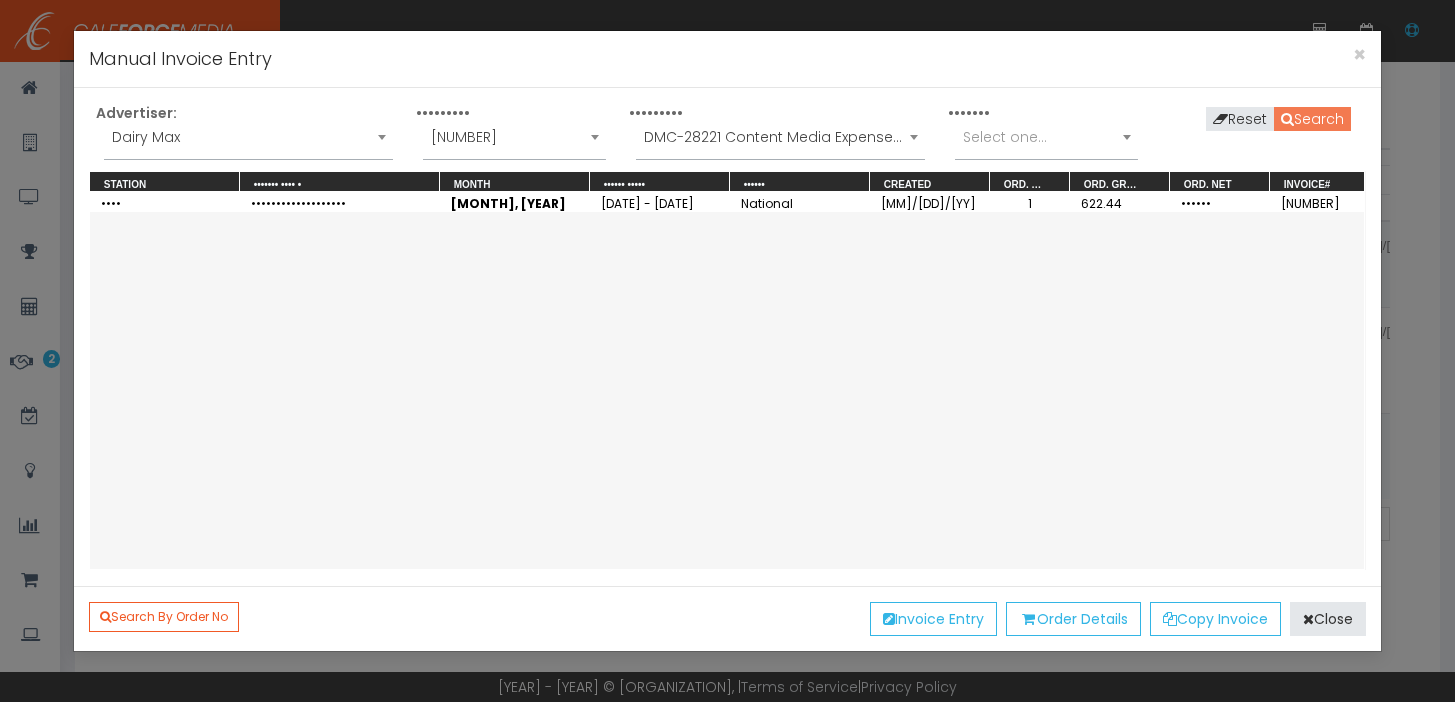 click on "Search" at bounding box center [1312, 119] 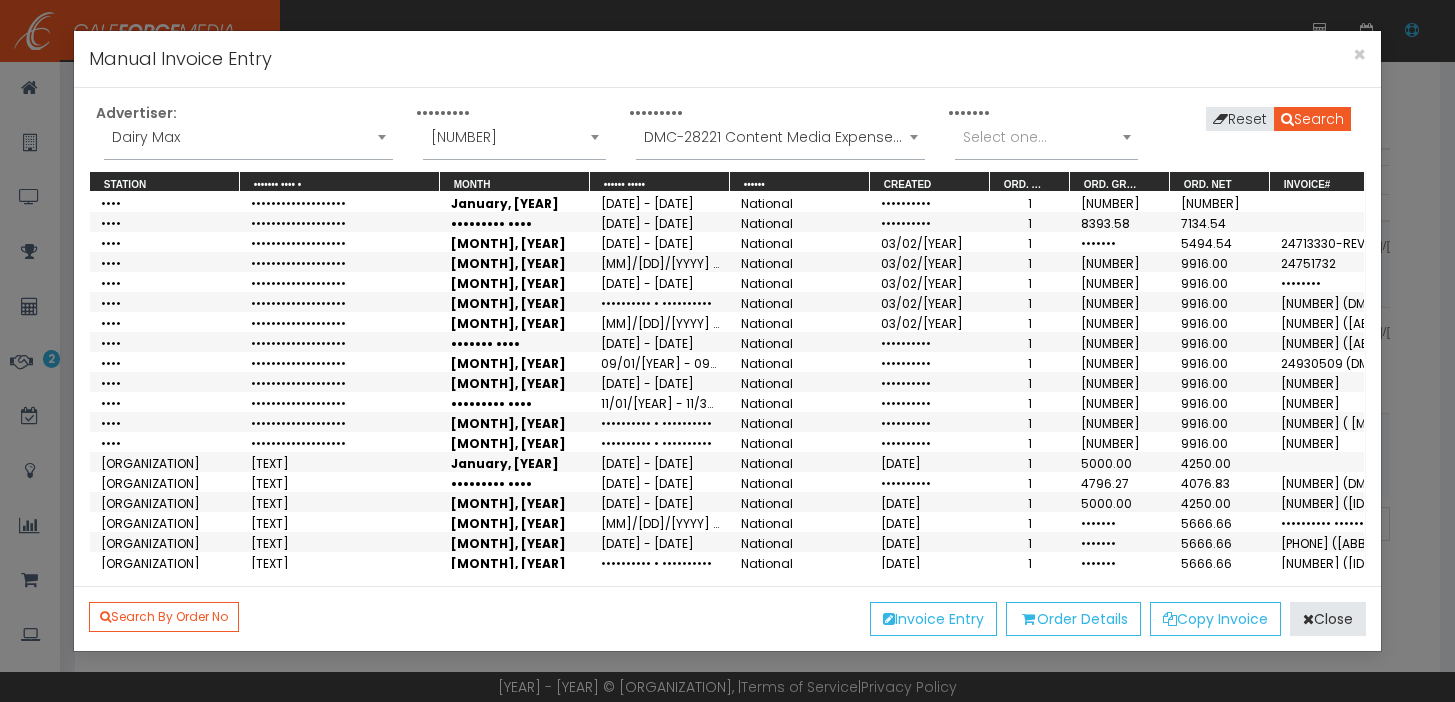 click on "DMC-28221 Content Media Expenses 2022" at bounding box center (780, 137) 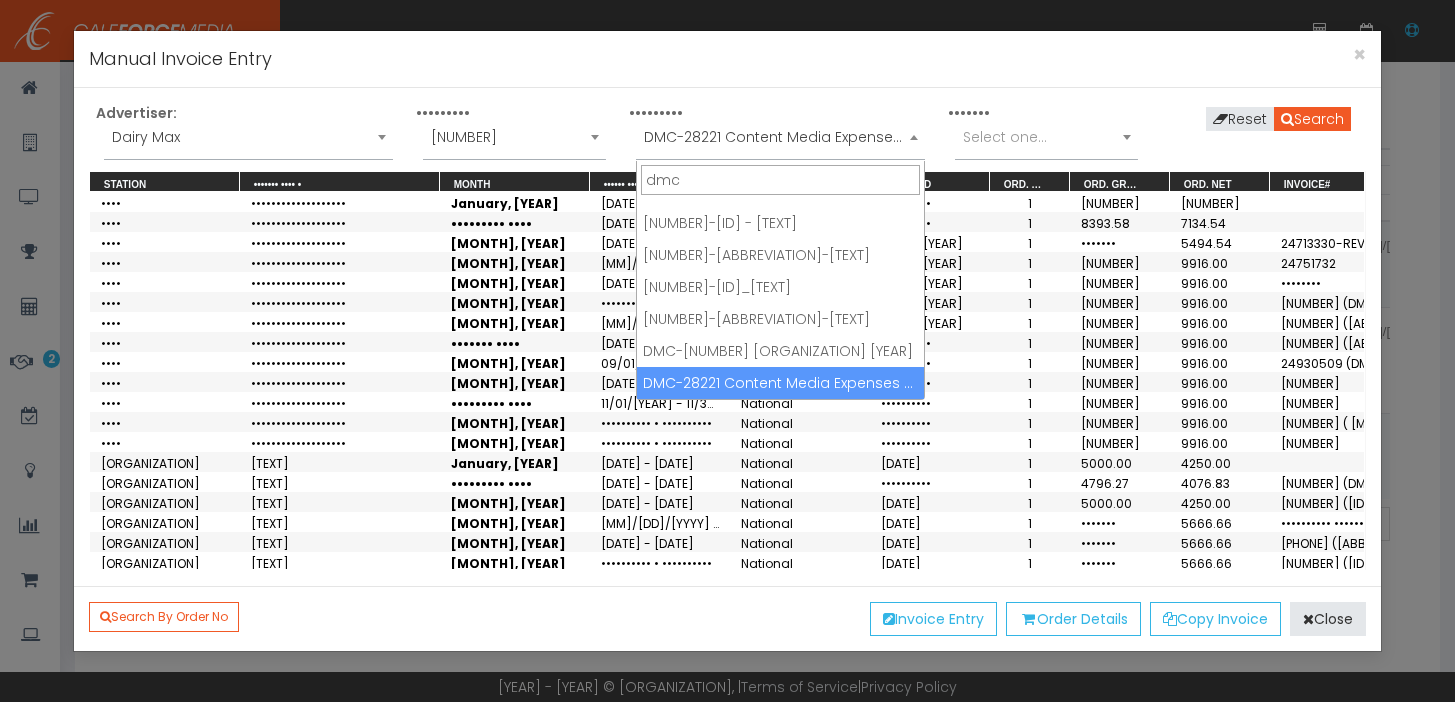 scroll, scrollTop: 152, scrollLeft: 0, axis: vertical 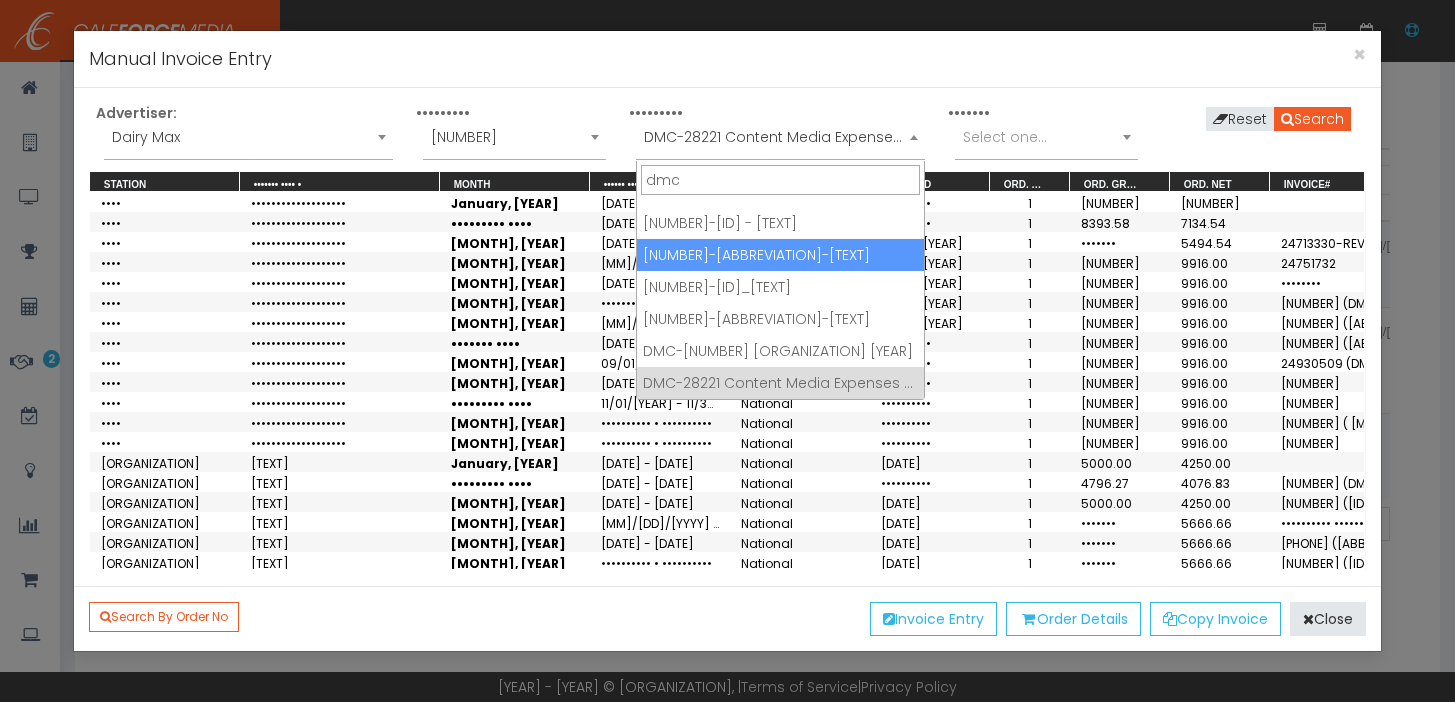 type on "dmc" 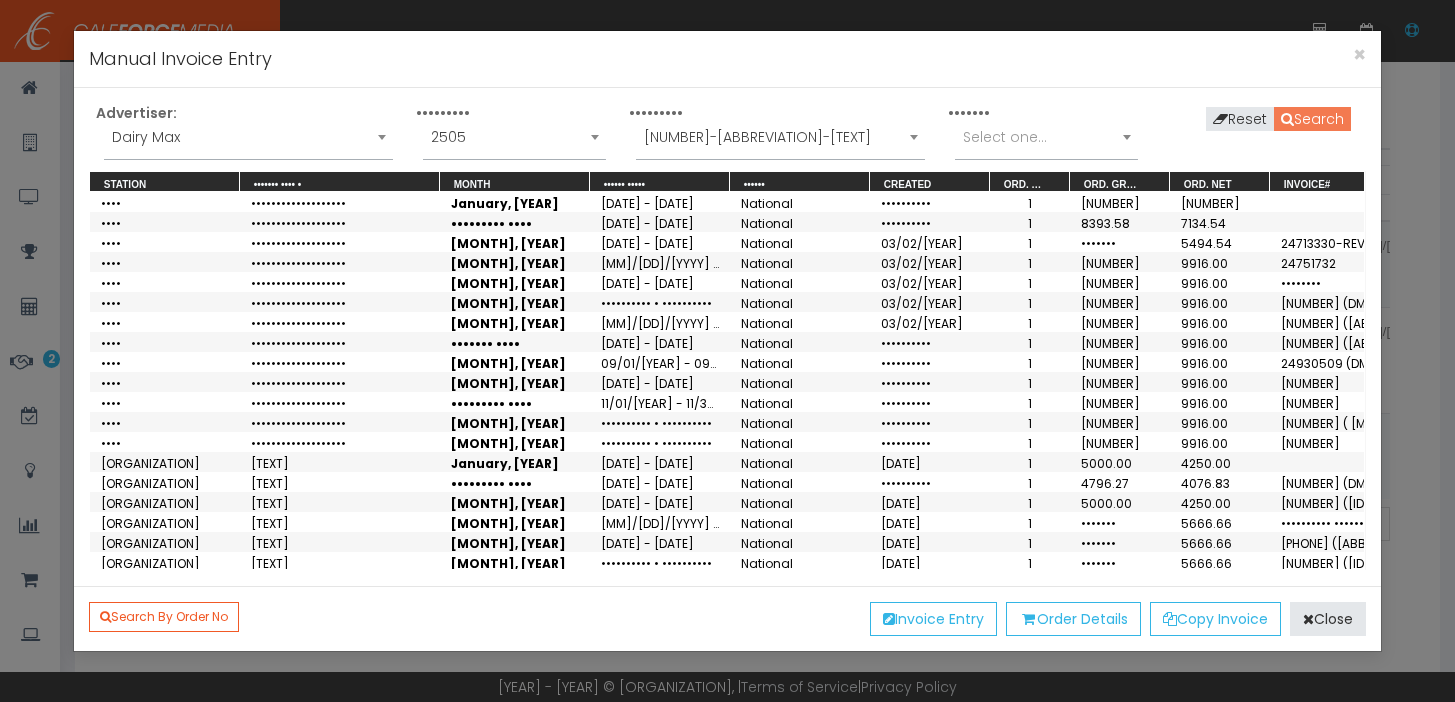 click on "Search" at bounding box center [1312, 119] 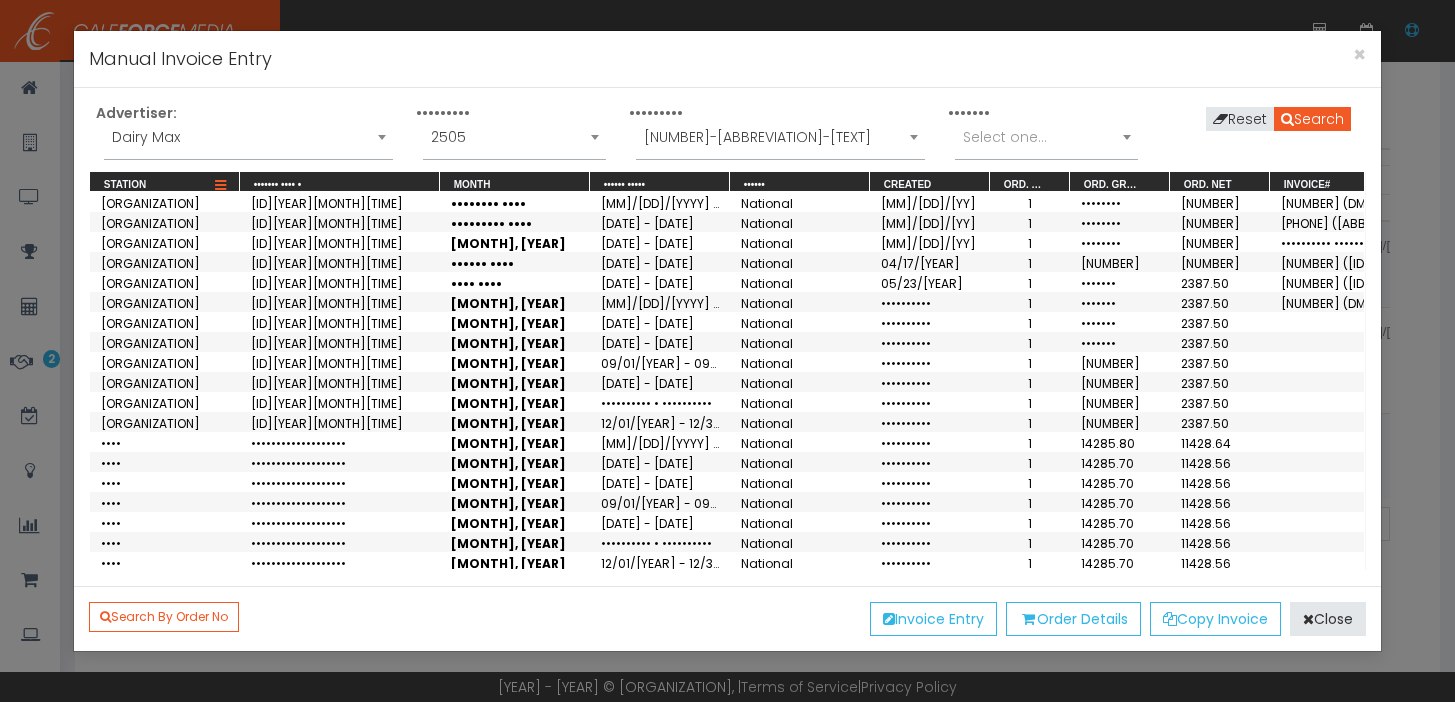 click at bounding box center [220, 186] 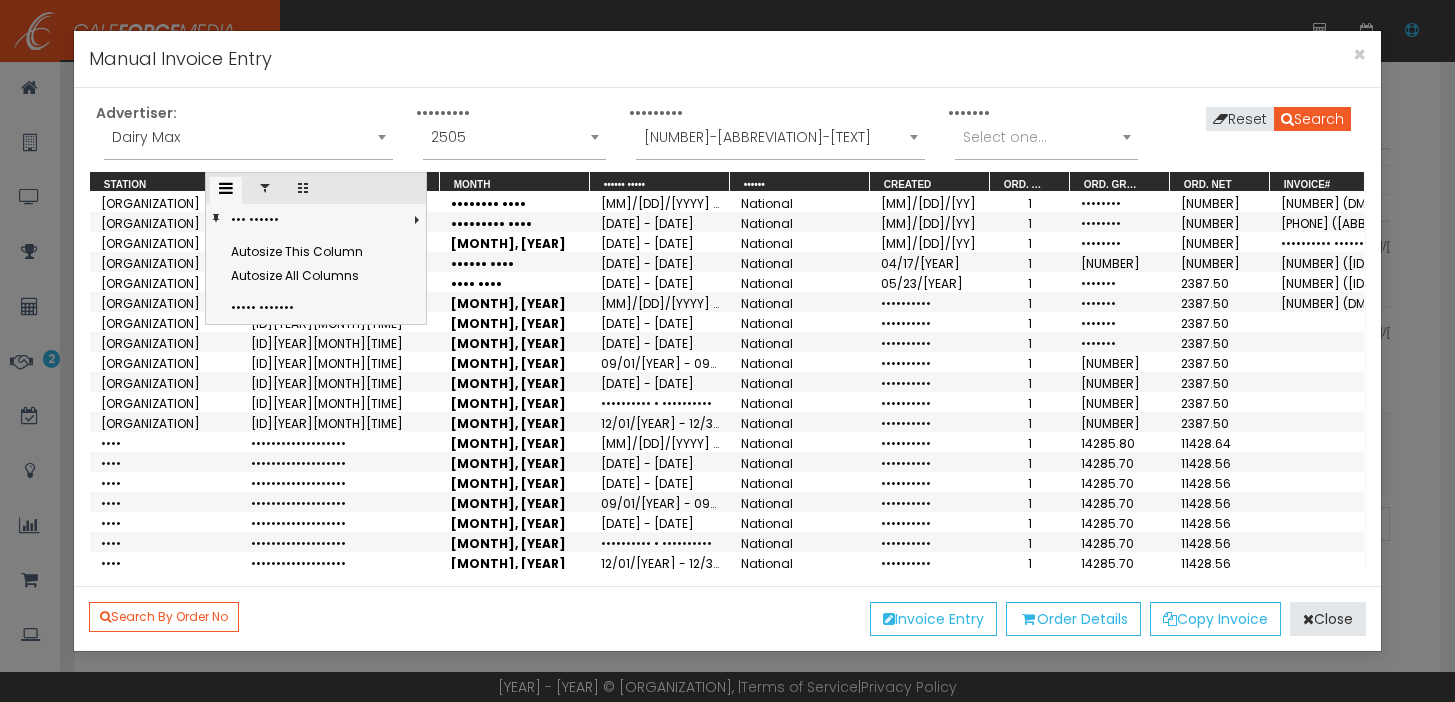 click at bounding box center (265, 188) 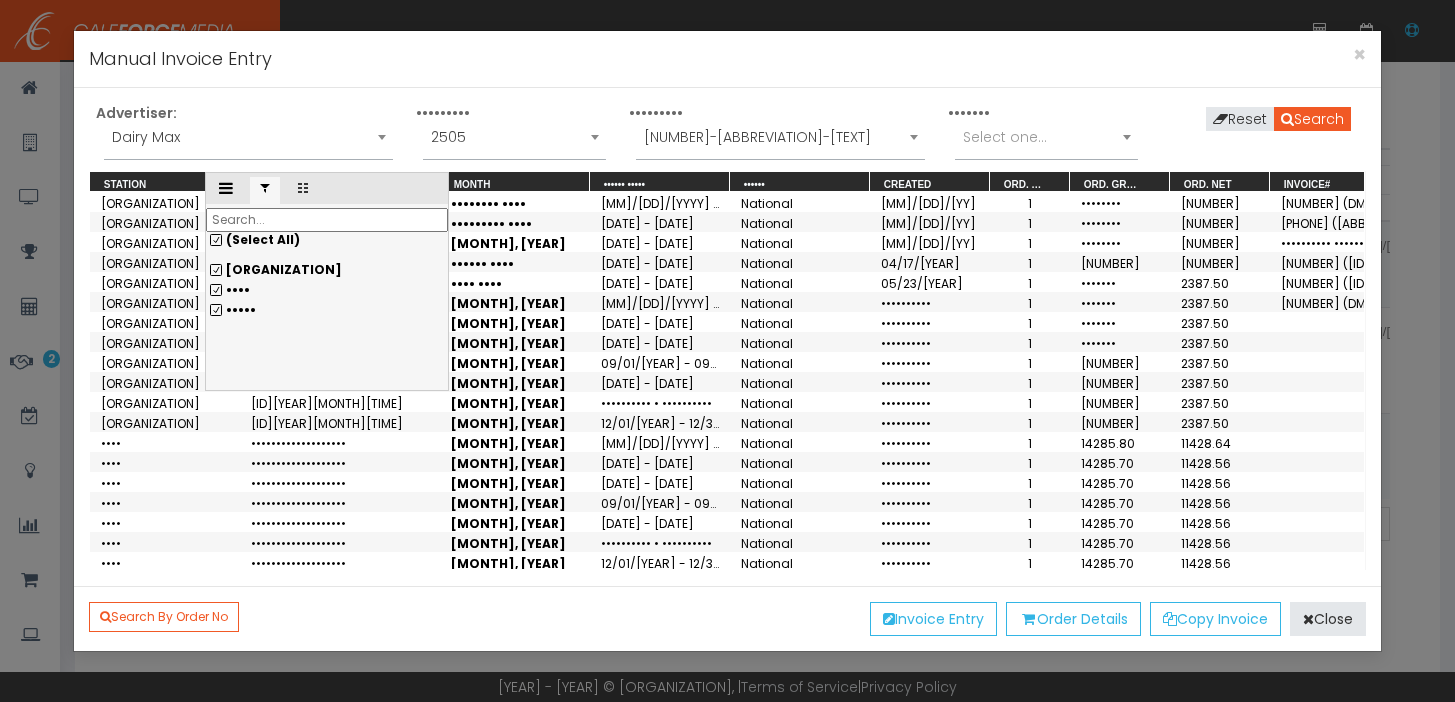 click on "(Select All)" at bounding box center (327, 240) 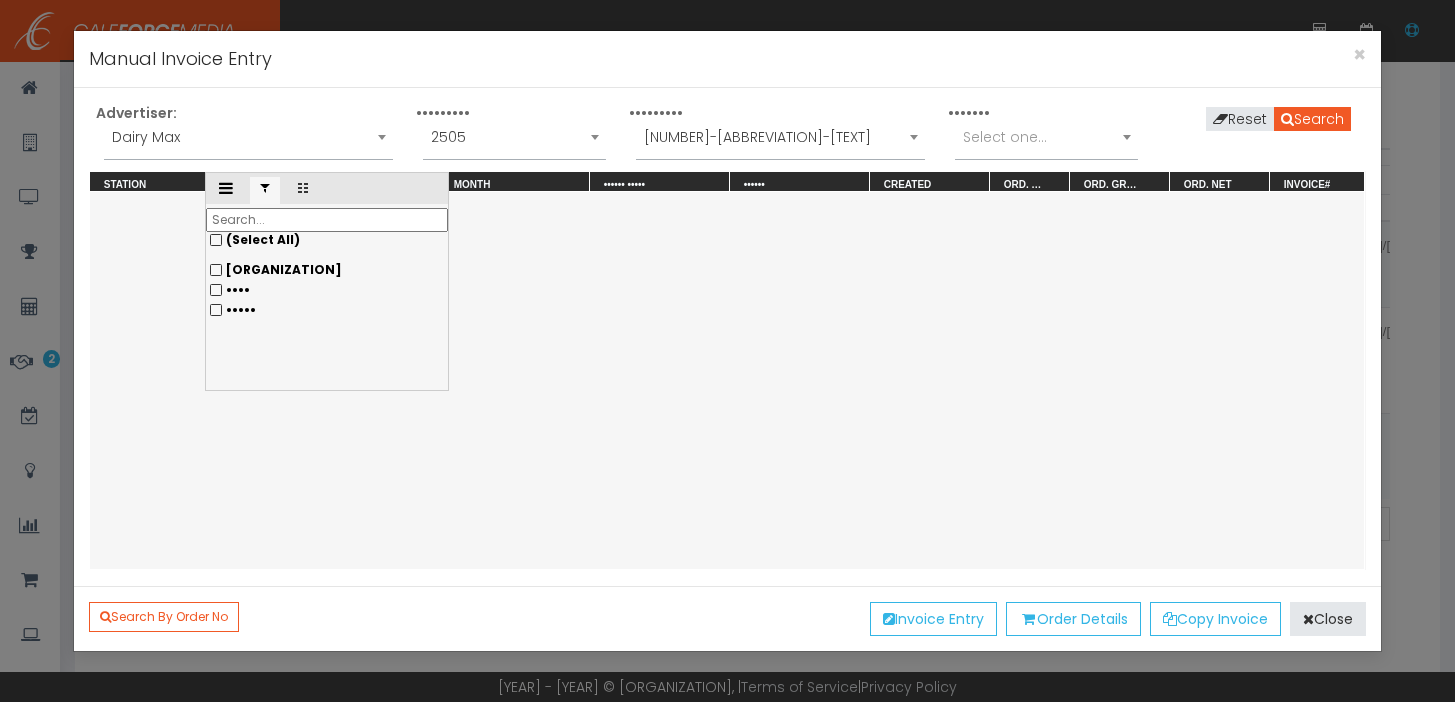 click on "••••" at bounding box center [327, 270] 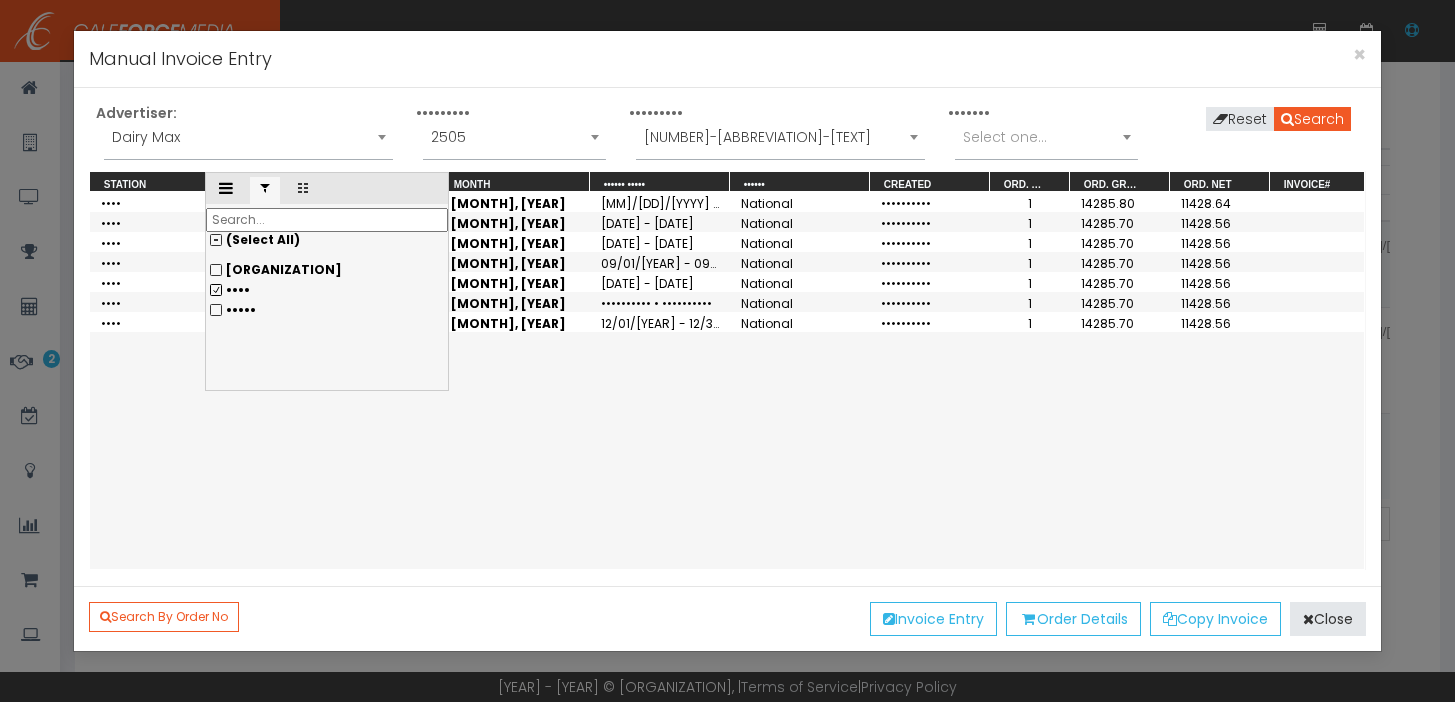 click on "Meta Meta[YEAR]02072225589 June, [YEAR] 06/01/[YEAR] - 06/30/[YEAR] National 06/10/[YEAR] 1 [NUMBER] [NUMBER] Meta Meta[YEAR]02072225589 July, [YEAR] 07/01/[YEAR] - 07/31/[YEAR] National 06/10/[YEAR] 1 [NUMBER] [NUMBER] Meta Meta[YEAR]02072225589 August, [YEAR] 08/01/[YEAR] - 08/31/[YEAR] National 06/10/[YEAR] 1 [NUMBER] [NUMBER] Meta Meta[YEAR]02072225589 September, [YEAR] 09/01/[YEAR] - 09/30/[YEAR] National 06/10/[YEAR] 1 [NUMBER] [NUMBER] Meta Meta[YEAR]02072225589 October, [YEAR] 10/01/[YEAR] - 10/31/[YEAR] National 06/10/[YEAR] 1 [NUMBER] [NUMBER] Meta Meta[YEAR]02072225589 November, [YEAR] 11/01/[YEAR] - 11/30/[YEAR] National 06/10/[YEAR] 1 [NUMBER] [NUMBER] Meta Meta[YEAR]02072225589 December, [YEAR] 12/01/[YEAR] - 12/31/[YEAR] National 06/10/[YEAR] 1 [NUMBER] [NUMBER]" at bounding box center (727, 380) 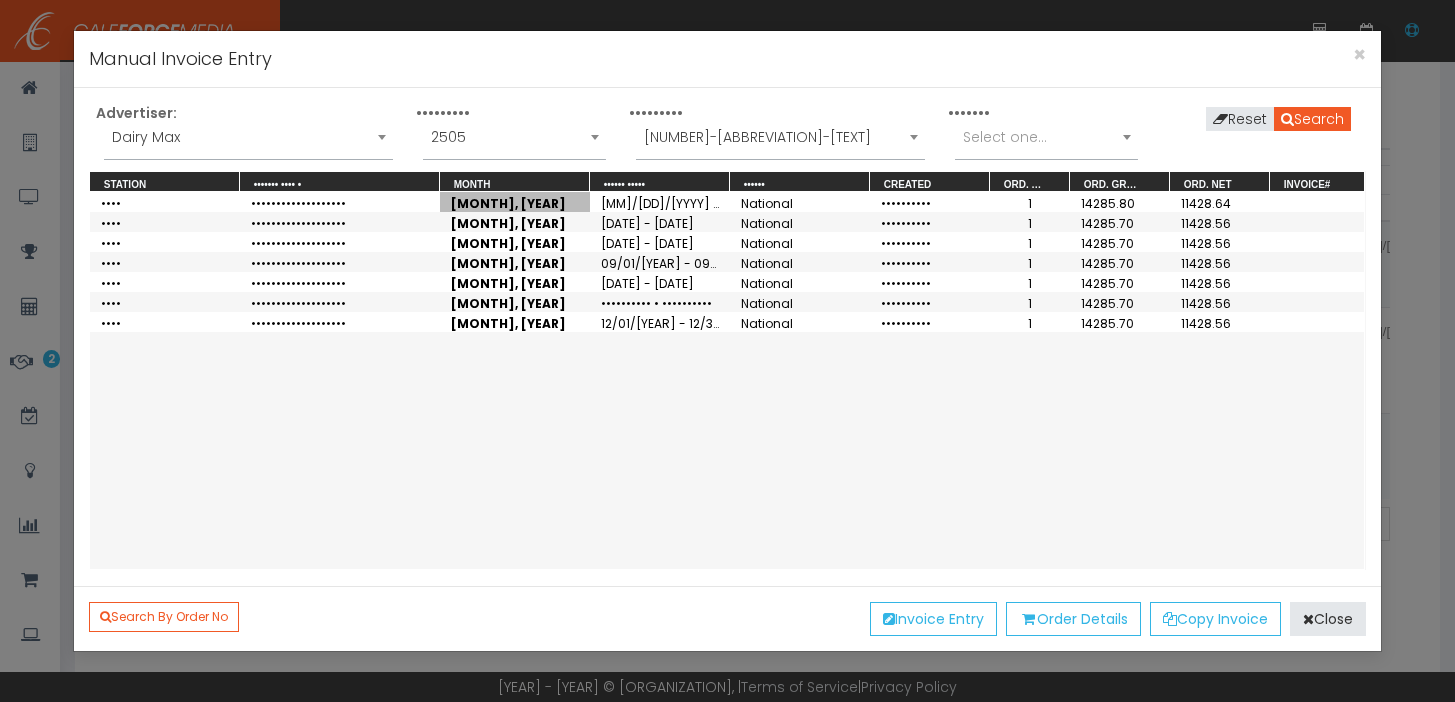 click on "[MONTH], [YEAR]" at bounding box center (515, 202) 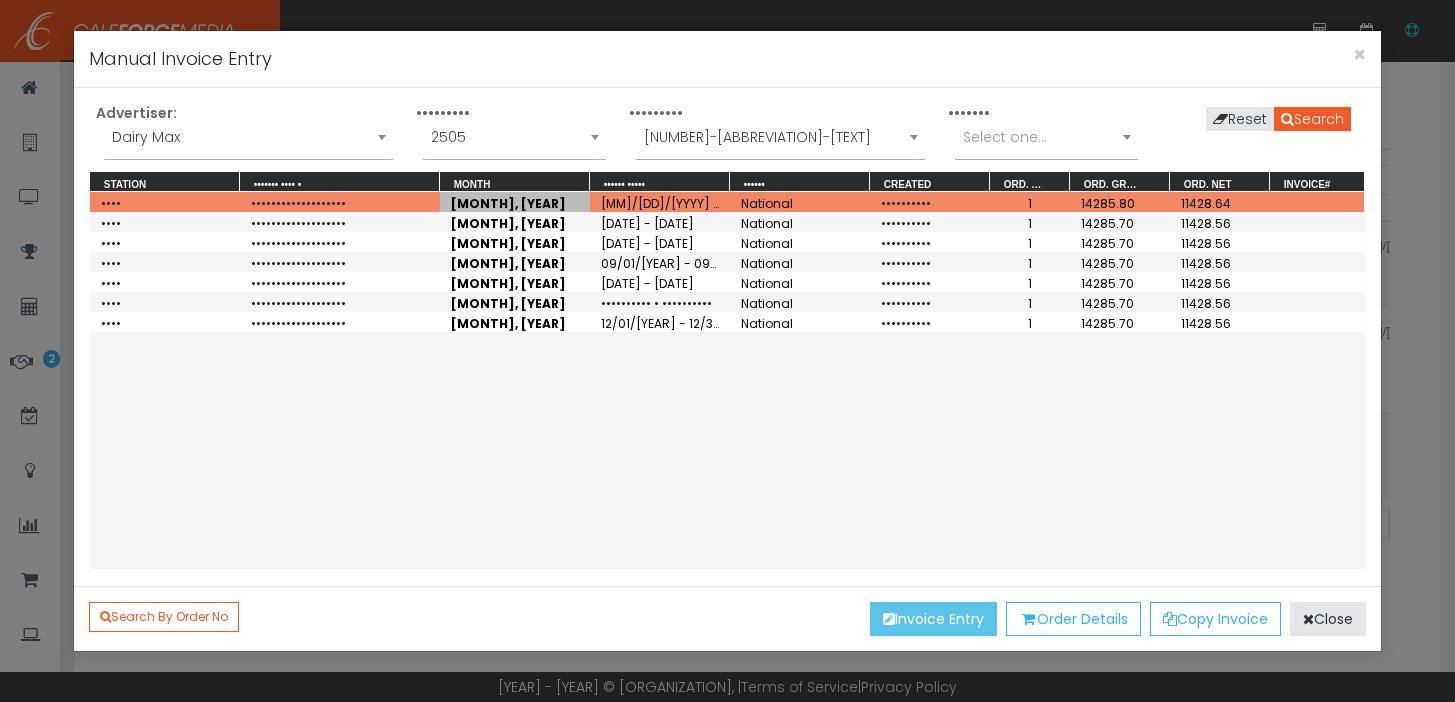 click on "Invoice Entry" at bounding box center [933, 619] 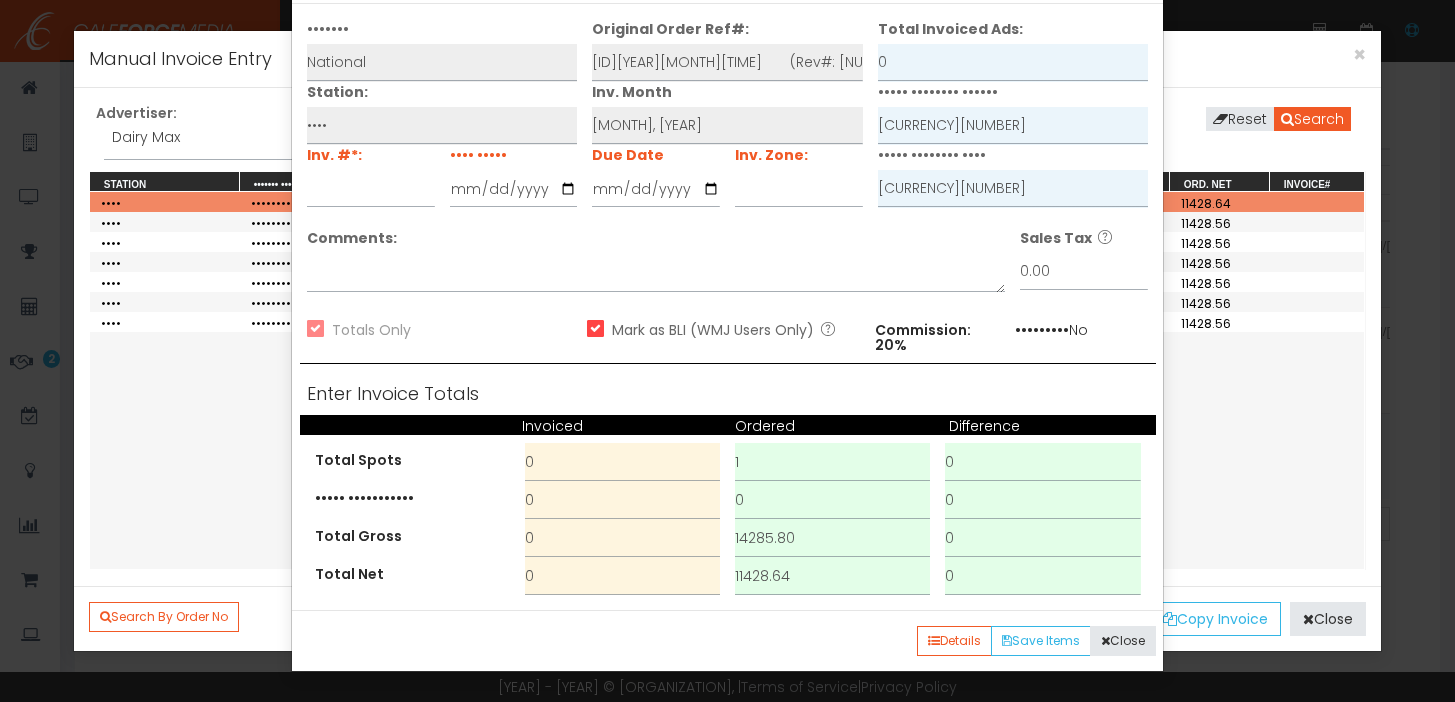 scroll, scrollTop: 0, scrollLeft: 0, axis: both 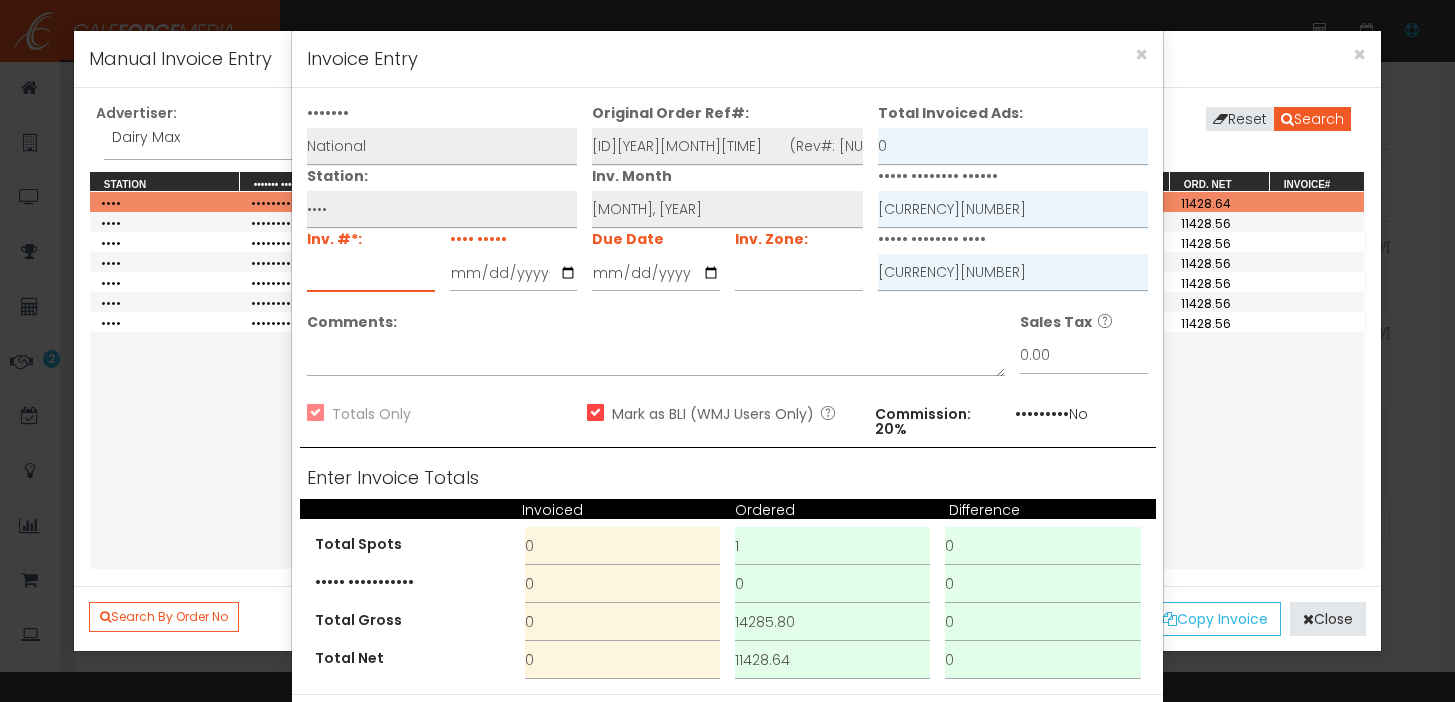 click at bounding box center [371, 273] 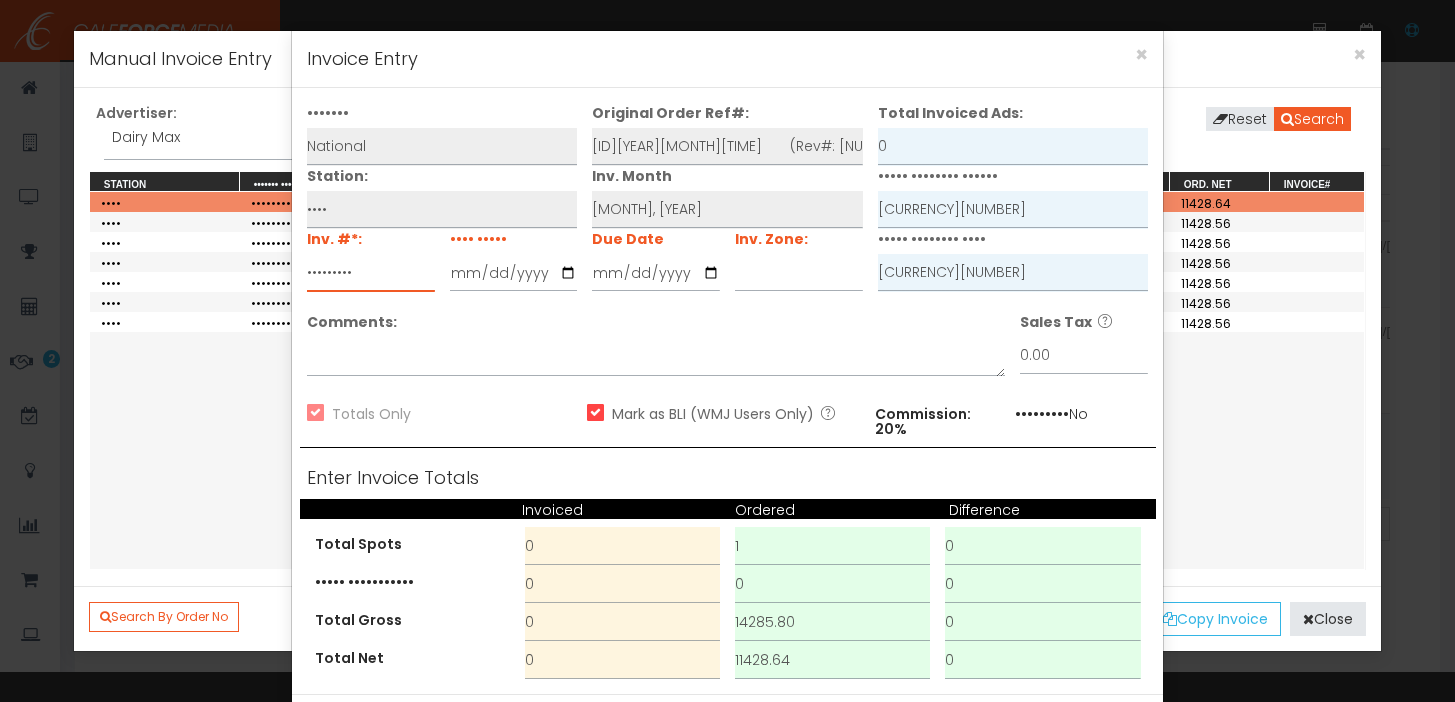 type on "•••••••••" 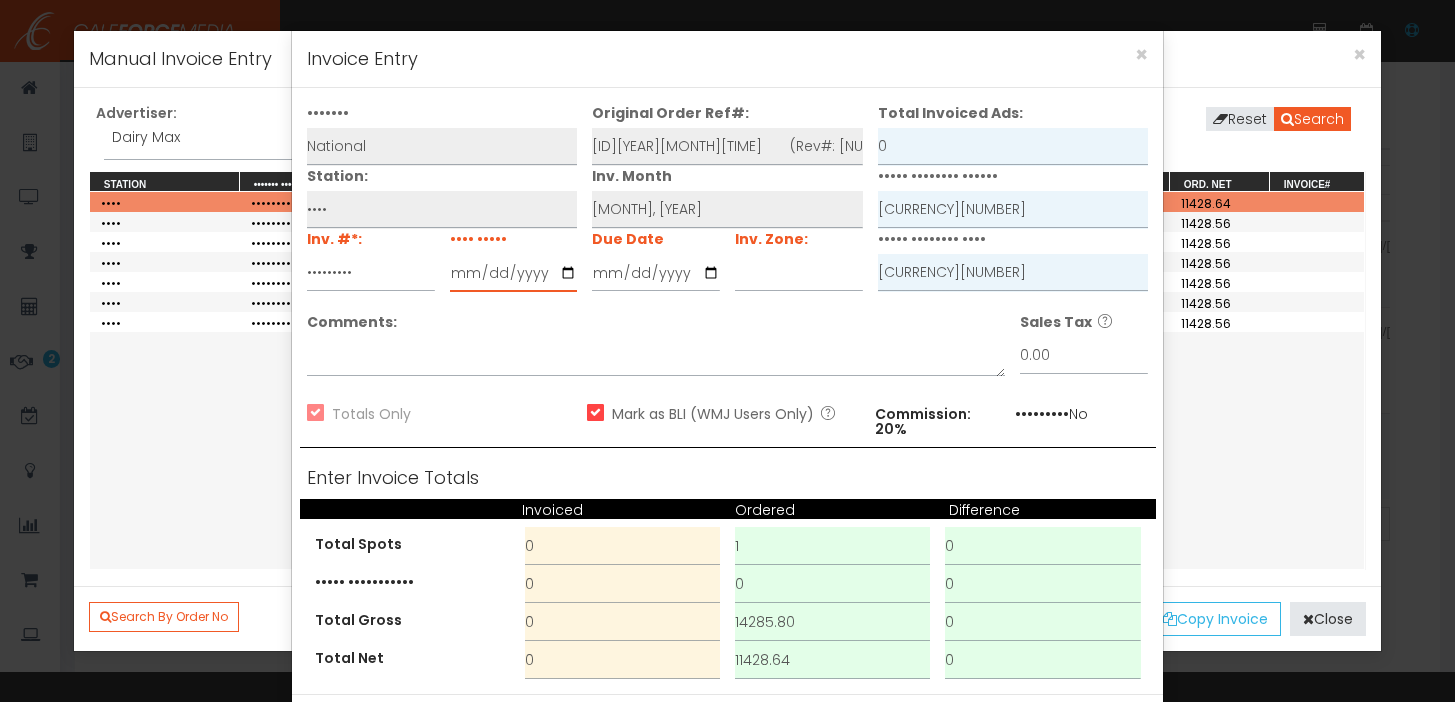 type on "[YEAR]-[MM]-[DD]" 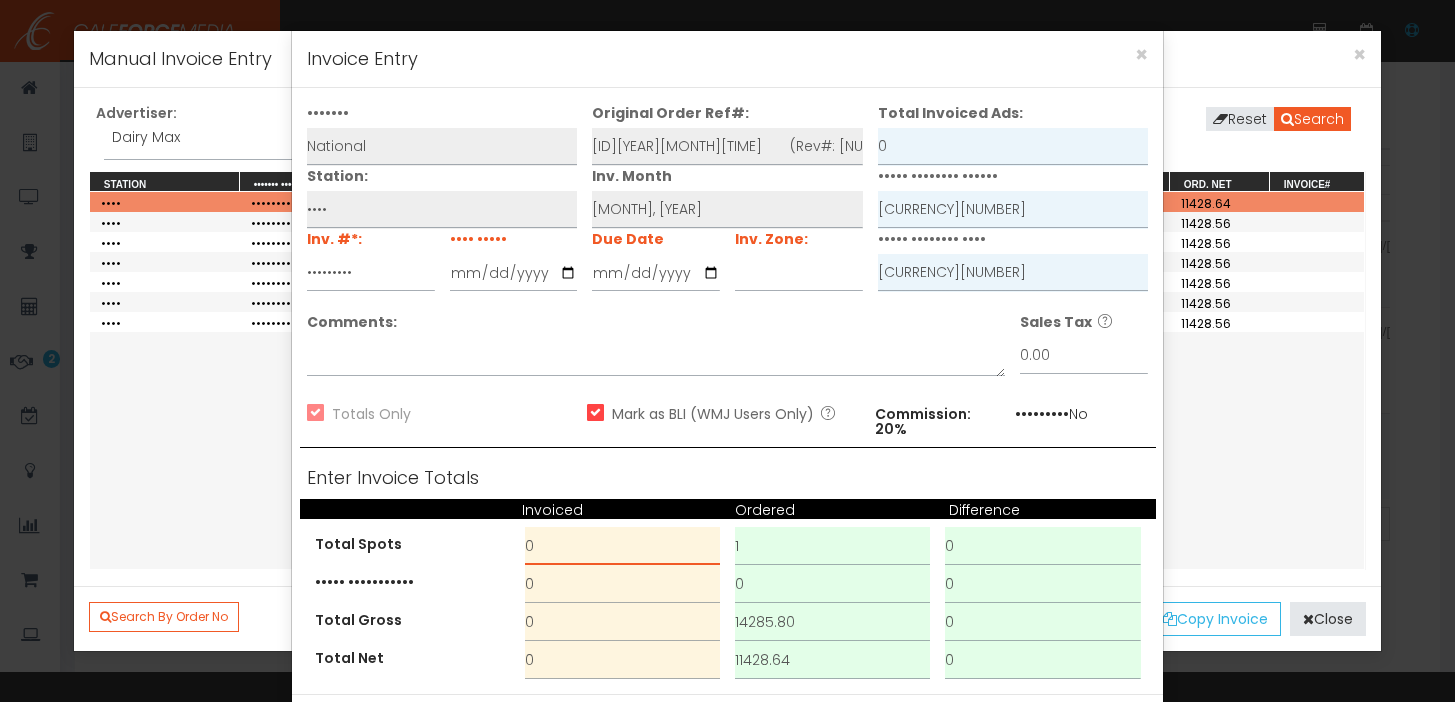 drag, startPoint x: 569, startPoint y: 551, endPoint x: 449, endPoint y: 535, distance: 121.061966 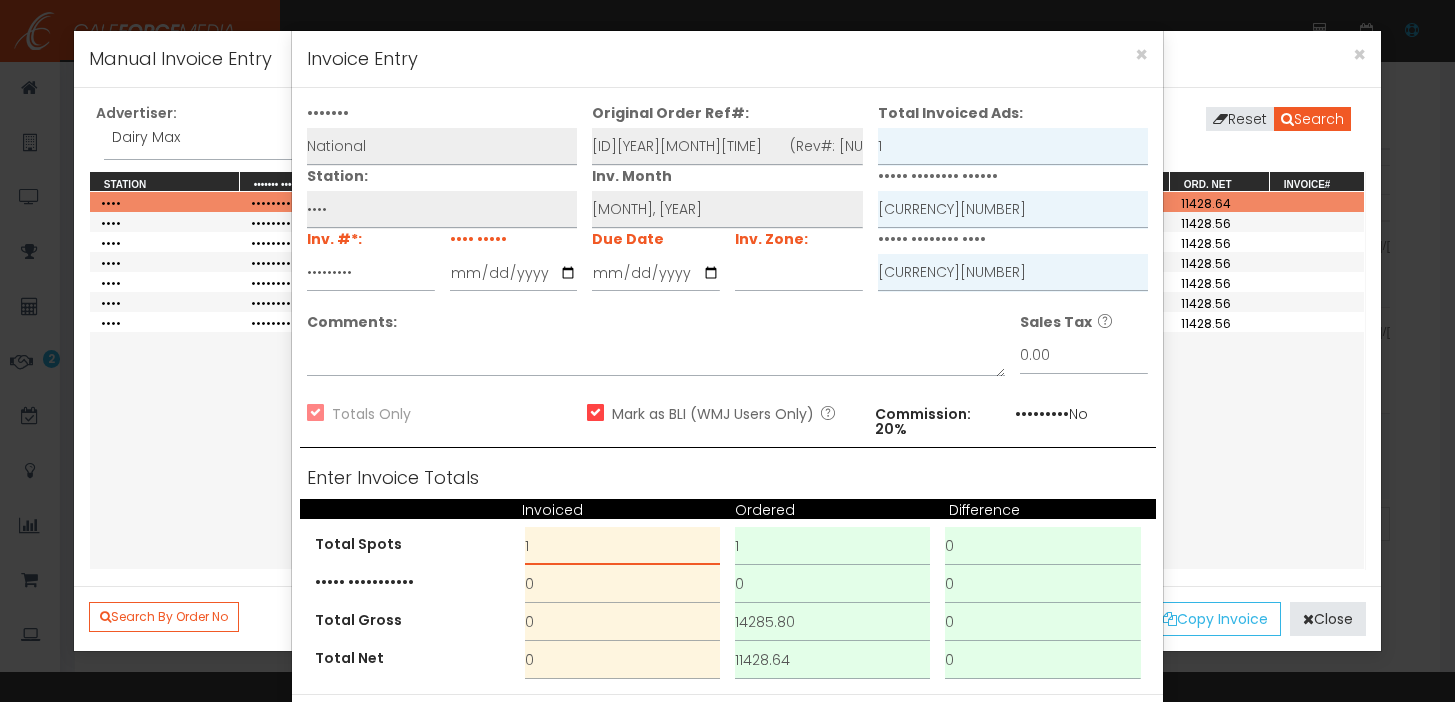 type on "1" 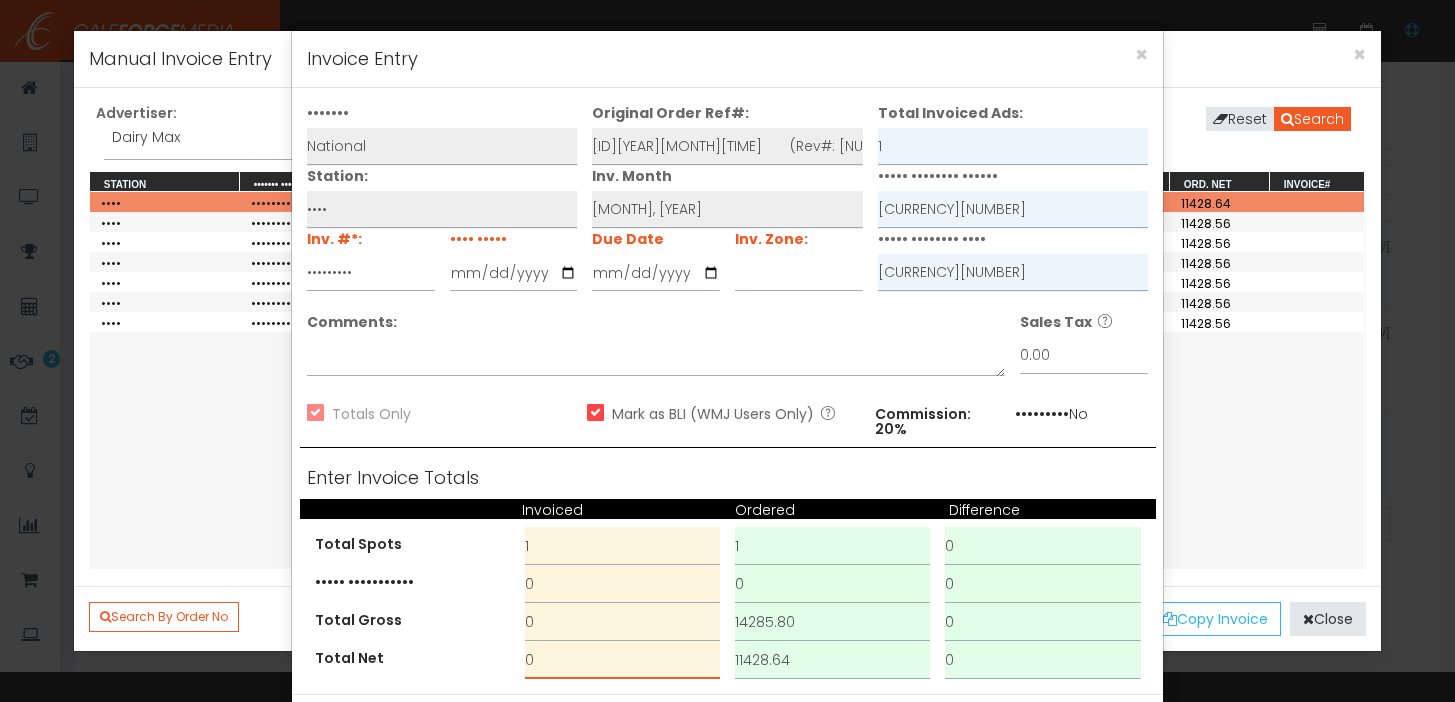 drag, startPoint x: 549, startPoint y: 655, endPoint x: 465, endPoint y: 648, distance: 84.29116 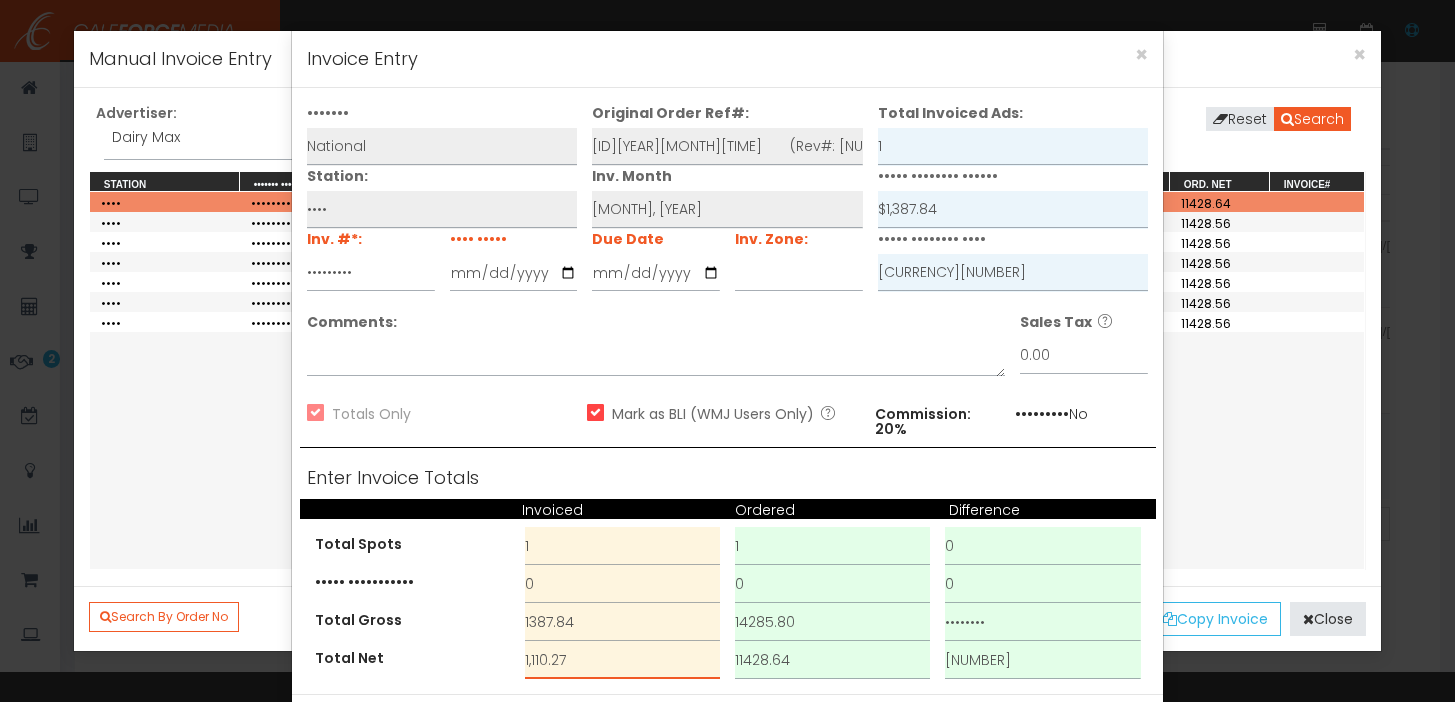 scroll, scrollTop: 84, scrollLeft: 0, axis: vertical 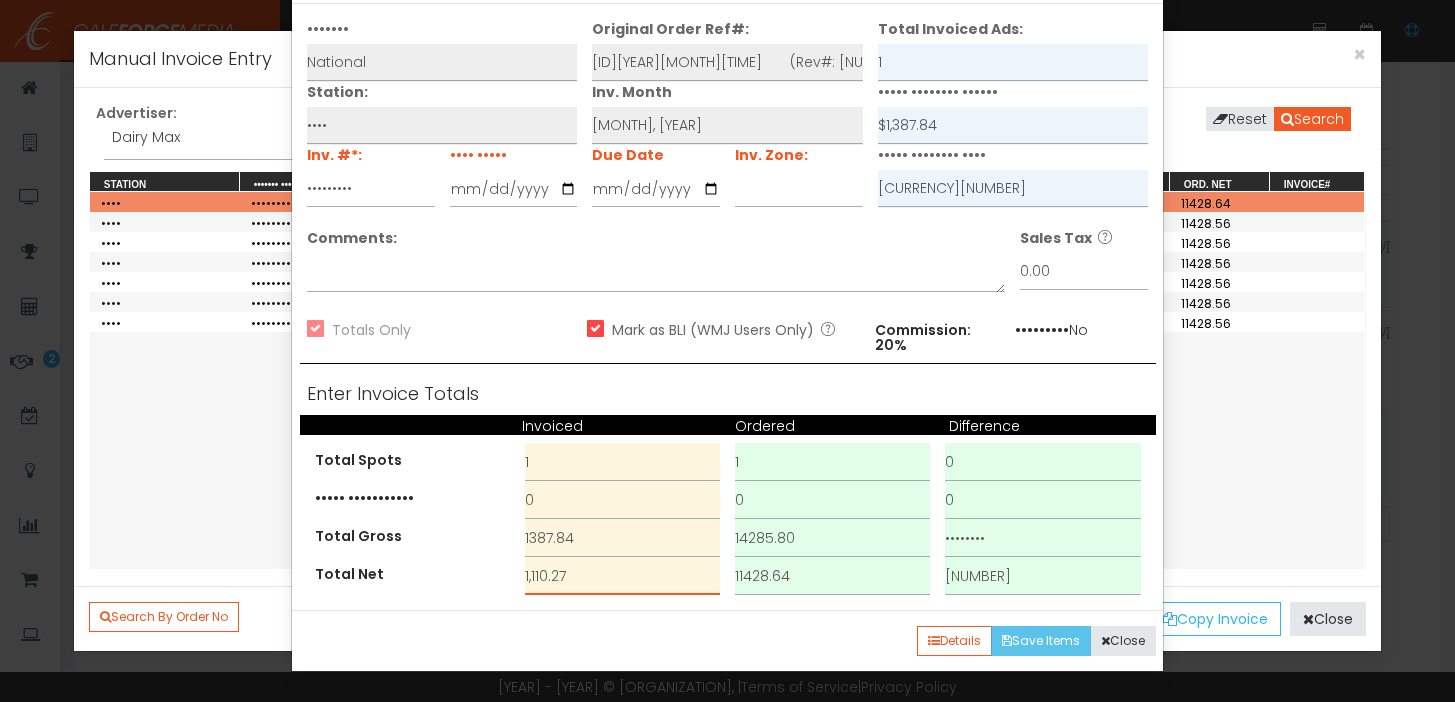 type on "1,110.27" 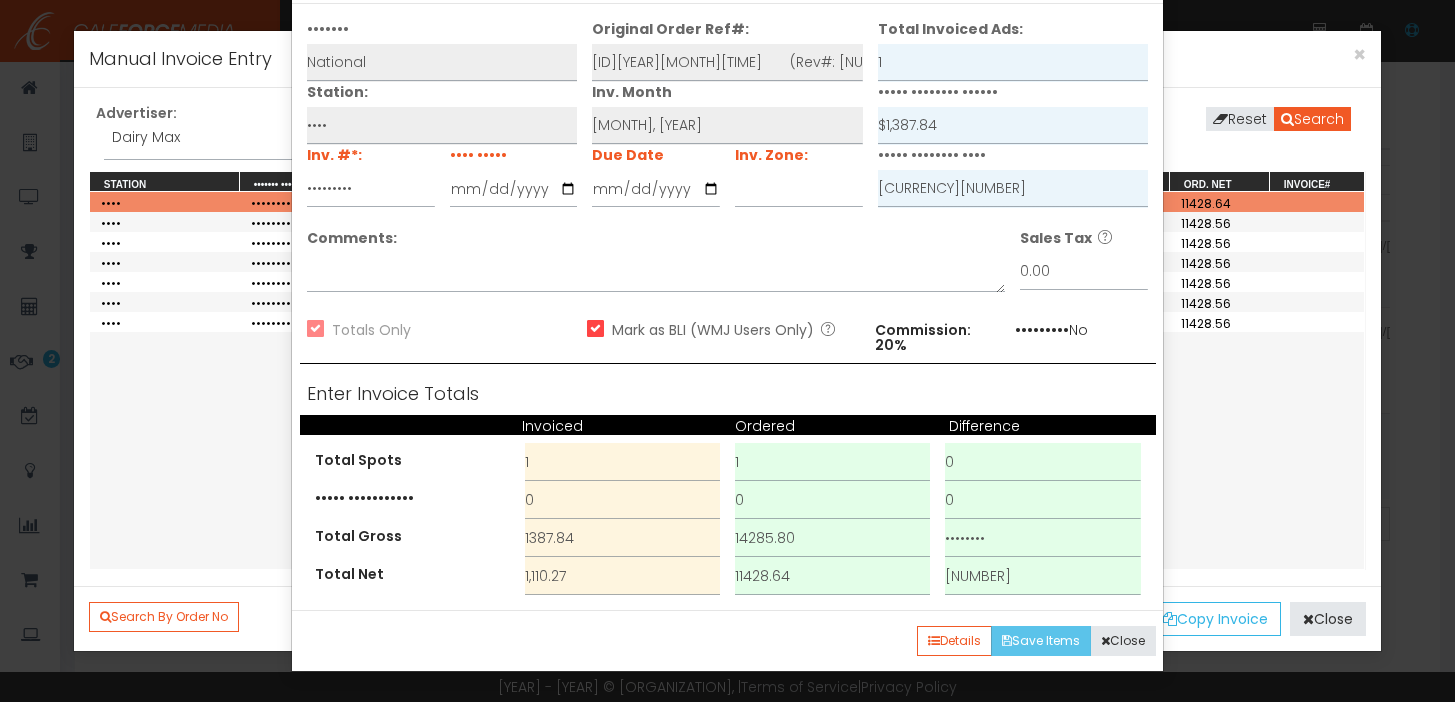 click on "Save Items" at bounding box center (1041, 641) 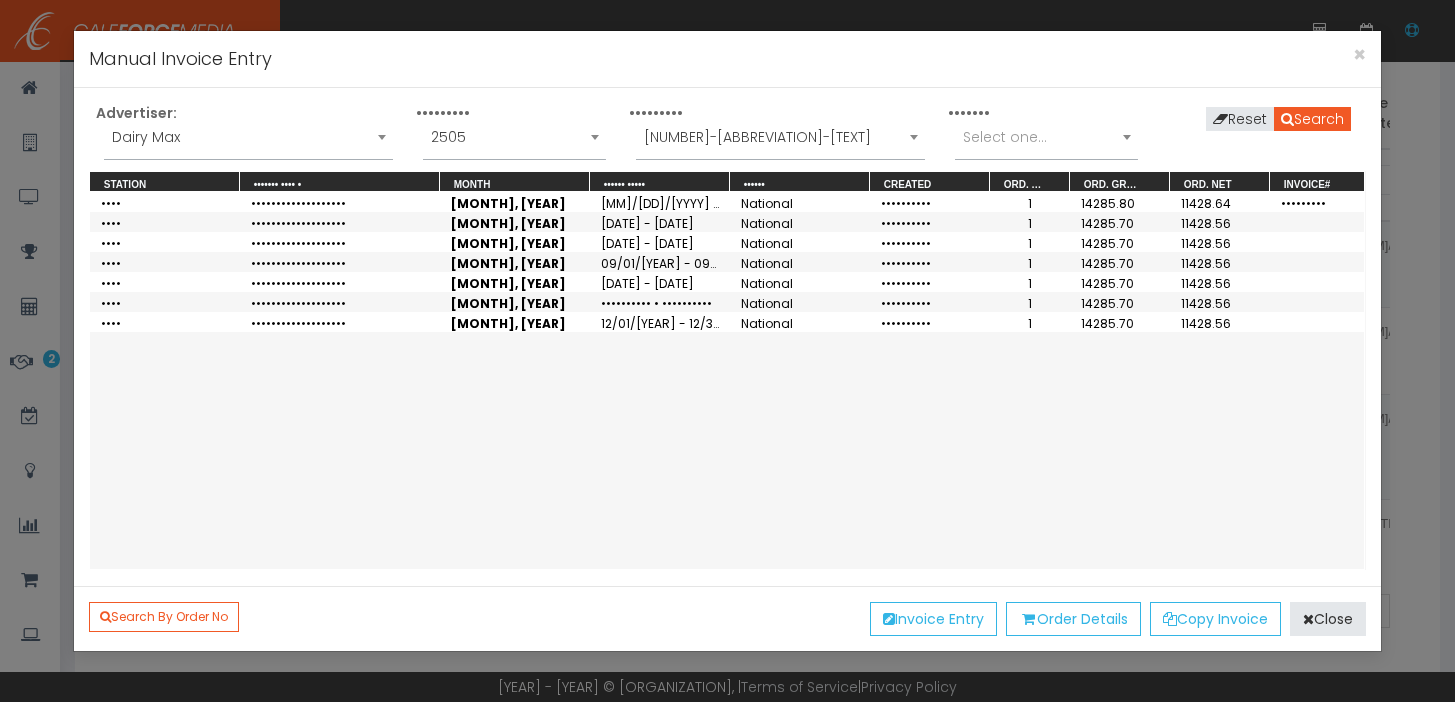 click on "Dairy Max" at bounding box center (248, 137) 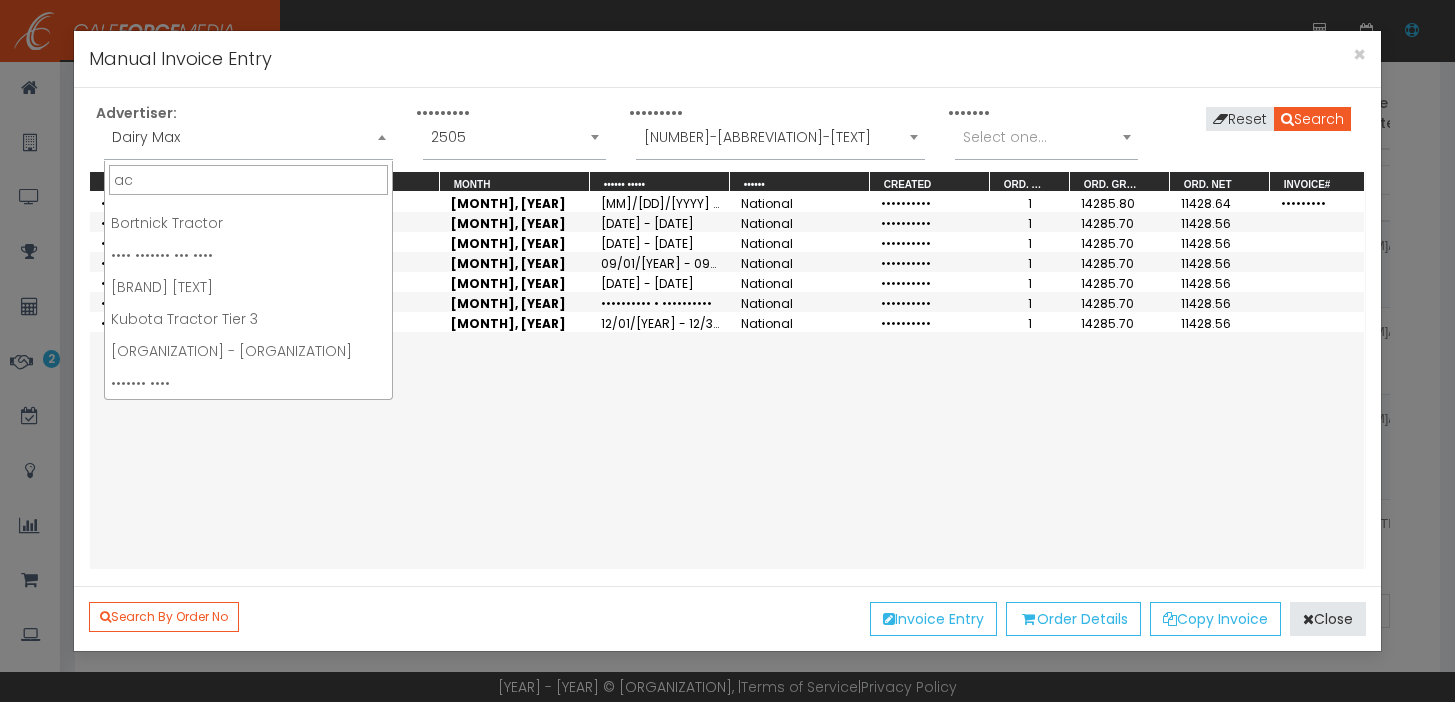 scroll, scrollTop: 0, scrollLeft: 0, axis: both 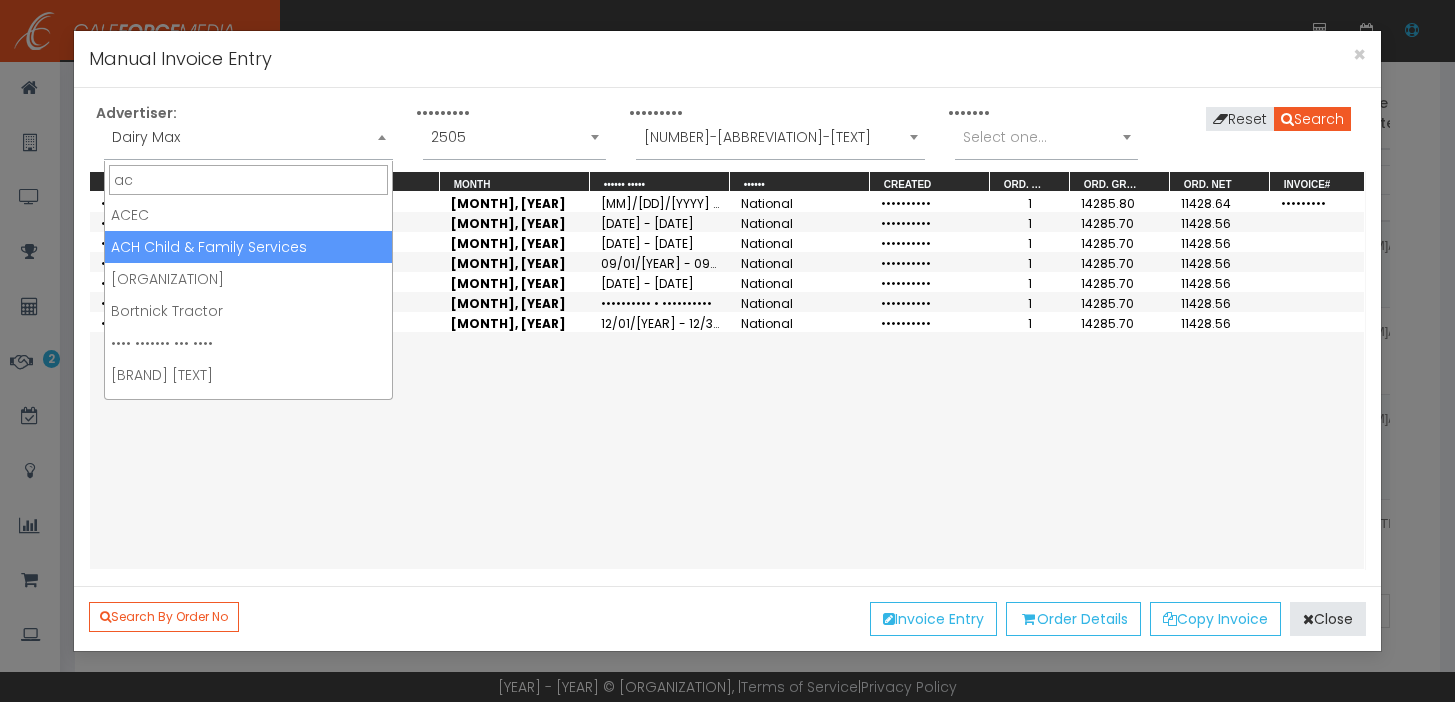 type on "ac" 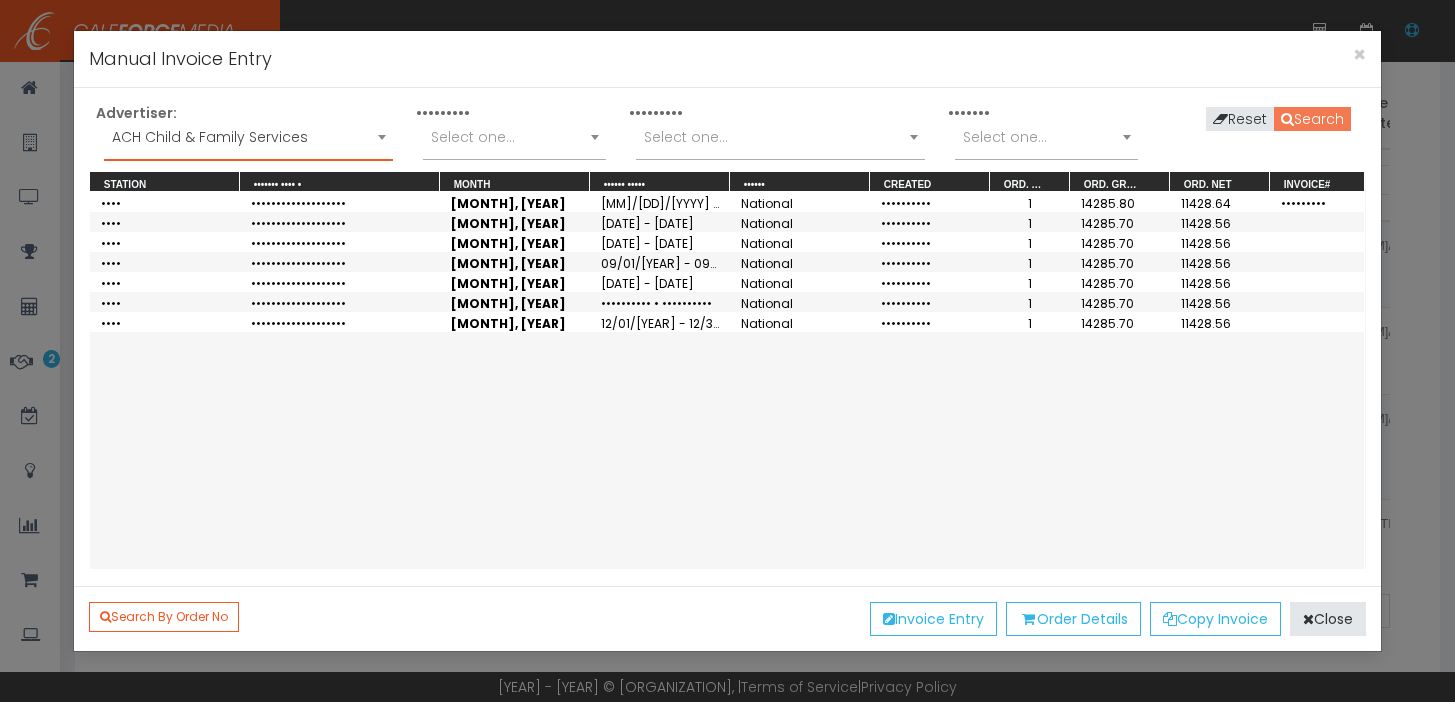 click on "Search" at bounding box center (1312, 119) 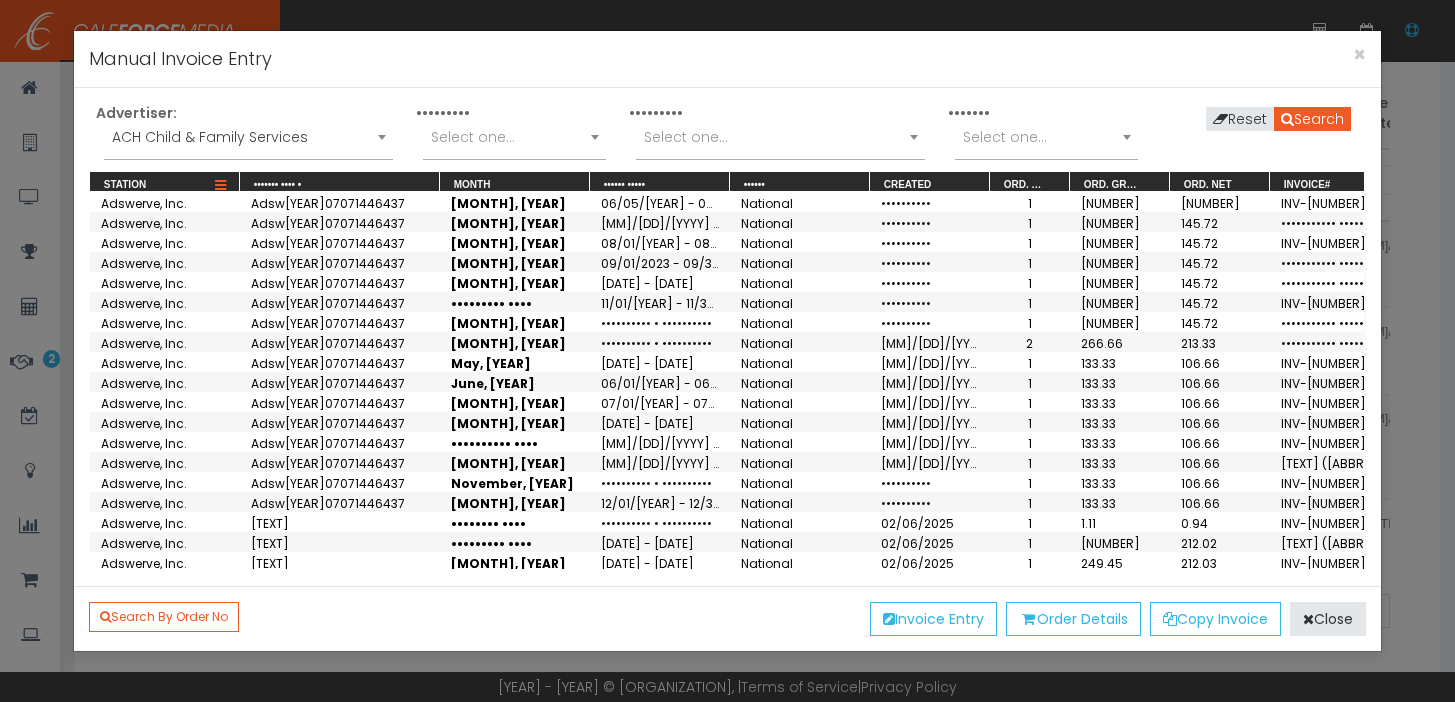 click at bounding box center [220, 186] 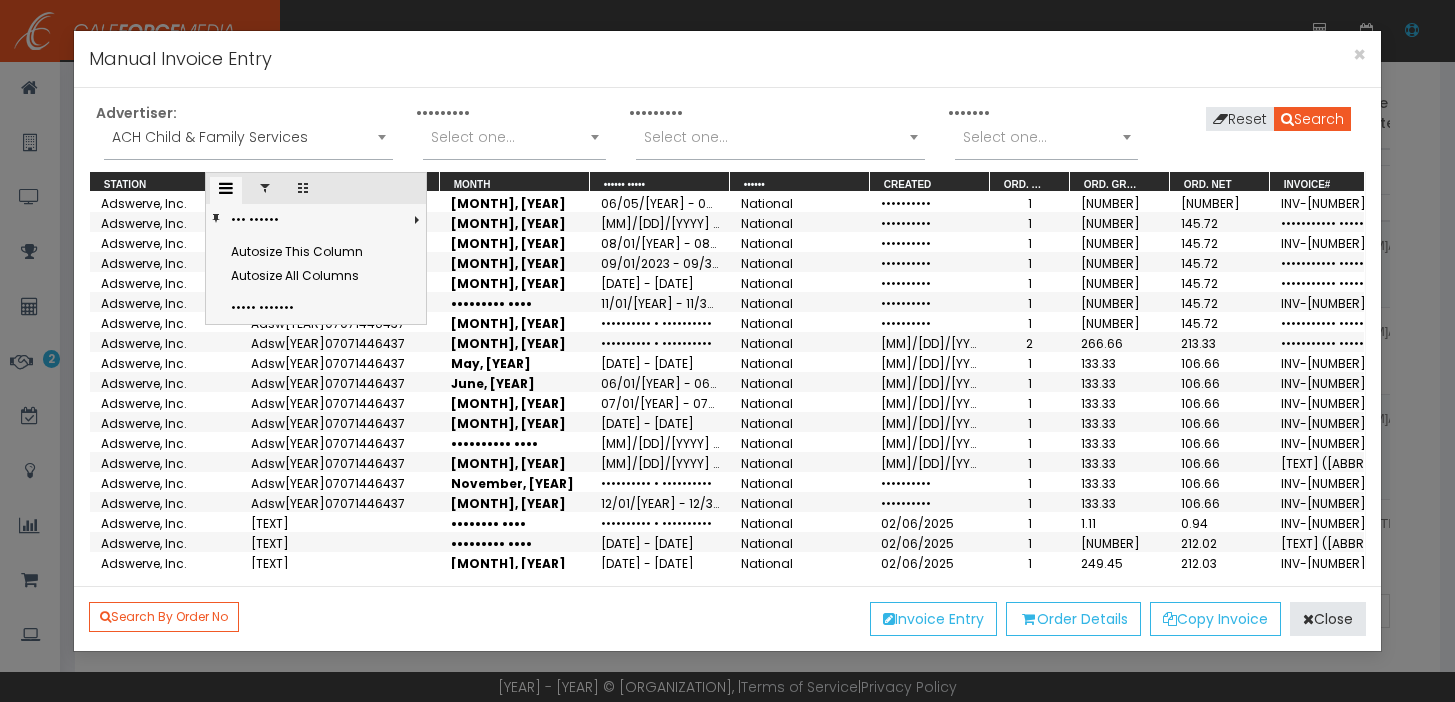click at bounding box center [265, 188] 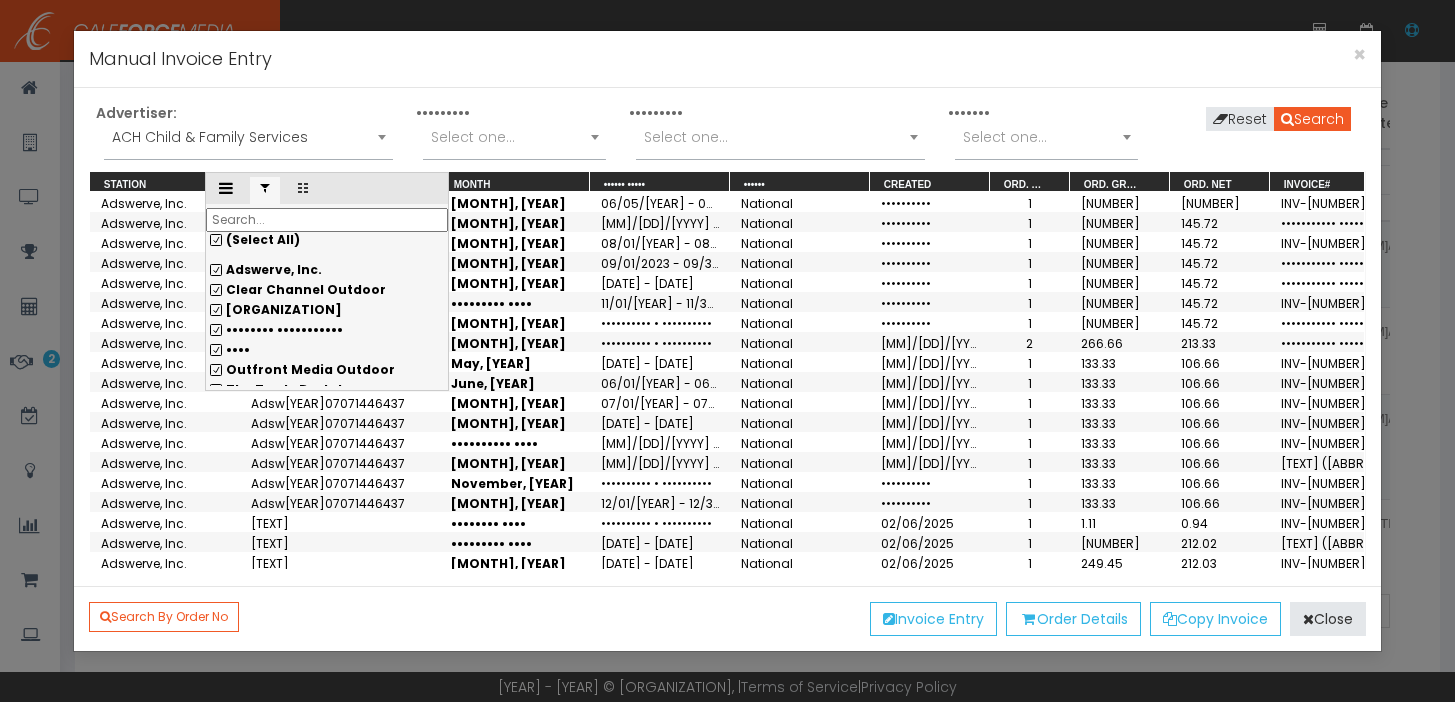 click on "(Select All)" at bounding box center (327, 240) 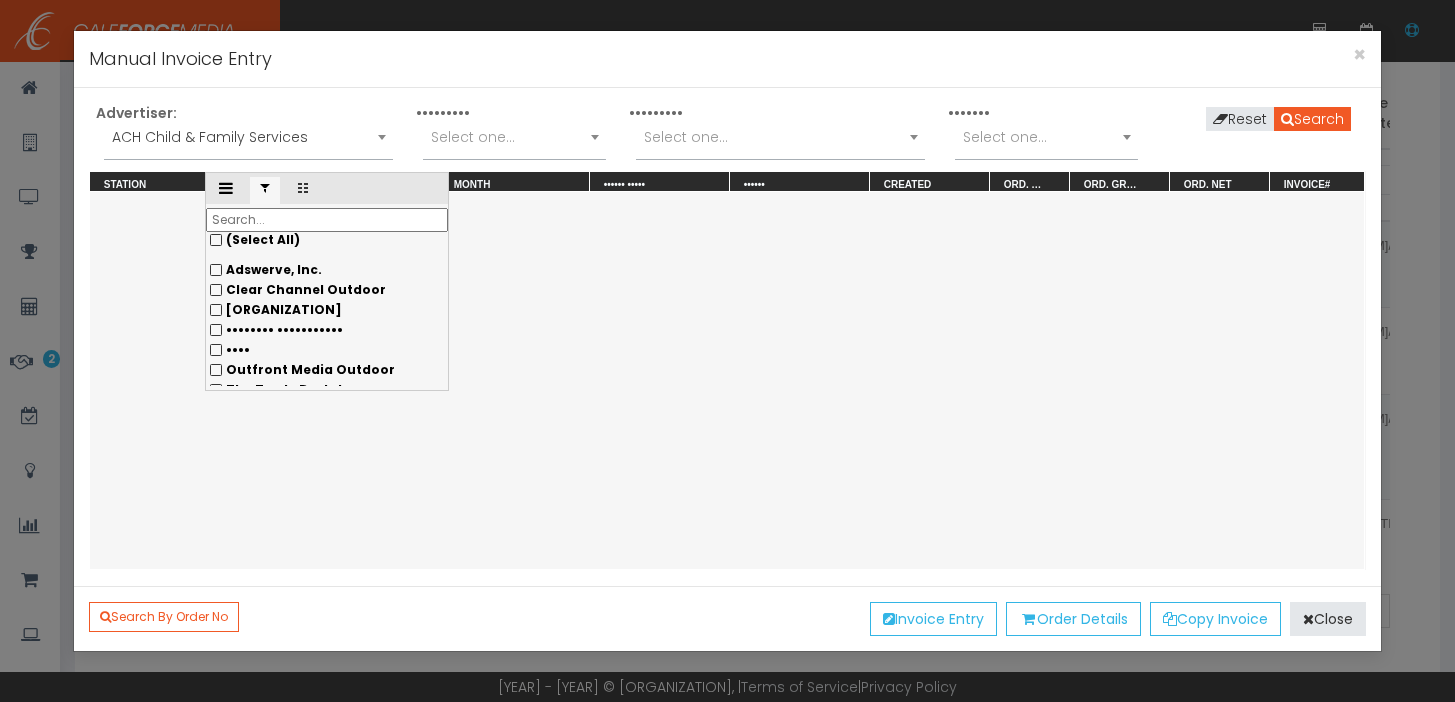click on "••••" at bounding box center [327, 270] 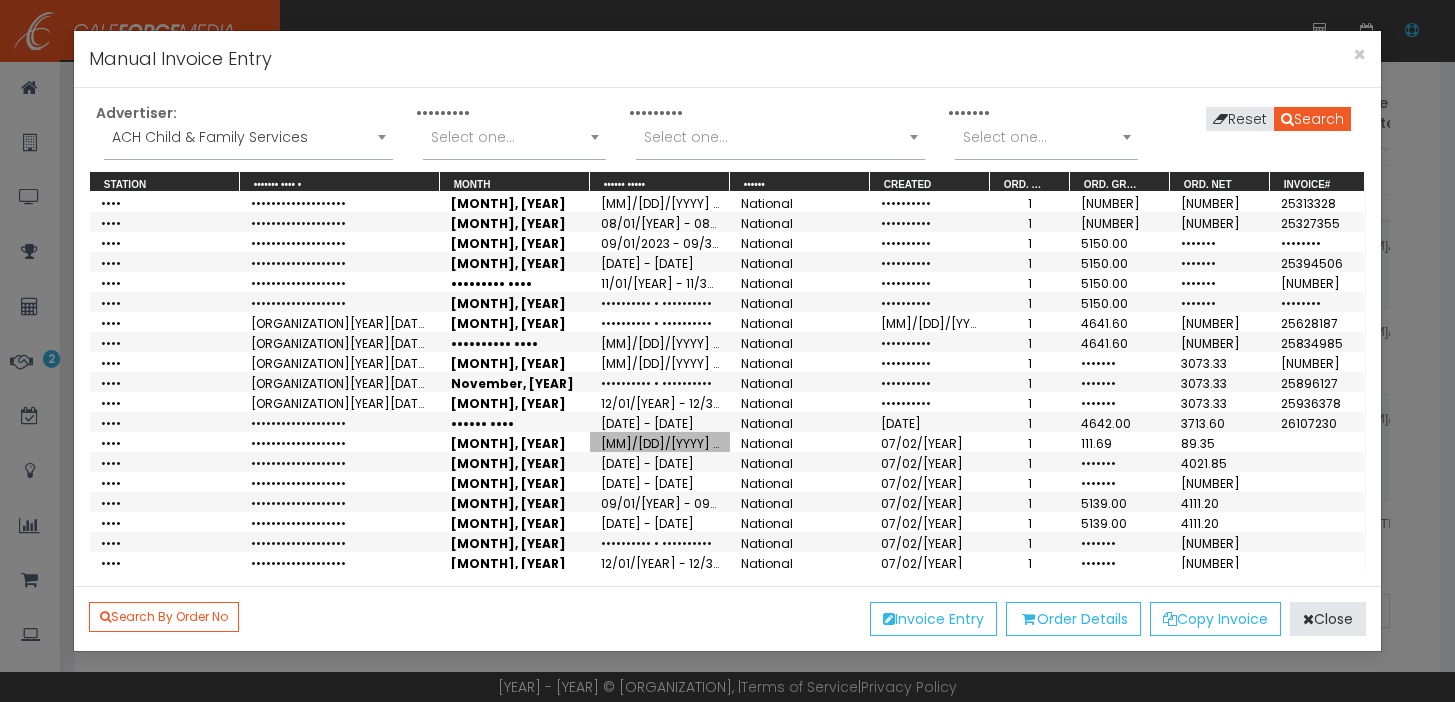 click on "[MM]/[DD]/[YYYY] - [MM]/[DD]/[YYYY]" at bounding box center (660, 442) 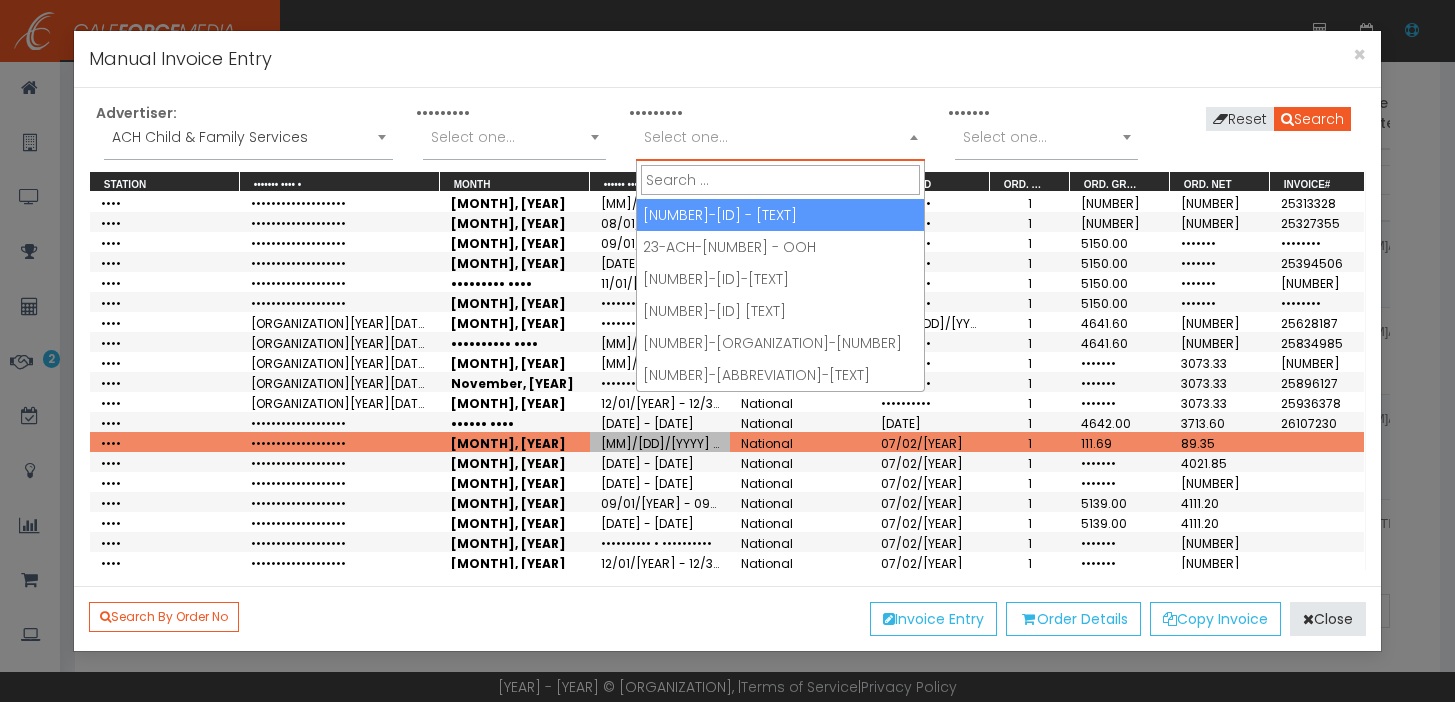 click on "Select one..." at bounding box center [686, 137] 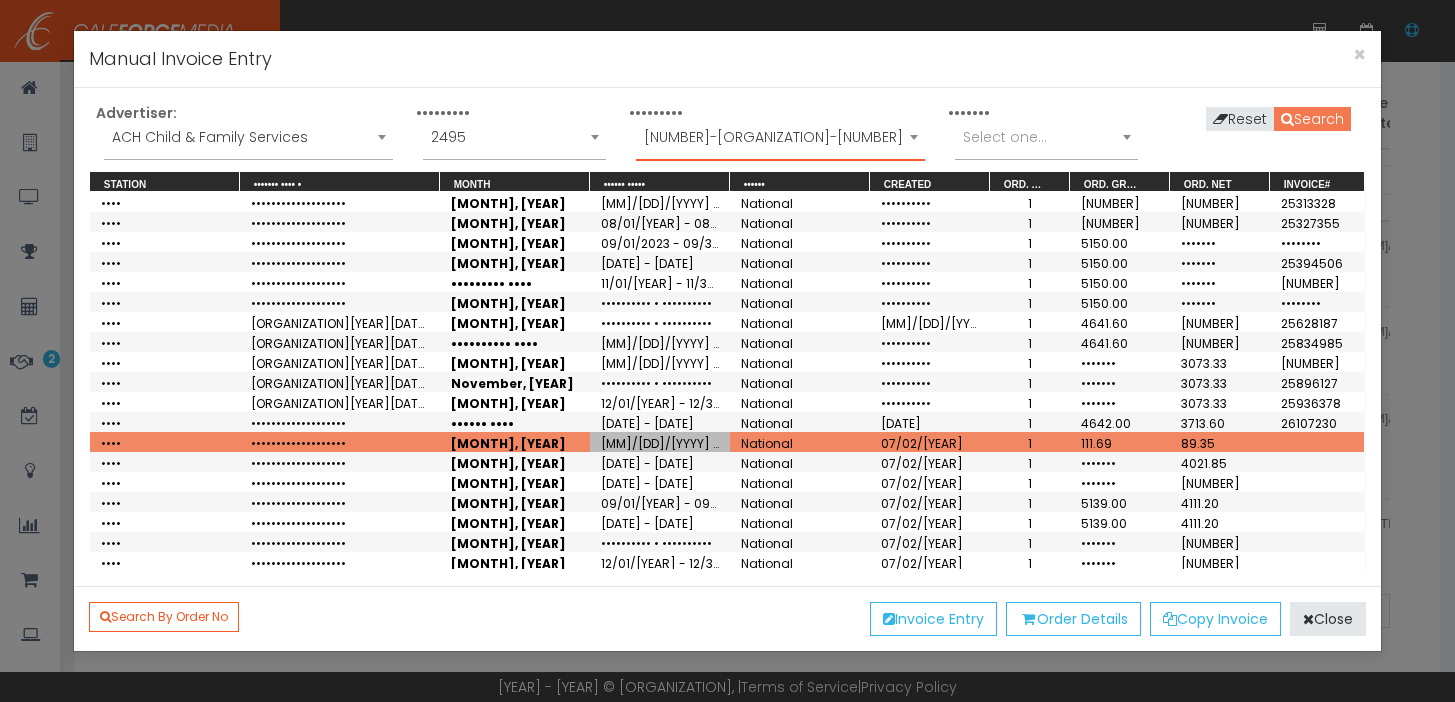 click on "Search" at bounding box center (1312, 119) 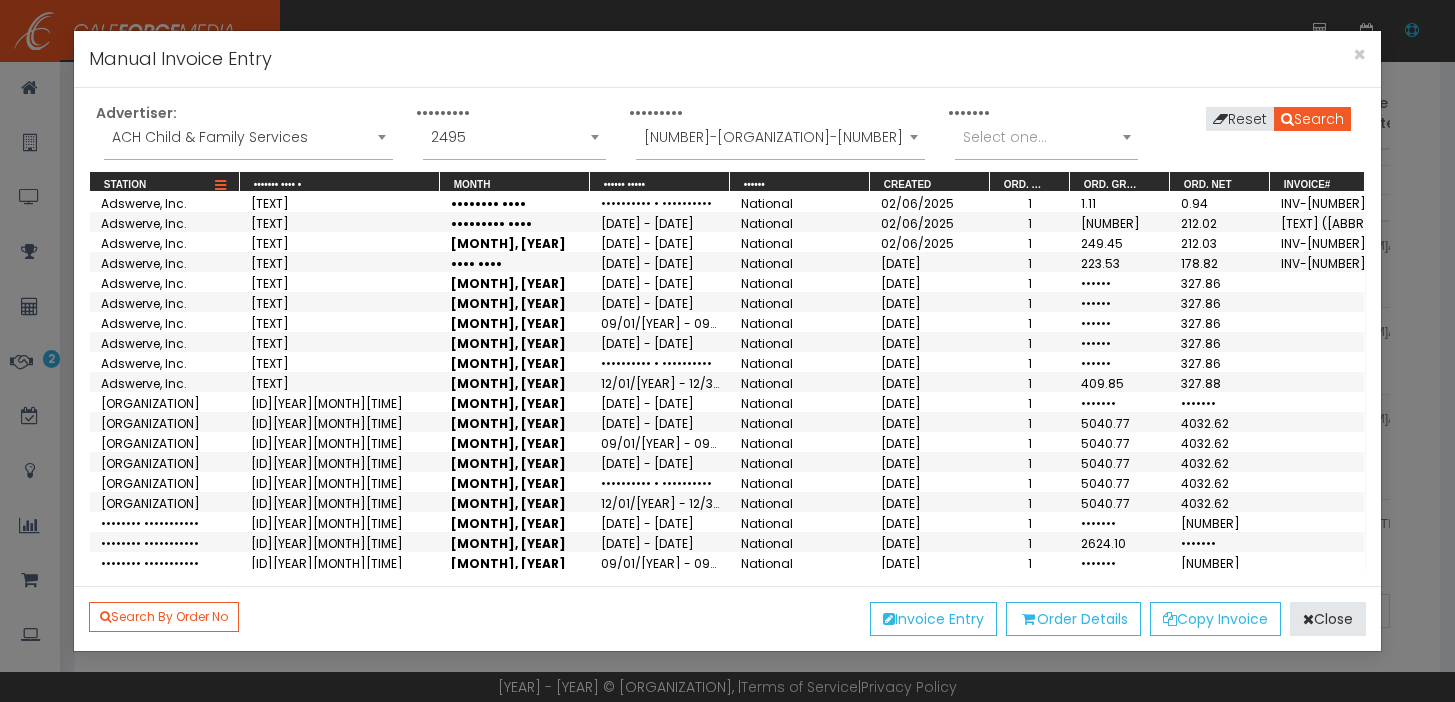 click at bounding box center (220, 186) 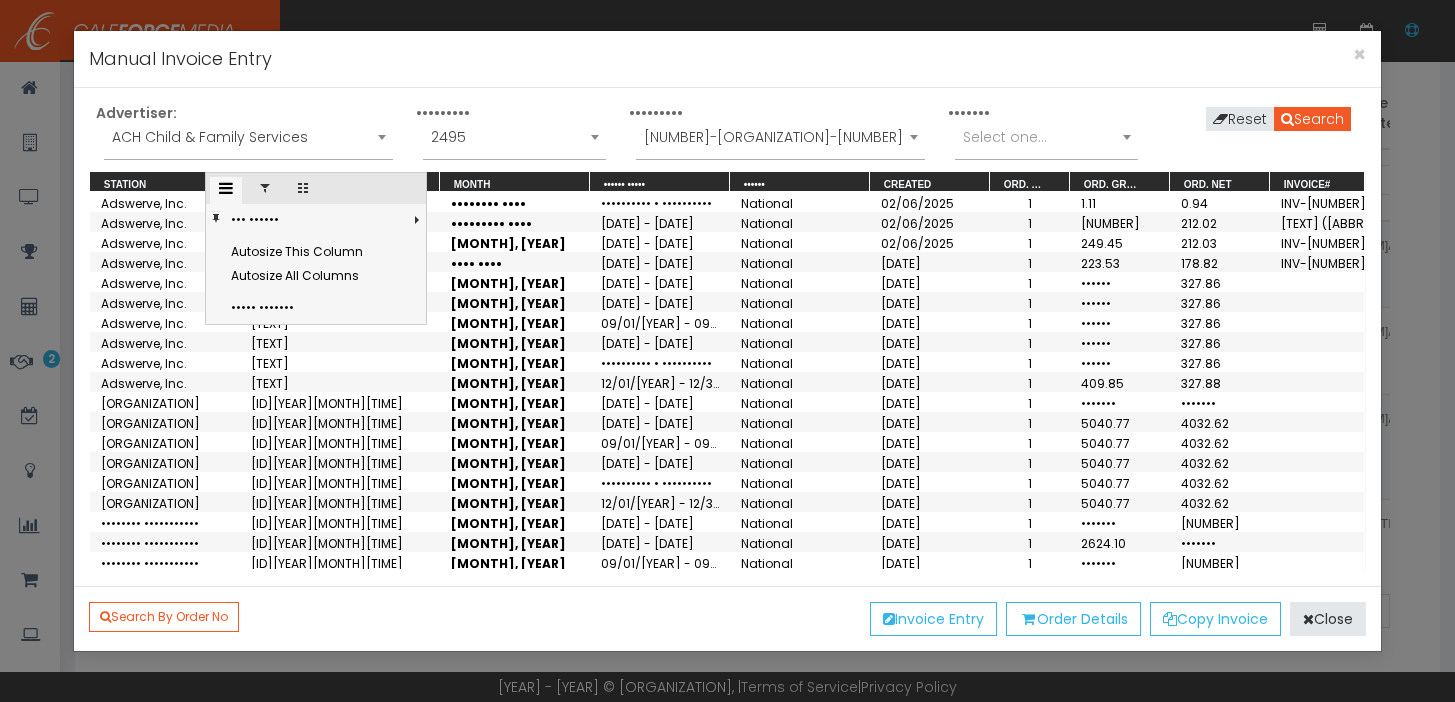 click at bounding box center (265, 188) 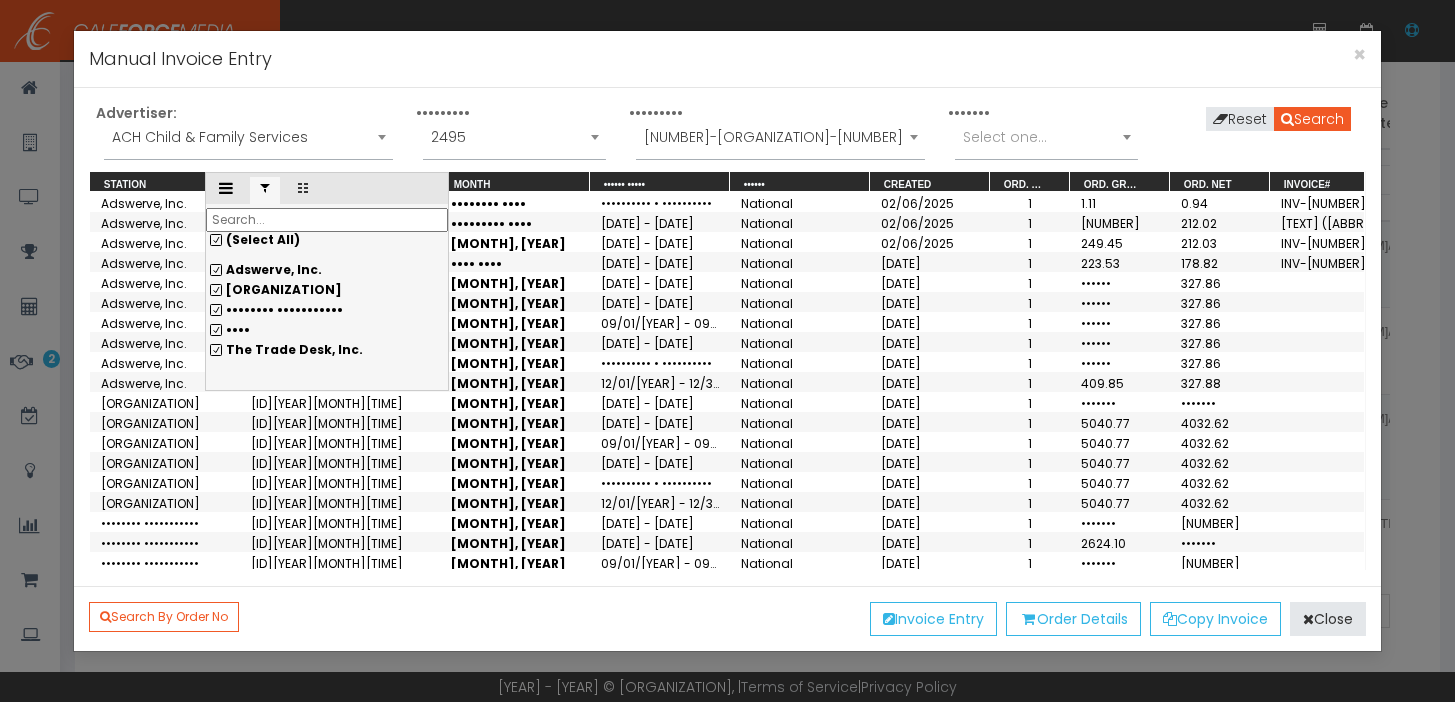 click on "(Select All)" at bounding box center [327, 240] 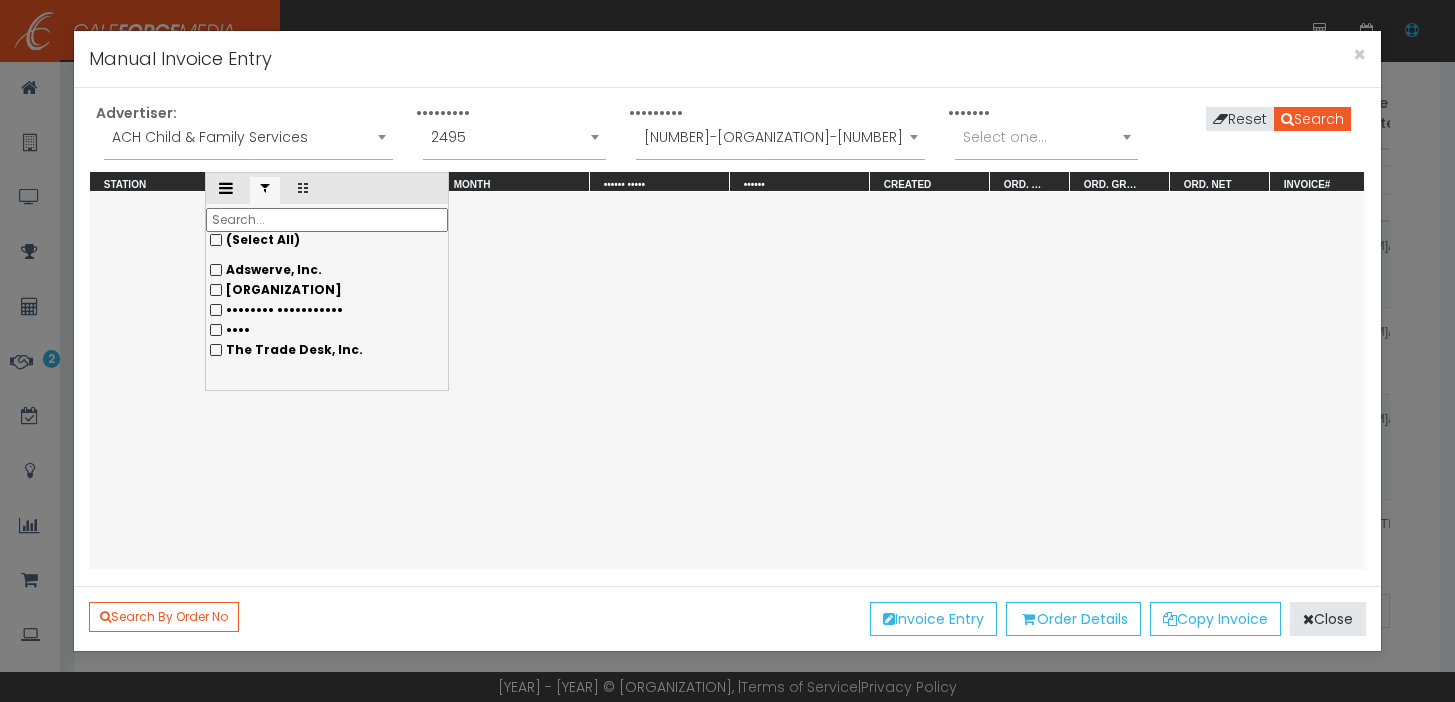 click on "••••" at bounding box center (327, 270) 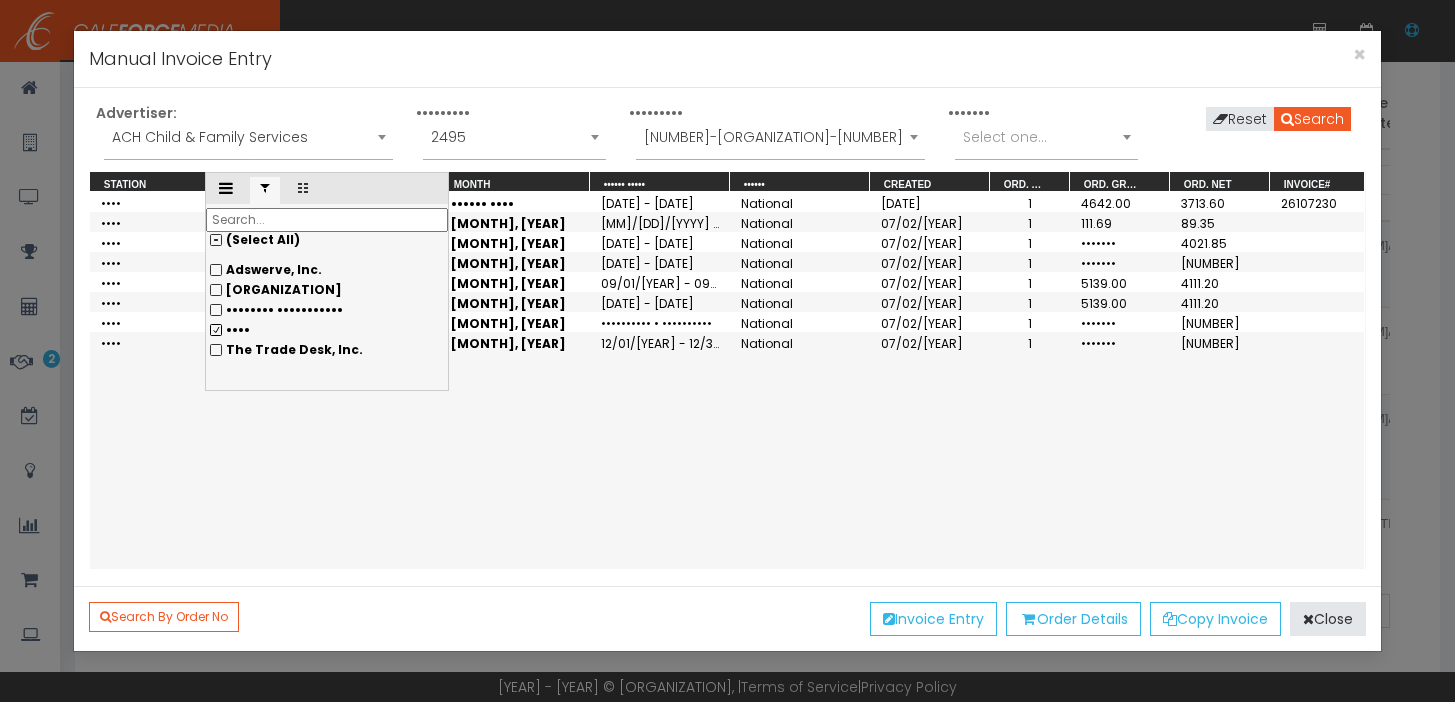 click on "•••• ••••••••••••••••••• •••••• •••• •••••••••• • •••••••••• •••••••• •••••••••• • ••••••• ••••••• •••••••• •••• ••••••••••••••••••• ••••• •••• •••••••••• • •••••••••• •••••••• •••••••••• • •••••• ••••• •••• ••••••••••••••••••• ••••• •••• •••••••••• • •••••••••• •••••••• •••••••••• • ••••••• ••••••• •••• ••••••••••••••••••• ••••••• •••• •••••••••• • •••••••••• •••••••• •••••••••• • ••••••• ••••••• •••• ••••••••••••••••••• •••••••••• •••• •••••••••• • •••••••••• •••••••• •••••••••• • ••••••• ••••••• •••• ••••••••••••••••••• •••••••• •••• •••••••••• • •••••••••• •••••••• •••••••••• • ••••••• ••••••• •••• ••••••••••••••••••• ••••••••• •••• •••••••••• • •••••••••• •••••••• •••••••••• • ••••••• ••••••• •••• ••••••••••••••••••• ••••••••• •••• •••••••••• • •••••••••• •••••••• •••••••••• • ••••••• •••••••" at bounding box center [727, 380] 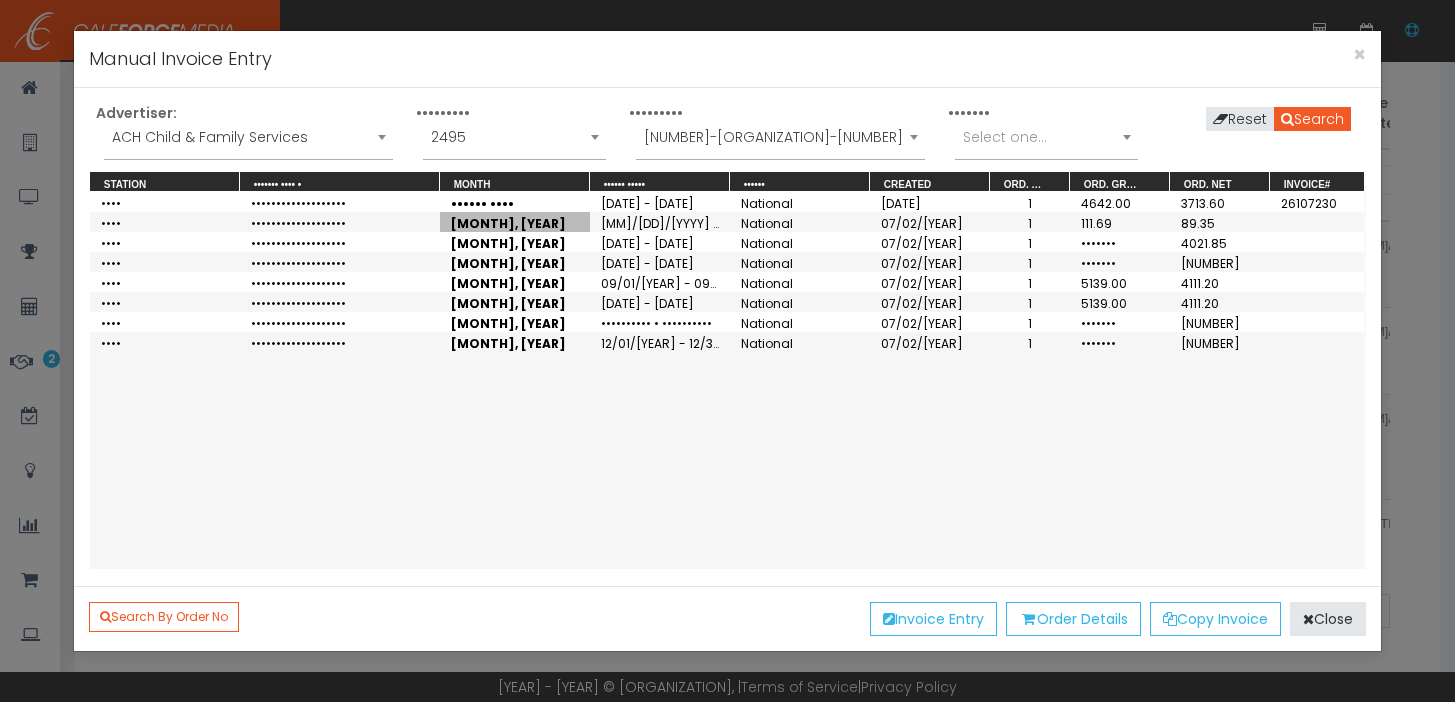 click on "[MONTH], [YEAR]" at bounding box center (515, 222) 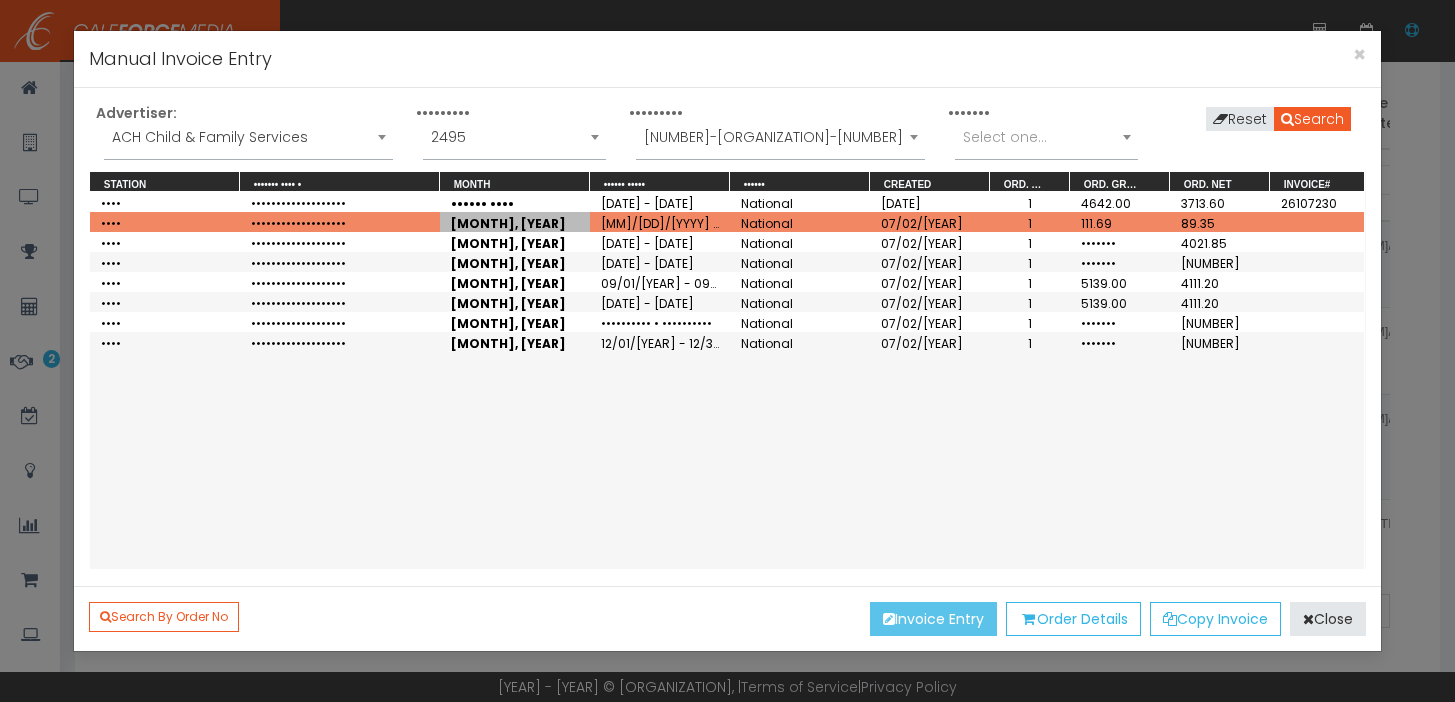 click on "Invoice Entry" at bounding box center [933, 619] 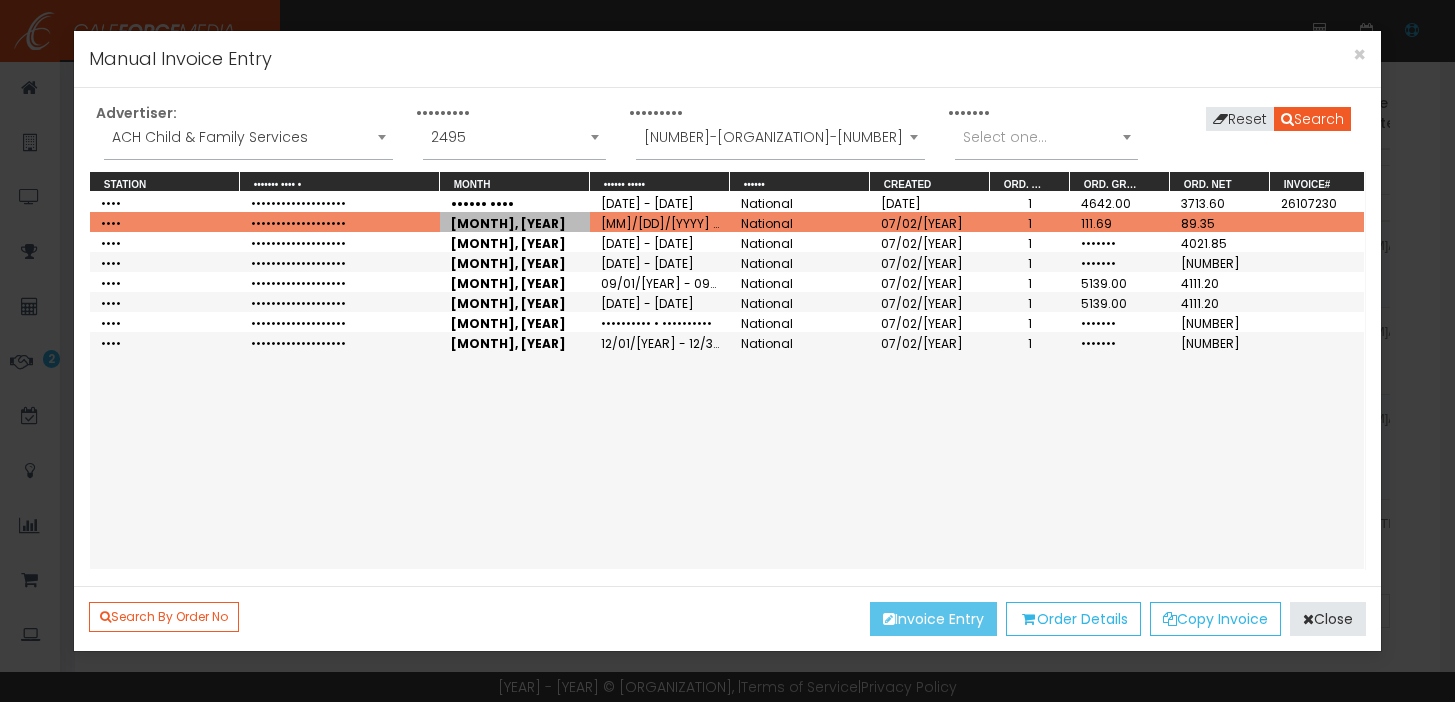scroll, scrollTop: 0, scrollLeft: 0, axis: both 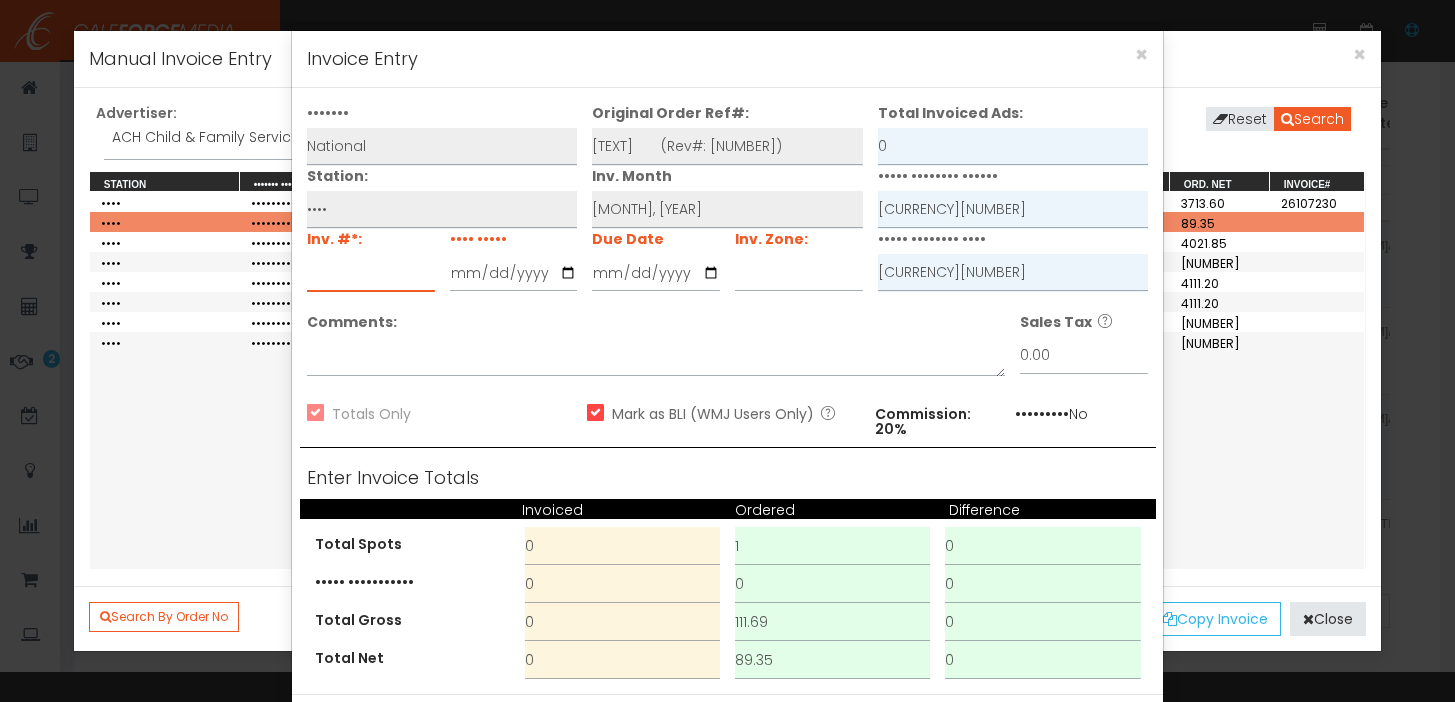 paste on "26199715" 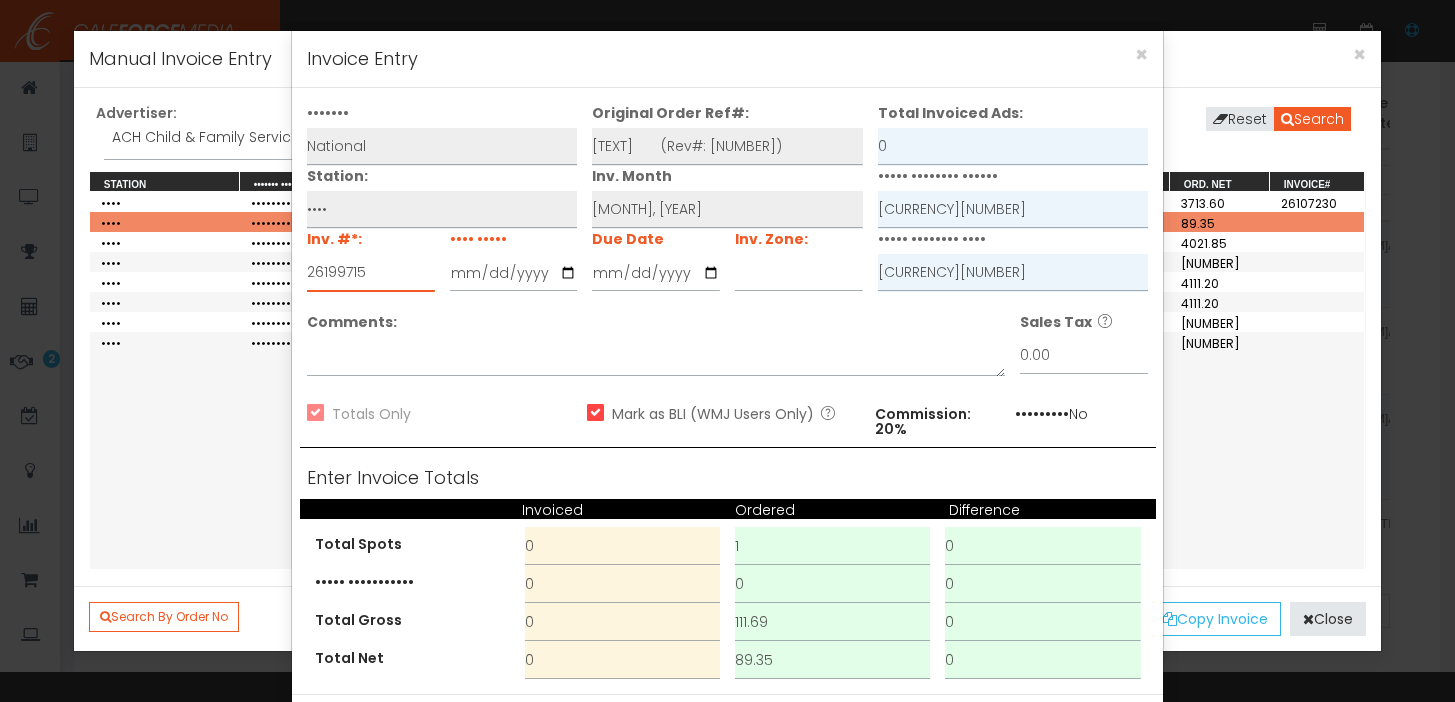 type on "26199715" 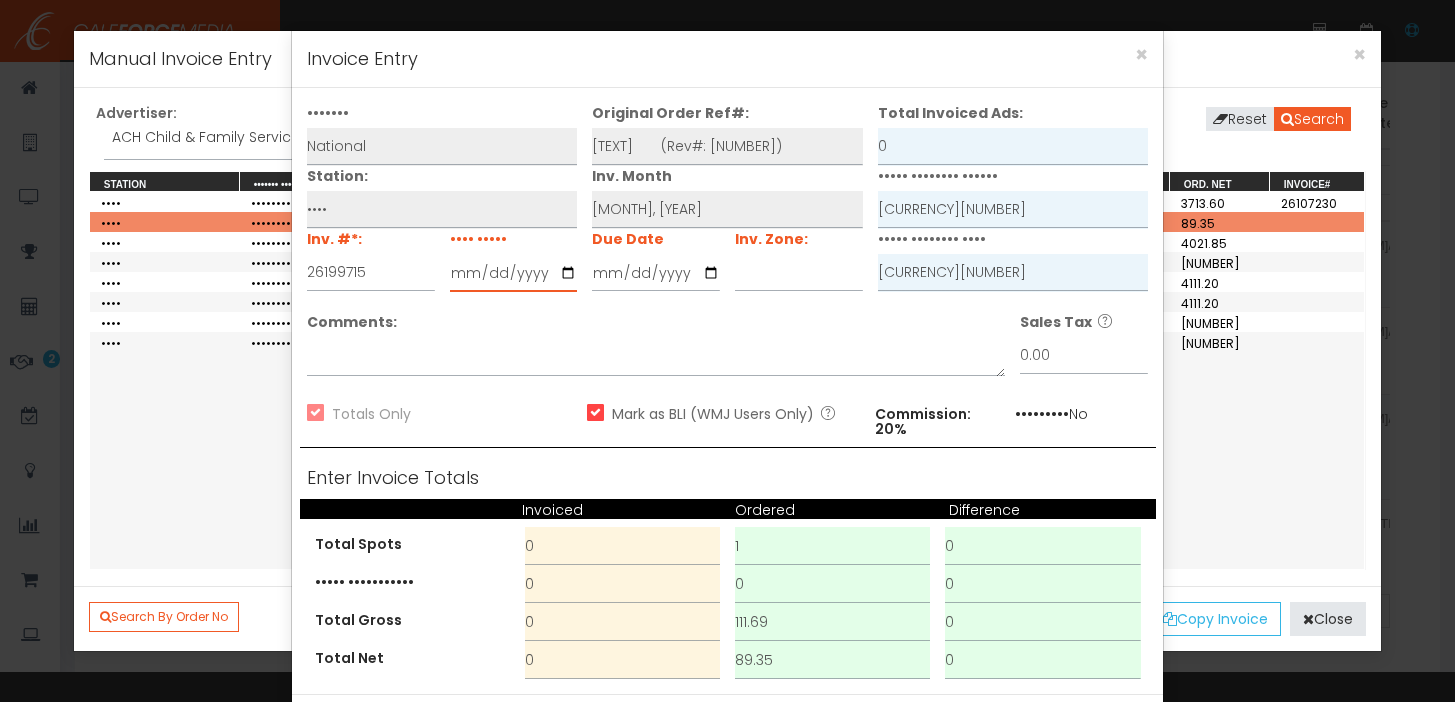 type on "[YEAR]-[MM]-[DD]" 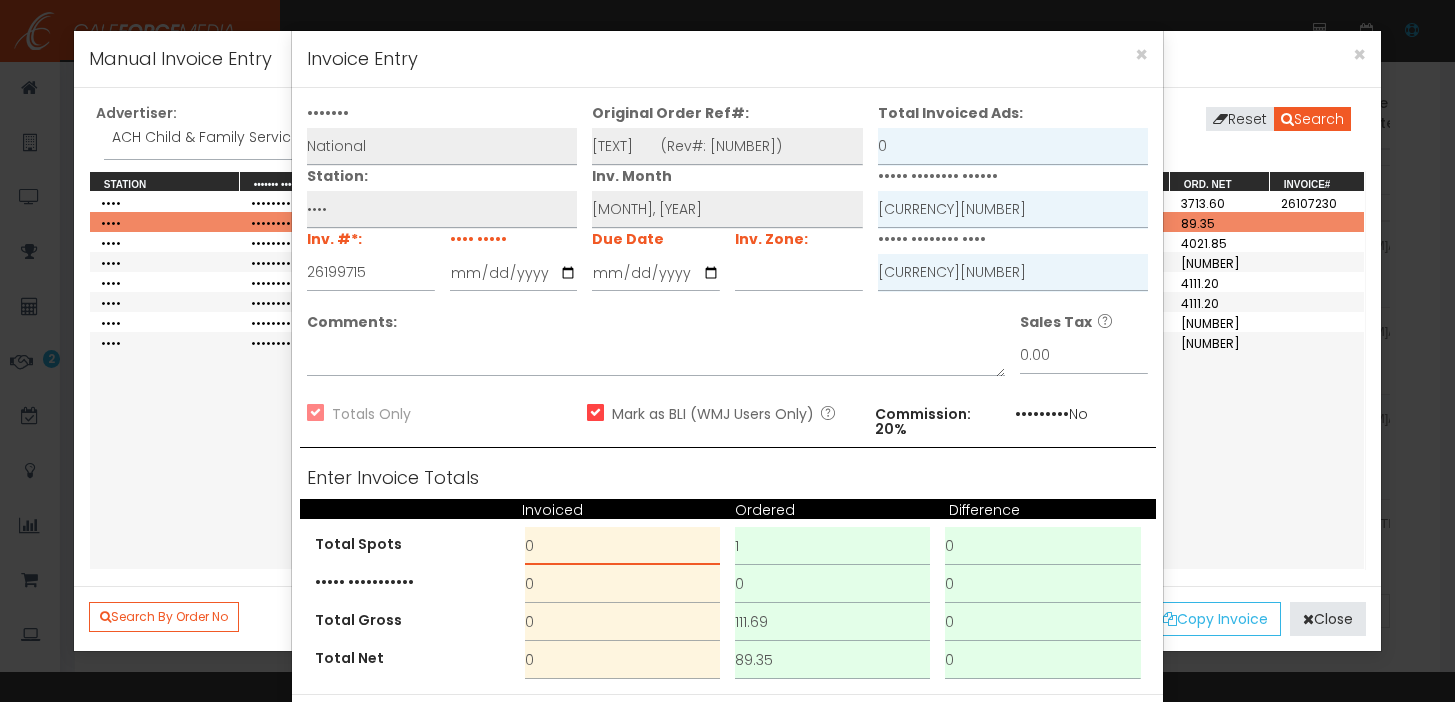 drag, startPoint x: 584, startPoint y: 551, endPoint x: 457, endPoint y: 529, distance: 128.89143 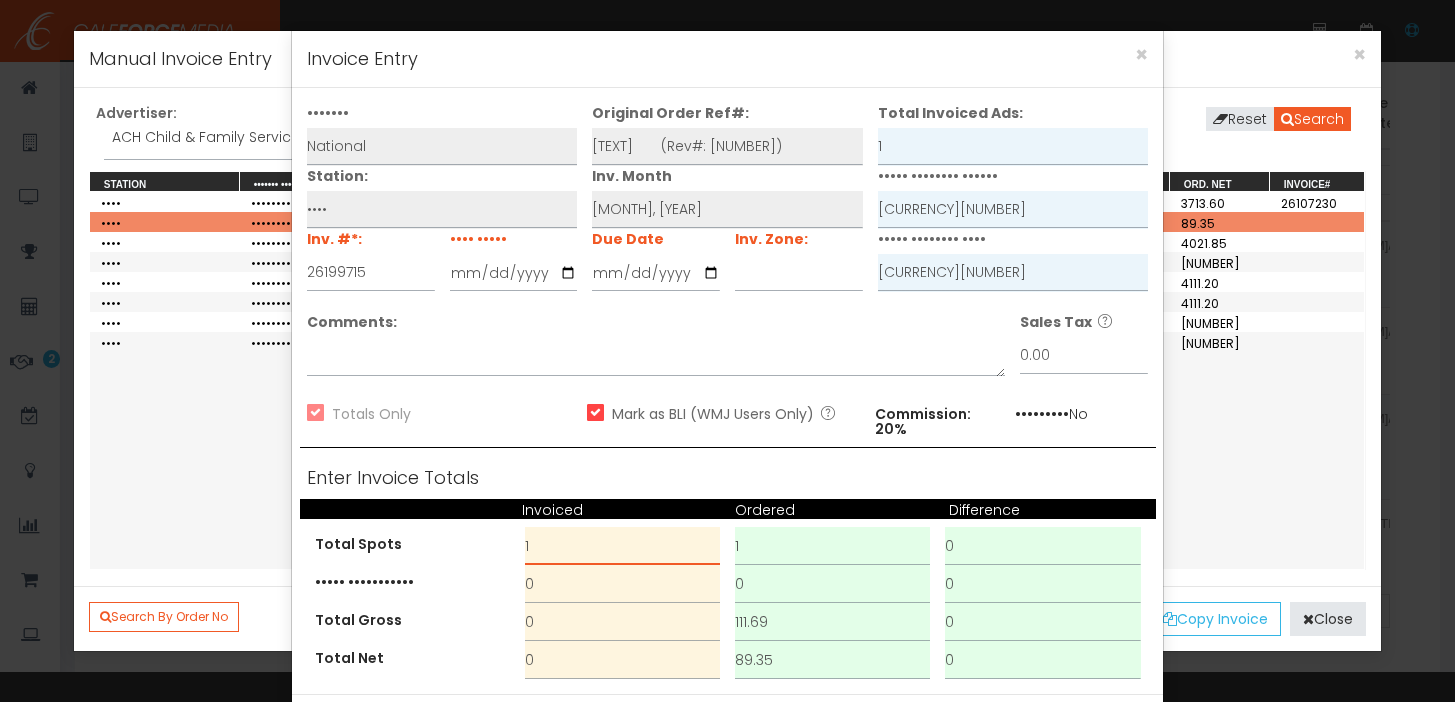 type on "1" 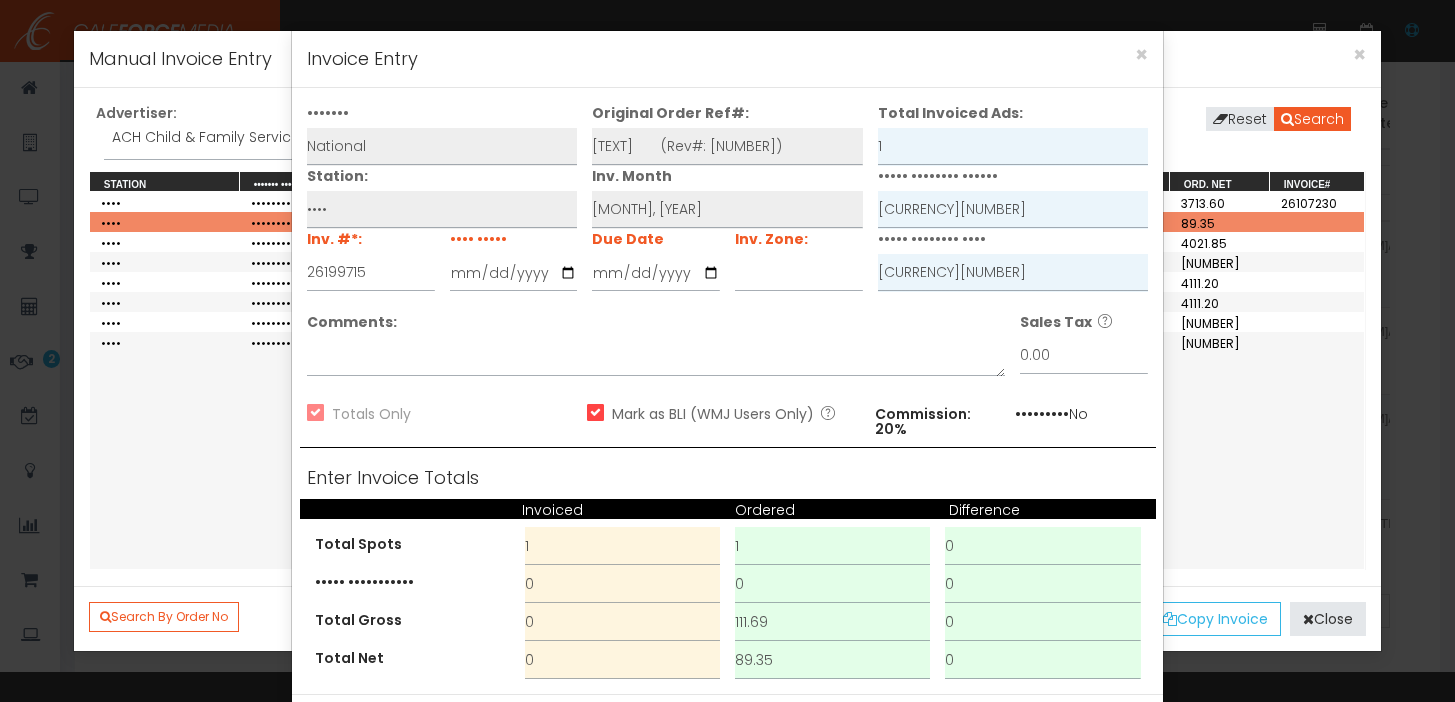 click on "Total Spots" at bounding box center [408, 500] 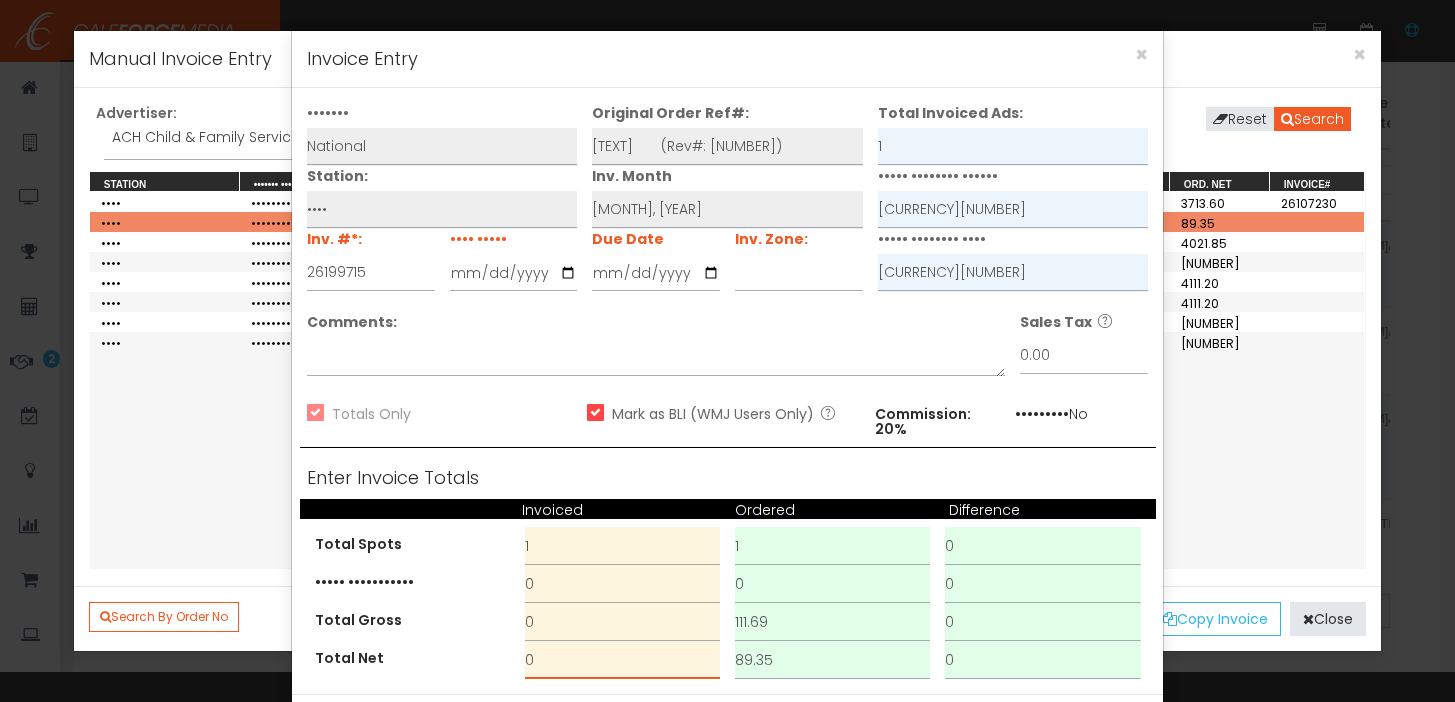 drag, startPoint x: 583, startPoint y: 662, endPoint x: 434, endPoint y: 628, distance: 152.82997 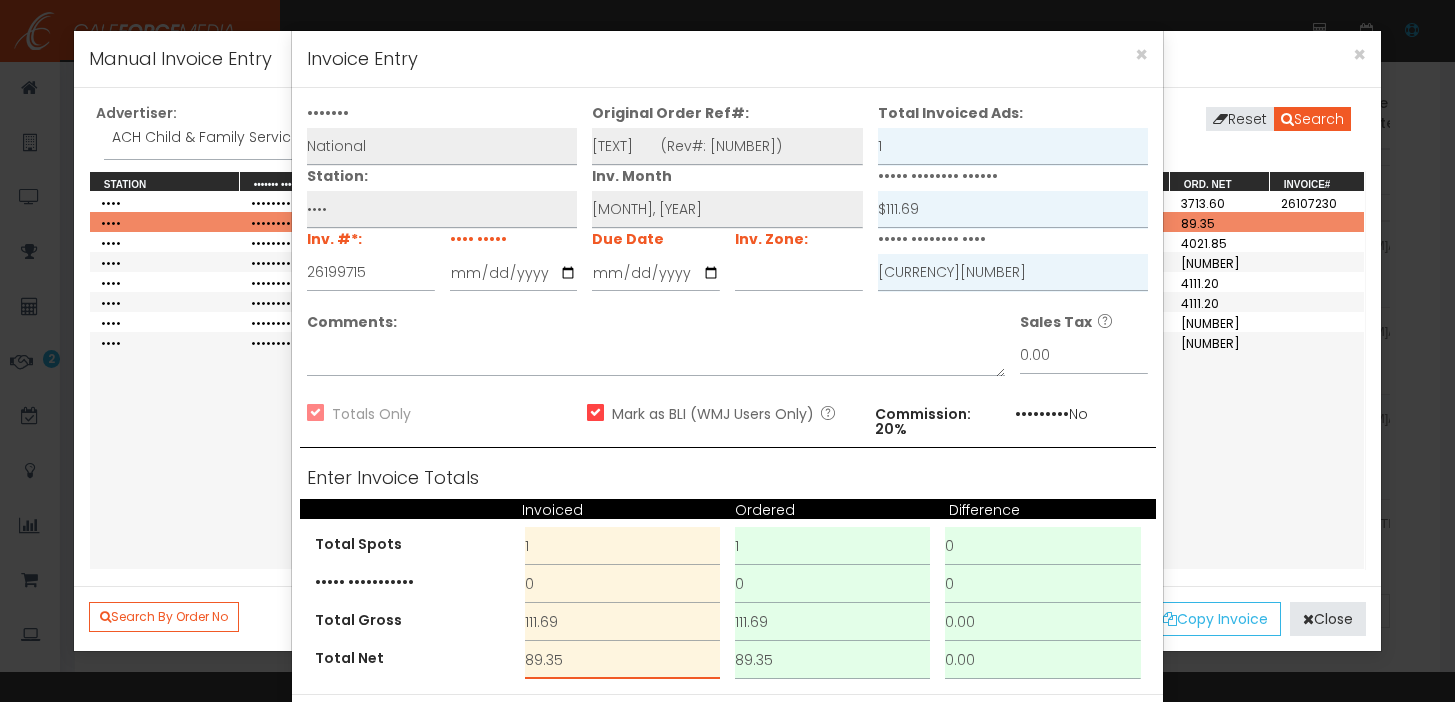 scroll, scrollTop: 84, scrollLeft: 0, axis: vertical 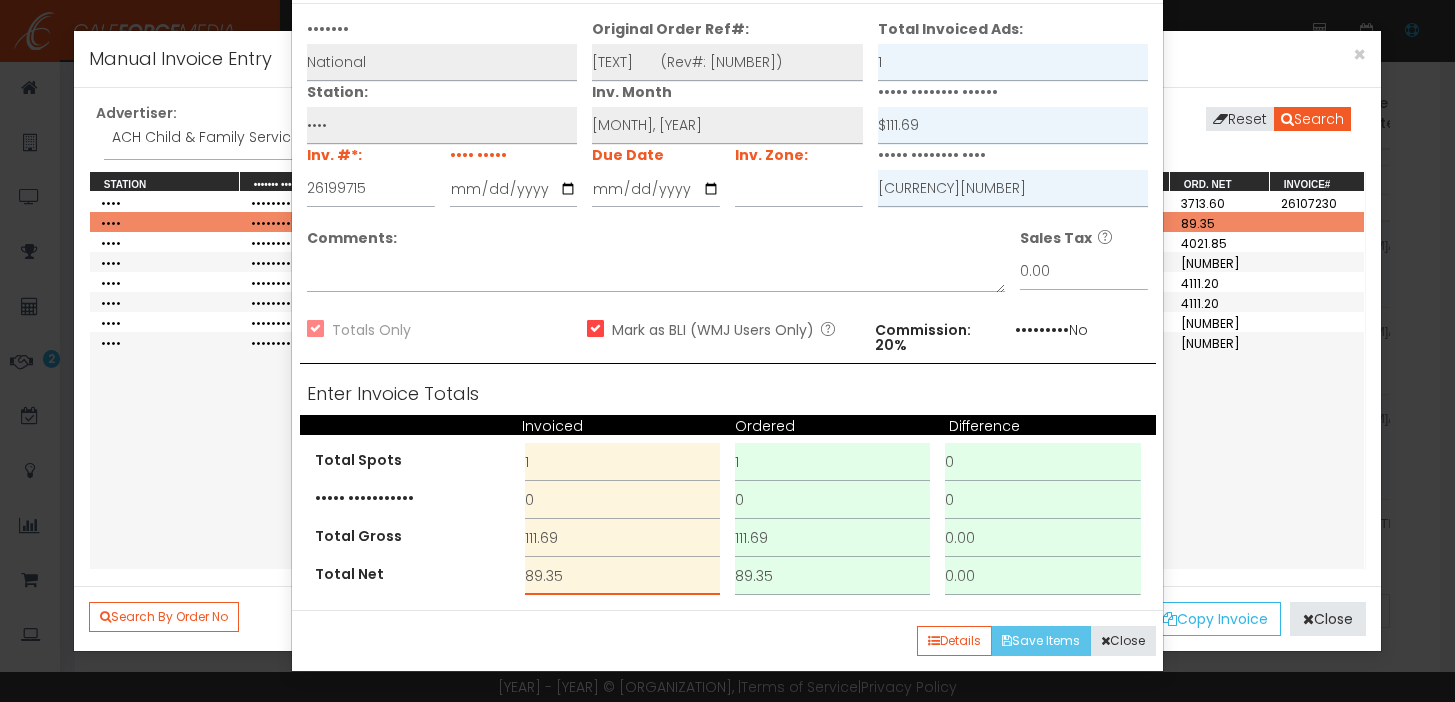 type on "89.35" 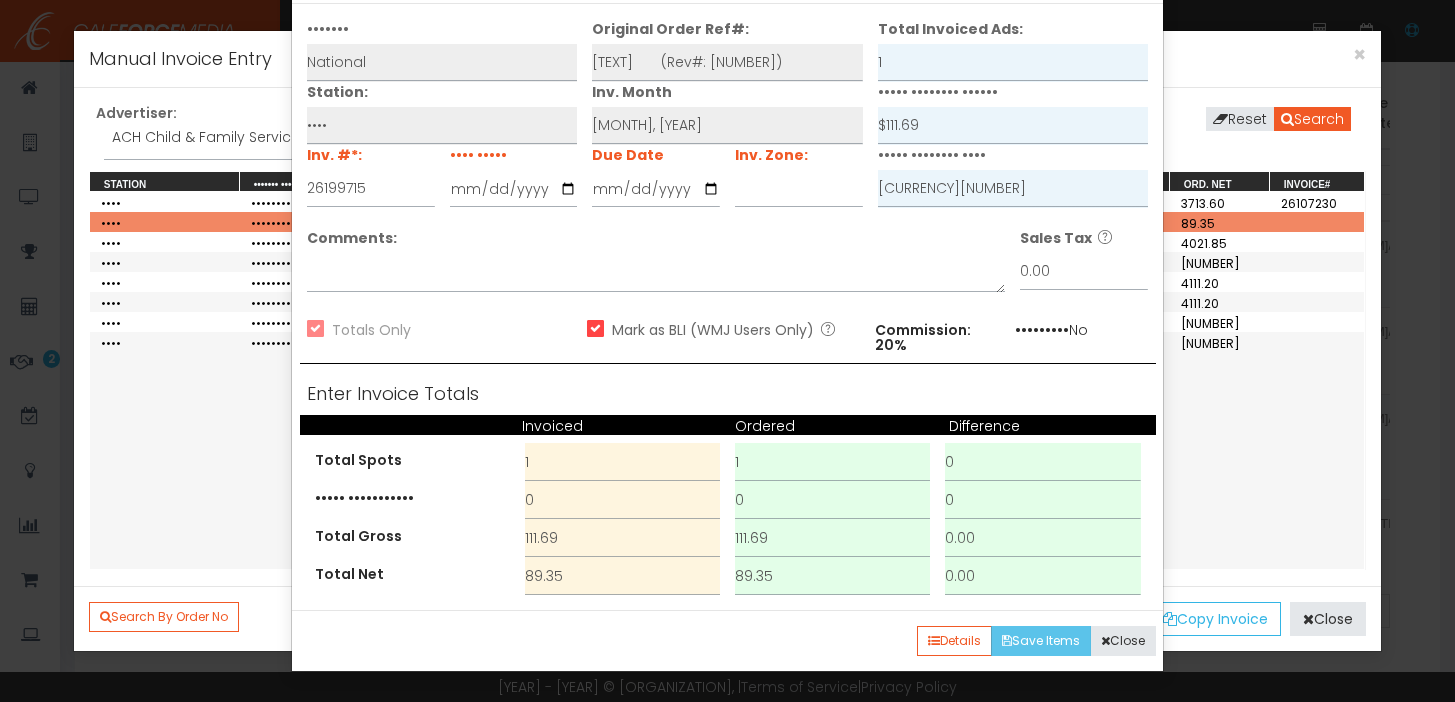 click on "Save Items" at bounding box center (1041, 641) 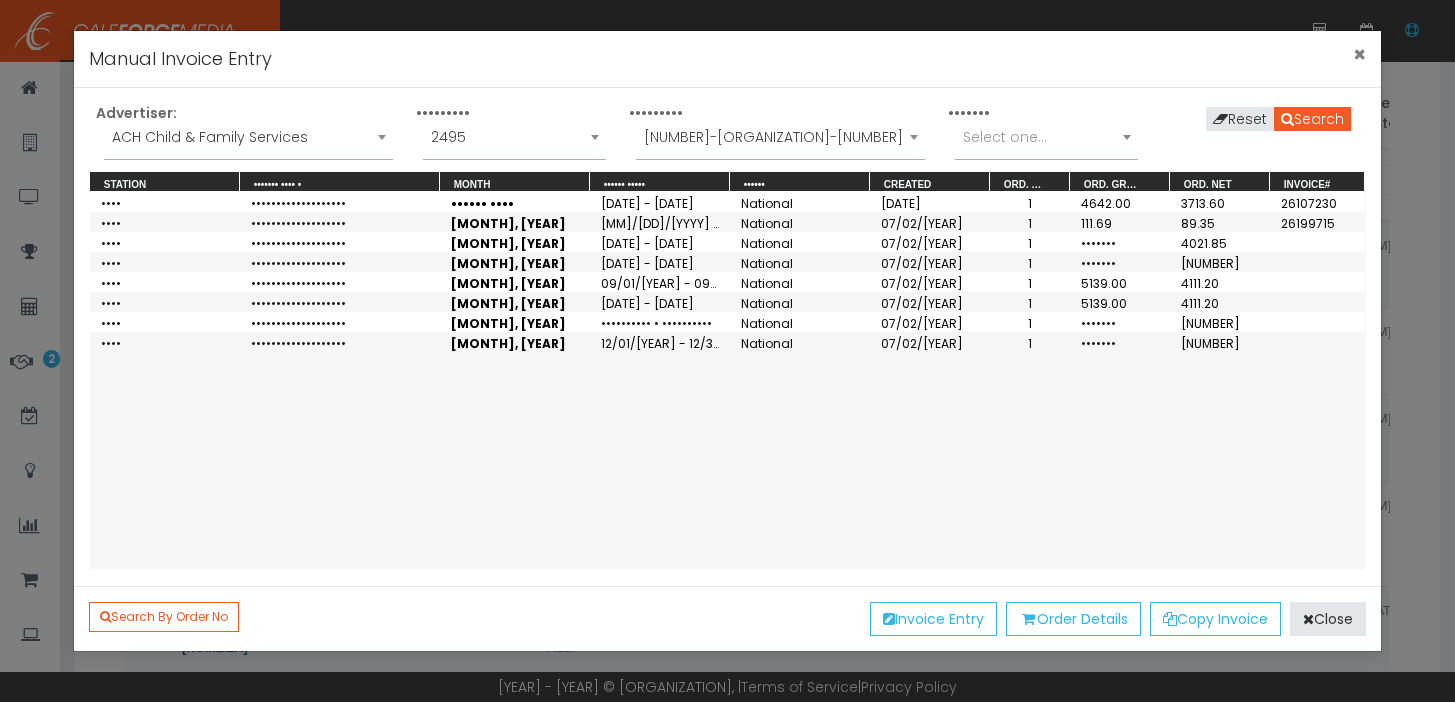 click on "×" at bounding box center (1359, 54) 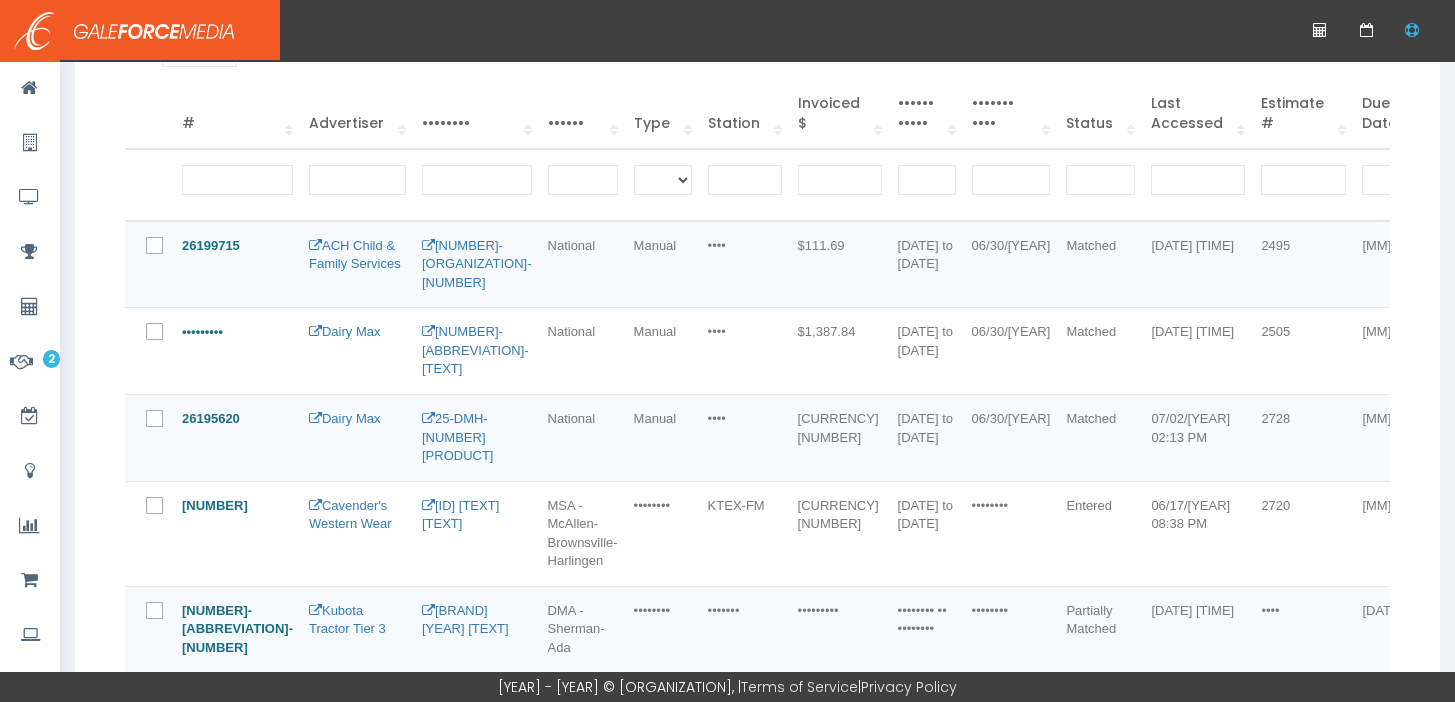 click at bounding box center (166, 247) 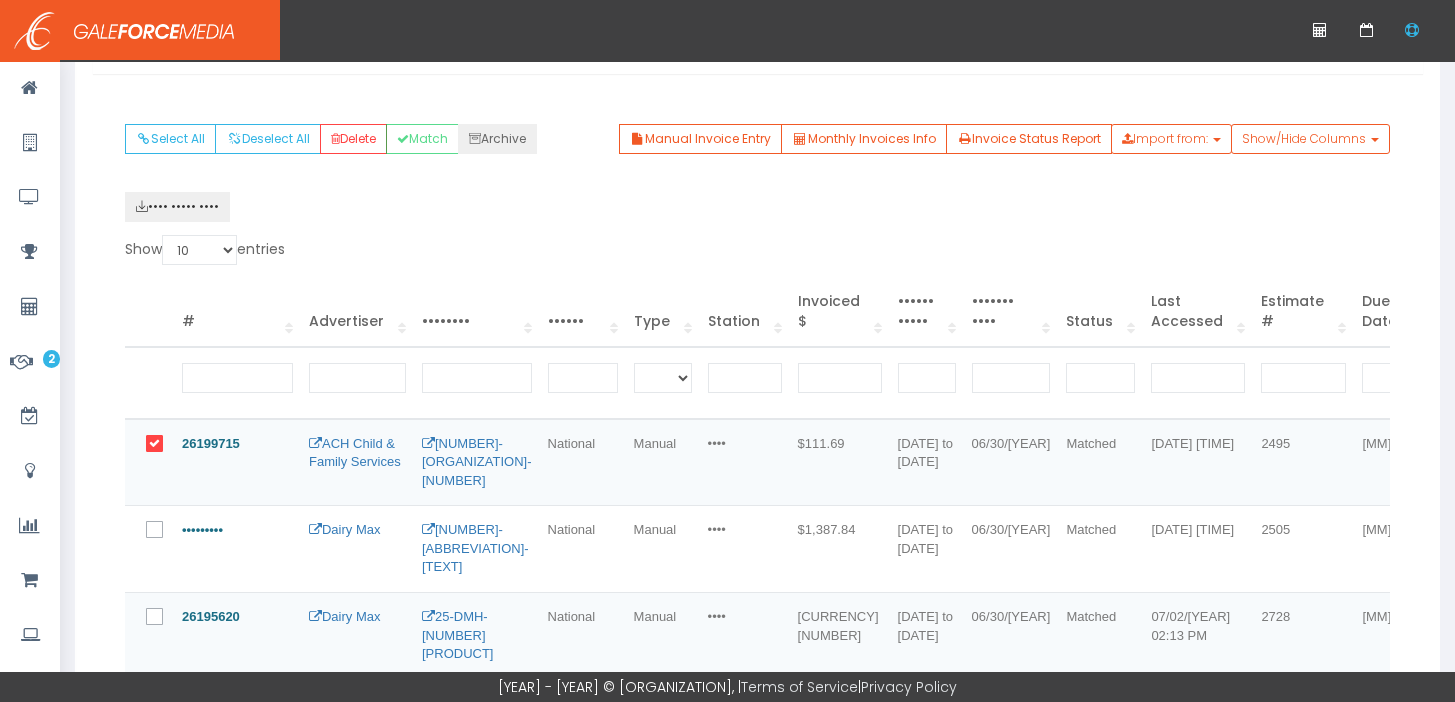 scroll, scrollTop: 265, scrollLeft: 0, axis: vertical 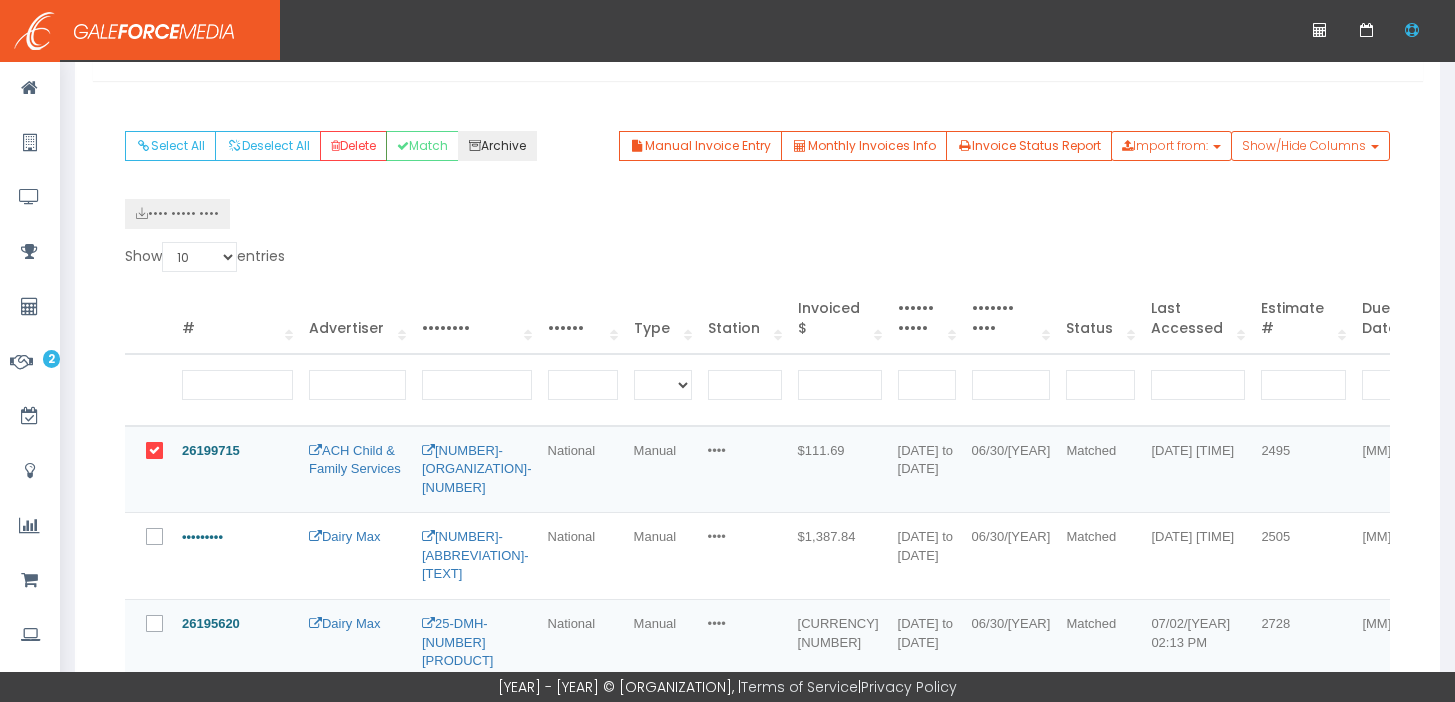 click on "Archive" at bounding box center (497, 146) 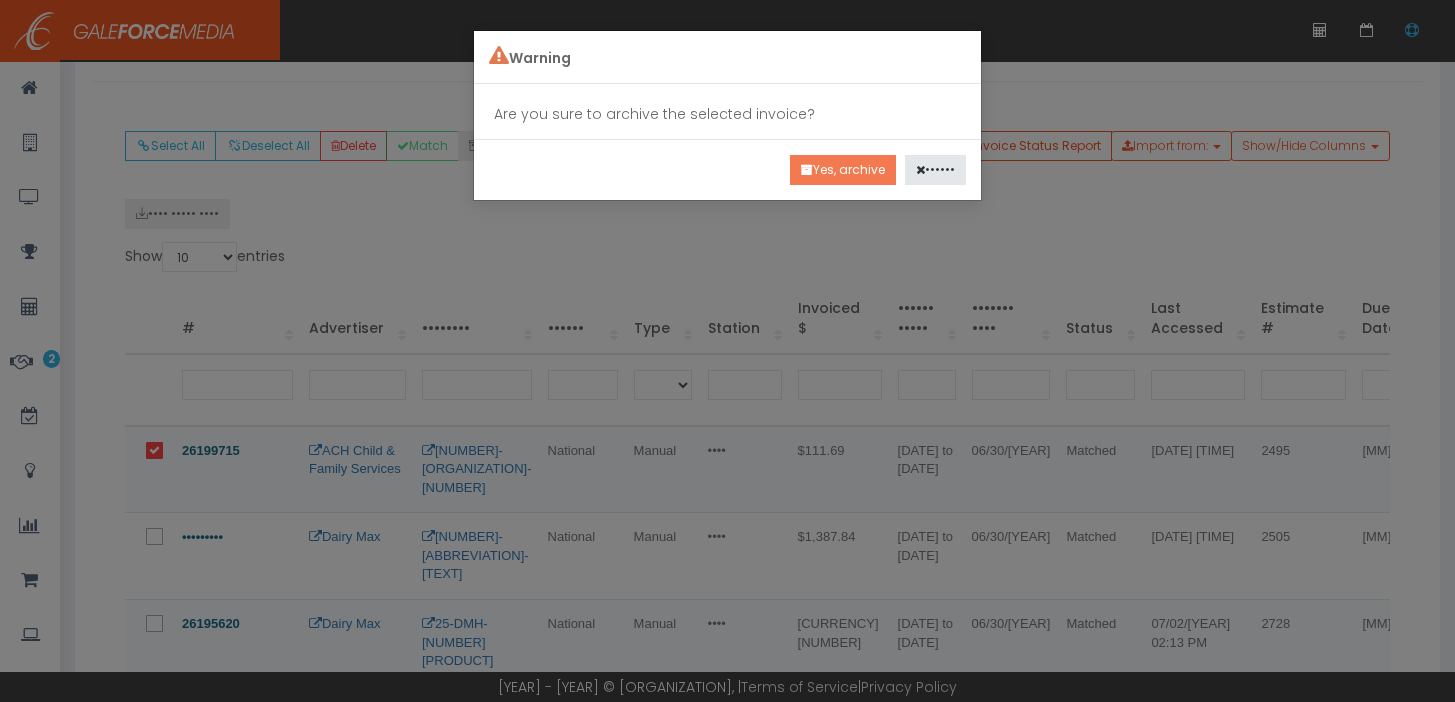 click on "Yes, archive" at bounding box center (843, 170) 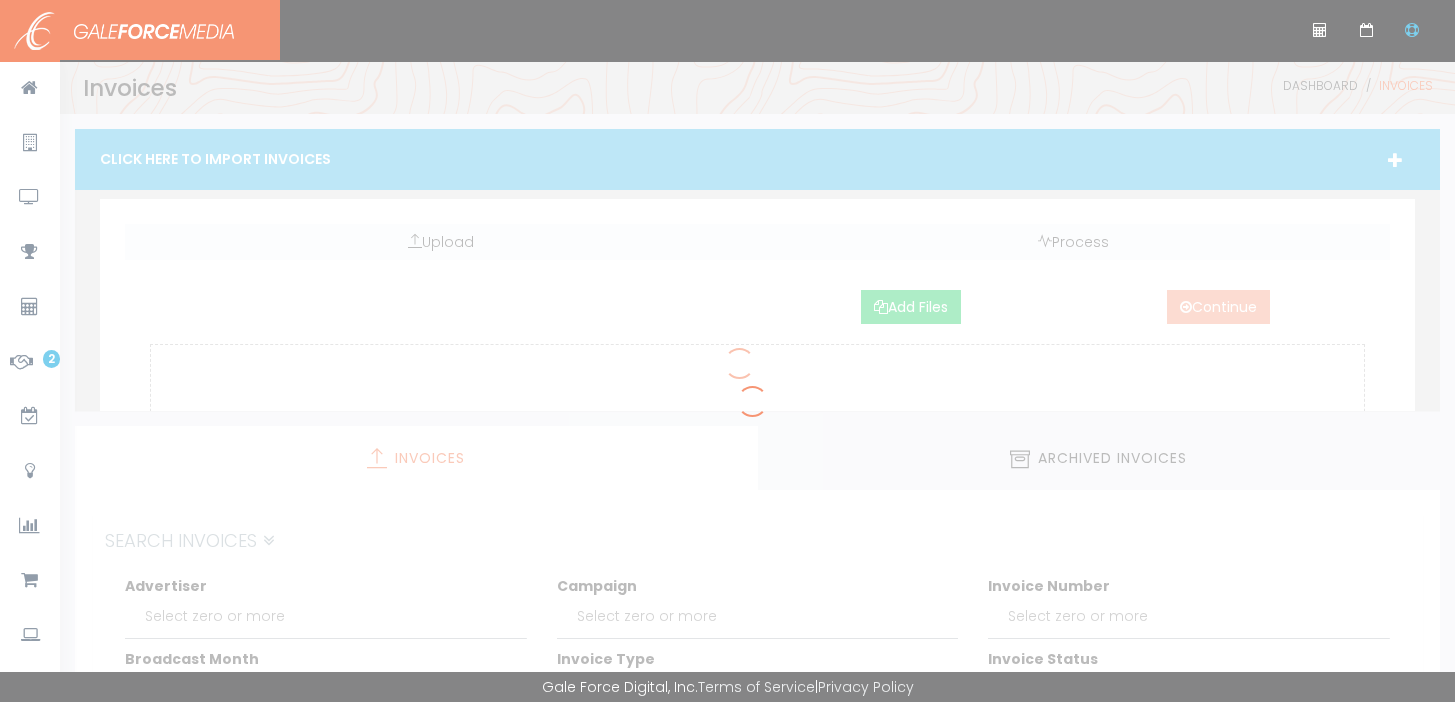 scroll, scrollTop: 0, scrollLeft: 0, axis: both 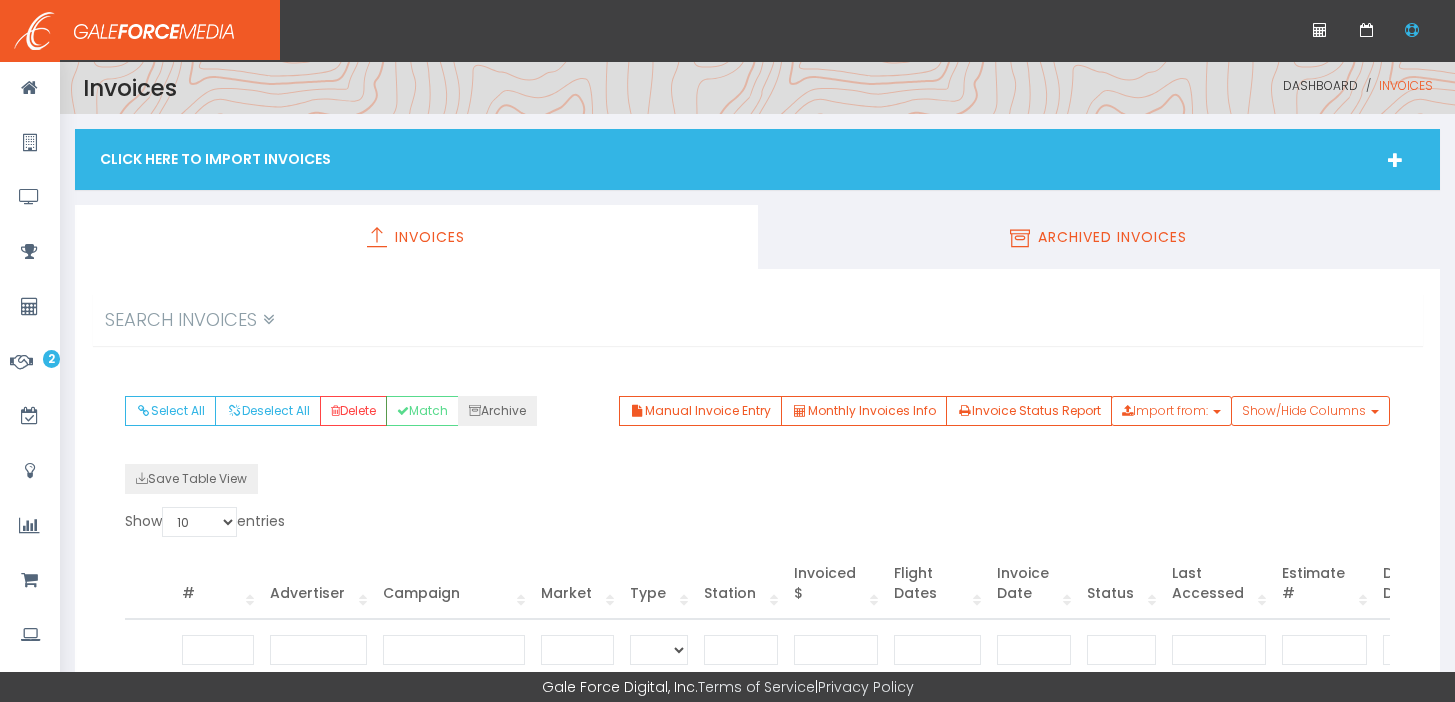 click on "Archived Invoices" at bounding box center [1099, 237] 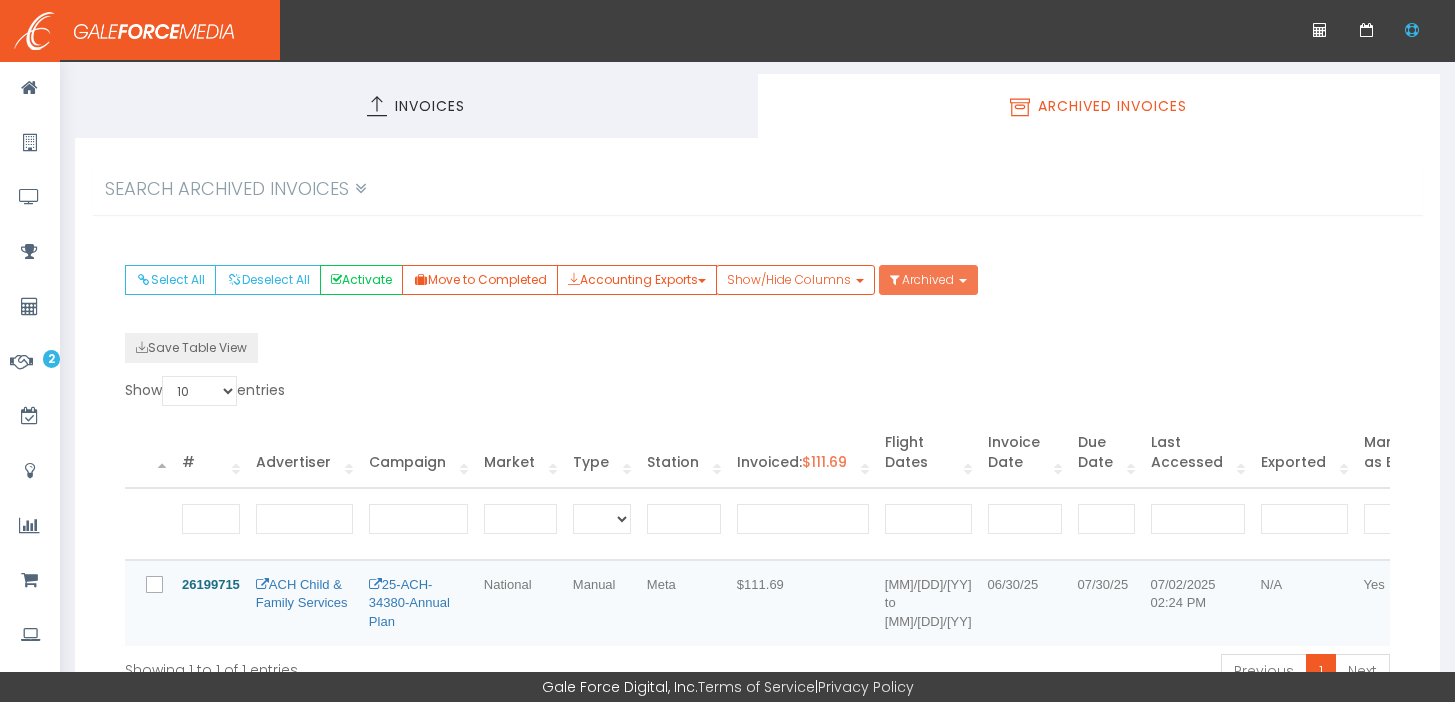 scroll, scrollTop: 166, scrollLeft: 0, axis: vertical 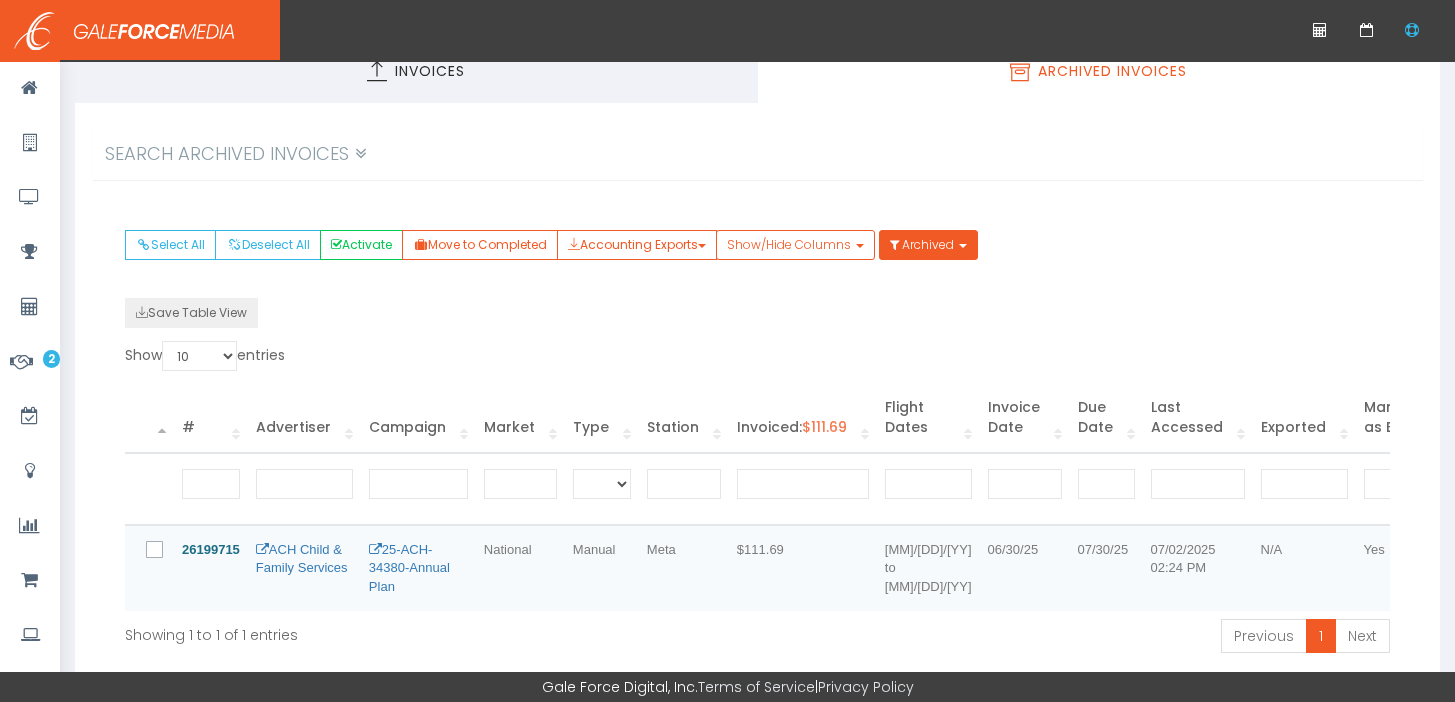 click at bounding box center (166, 551) 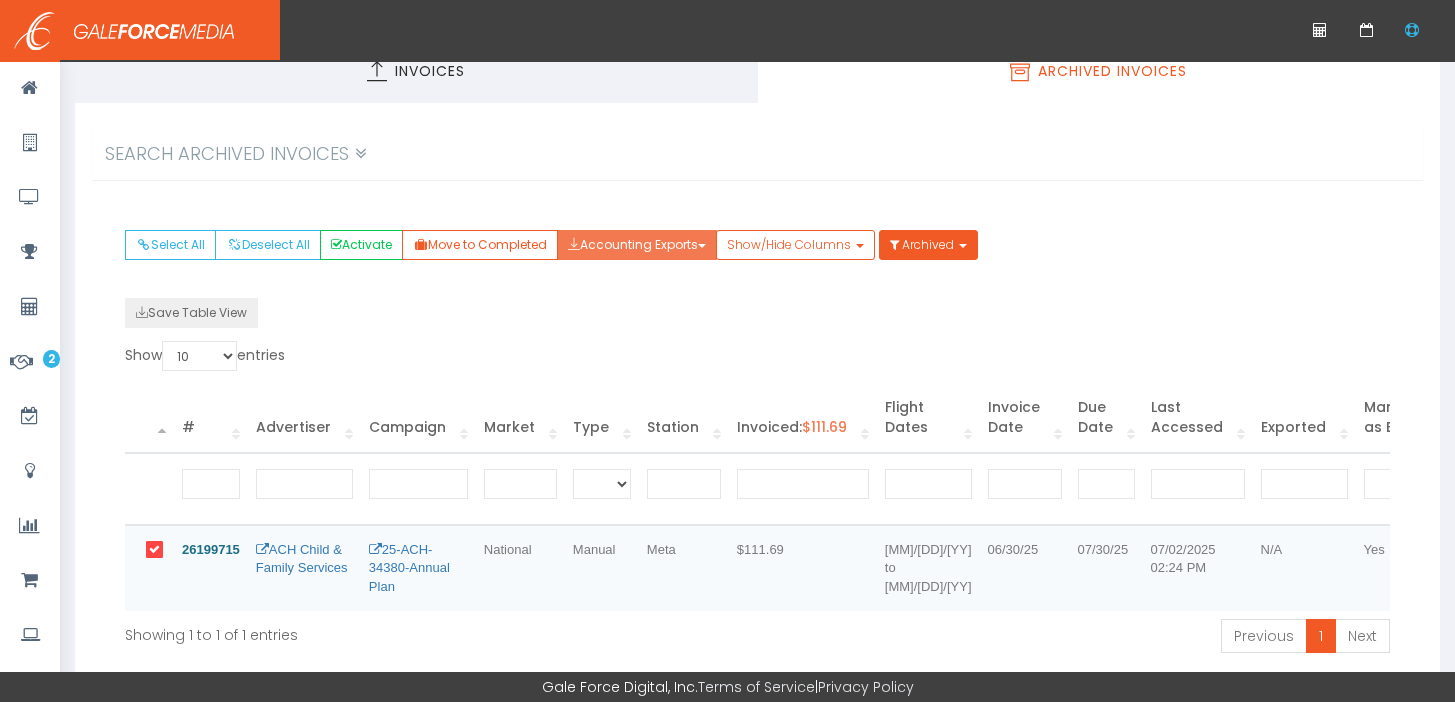 click on "Accounting Exports" at bounding box center [637, 245] 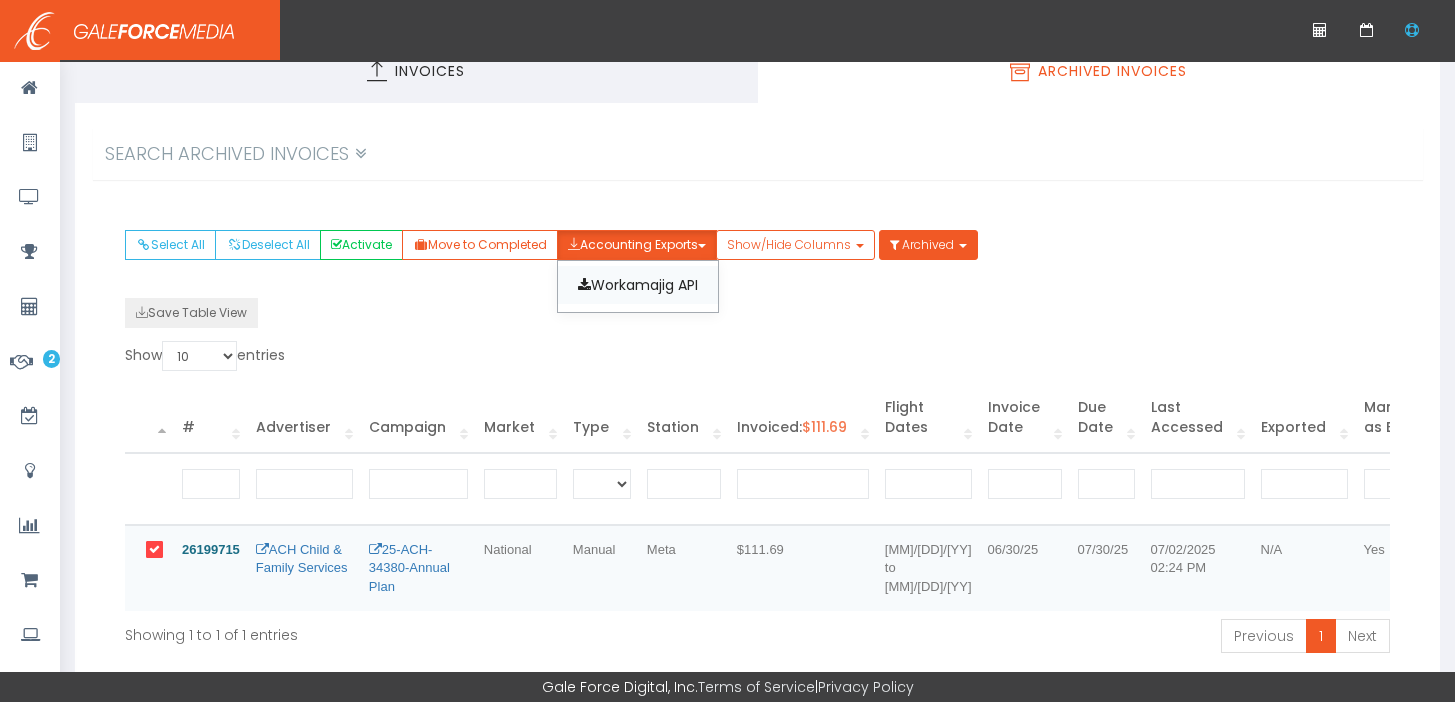 click on "•••••••••• •••" at bounding box center (638, 285) 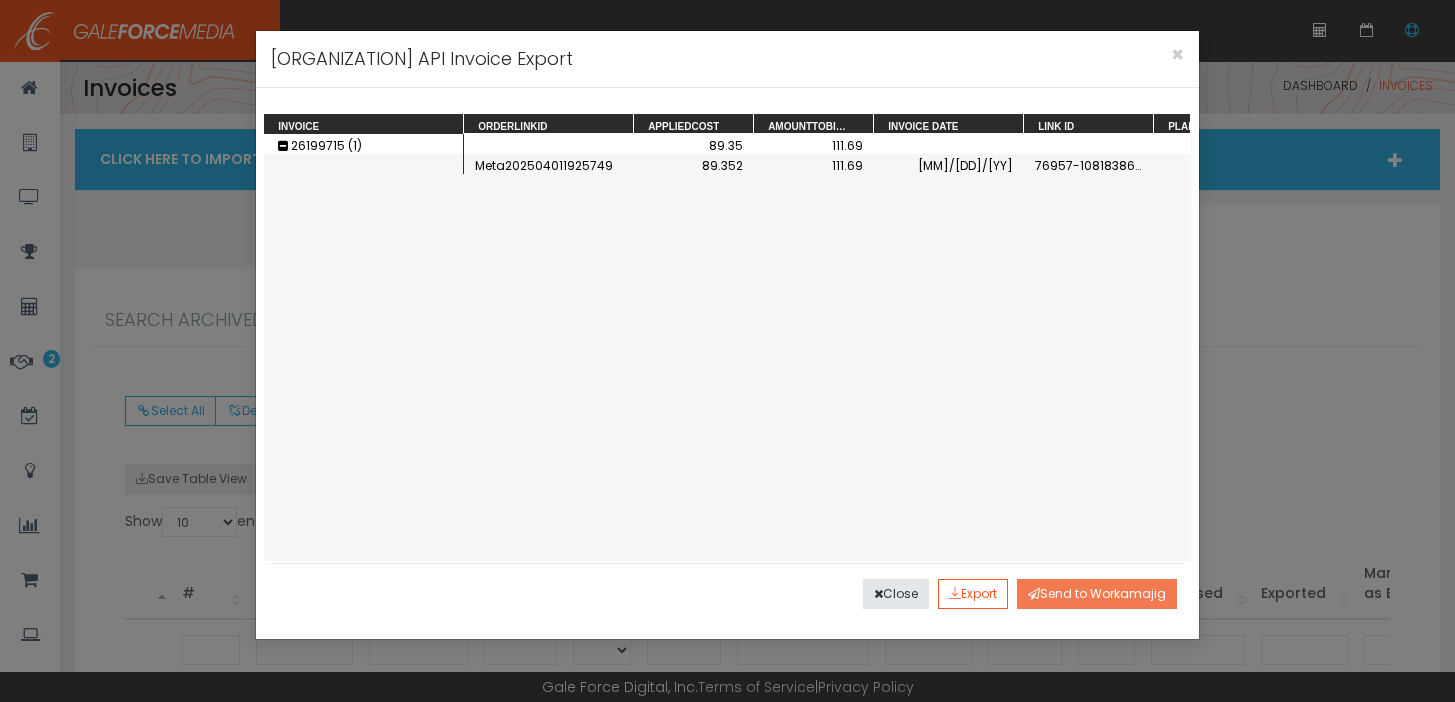 click on "Send to Workamajig" at bounding box center [1097, 594] 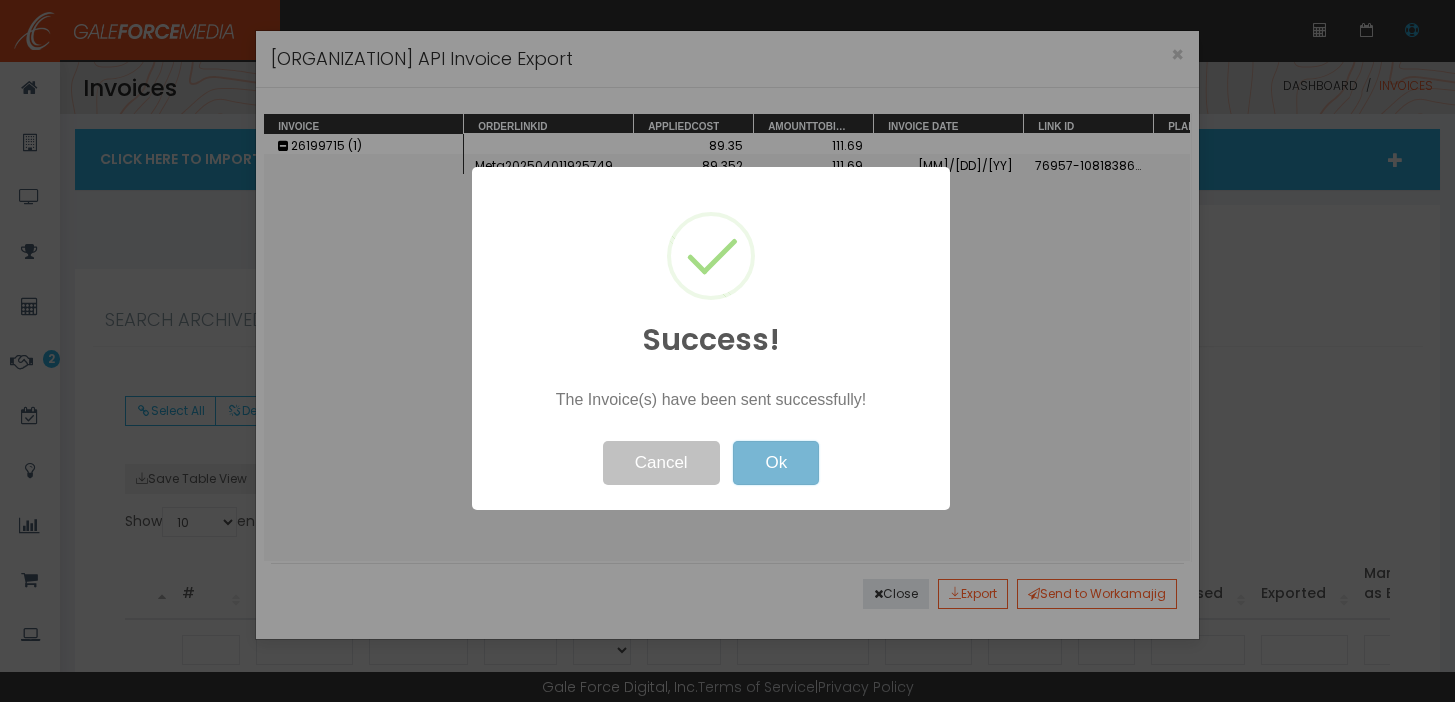 click on "Ok" at bounding box center [776, 463] 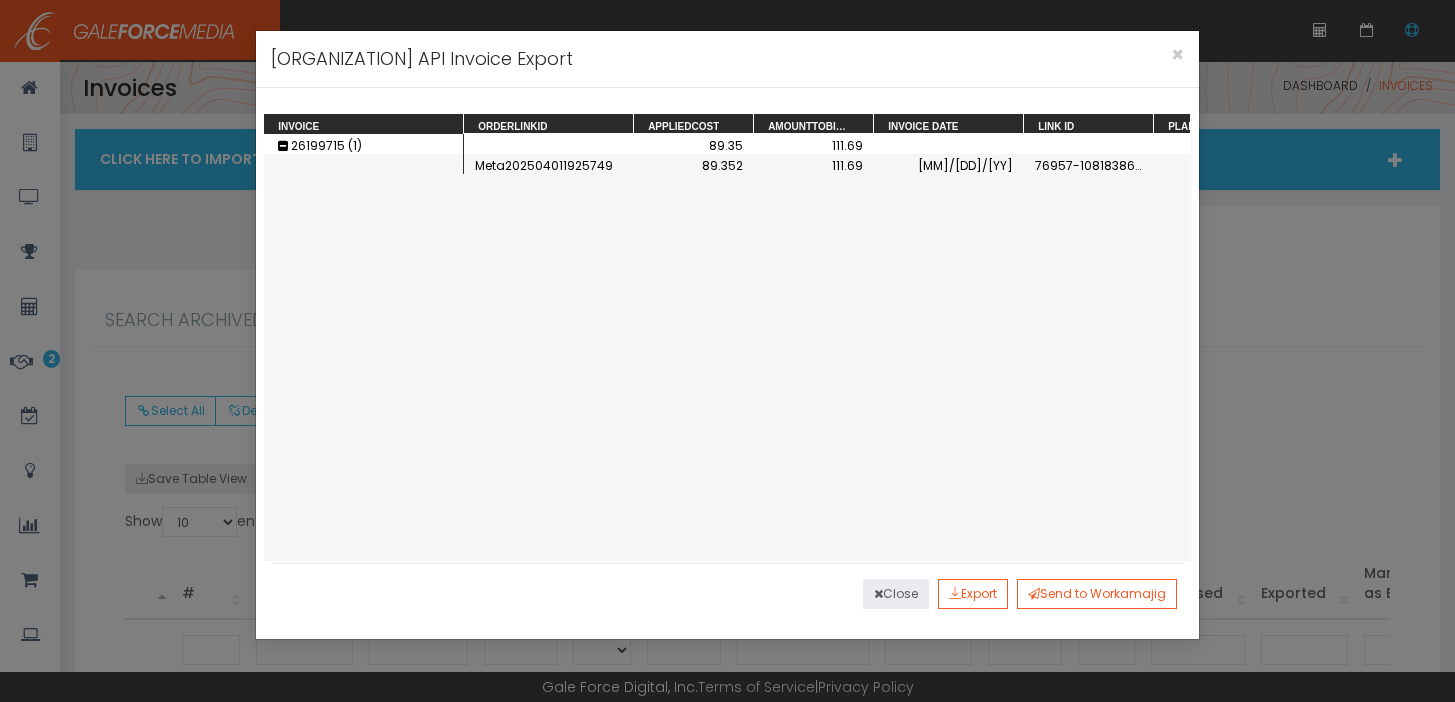 click on "Close" at bounding box center (896, 594) 